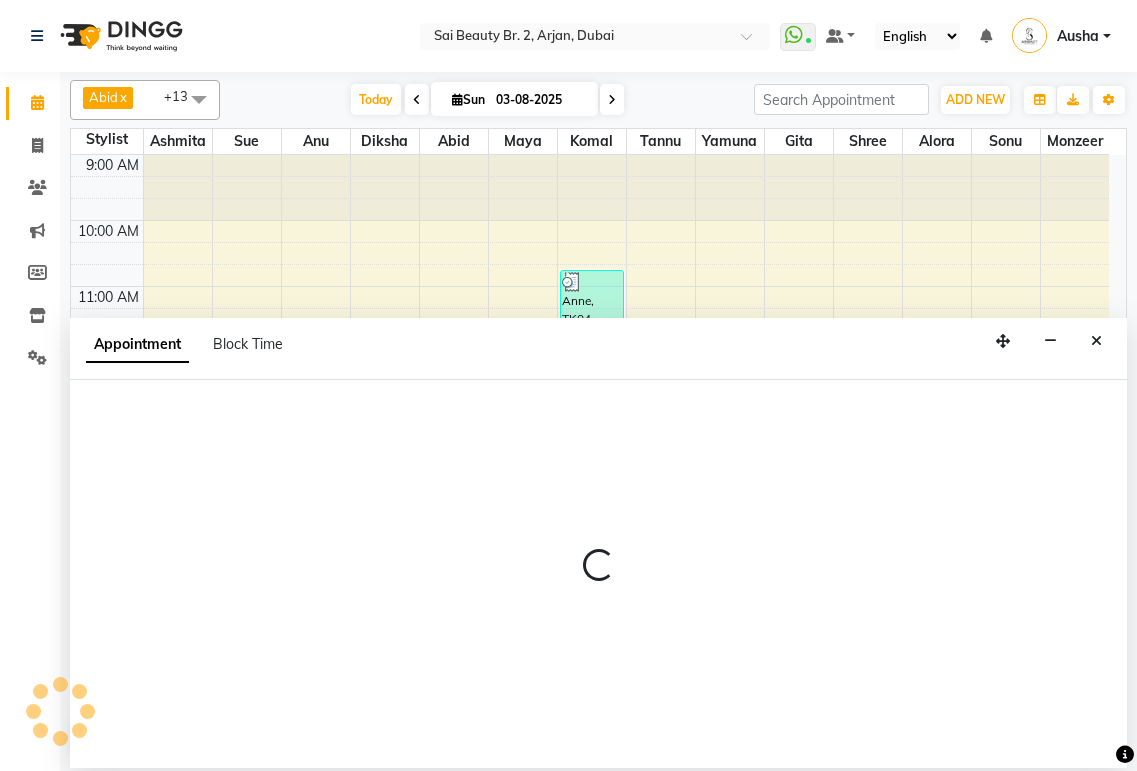 scroll, scrollTop: 0, scrollLeft: 0, axis: both 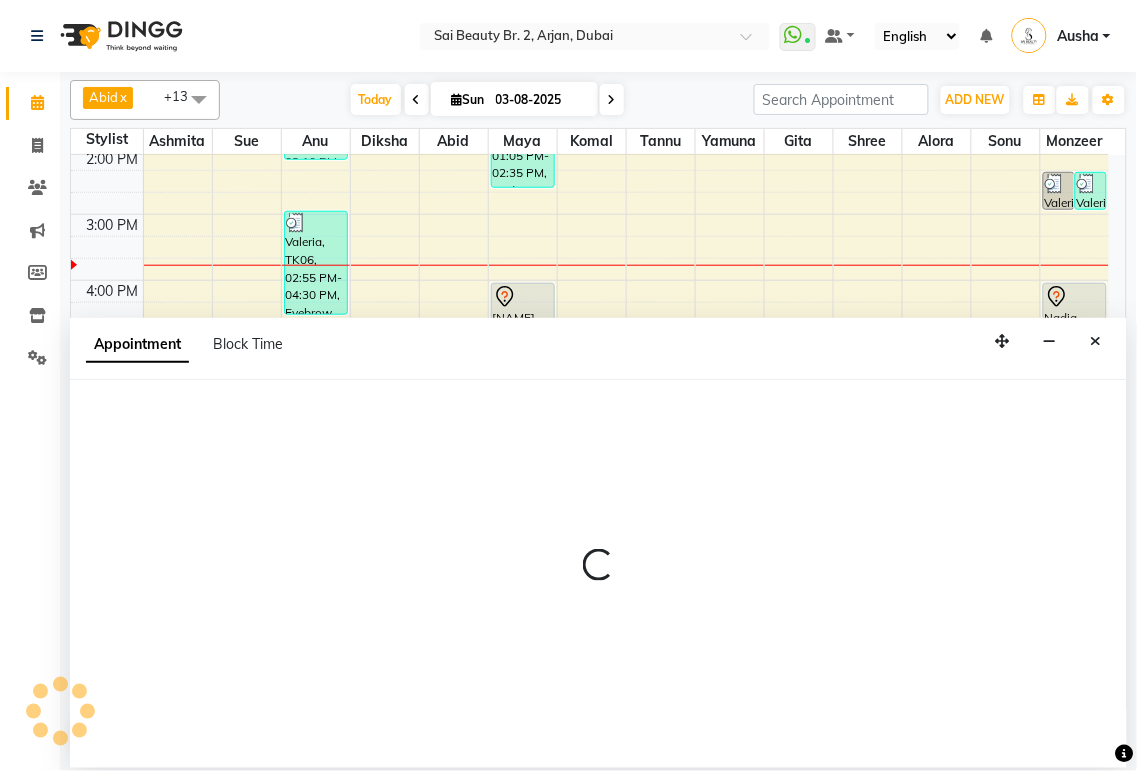 select on "tentative" 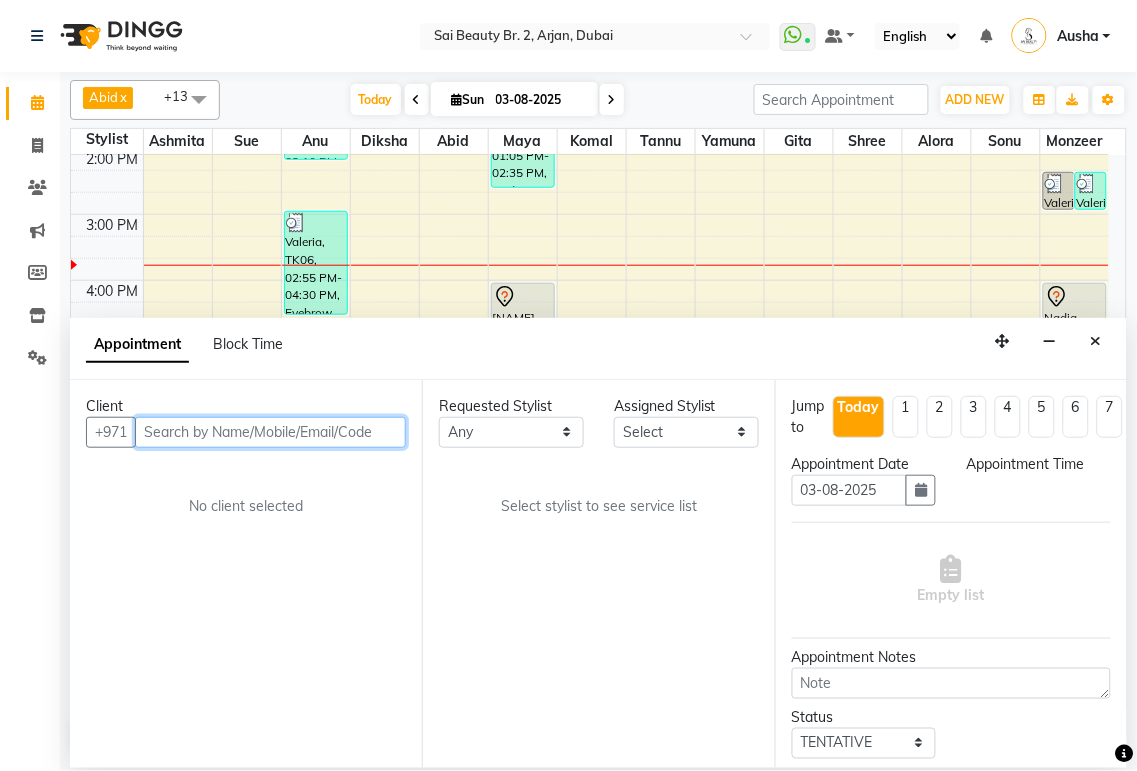 select on "600" 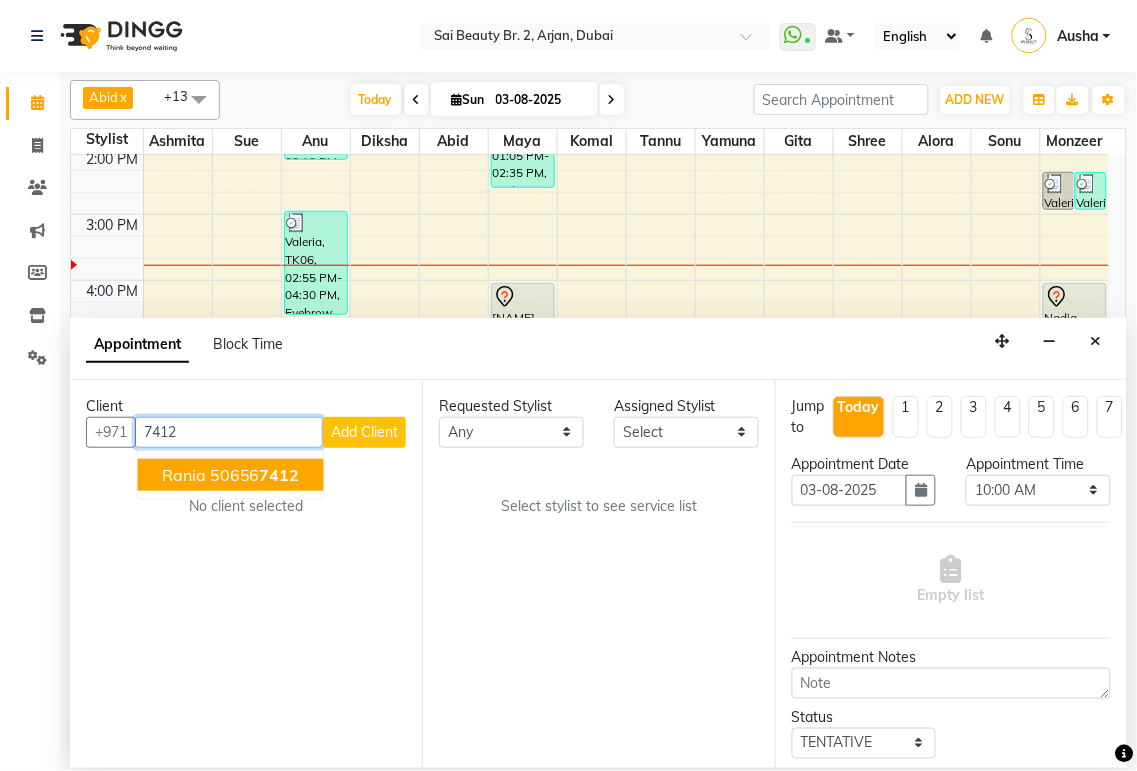 click on "Rania" at bounding box center [184, 475] 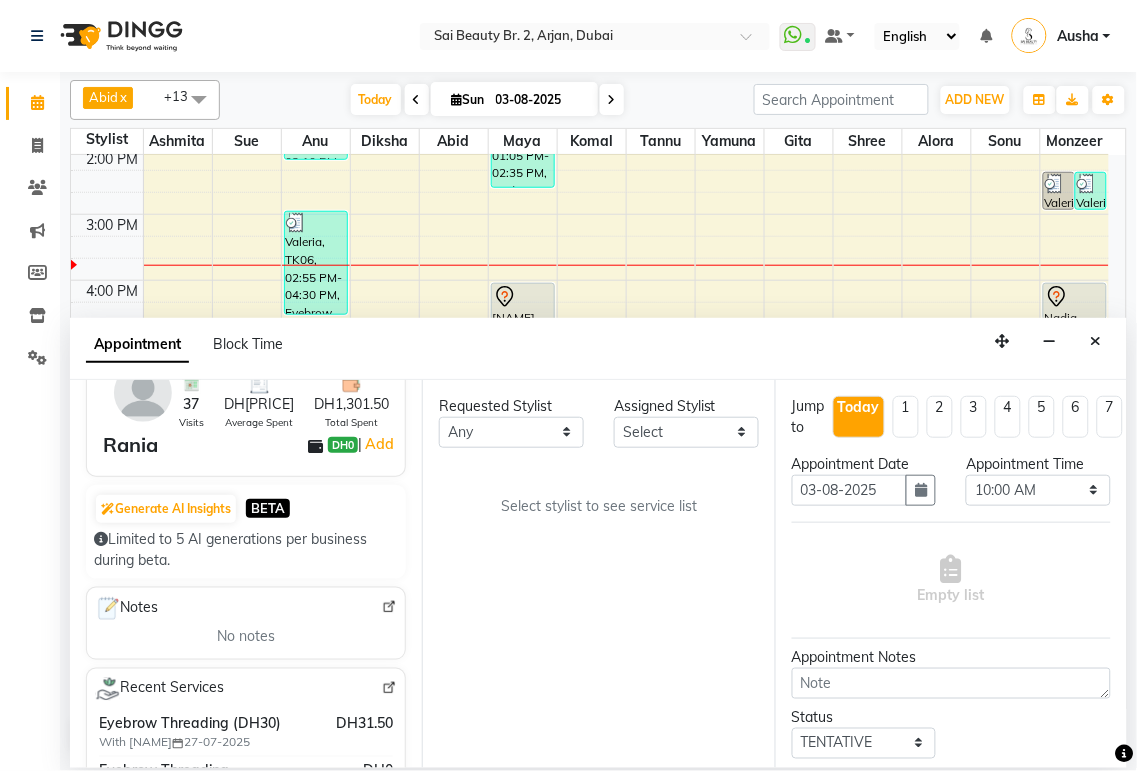 scroll, scrollTop: 310, scrollLeft: 0, axis: vertical 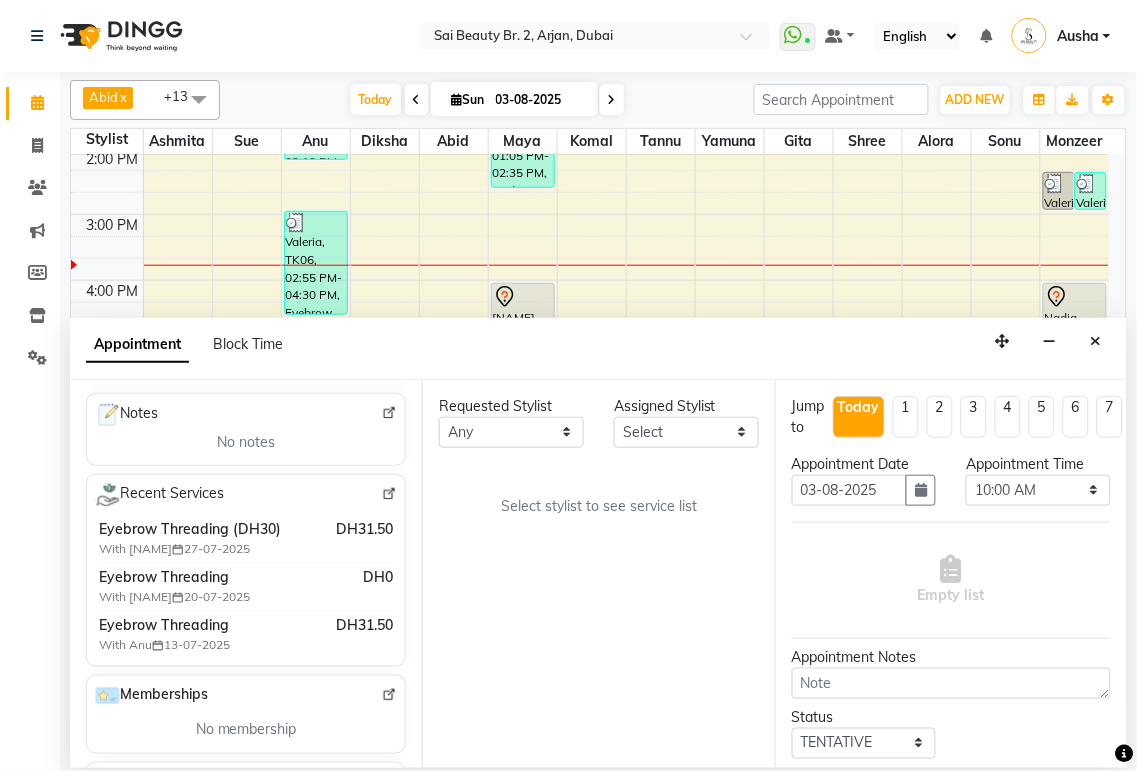 type on "506567412" 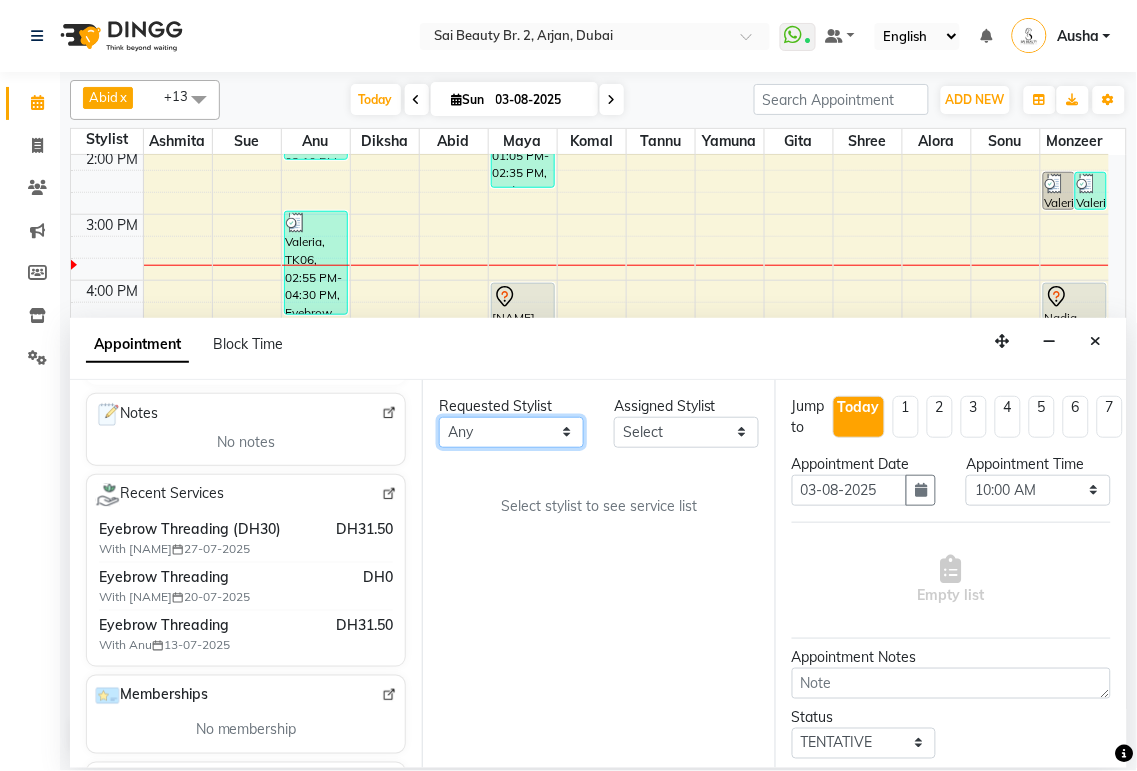 click on "Any Abid Alora Anu Ashmita Diksha Gita Komal Maya monzeer Shree sonu Sue Sumi Tannu Yamuna" at bounding box center [511, 432] 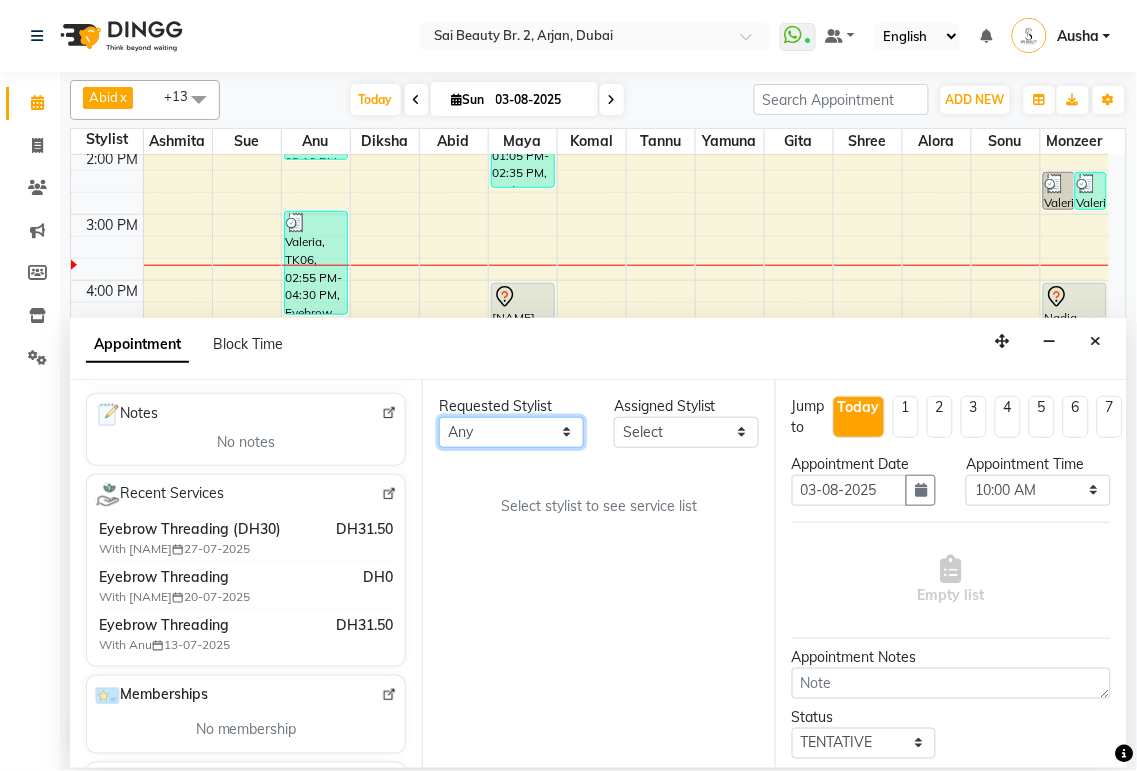 select on "57778" 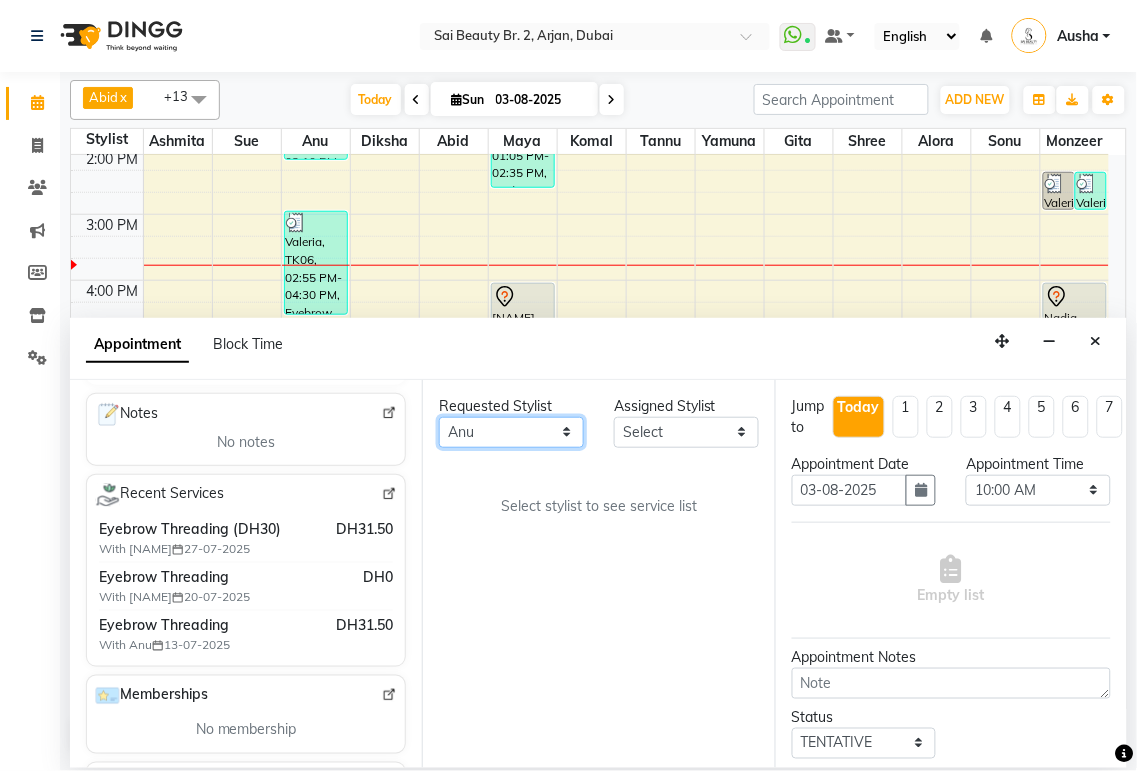 click on "Any Abid Alora Anu Ashmita Diksha Gita Komal Maya monzeer Shree sonu Sue Sumi Tannu Yamuna" at bounding box center [511, 432] 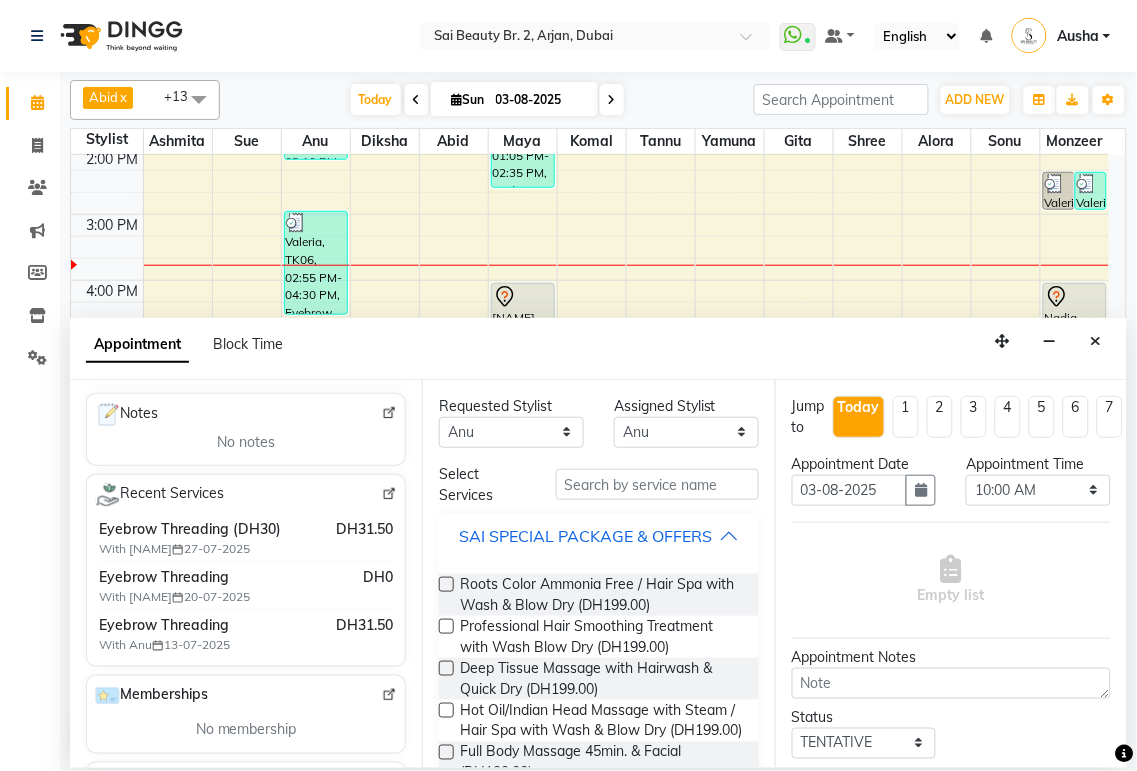 click on "SAI SPECIAL PACKAGE & OFFERS" at bounding box center (585, 536) 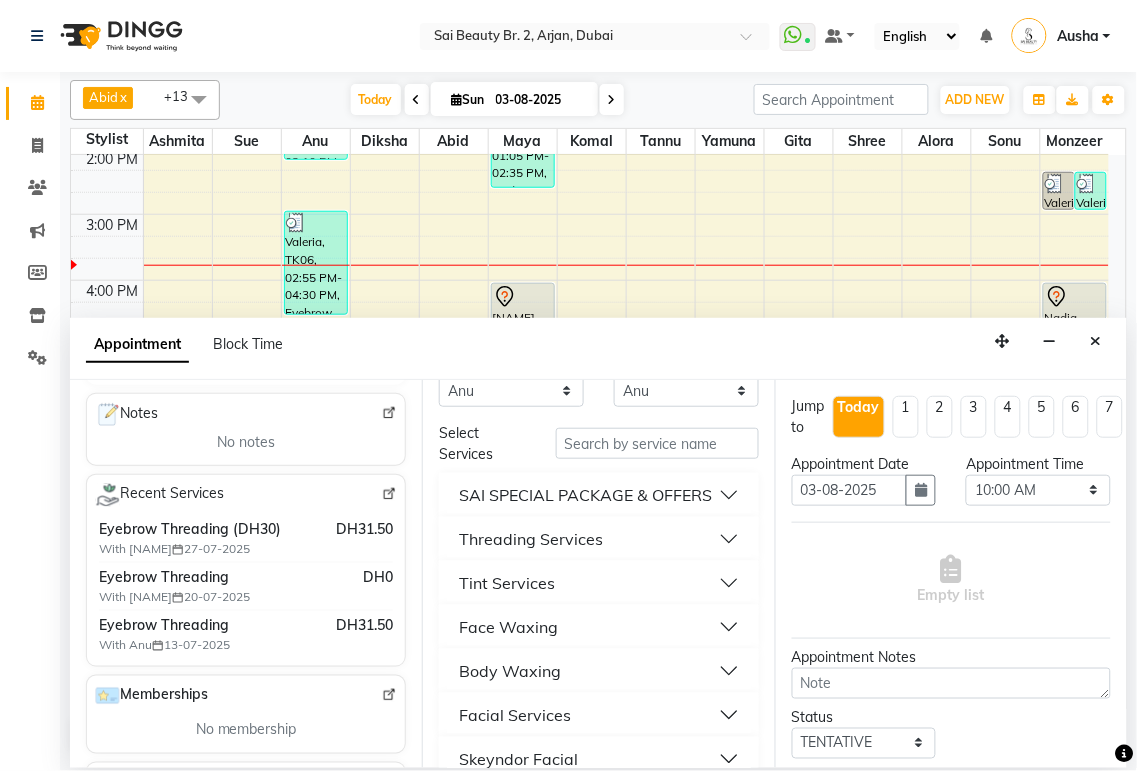 scroll, scrollTop: 33, scrollLeft: 0, axis: vertical 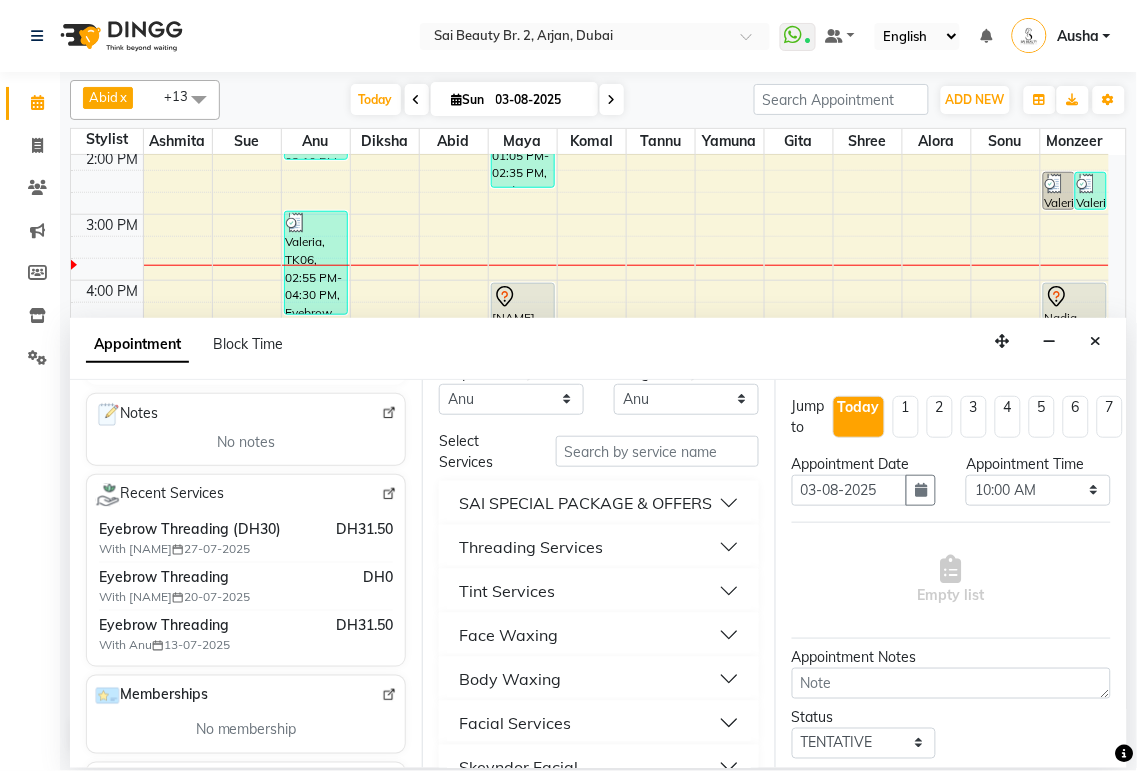 click on "Threading Services" at bounding box center [531, 547] 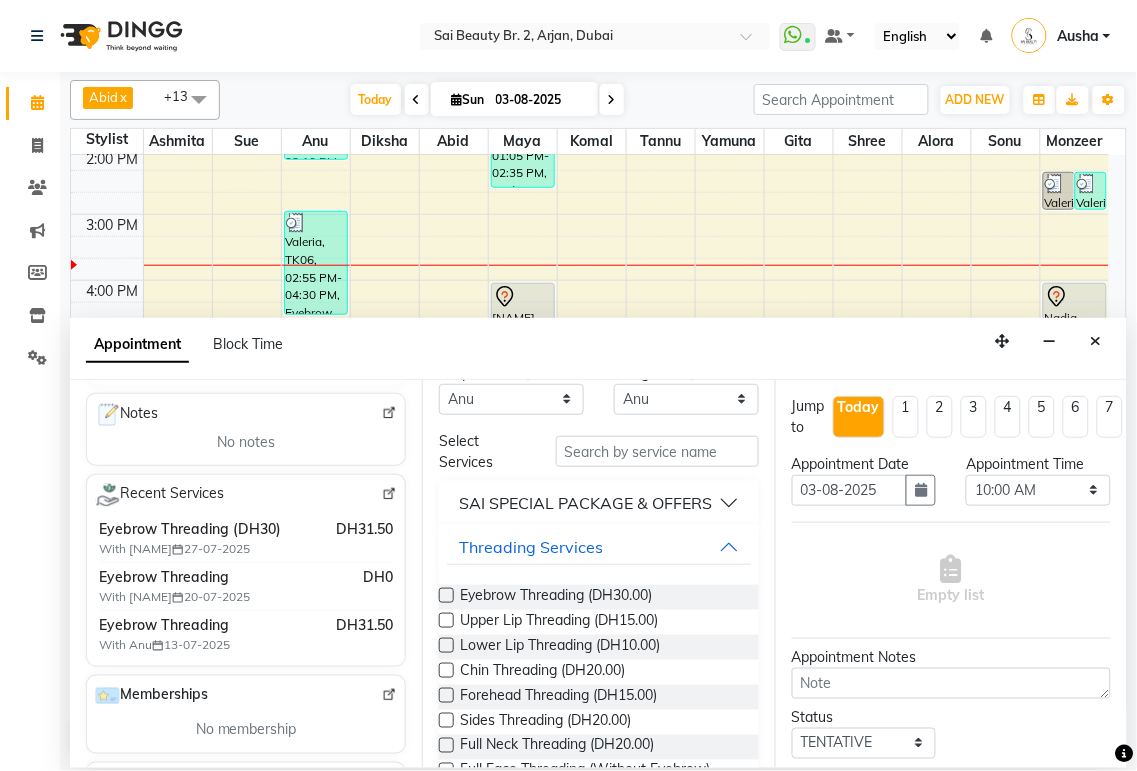 click at bounding box center (446, 595) 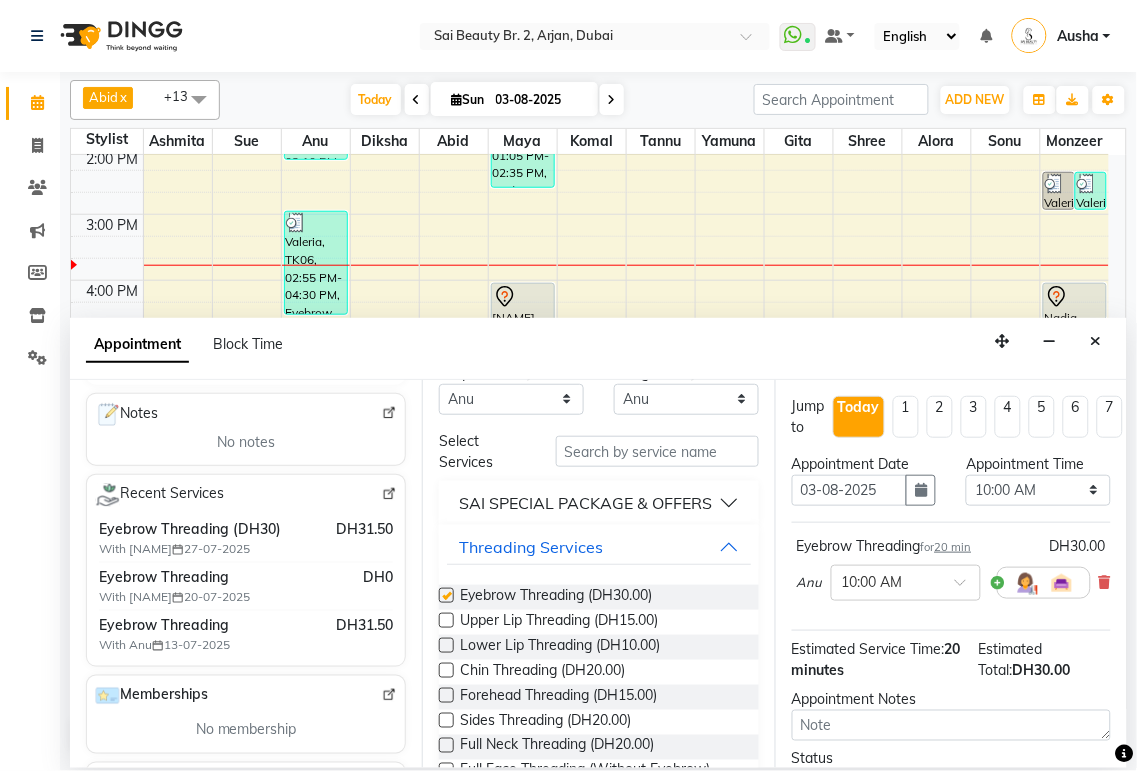 checkbox on "false" 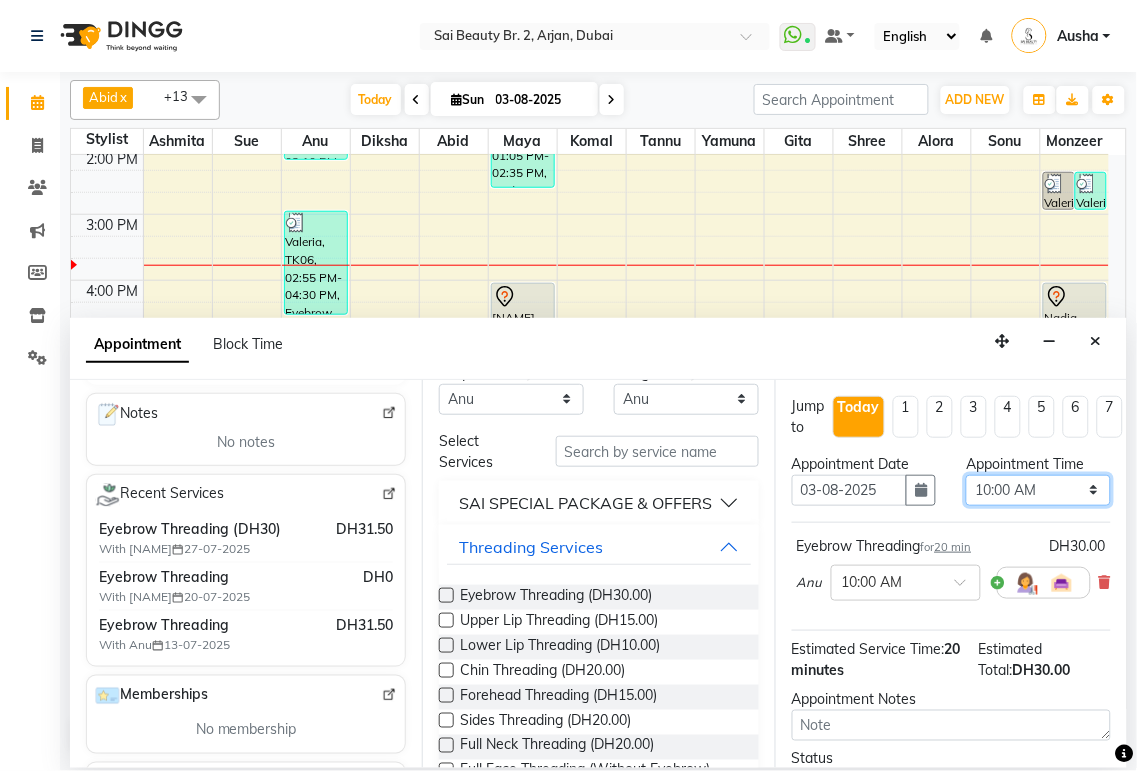 click on "Select 10:00 AM 10:05 AM 10:10 AM 10:15 AM 10:20 AM 10:25 AM 10:30 AM 10:35 AM 10:40 AM 10:45 AM 10:50 AM 10:55 AM 11:00 AM 11:05 AM 11:10 AM 11:15 AM 11:20 AM 11:25 AM 11:30 AM 11:35 AM 11:40 AM 11:45 AM 11:50 AM 11:55 AM 12:00 PM 12:05 PM 12:10 PM 12:15 PM 12:20 PM 12:25 PM 12:30 PM 12:35 PM 12:40 PM 12:45 PM 12:50 PM 12:55 PM 01:00 PM 01:05 PM 01:10 PM 01:15 PM 01:20 PM 01:25 PM 01:30 PM 01:35 PM 01:40 PM 01:45 PM 01:50 PM 01:55 PM 02:00 PM 02:05 PM 02:10 PM 02:15 PM 02:20 PM 02:25 PM 02:30 PM 02:35 PM 02:40 PM 02:45 PM 02:50 PM 02:55 PM 03:00 PM 03:05 PM 03:10 PM 03:15 PM 03:20 PM 03:25 PM 03:30 PM 03:35 PM 03:40 PM 03:45 PM 03:50 PM 03:55 PM 04:00 PM 04:05 PM 04:10 PM 04:15 PM 04:20 PM 04:25 PM 04:30 PM 04:35 PM 04:40 PM 04:45 PM 04:50 PM 04:55 PM 05:00 PM 05:05 PM 05:10 PM 05:15 PM 05:20 PM 05:25 PM 05:30 PM 05:35 PM 05:40 PM 05:45 PM 05:50 PM 05:55 PM 06:00 PM 06:05 PM 06:10 PM 06:15 PM 06:20 PM 06:25 PM 06:30 PM 06:35 PM 06:40 PM 06:45 PM 06:50 PM 06:55 PM 07:00 PM 07:05 PM 07:10 PM 07:15 PM 07:20 PM" at bounding box center (1038, 490) 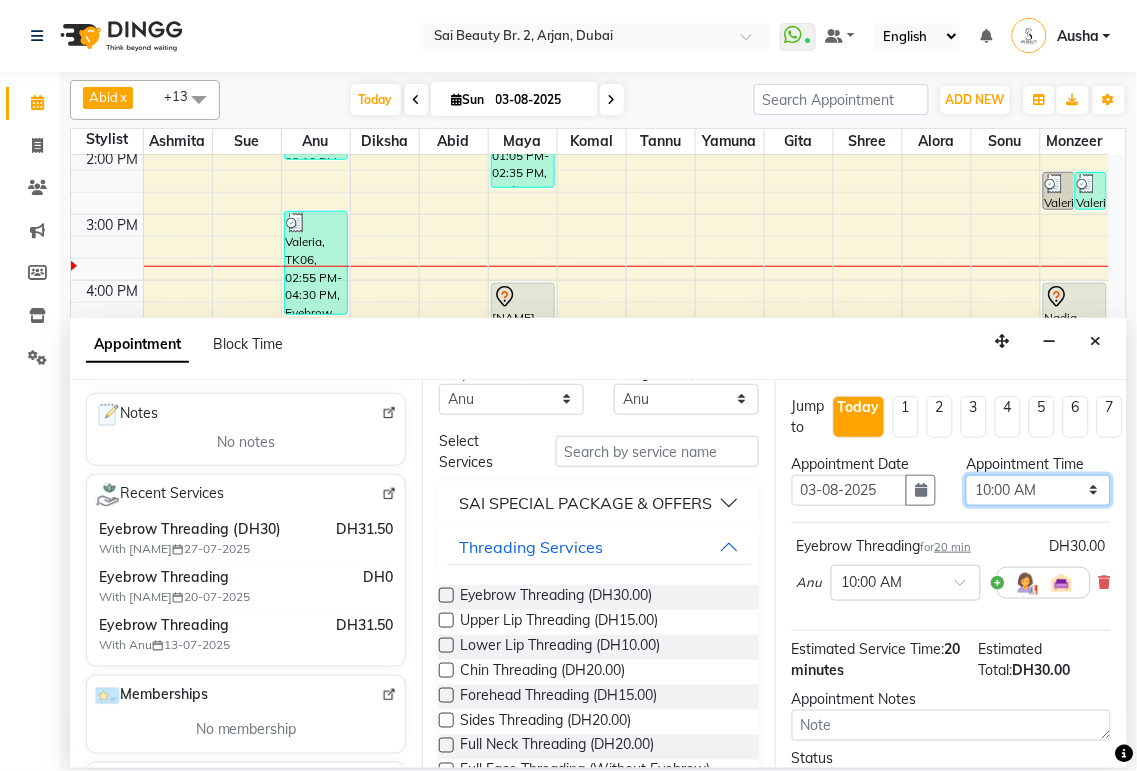 select on "1140" 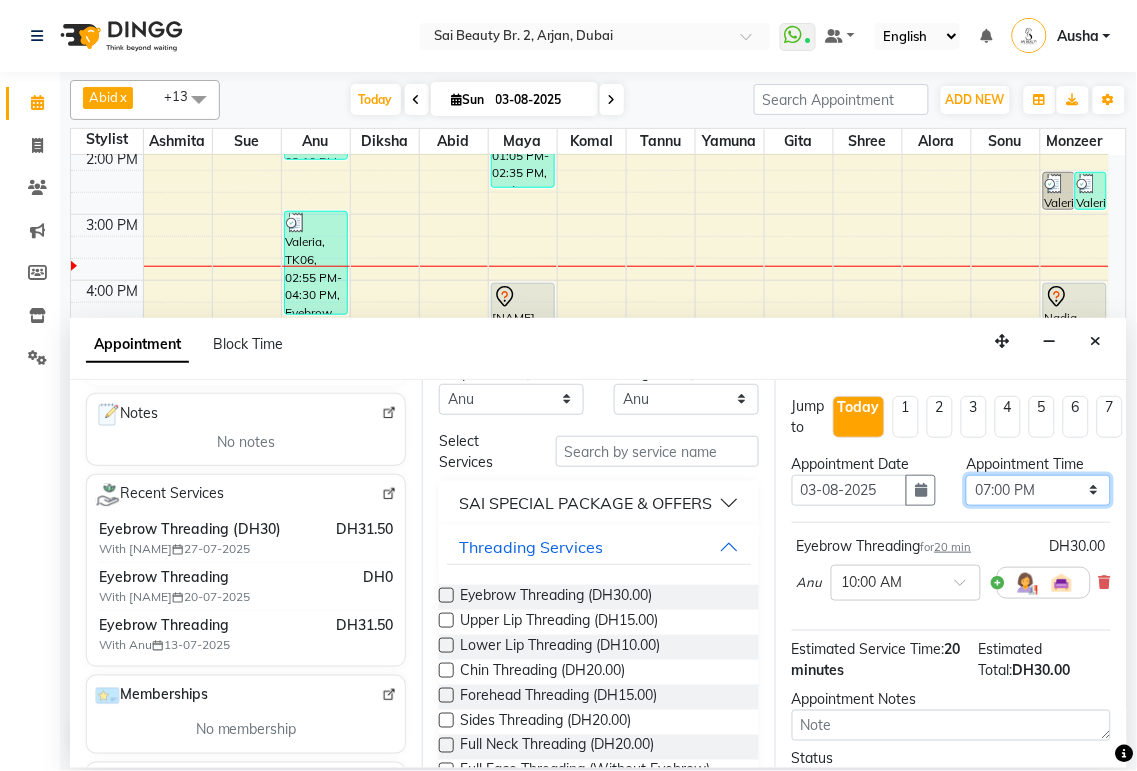 click on "Select 10:00 AM 10:05 AM 10:10 AM 10:15 AM 10:20 AM 10:25 AM 10:30 AM 10:35 AM 10:40 AM 10:45 AM 10:50 AM 10:55 AM 11:00 AM 11:05 AM 11:10 AM 11:15 AM 11:20 AM 11:25 AM 11:30 AM 11:35 AM 11:40 AM 11:45 AM 11:50 AM 11:55 AM 12:00 PM 12:05 PM 12:10 PM 12:15 PM 12:20 PM 12:25 PM 12:30 PM 12:35 PM 12:40 PM 12:45 PM 12:50 PM 12:55 PM 01:00 PM 01:05 PM 01:10 PM 01:15 PM 01:20 PM 01:25 PM 01:30 PM 01:35 PM 01:40 PM 01:45 PM 01:50 PM 01:55 PM 02:00 PM 02:05 PM 02:10 PM 02:15 PM 02:20 PM 02:25 PM 02:30 PM 02:35 PM 02:40 PM 02:45 PM 02:50 PM 02:55 PM 03:00 PM 03:05 PM 03:10 PM 03:15 PM 03:20 PM 03:25 PM 03:30 PM 03:35 PM 03:40 PM 03:45 PM 03:50 PM 03:55 PM 04:00 PM 04:05 PM 04:10 PM 04:15 PM 04:20 PM 04:25 PM 04:30 PM 04:35 PM 04:40 PM 04:45 PM 04:50 PM 04:55 PM 05:00 PM 05:05 PM 05:10 PM 05:15 PM 05:20 PM 05:25 PM 05:30 PM 05:35 PM 05:40 PM 05:45 PM 05:50 PM 05:55 PM 06:00 PM 06:05 PM 06:10 PM 06:15 PM 06:20 PM 06:25 PM 06:30 PM 06:35 PM 06:40 PM 06:45 PM 06:50 PM 06:55 PM 07:00 PM 07:05 PM 07:10 PM 07:15 PM 07:20 PM" at bounding box center [1038, 490] 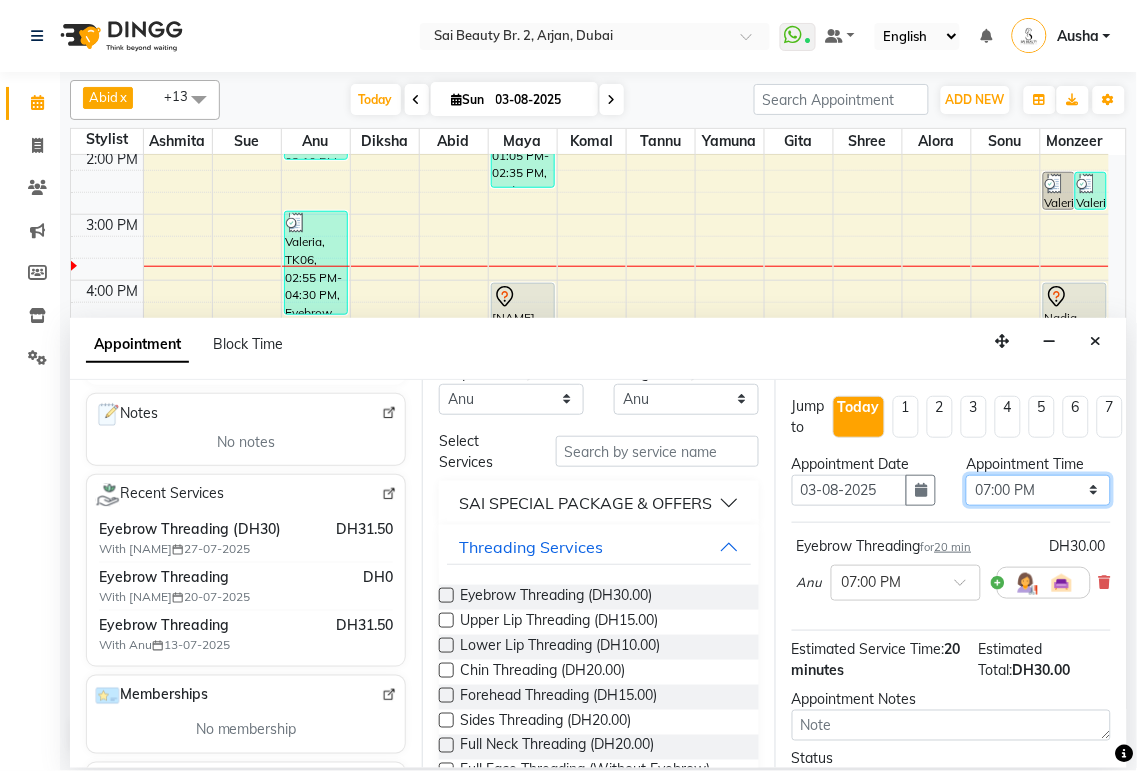 scroll, scrollTop: 193, scrollLeft: 0, axis: vertical 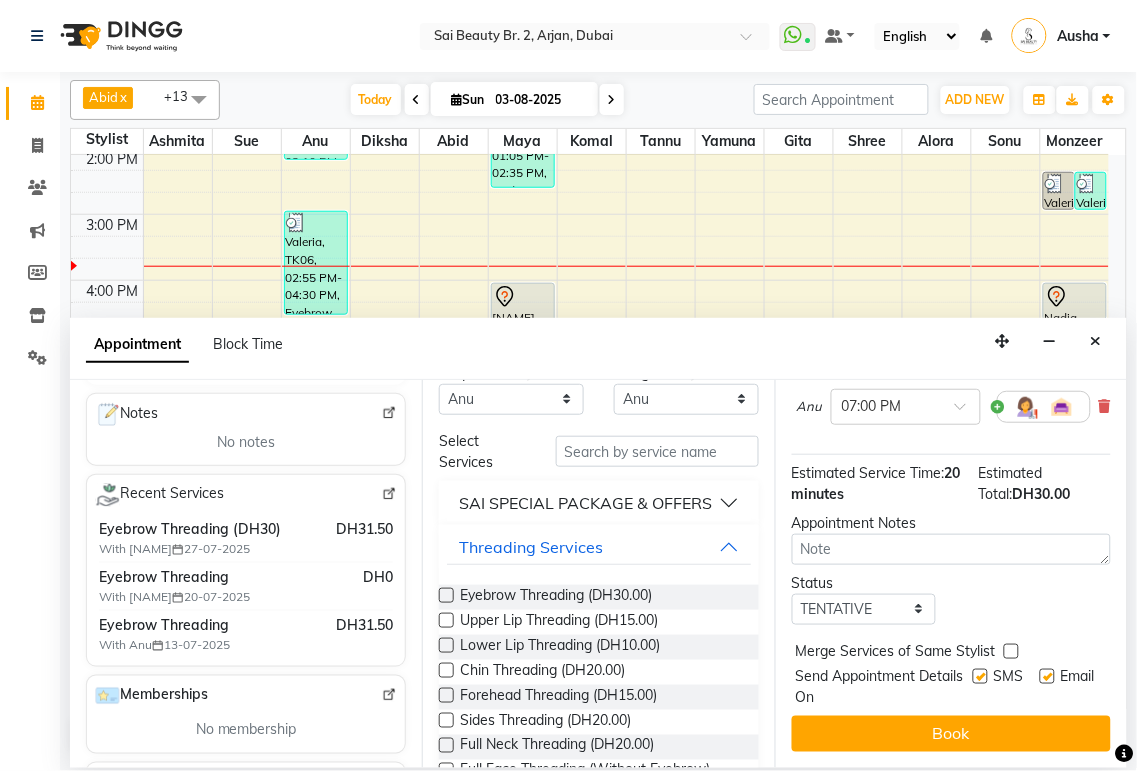 click at bounding box center [1011, 651] 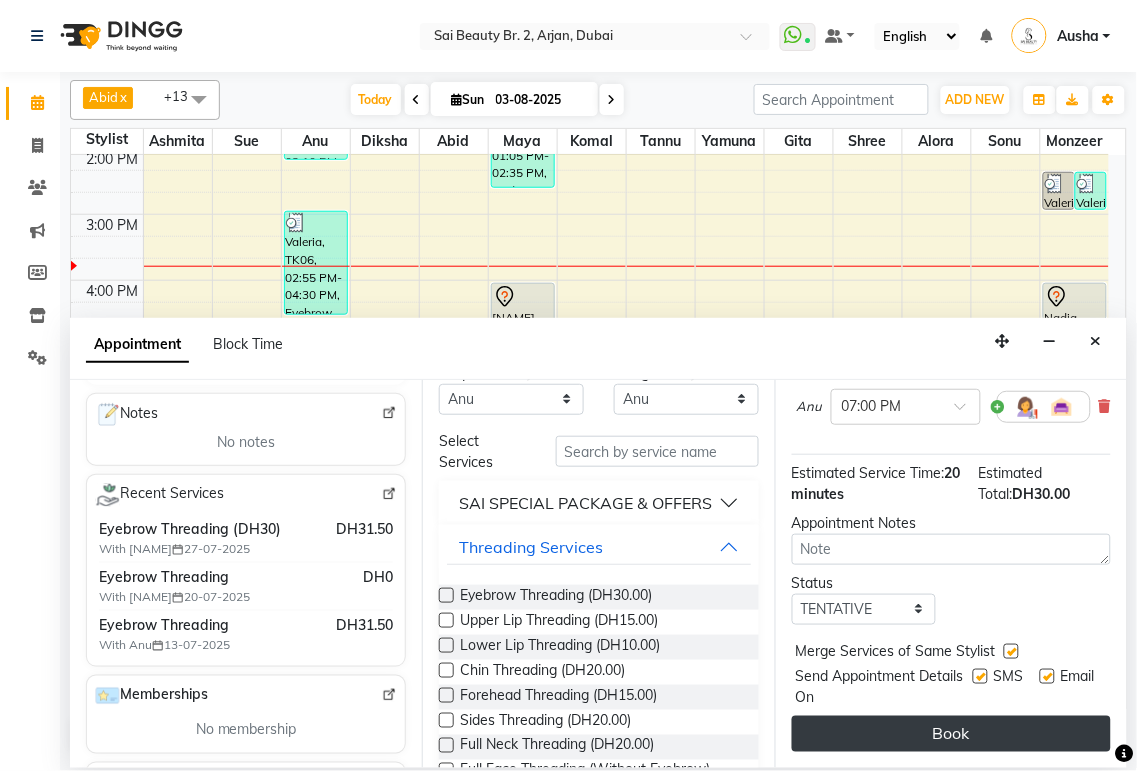 click on "Book" at bounding box center (951, 734) 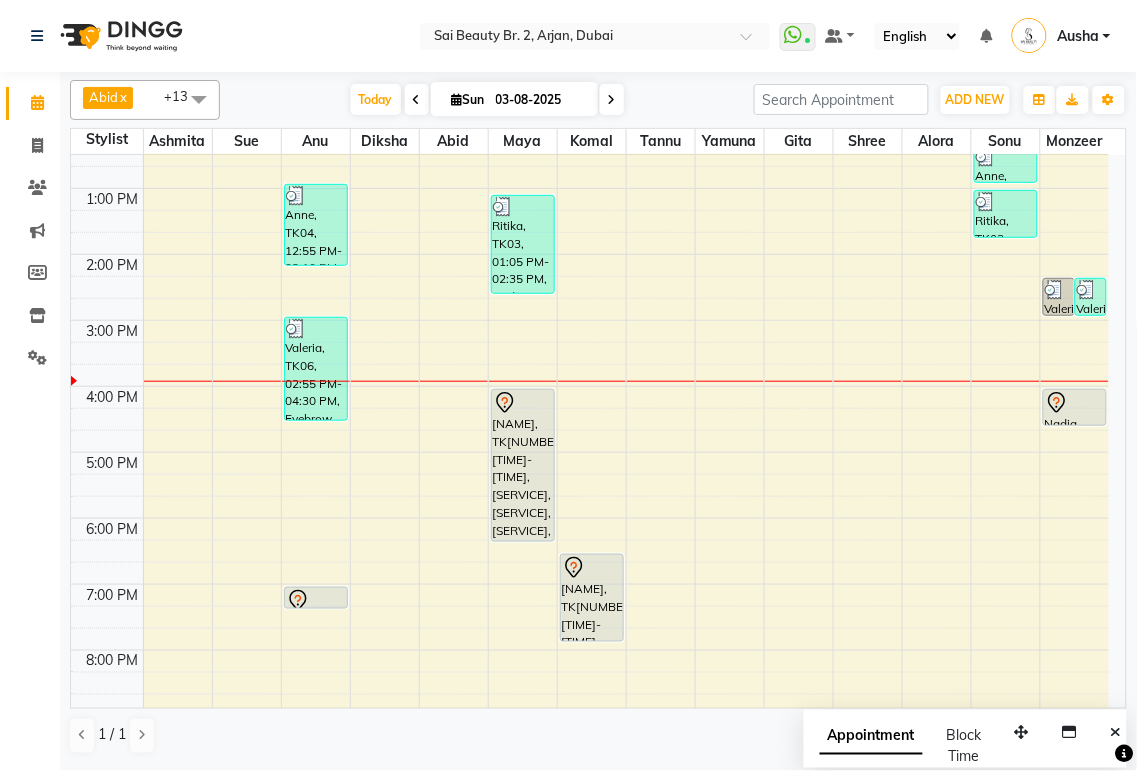 scroll, scrollTop: 126, scrollLeft: 0, axis: vertical 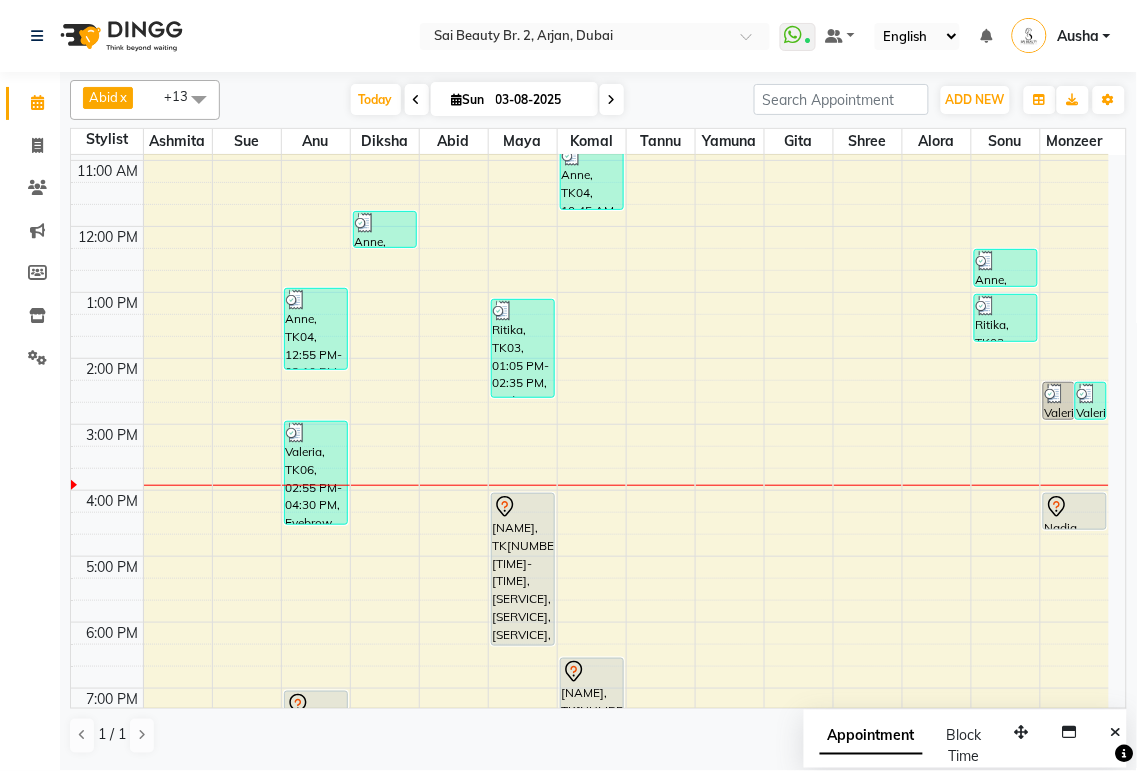 click 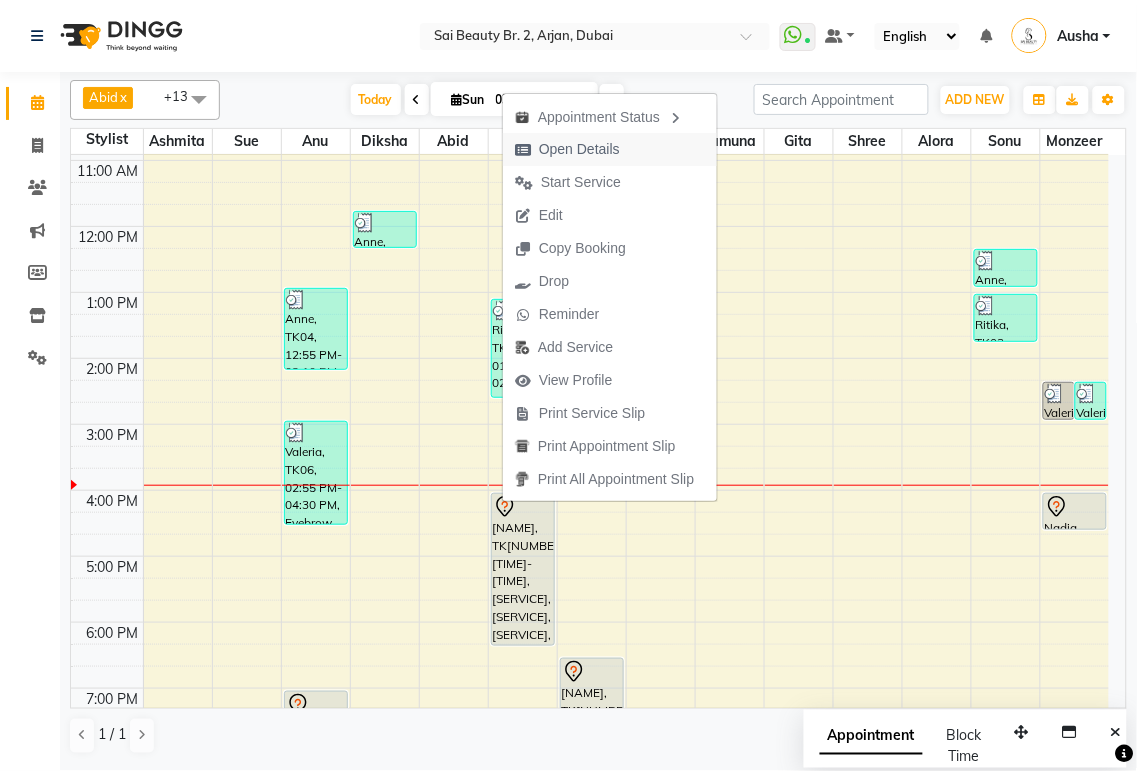 click on "Open Details" at bounding box center [567, 149] 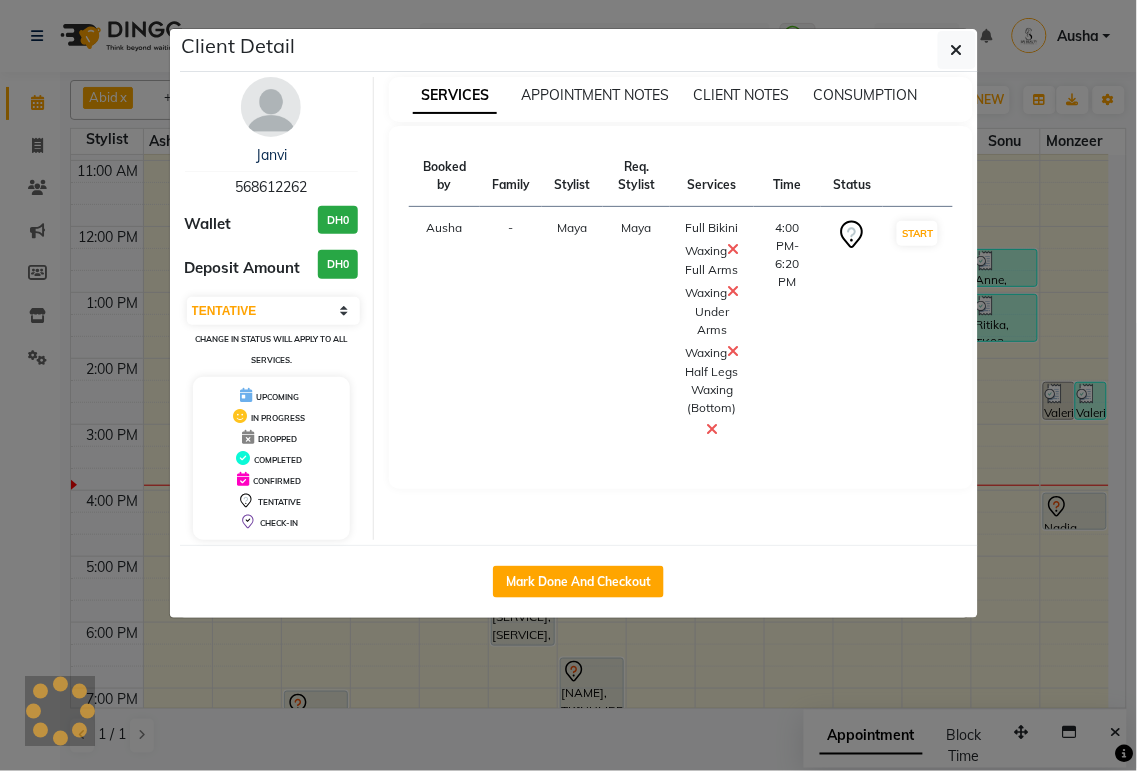 click on "Client Detail  [NAME]    [NUMBER] Wallet DH[PRICE] Deposit Amount  DH[PRICE]  Select IN SERVICE CONFIRMED TENTATIVE CHECK IN MARK DONE DROPPED UPCOMING Change in status will apply to all services. UPCOMING IN PROGRESS DROPPED COMPLETED CONFIRMED TENTATIVE CHECK-IN SERVICES APPOINTMENT NOTES CLIENT NOTES CONSUMPTION Booked by Family Stylist Req. Stylist Services Time Status  [NAME]  - [NAME] [NAME]  Full Bikini Waxing   Full Arms Waxing   Under Arms Waxing   Half Legs Waxing (Bottom)   [TIME]-[TIME]   START   Mark Done And Checkout" 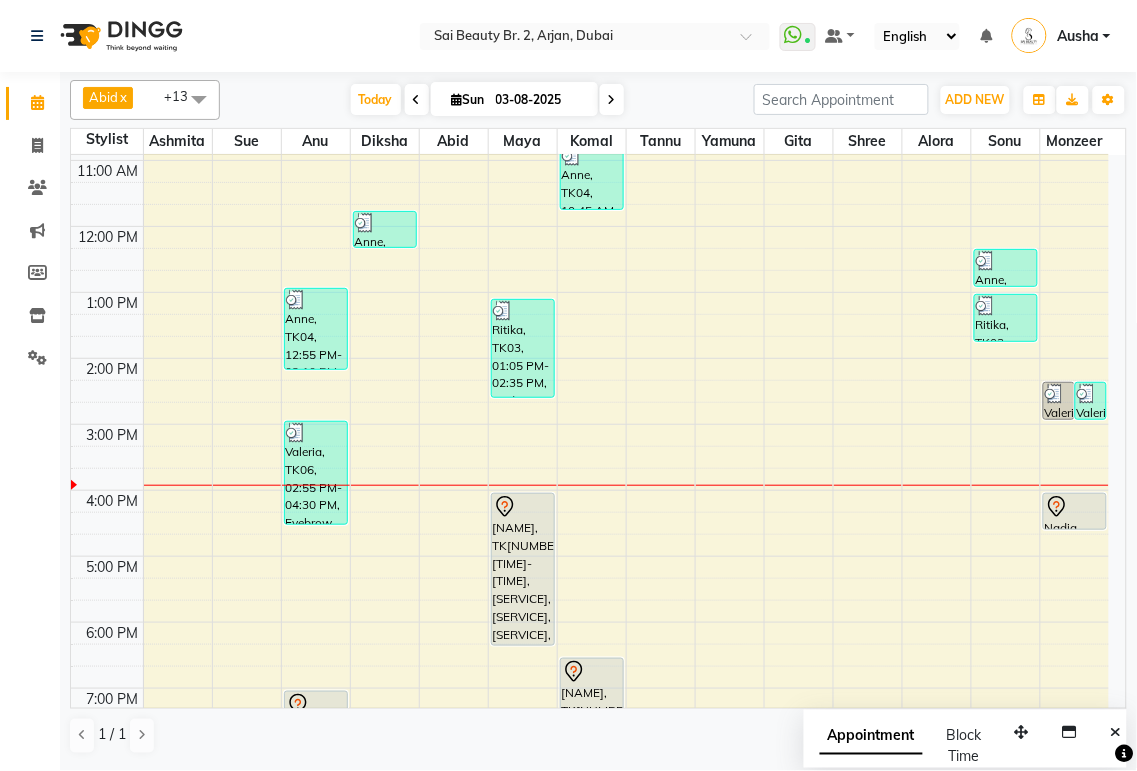 click at bounding box center (626, 457) 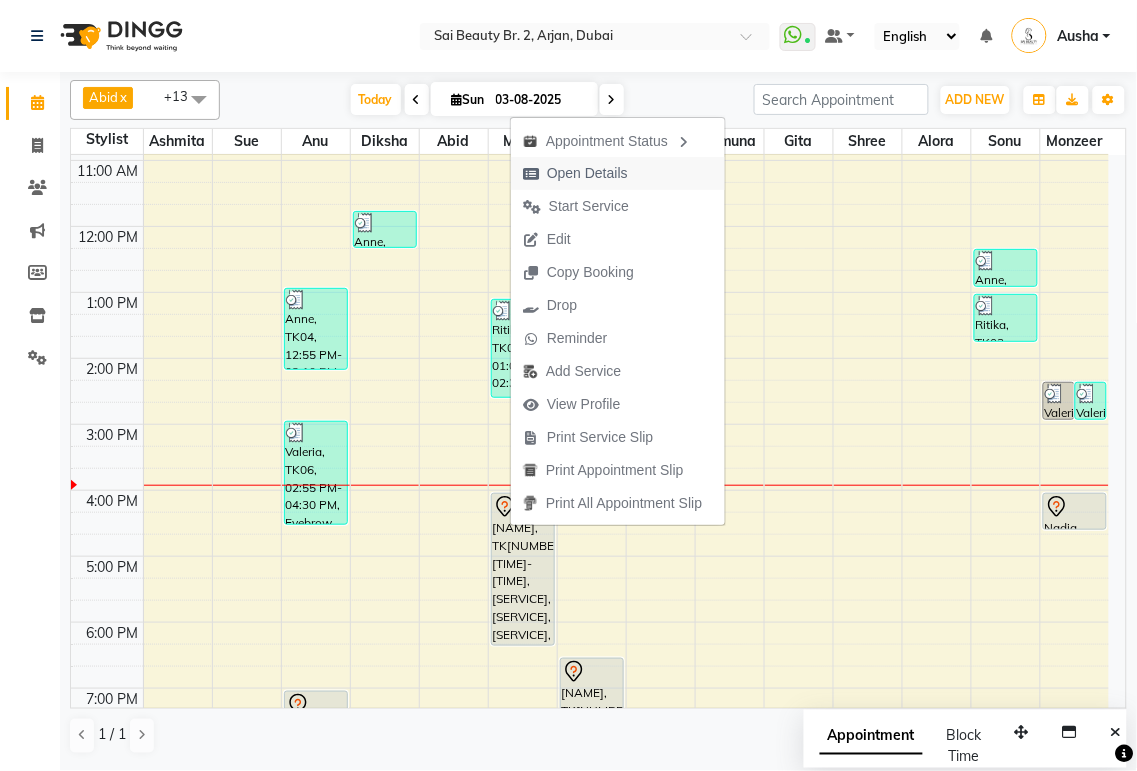 click at bounding box center [531, 174] 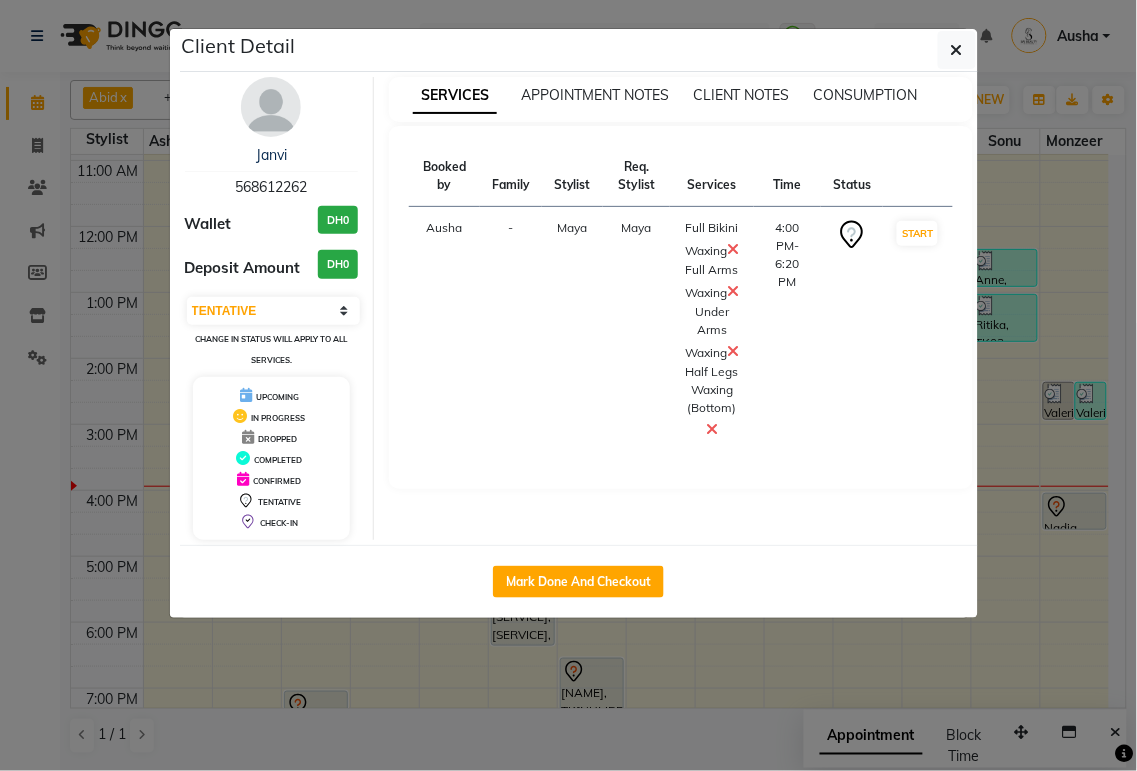 click on "Client Detail  [NAME]    [NUMBER] Wallet DH[PRICE] Deposit Amount  DH[PRICE]  Select IN SERVICE CONFIRMED TENTATIVE CHECK IN MARK DONE DROPPED UPCOMING Change in status will apply to all services. UPCOMING IN PROGRESS DROPPED COMPLETED CONFIRMED TENTATIVE CHECK-IN SERVICES APPOINTMENT NOTES CLIENT NOTES CONSUMPTION Booked by Family Stylist Req. Stylist Services Time Status  [NAME]  - [NAME] [NAME]  Full Bikini Waxing   Full Arms Waxing   Under Arms Waxing   Half Legs Waxing (Bottom)   [TIME]-[TIME]   START   Mark Done And Checkout" 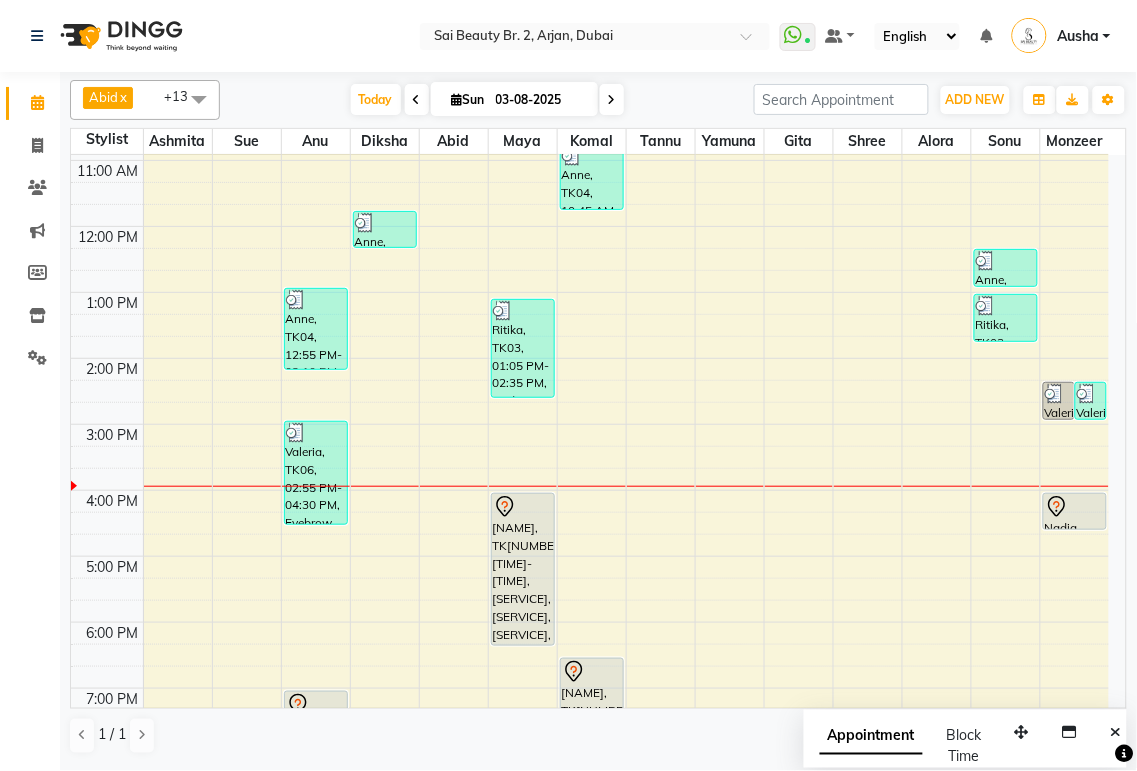 click 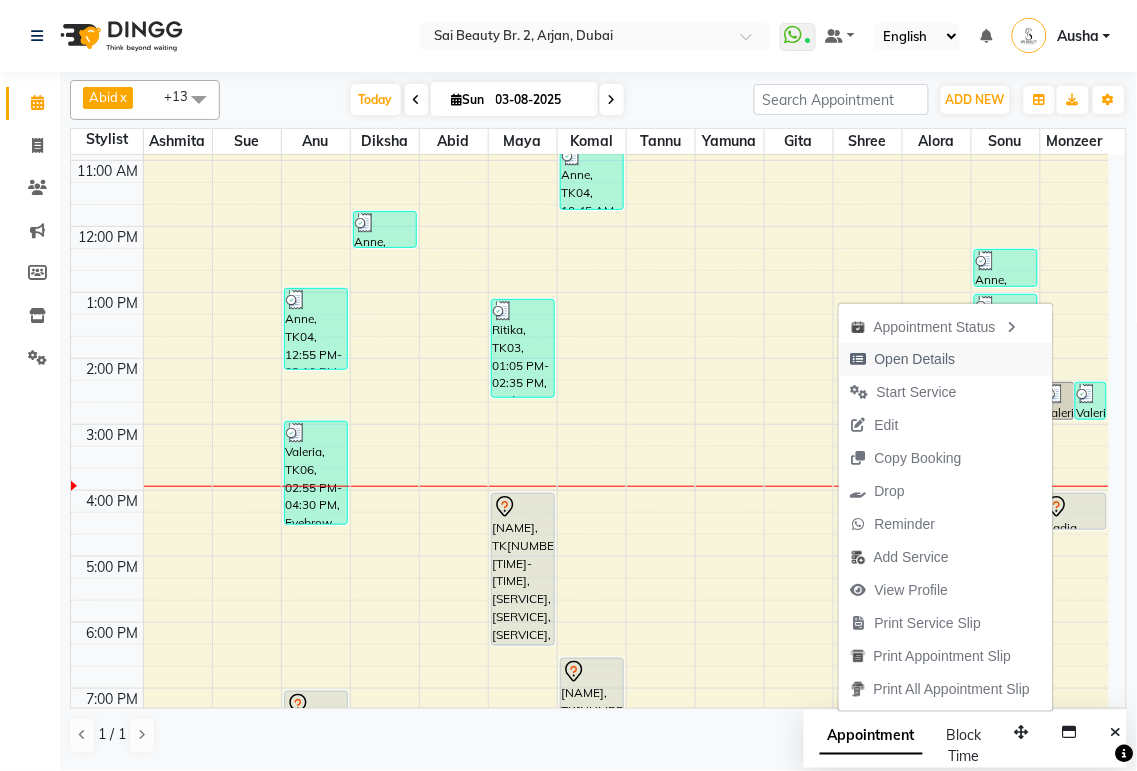 click on "Open Details" at bounding box center [903, 359] 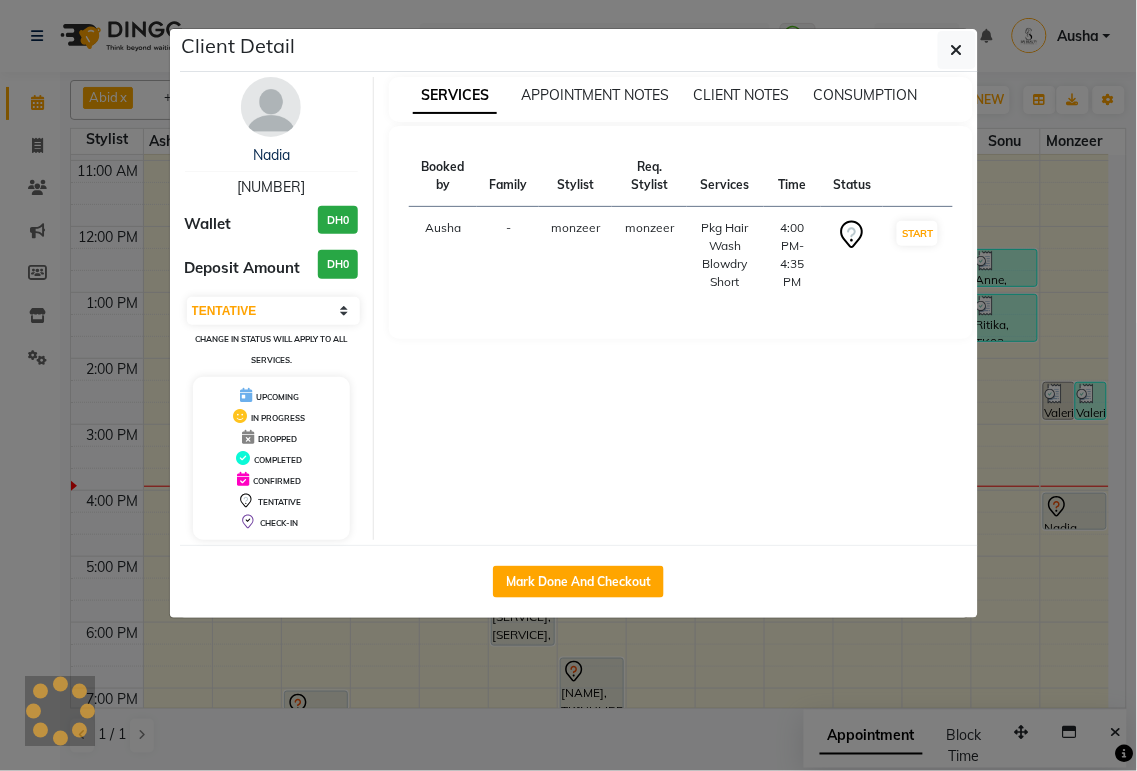 click on "Client Detail  [NAME]    [NUMBER] Wallet DH[PRICE] Deposit Amount  DH[PRICE]  Select IN SERVICE CONFIRMED TENTATIVE CHECK IN MARK DONE DROPPED UPCOMING Change in status will apply to all services. UPCOMING IN PROGRESS DROPPED COMPLETED CONFIRMED TENTATIVE CHECK-IN SERVICES APPOINTMENT NOTES CLIENT NOTES CONSUMPTION Booked by Family Stylist Req. Stylist Services Time Status  [NAME]  - [NAME] [NAME]  Pkg Hair Wash Blowdry Short   [TIME]-[TIME]   START   Mark Done And Checkout" 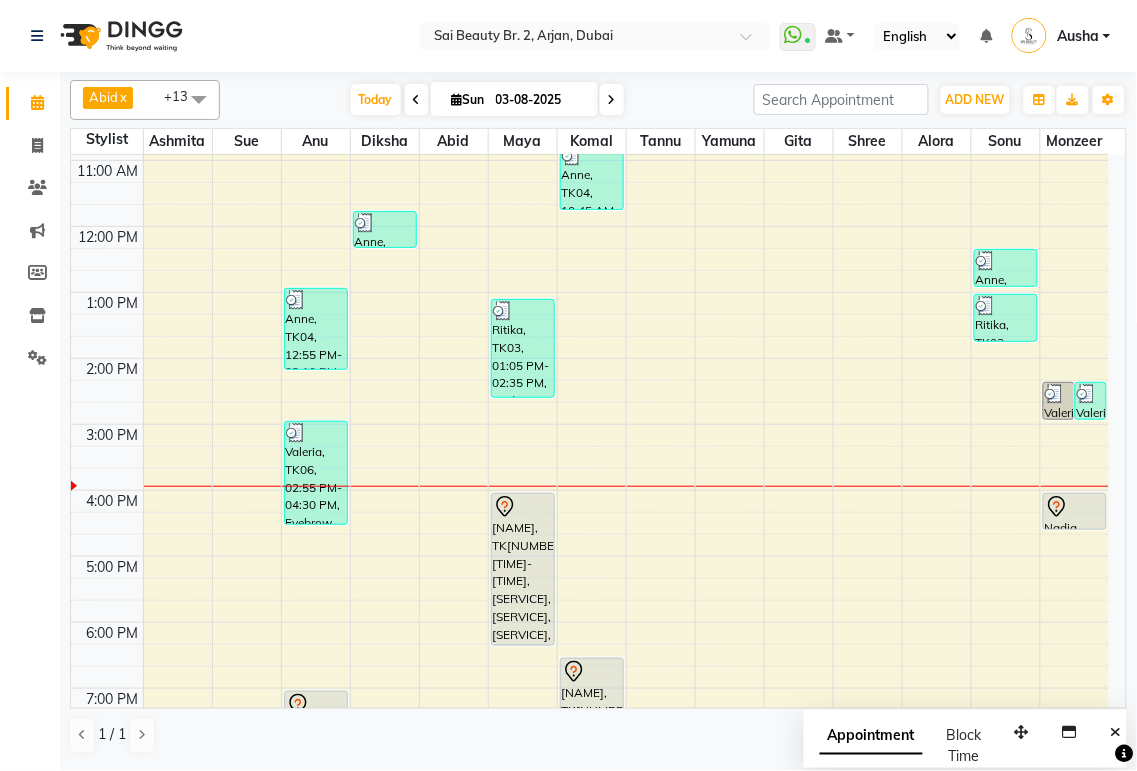 click 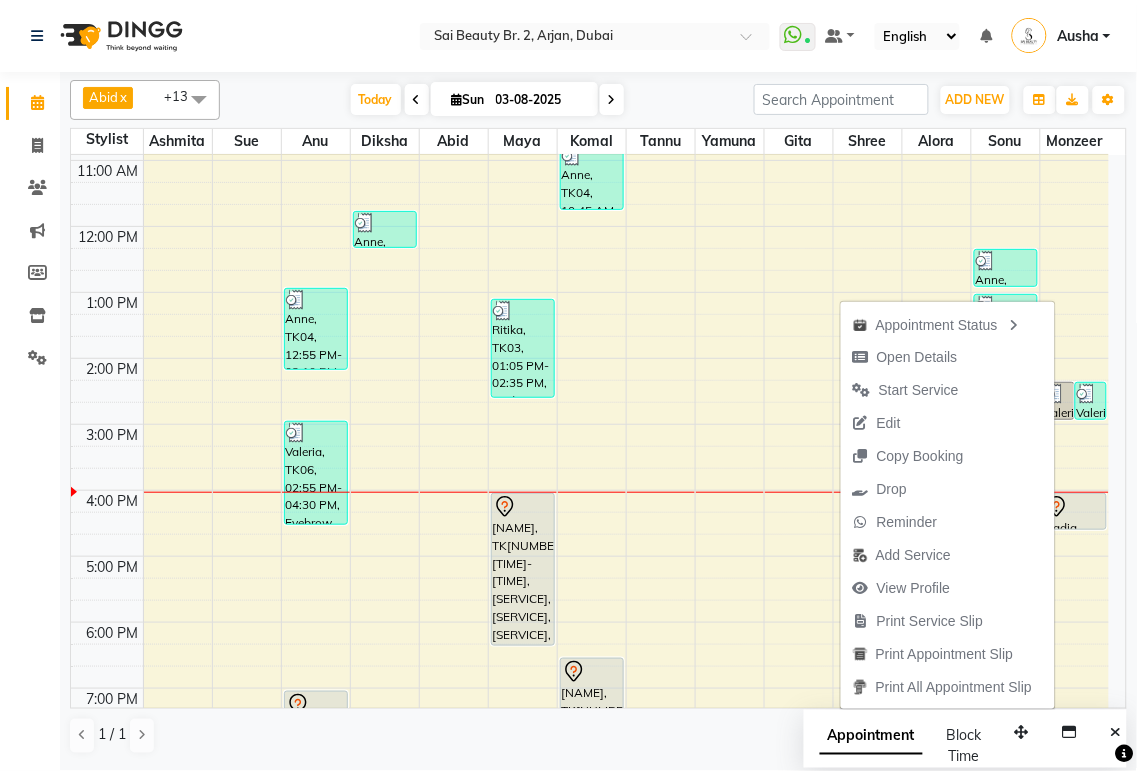 click at bounding box center (626, 347) 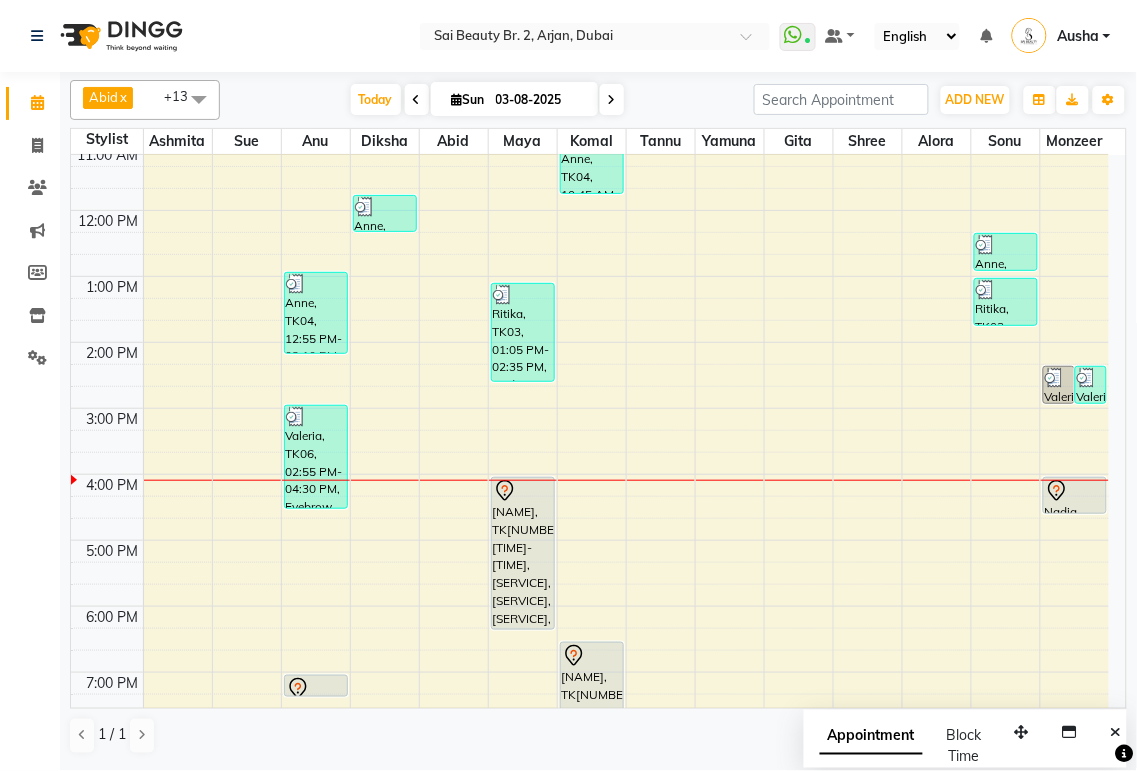scroll, scrollTop: 145, scrollLeft: 0, axis: vertical 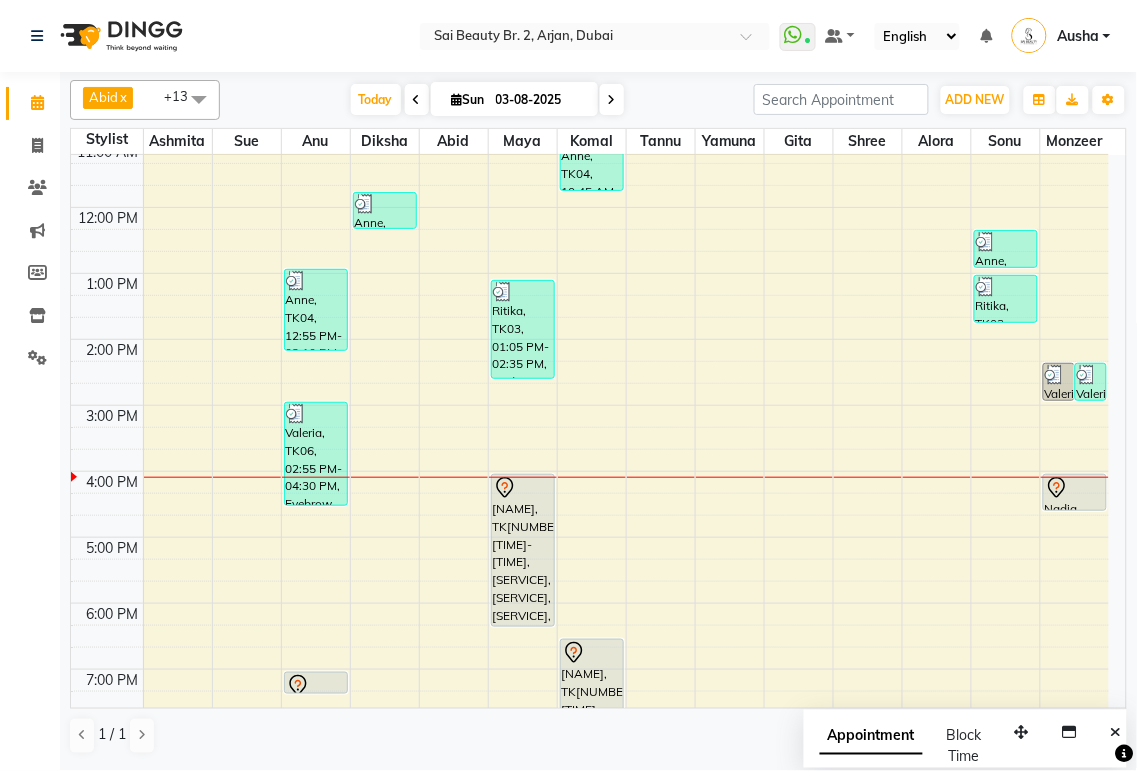 click on "Anne, TK04, 12:20 PM-12:55 PM, Kids normal polish (DH20)" at bounding box center (1006, 249) 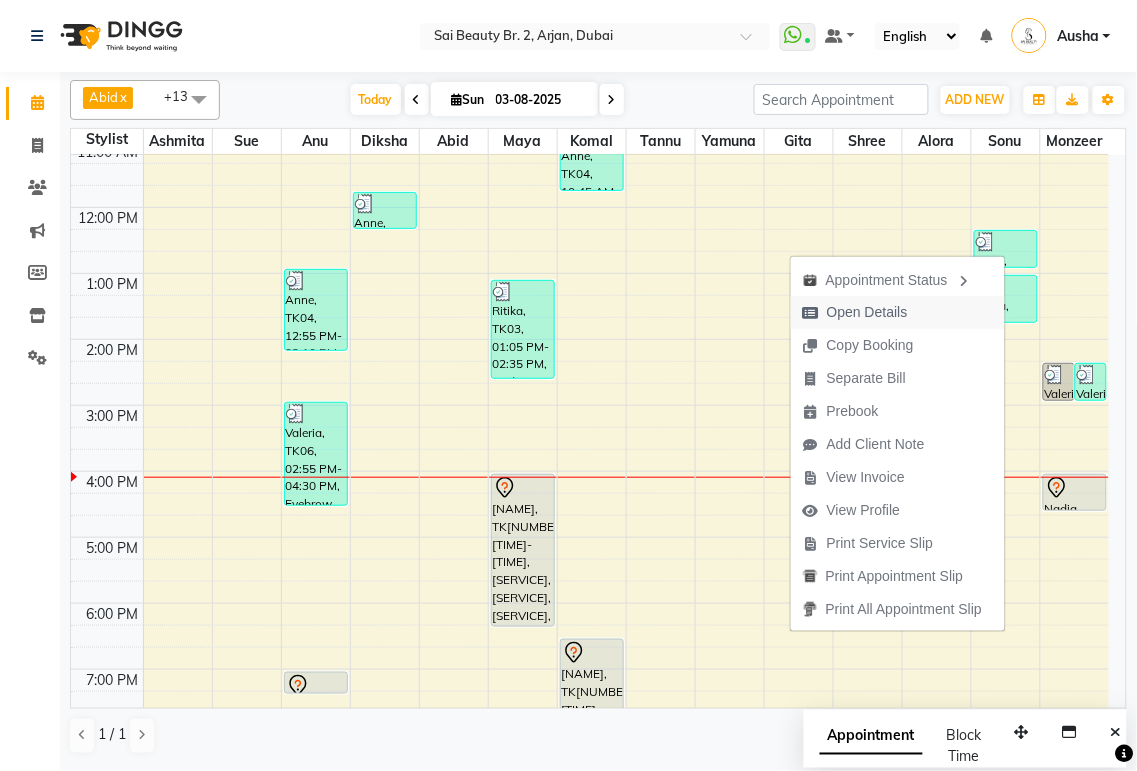 click on "Open Details" at bounding box center [898, 312] 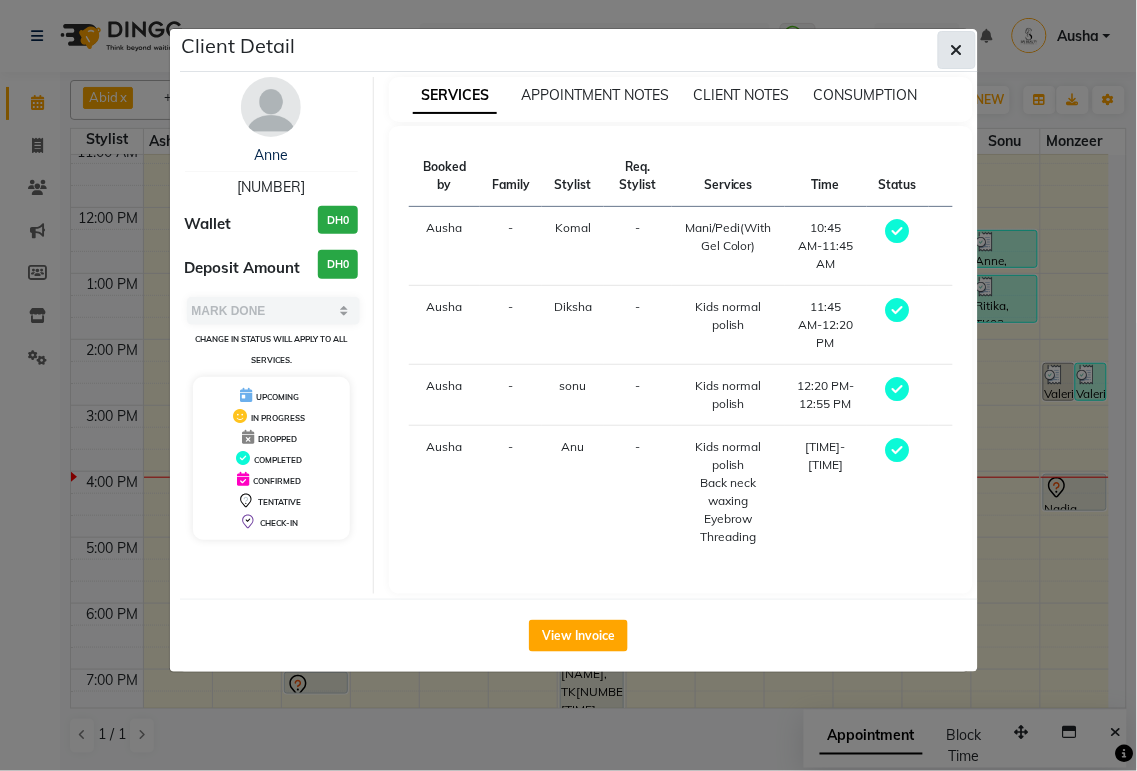 click 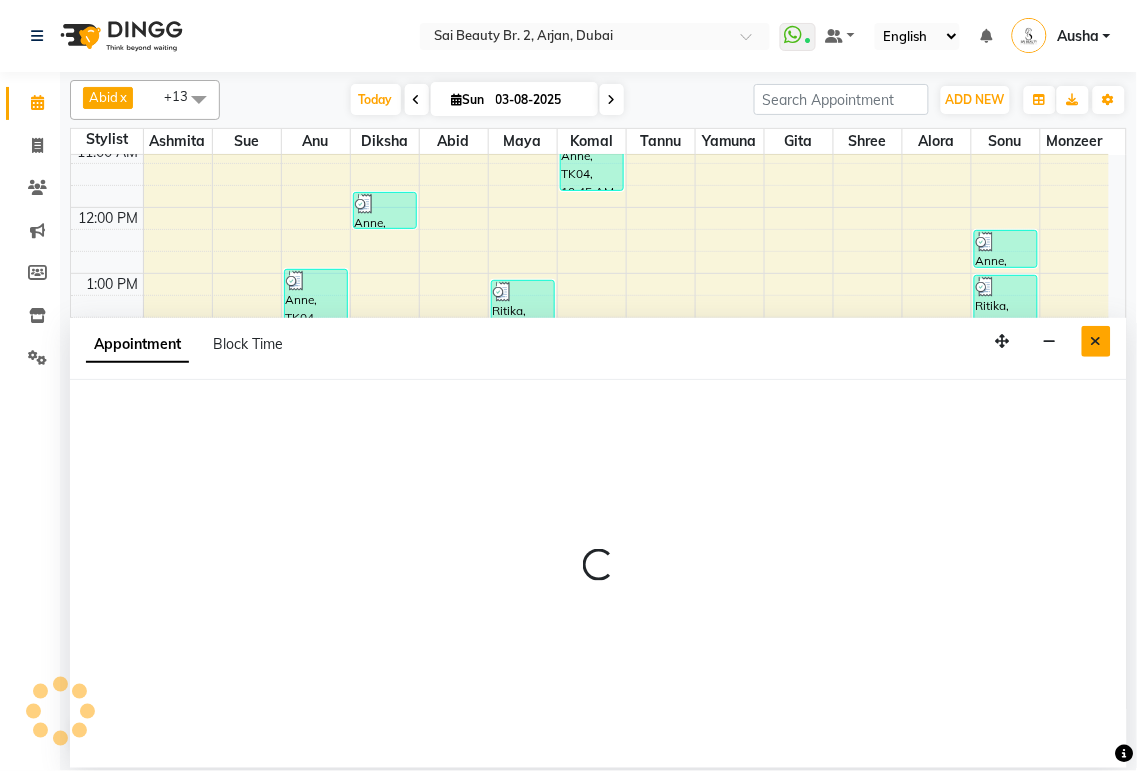 click at bounding box center [1096, 341] 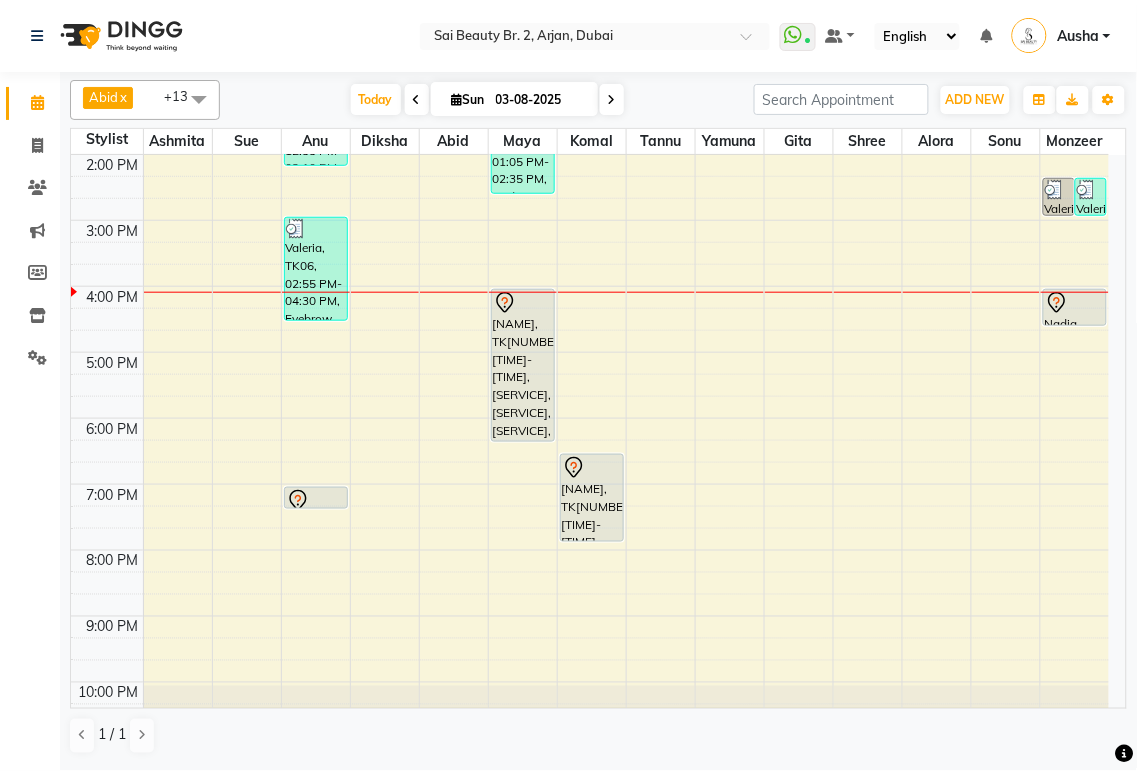 scroll, scrollTop: 336, scrollLeft: 0, axis: vertical 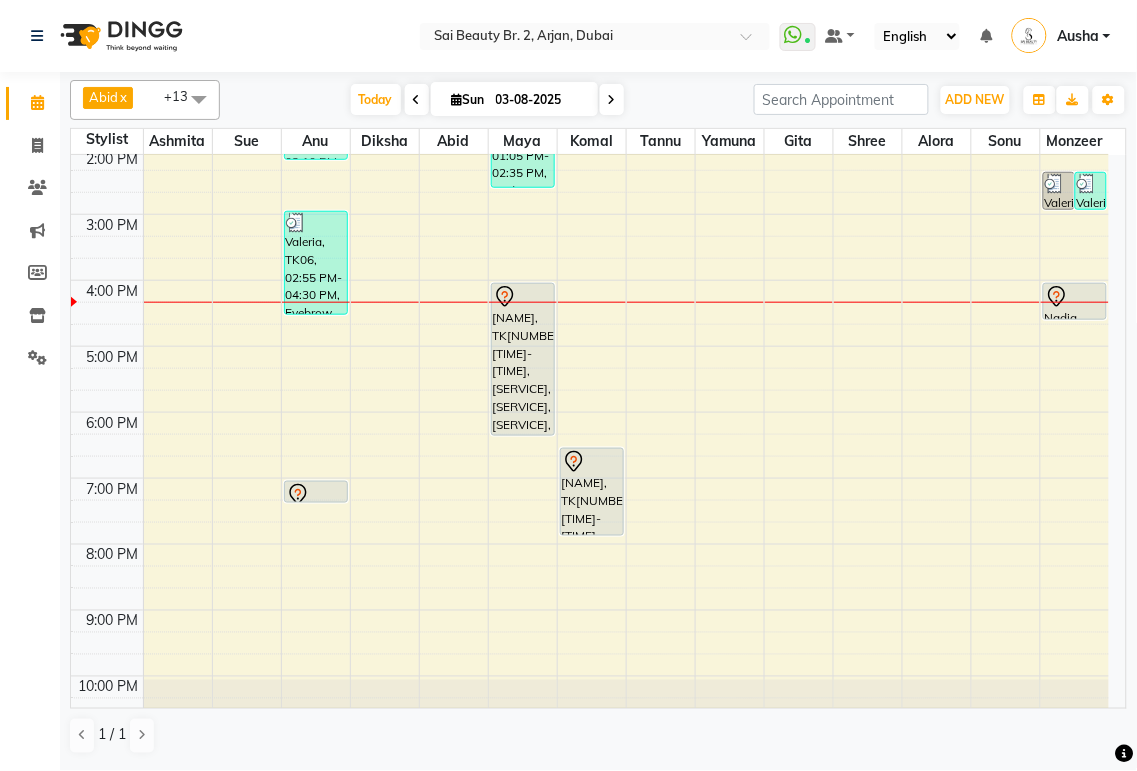 click at bounding box center (612, 100) 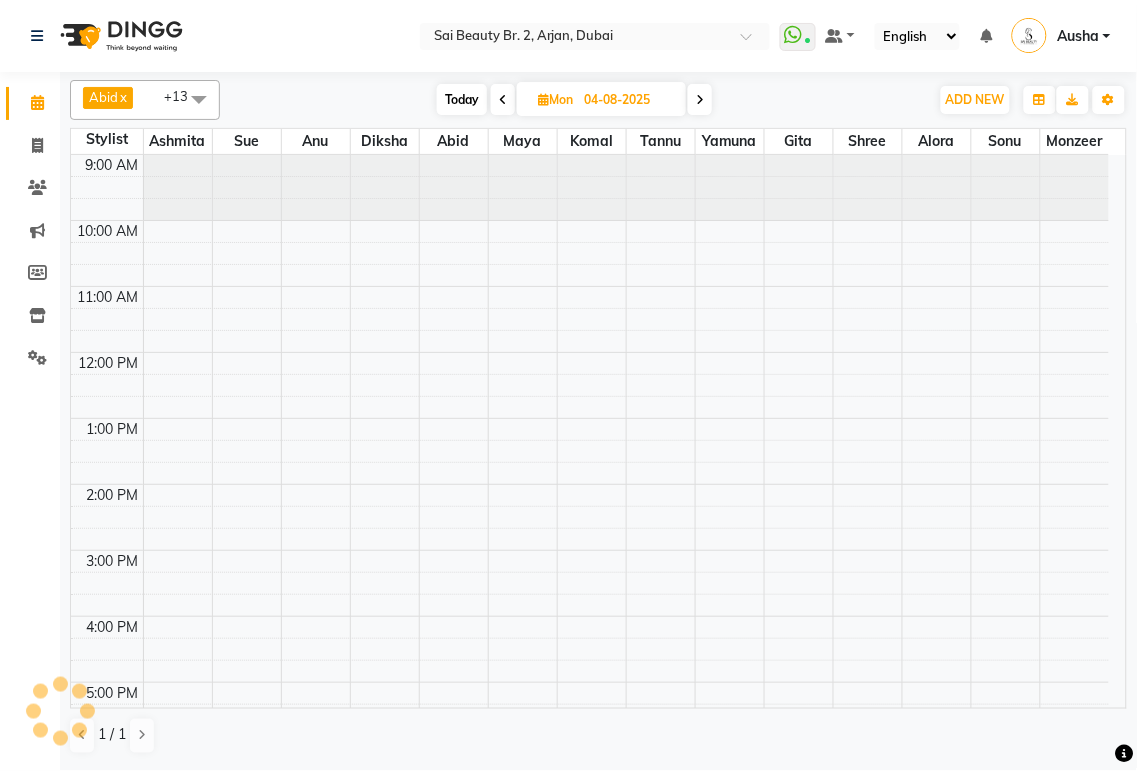 scroll, scrollTop: 374, scrollLeft: 0, axis: vertical 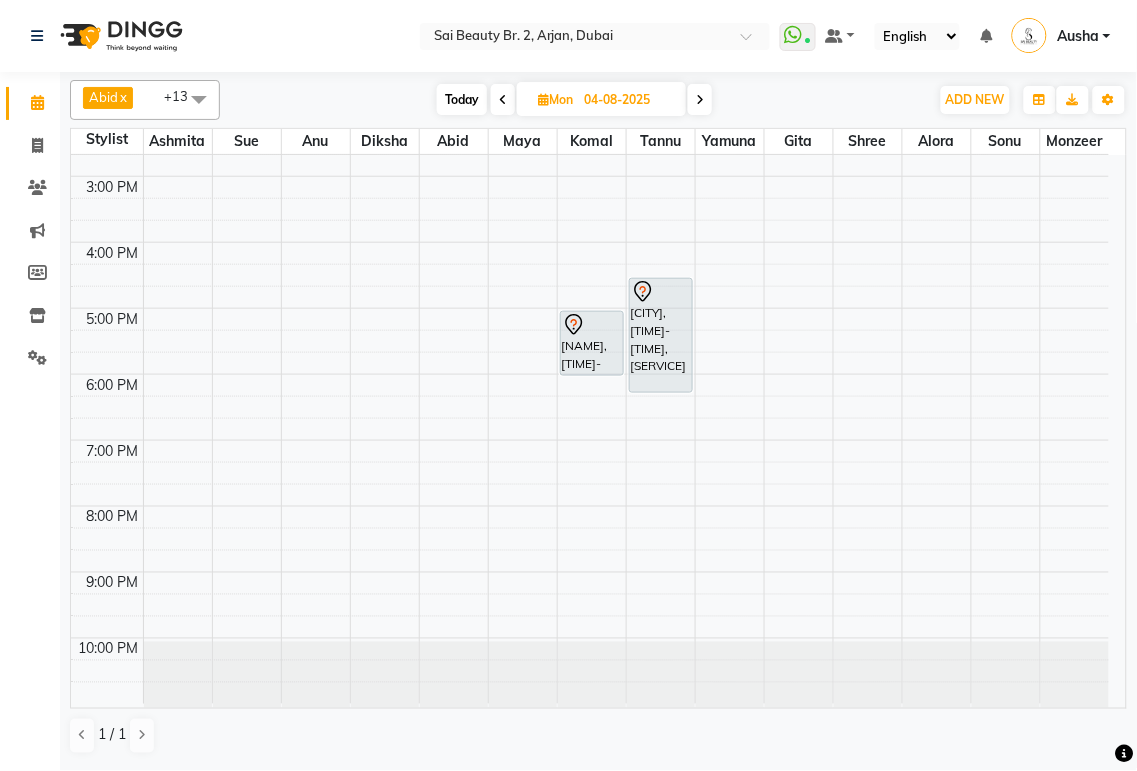 click on "[NAME], [TIME]-[TIME], [SERVICE]" at bounding box center [592, 343] 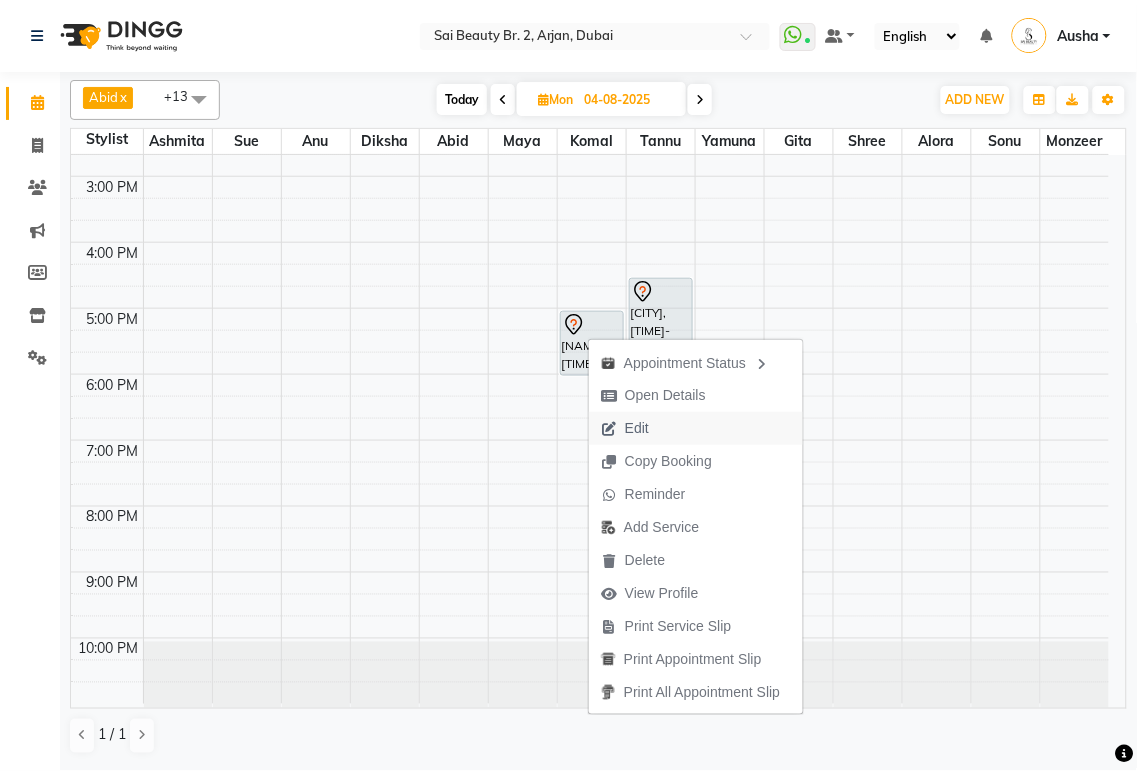 click on "Edit" at bounding box center (625, 428) 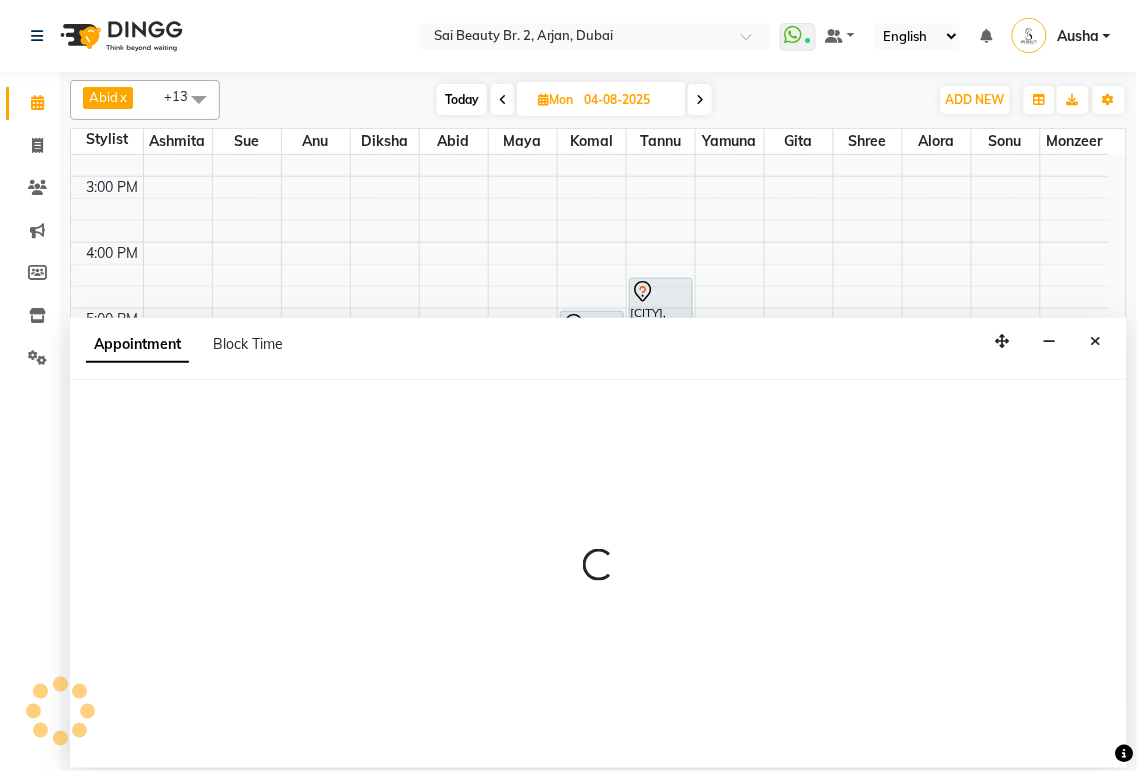 select on "tentative" 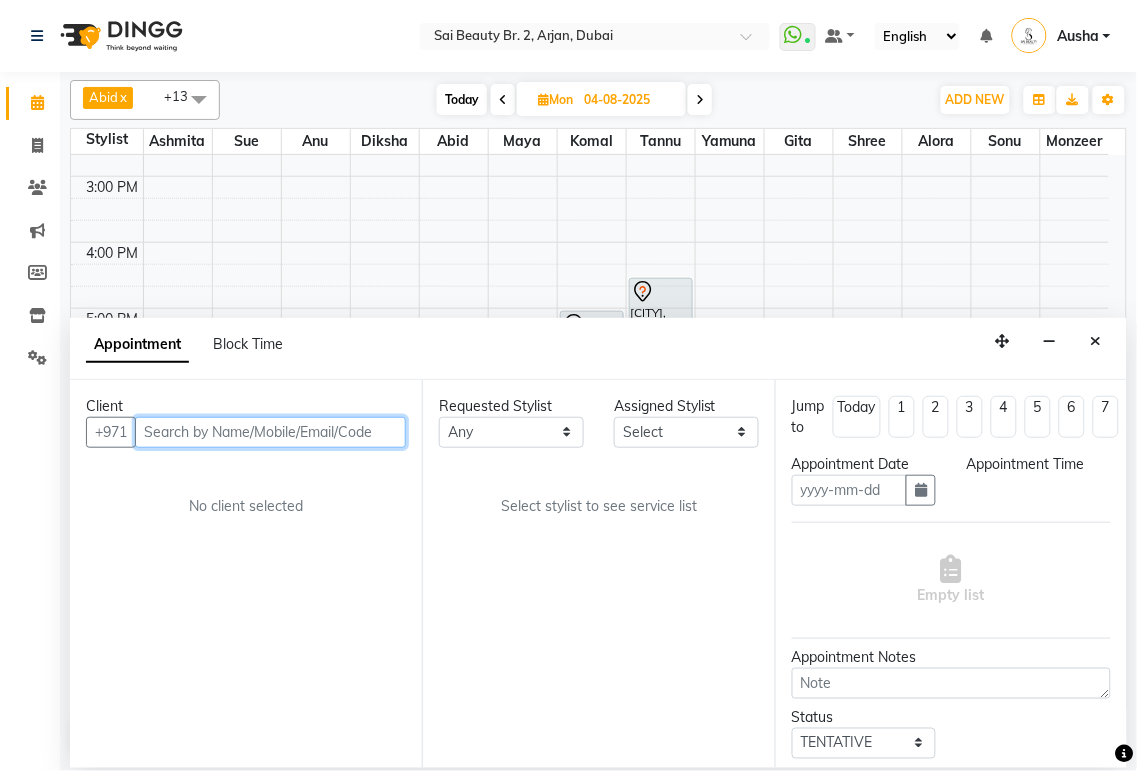 type on "04-08-2025" 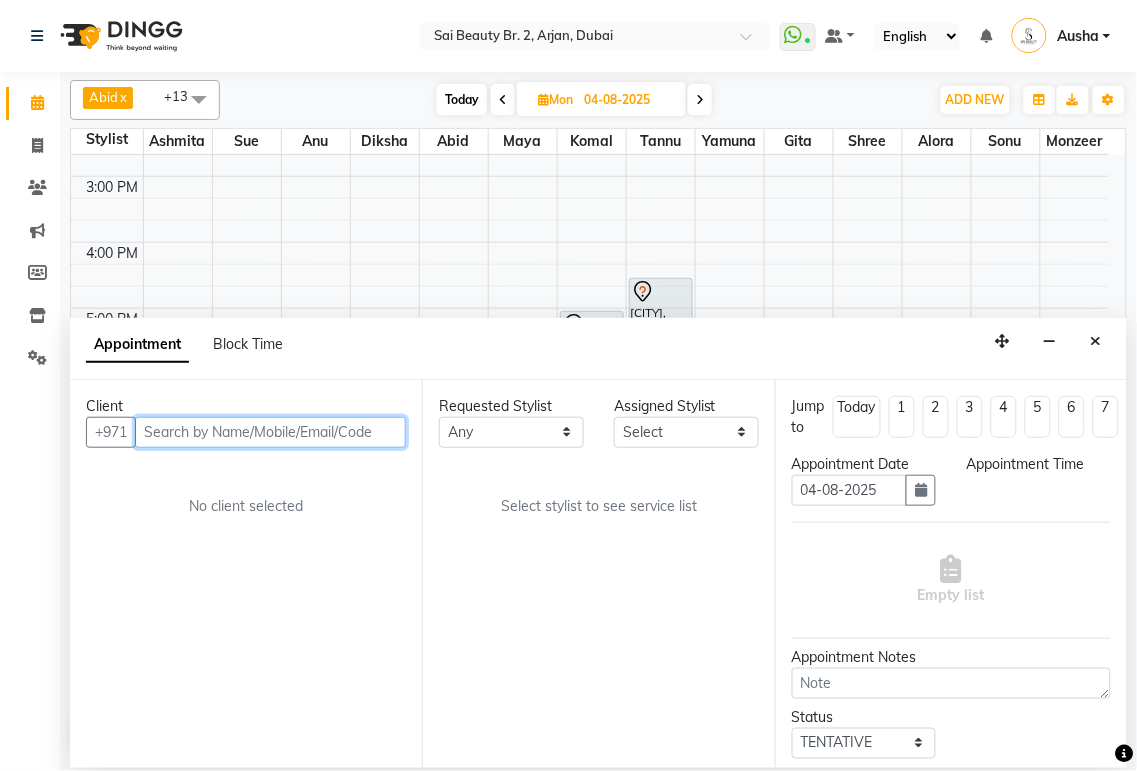 select on "1020" 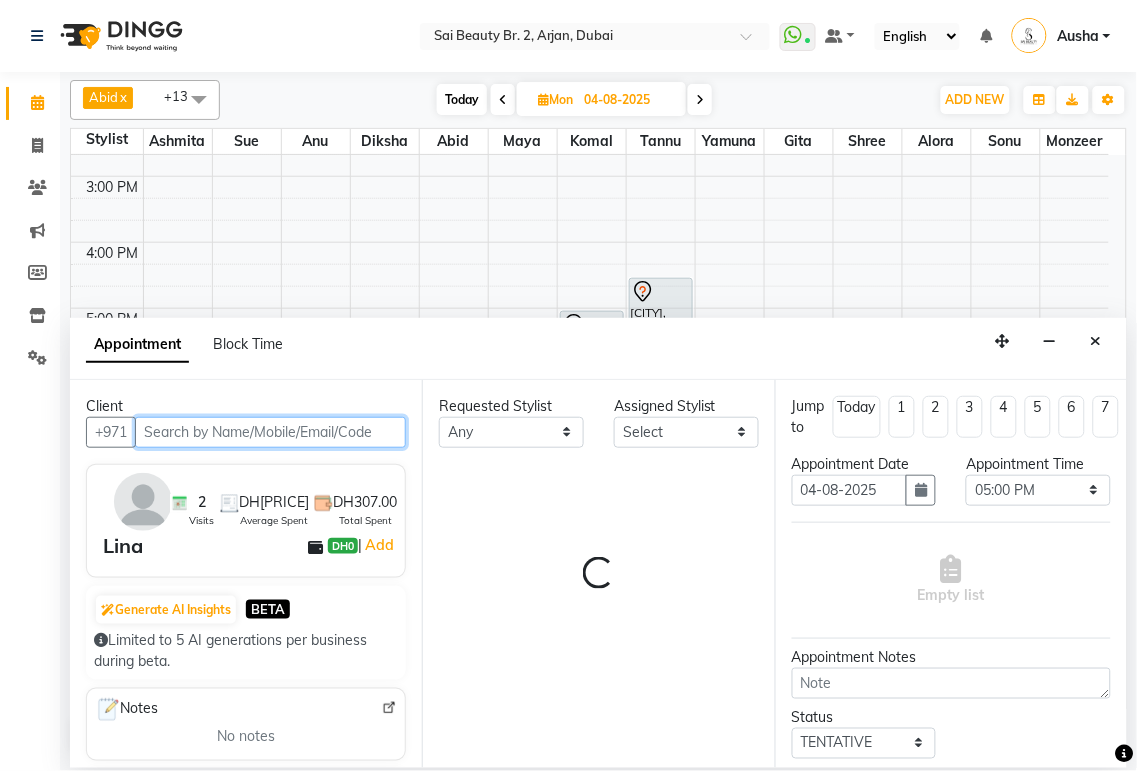 scroll, scrollTop: 374, scrollLeft: 0, axis: vertical 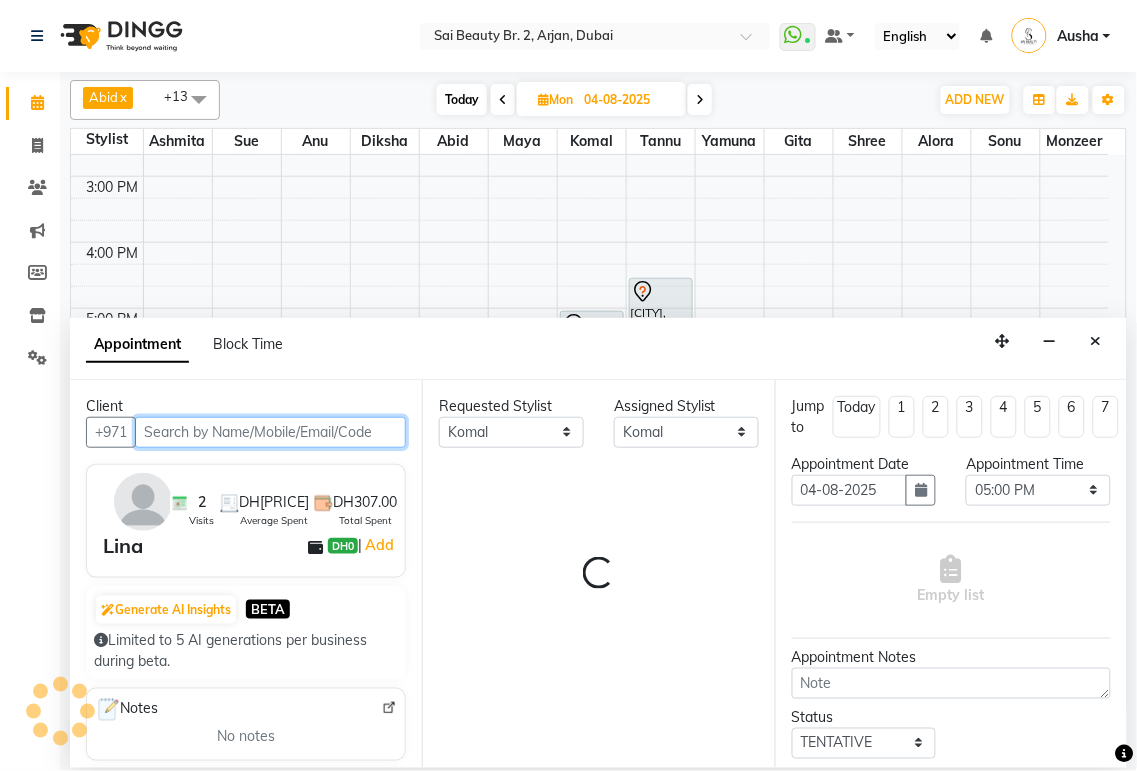 select on "3469" 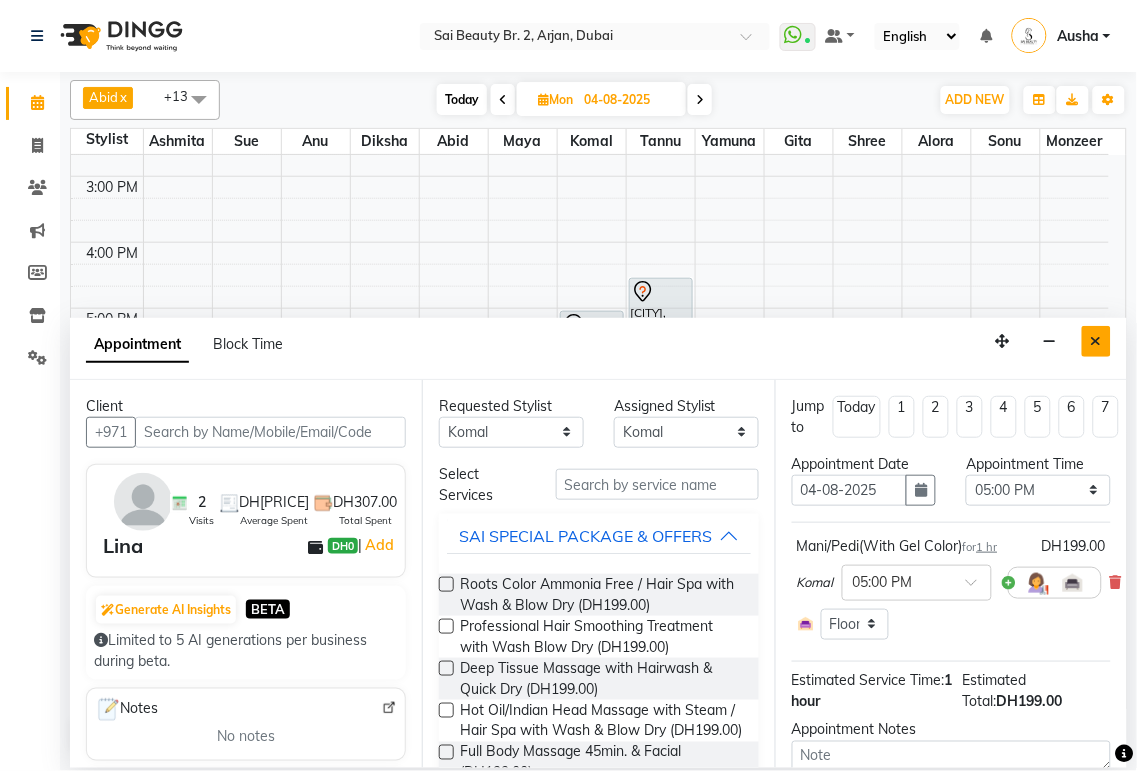 click at bounding box center (1096, 341) 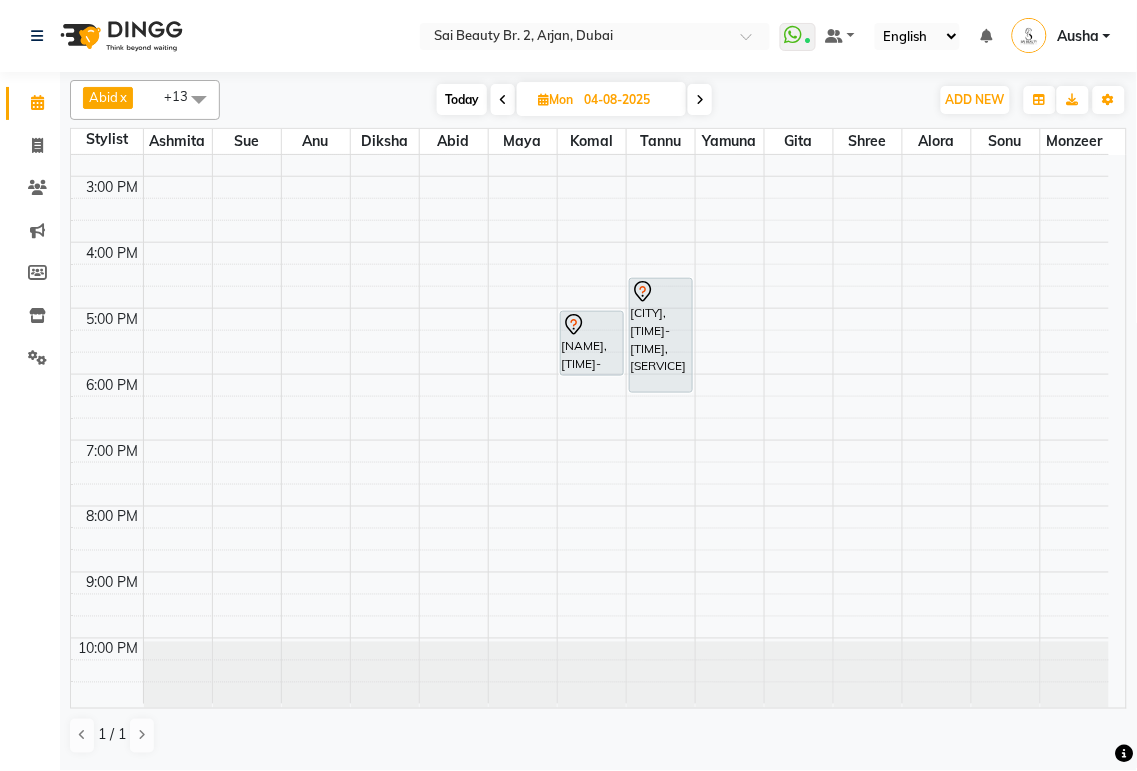 click on "[NAME], [TIME]-[TIME], [SERVICE]" at bounding box center (592, 343) 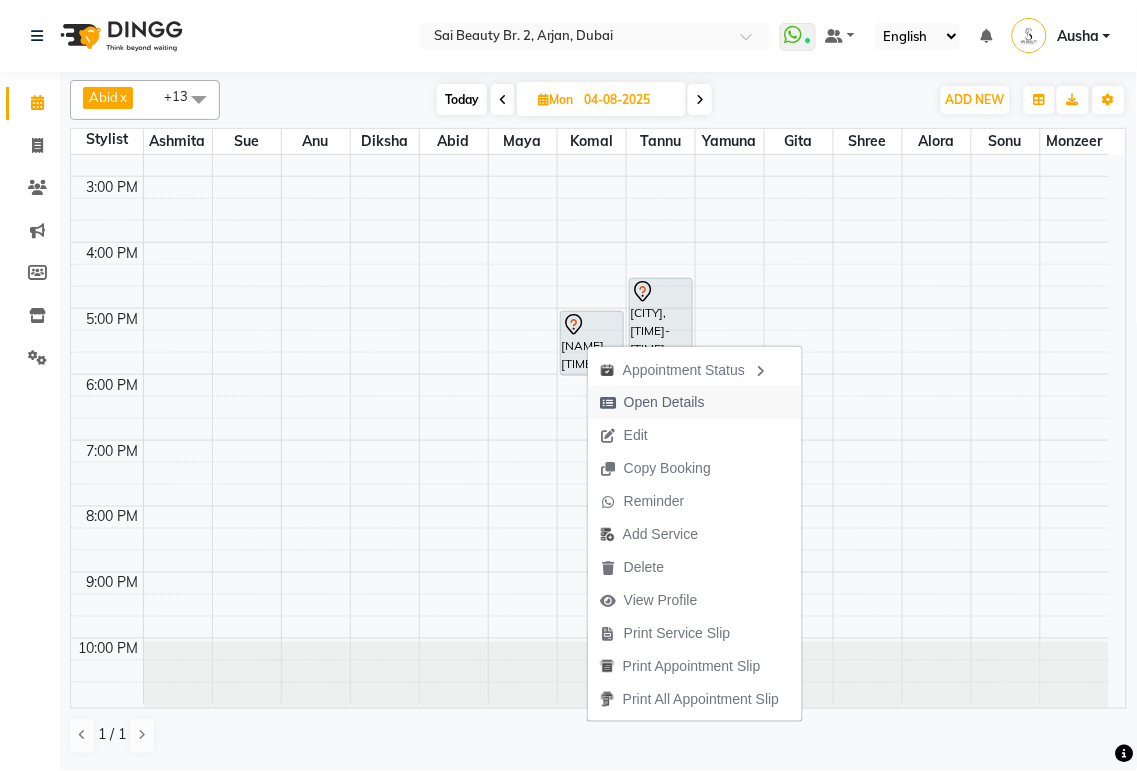 click on "Open Details" at bounding box center (664, 402) 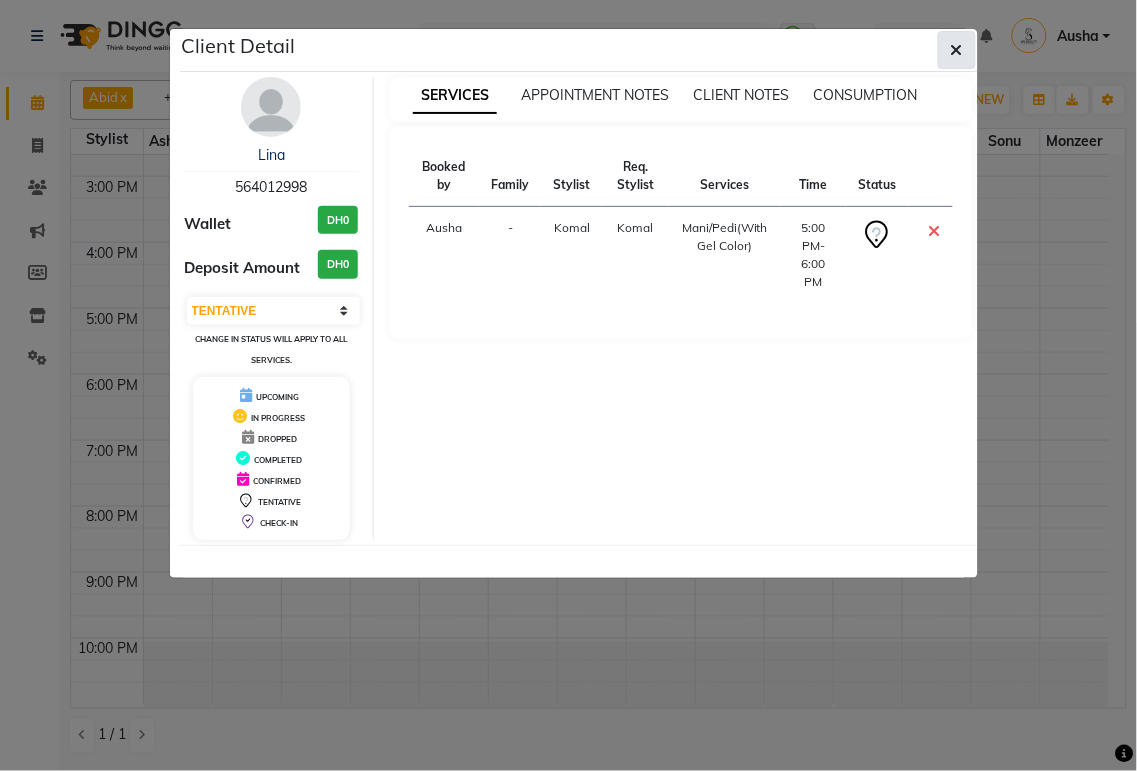 click 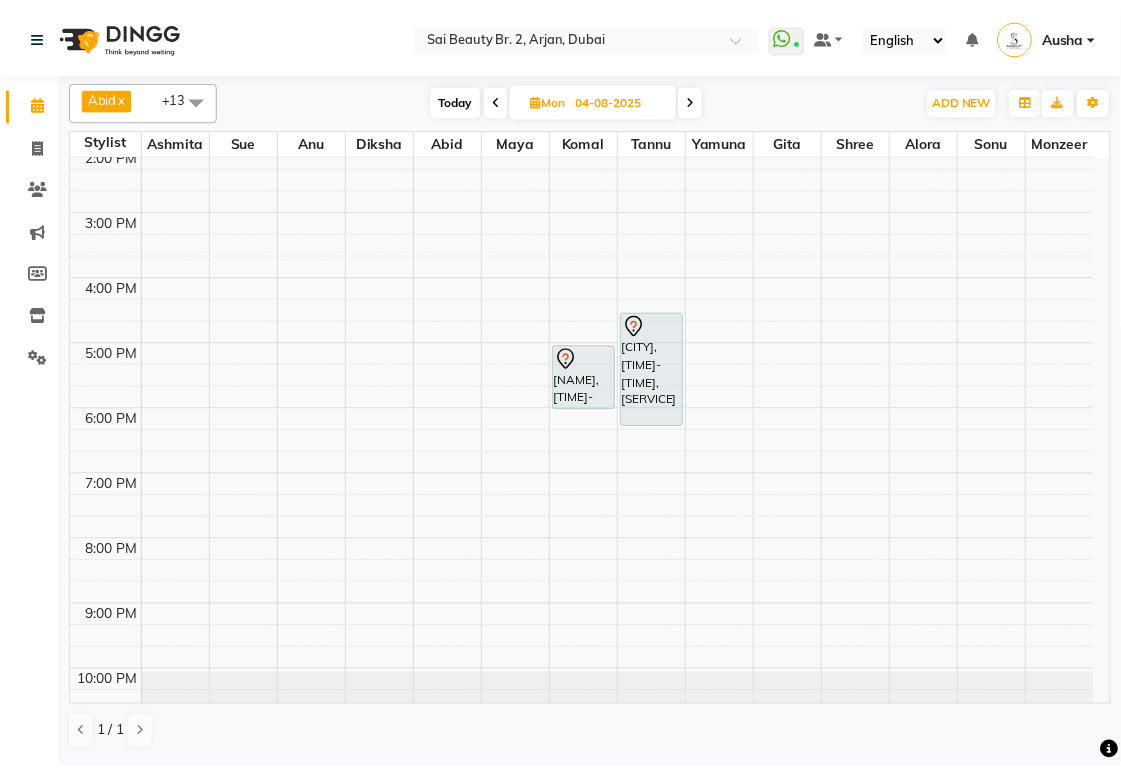 scroll, scrollTop: 342, scrollLeft: 0, axis: vertical 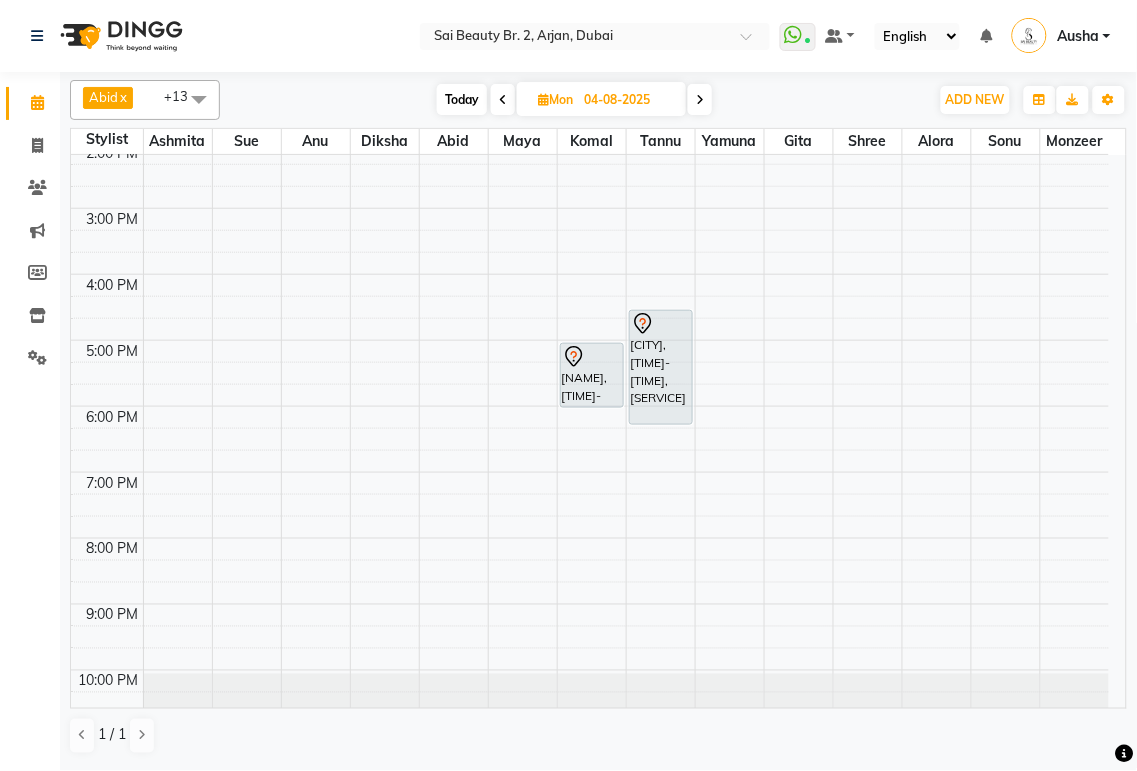 click on "[CITY], [TIME]-[TIME], [SERVICE]" at bounding box center [661, 367] 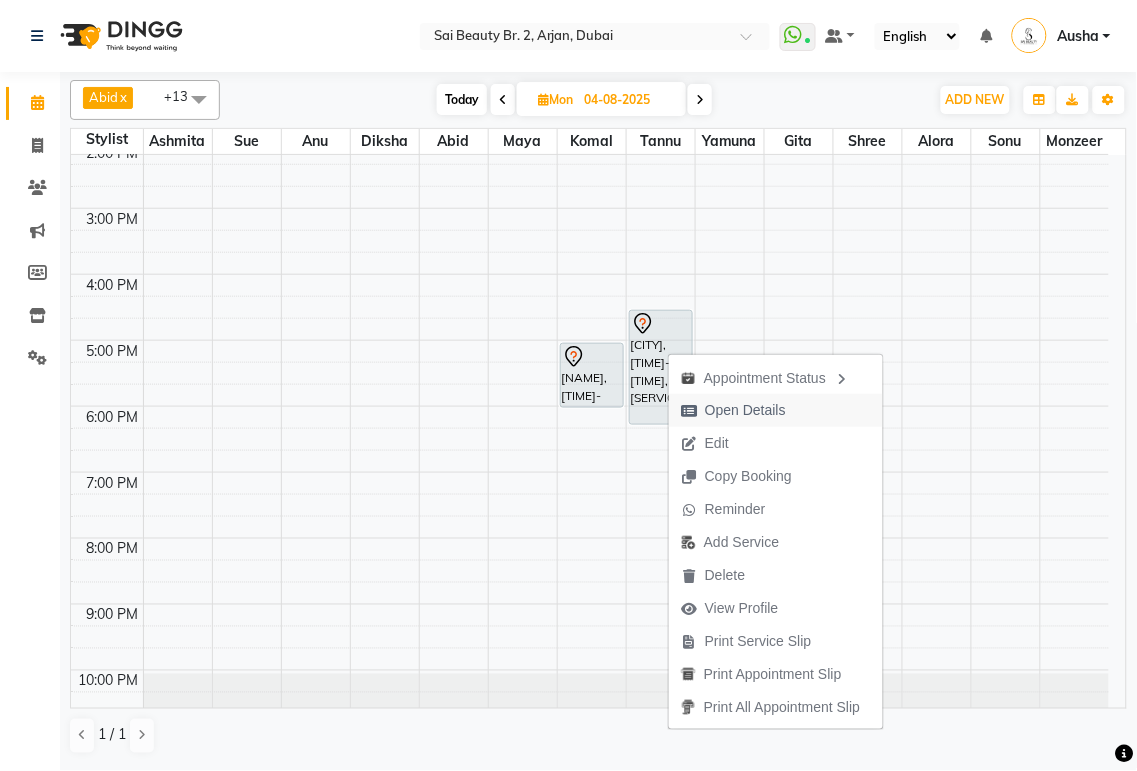 click on "Open Details" at bounding box center [745, 410] 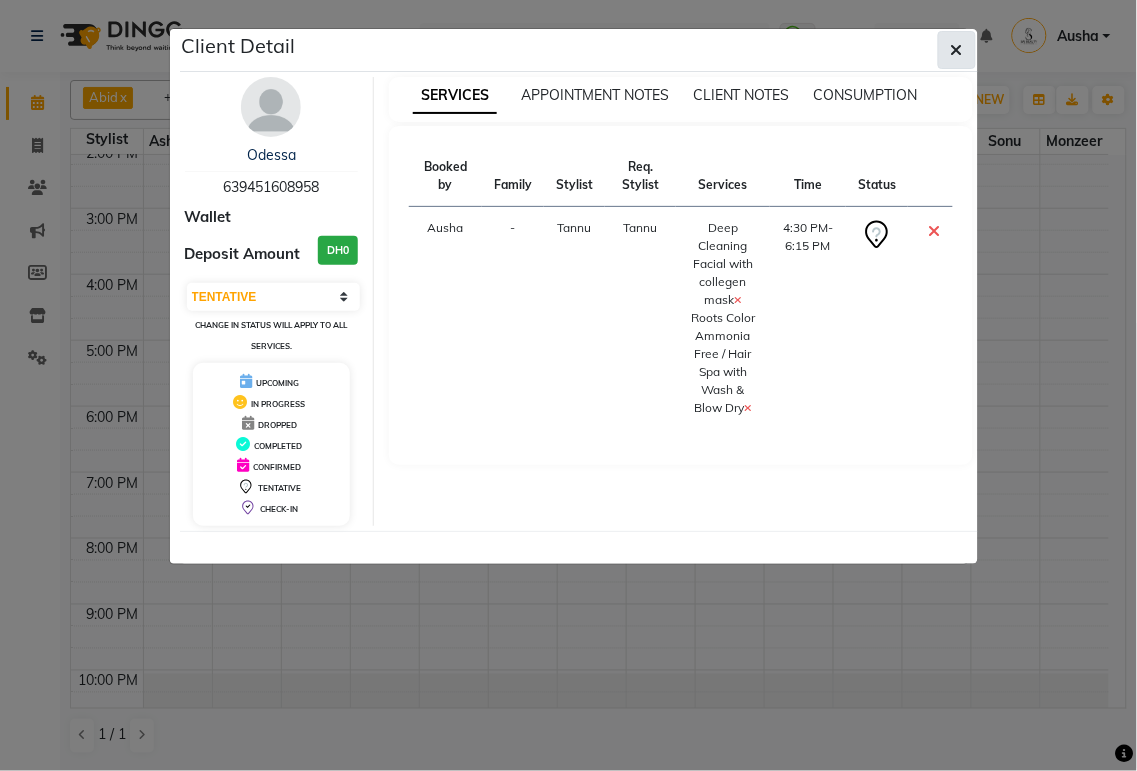 click 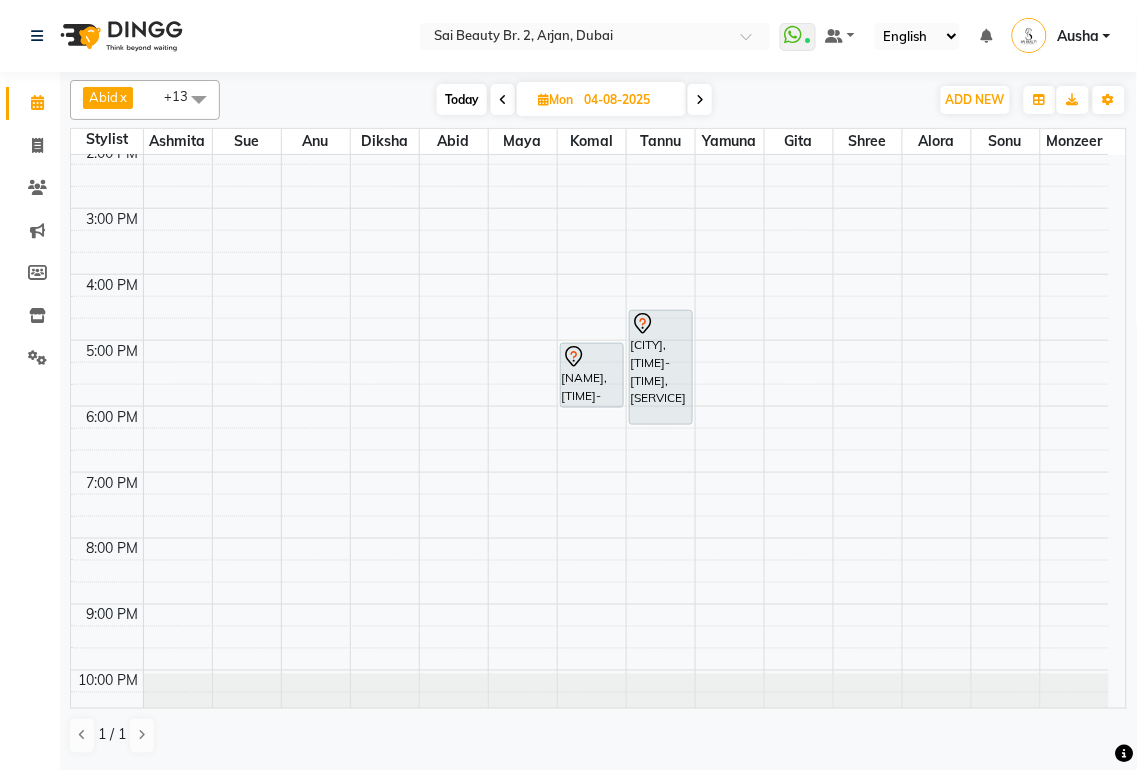 click 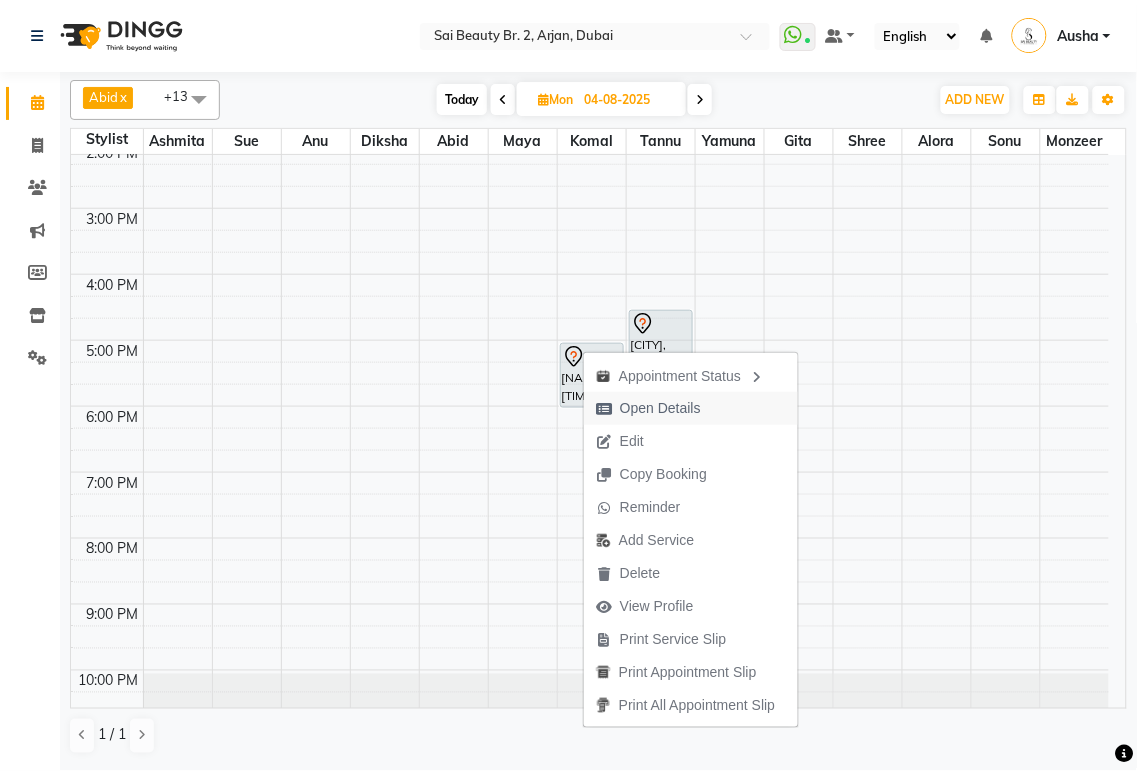 click on "Open Details" at bounding box center [660, 408] 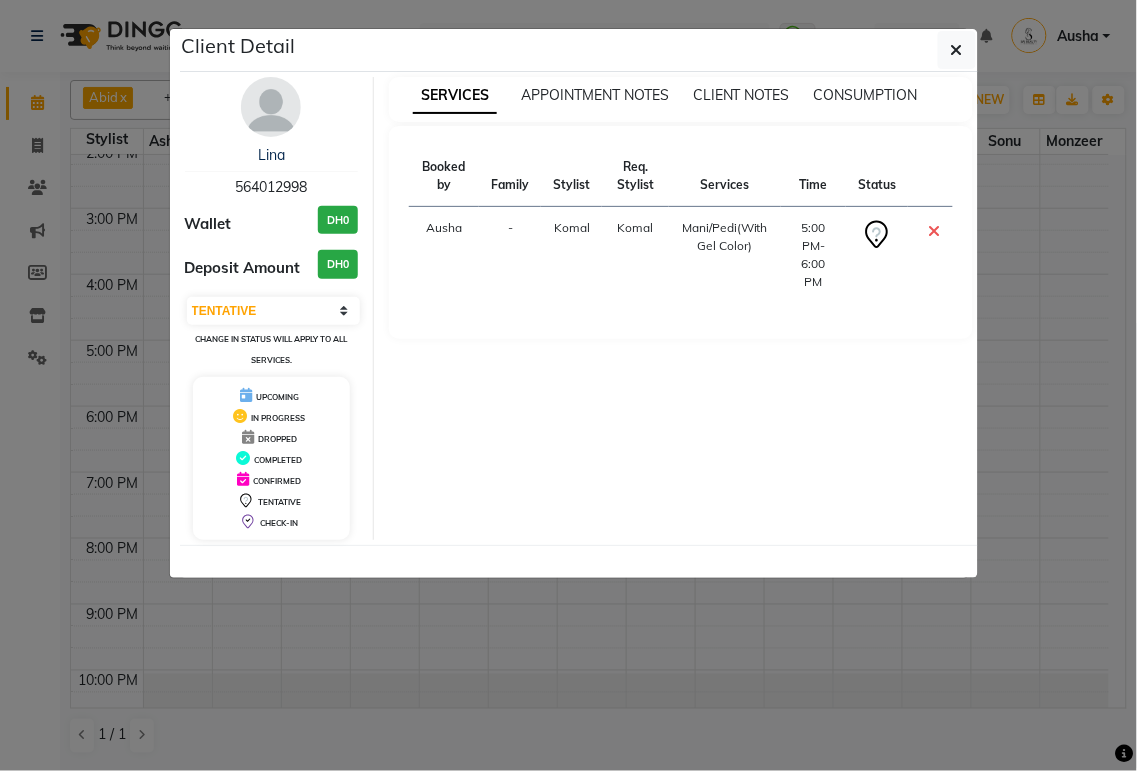 click at bounding box center [271, 107] 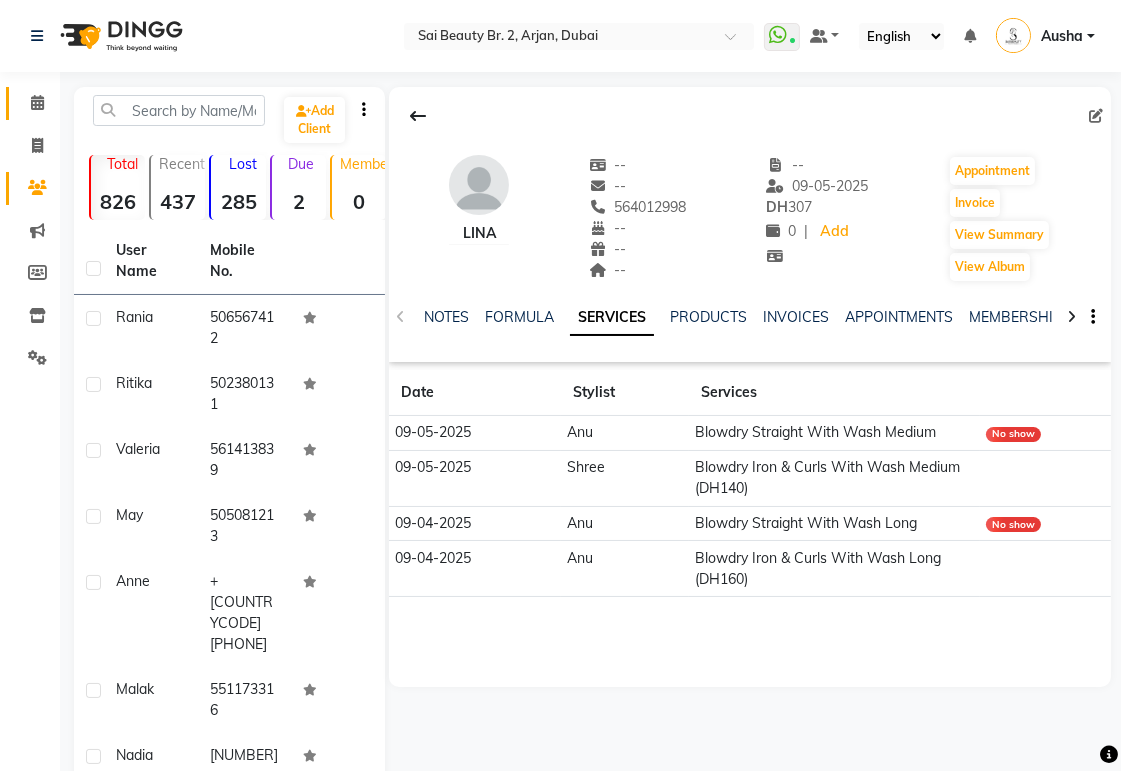 click 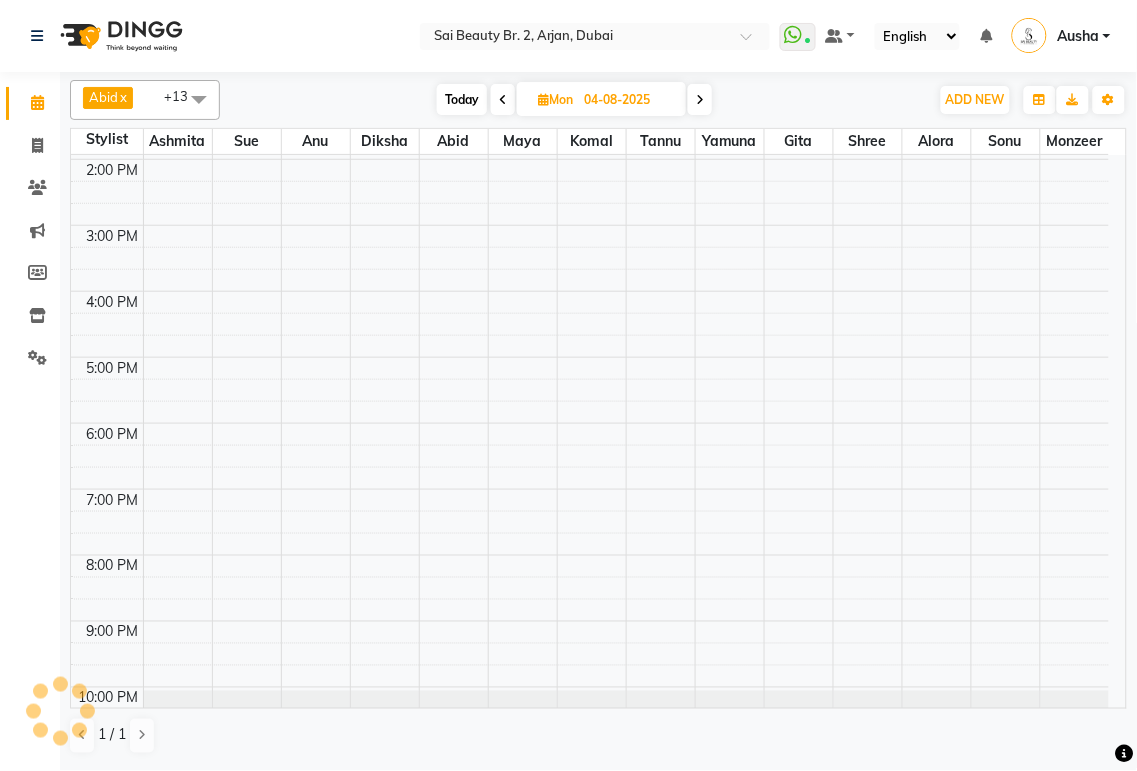 scroll, scrollTop: 0, scrollLeft: 0, axis: both 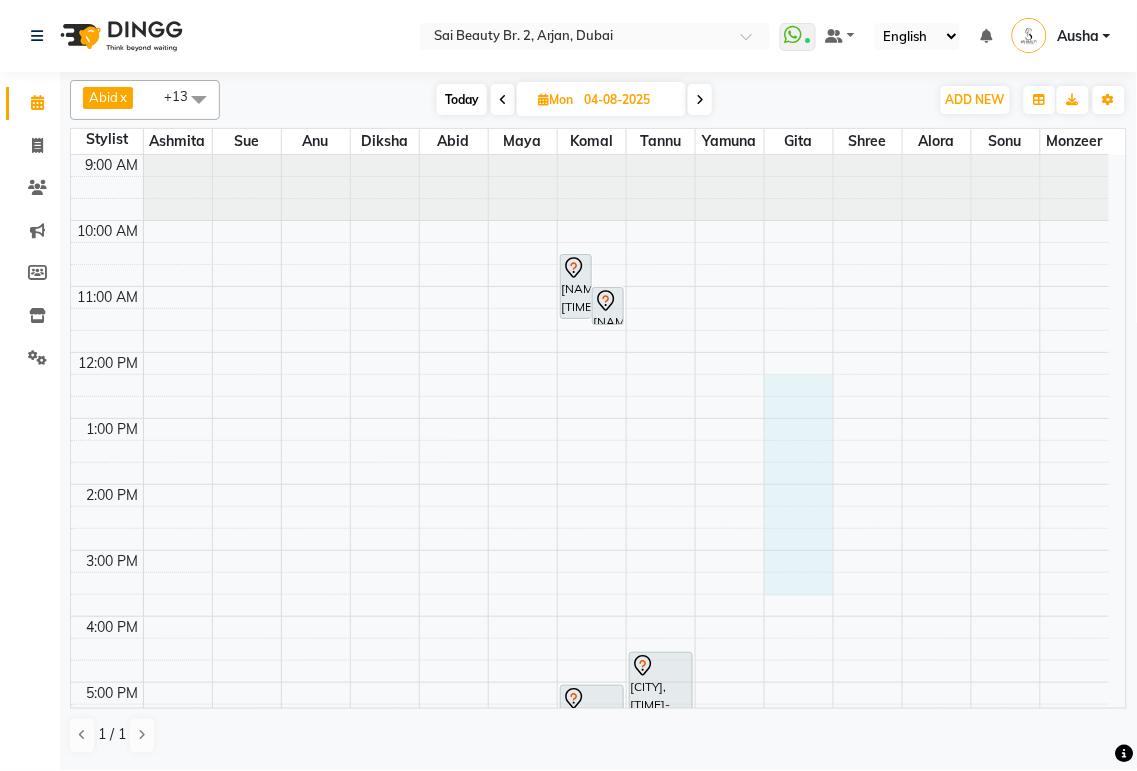 select on "65140" 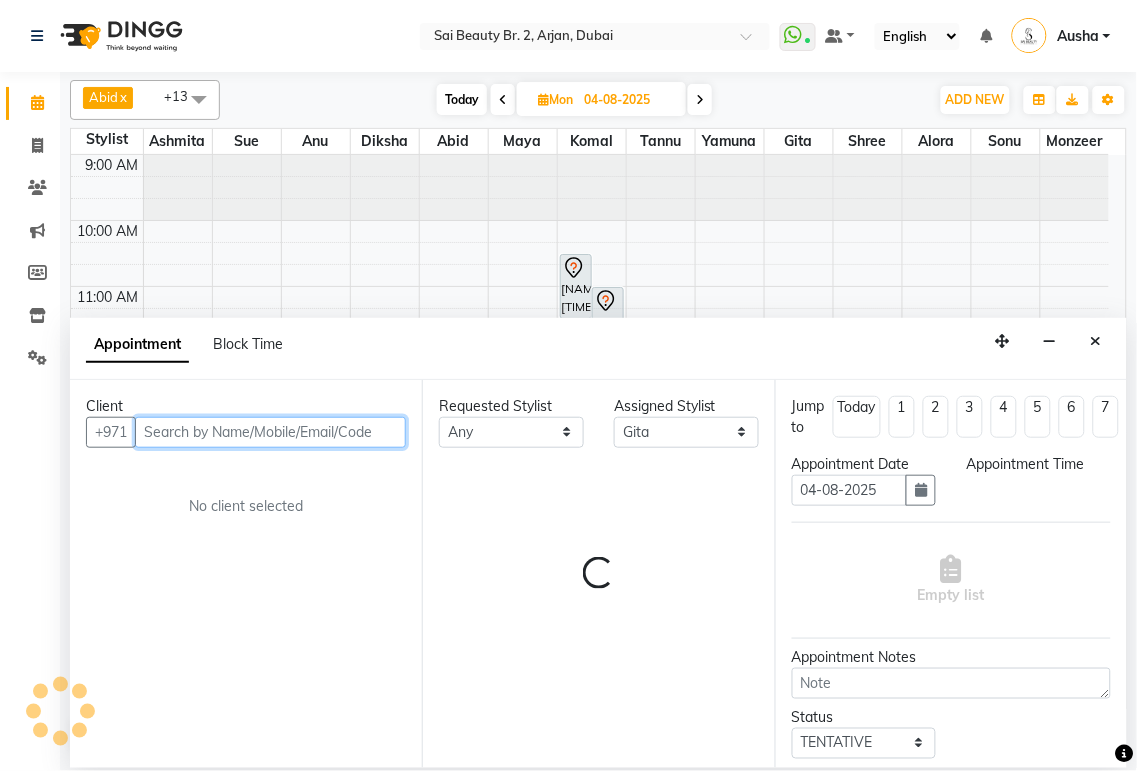 select on "705" 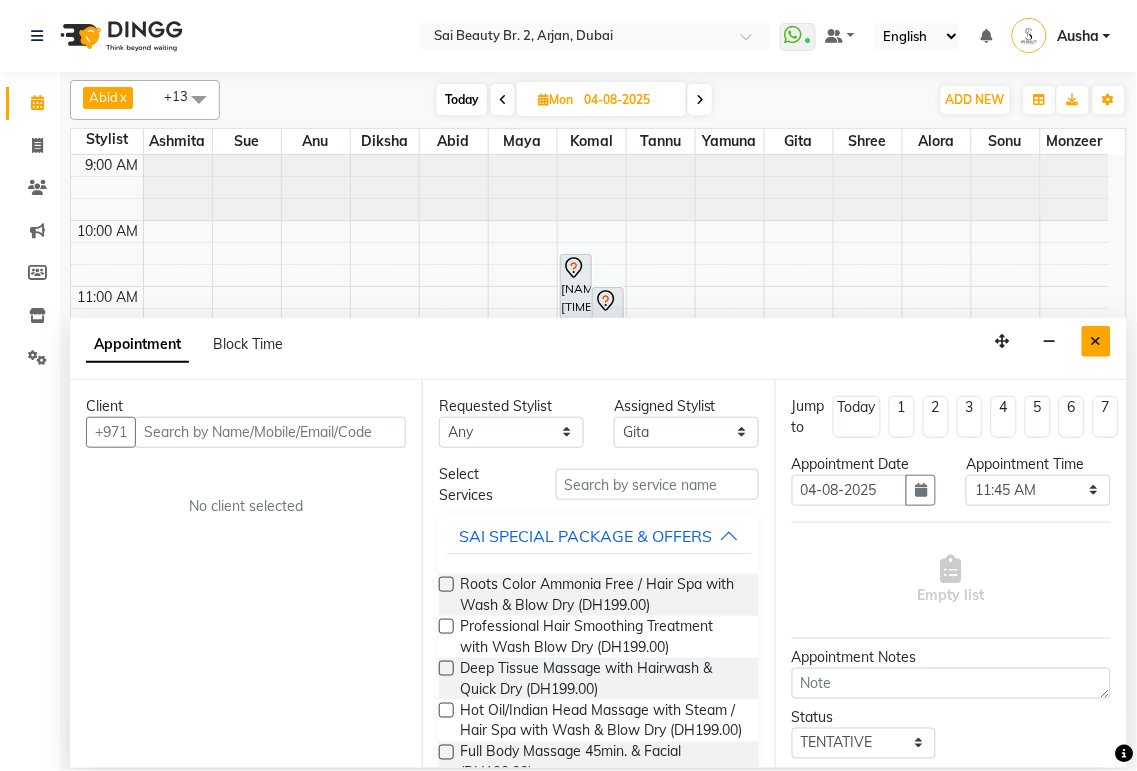 click at bounding box center [1096, 341] 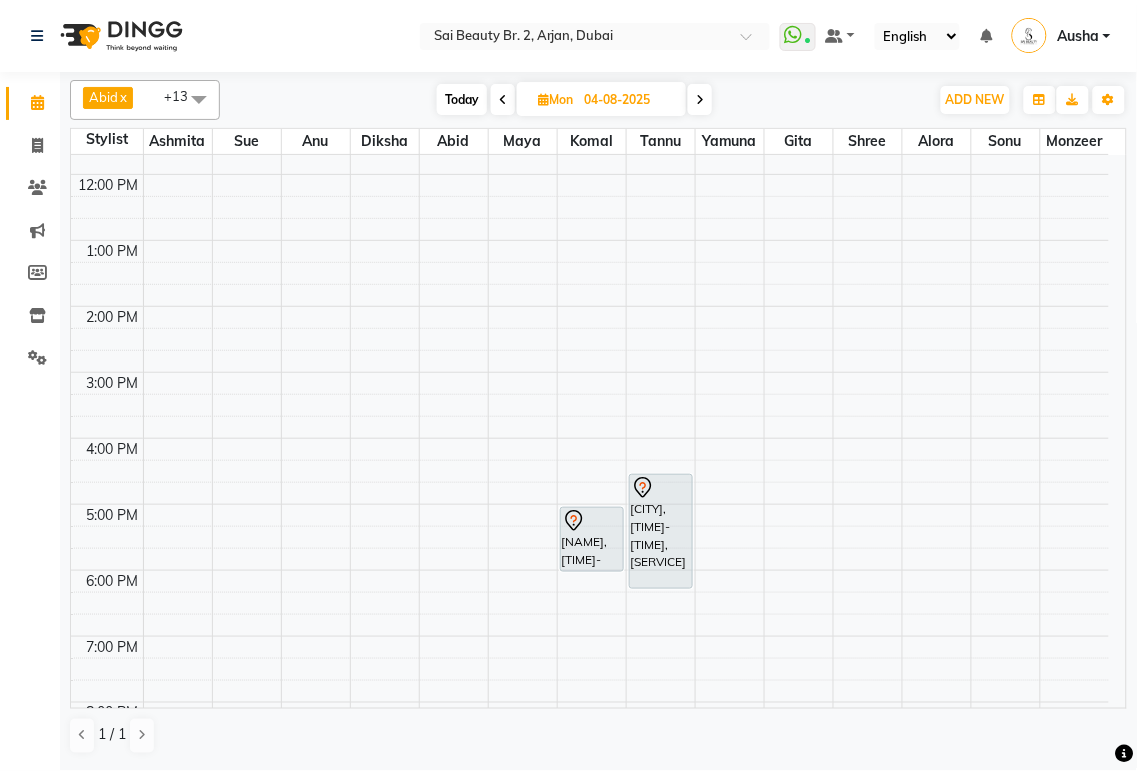 scroll, scrollTop: 184, scrollLeft: 0, axis: vertical 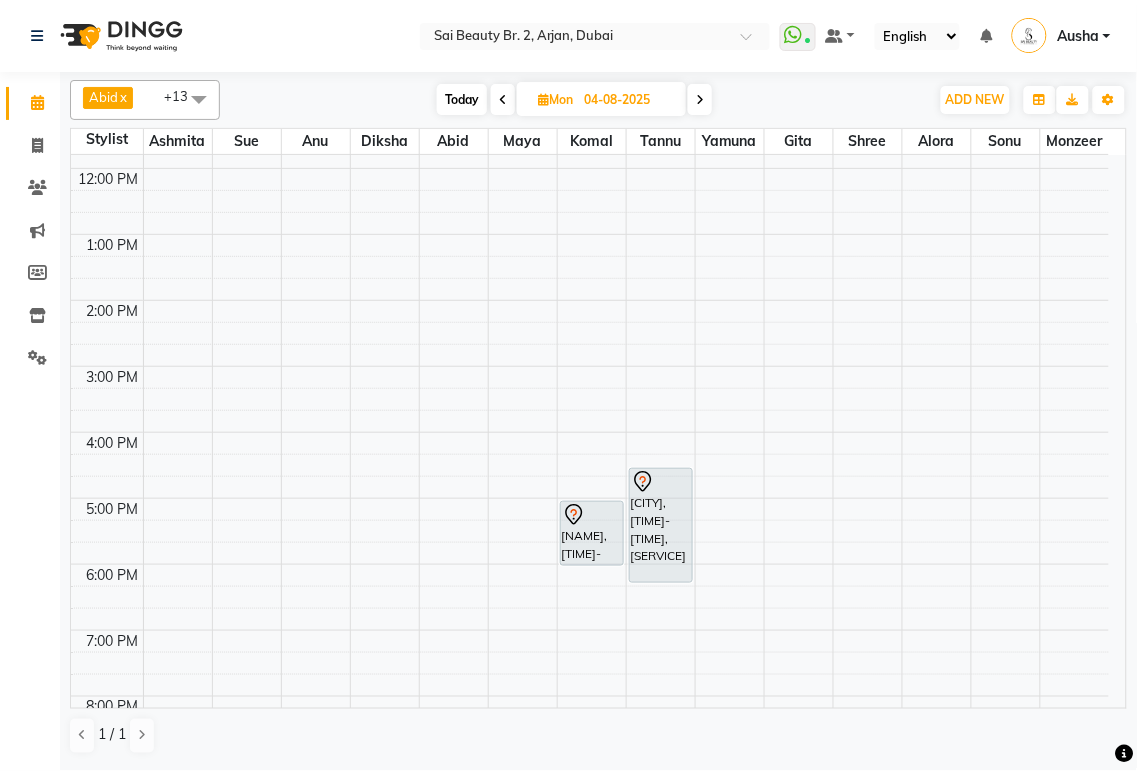 click on "[NAME], [TIME]-[TIME], [SERVICE]" at bounding box center (592, 533) 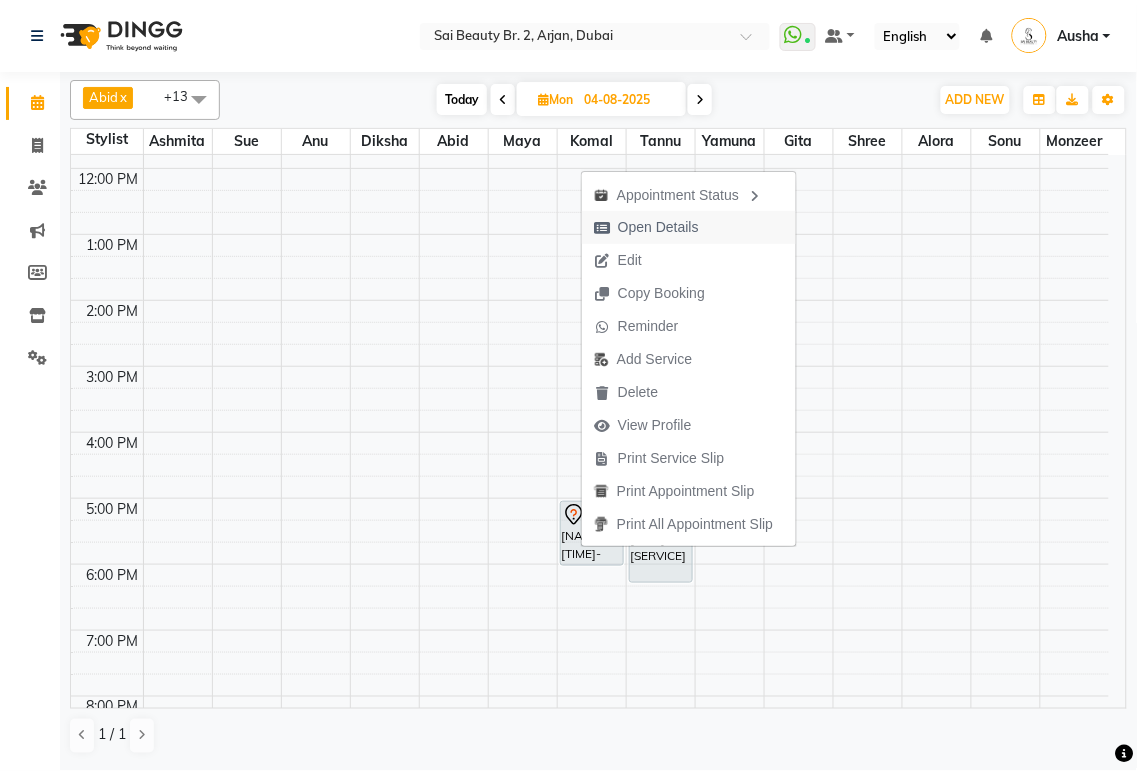click on "Open Details" at bounding box center [658, 227] 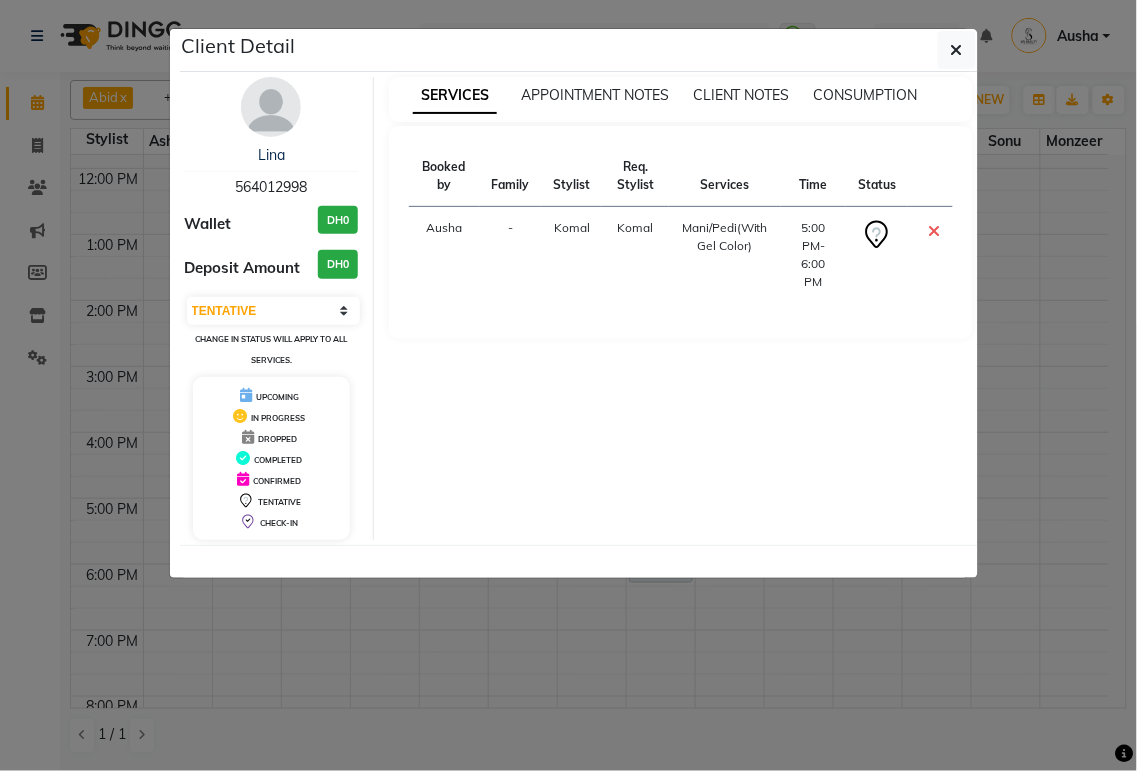 click at bounding box center (271, 107) 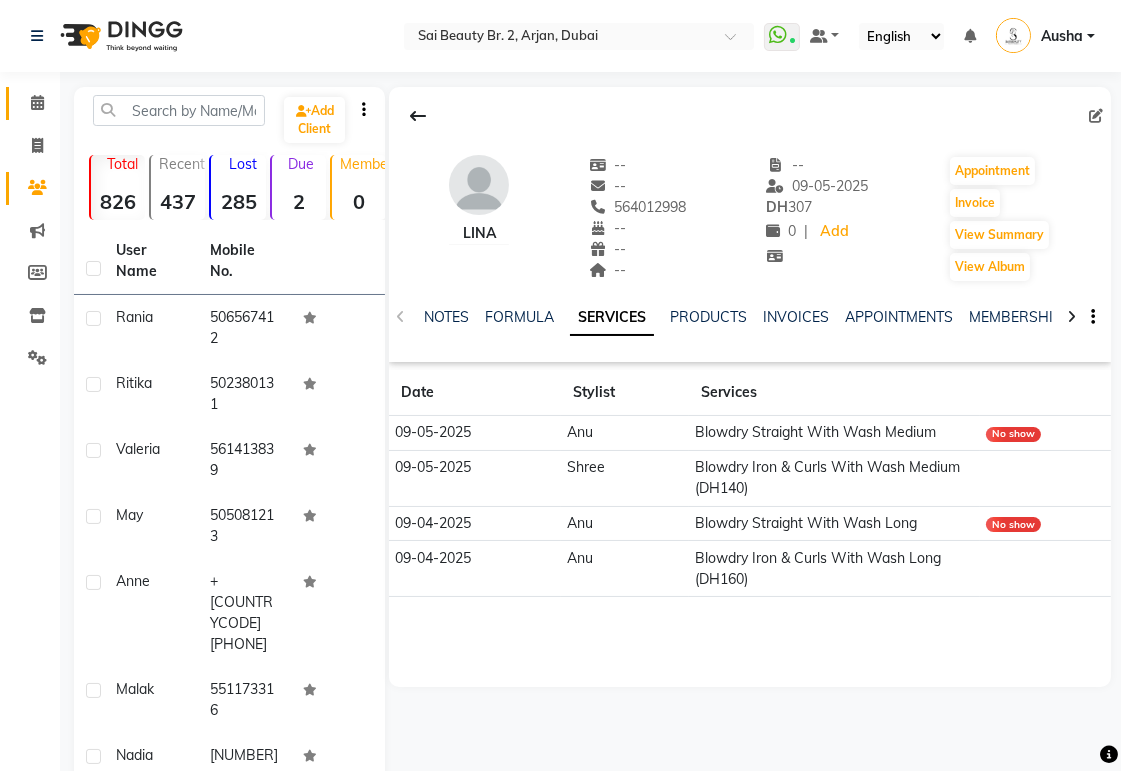 click 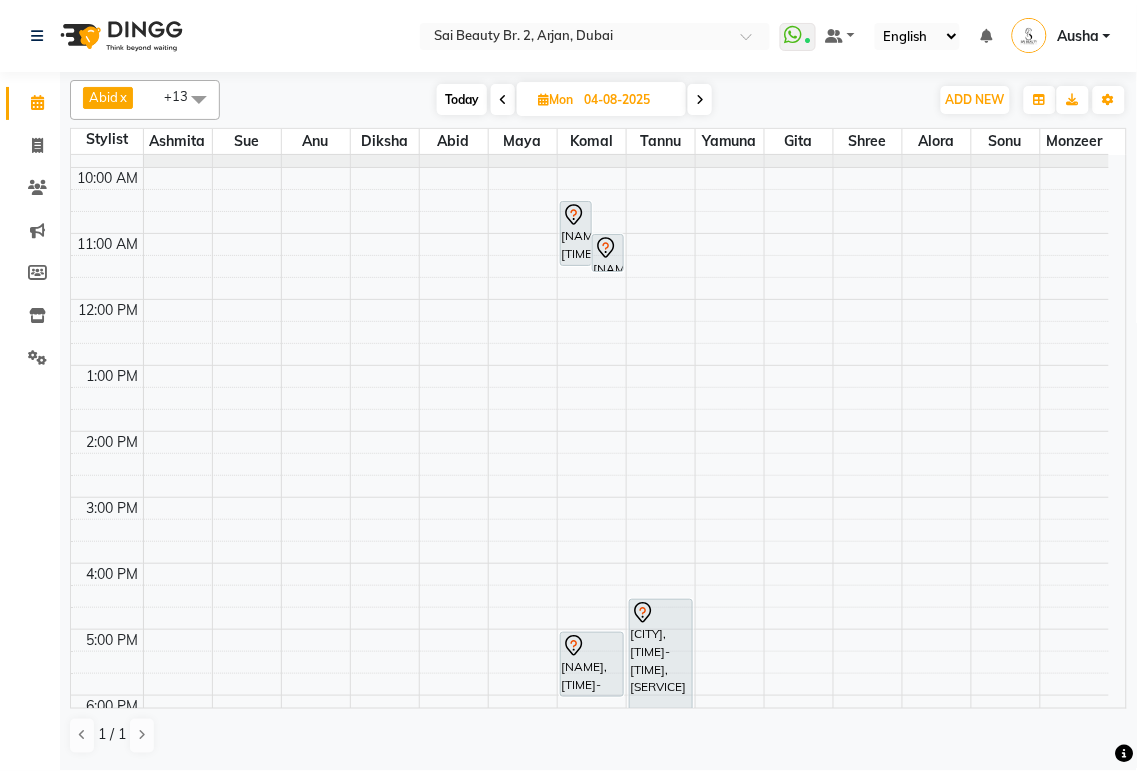 scroll, scrollTop: 0, scrollLeft: 0, axis: both 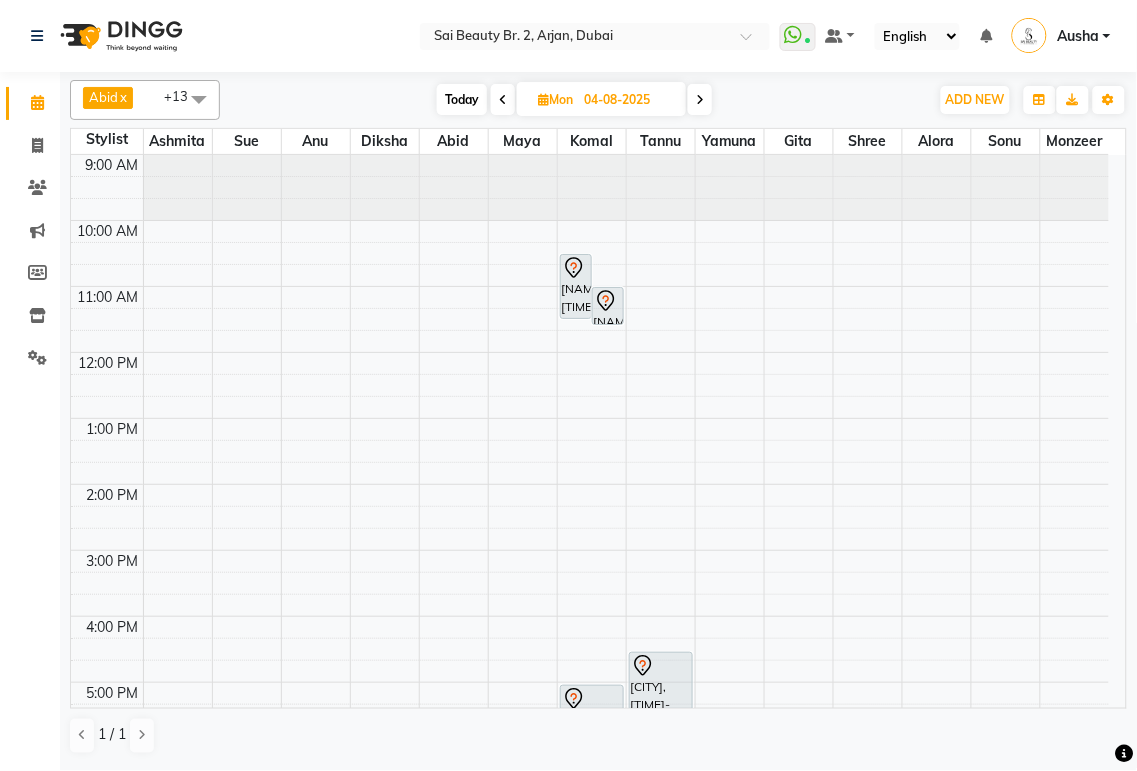 click on "[NAME], [TIME]-[TIME], [SERVICE]" at bounding box center (576, 286) 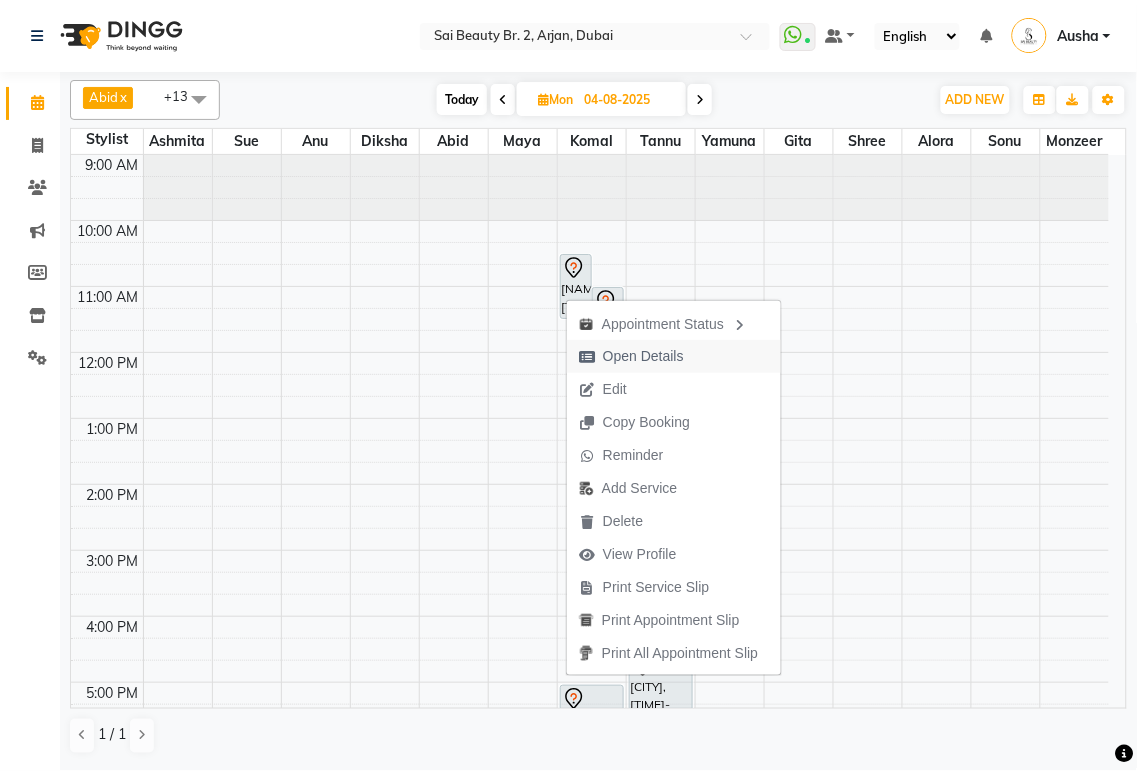 click on "Open Details" at bounding box center [643, 356] 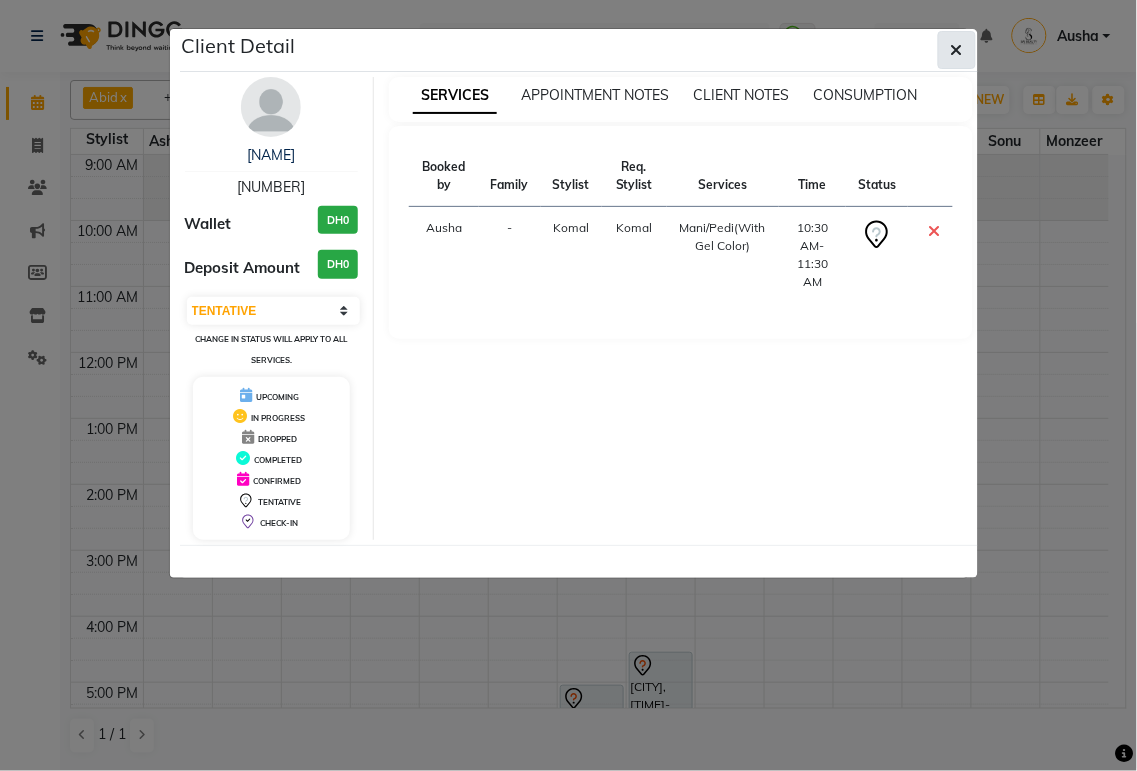 click 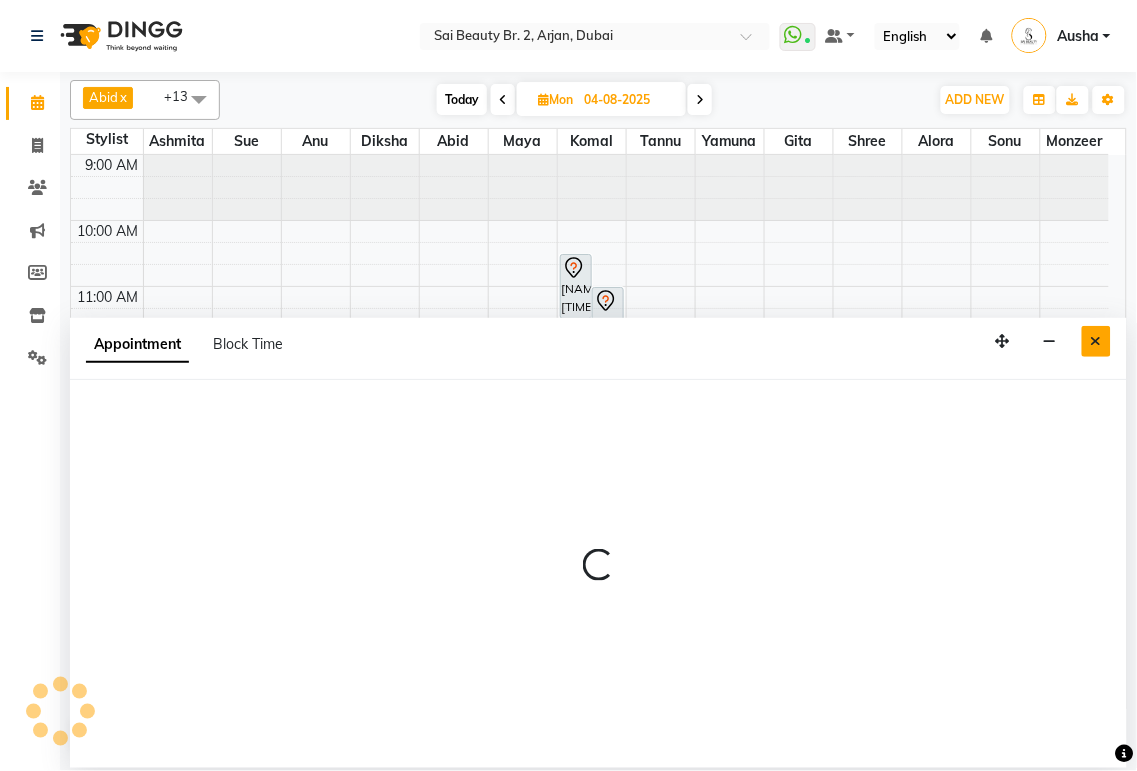 click at bounding box center (1096, 341) 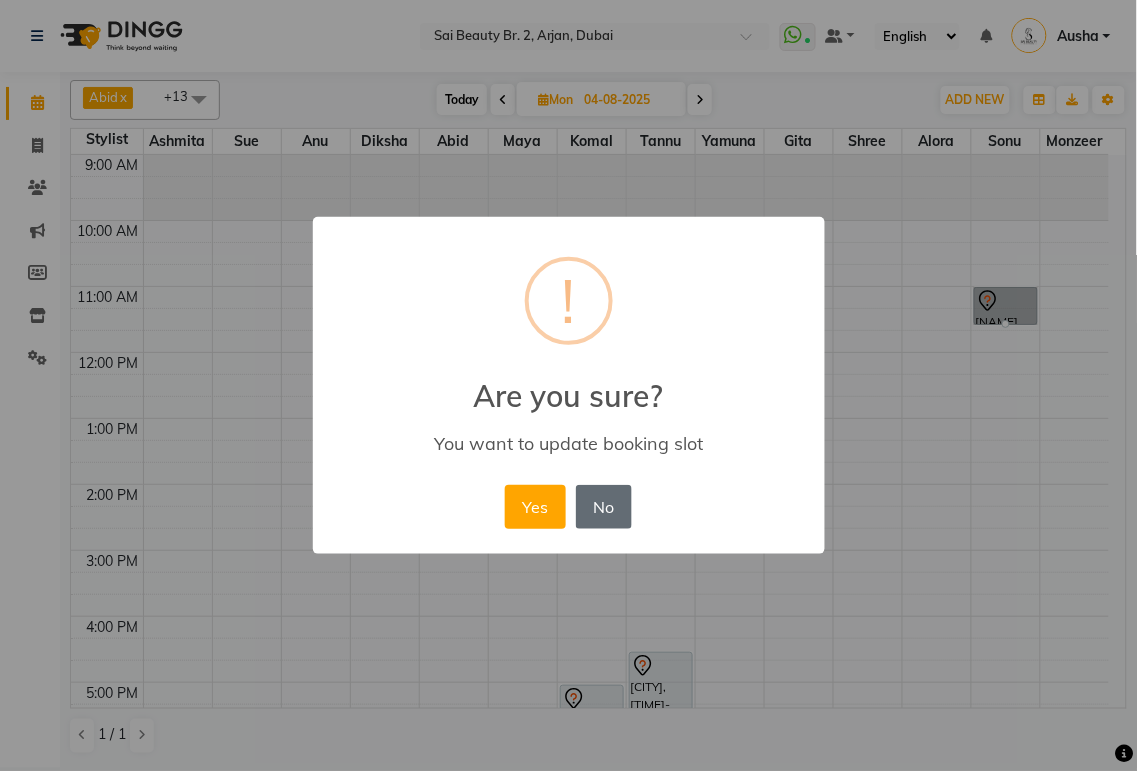 click on "No" at bounding box center [604, 507] 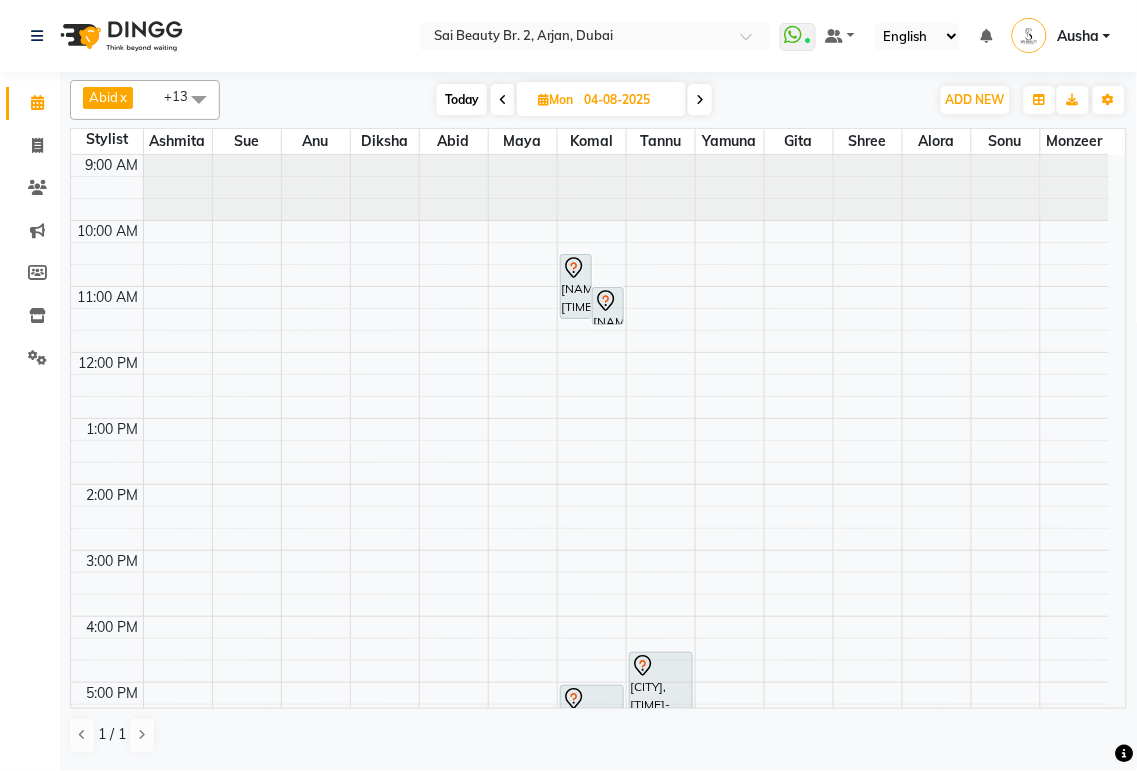 click at bounding box center (608, 324) 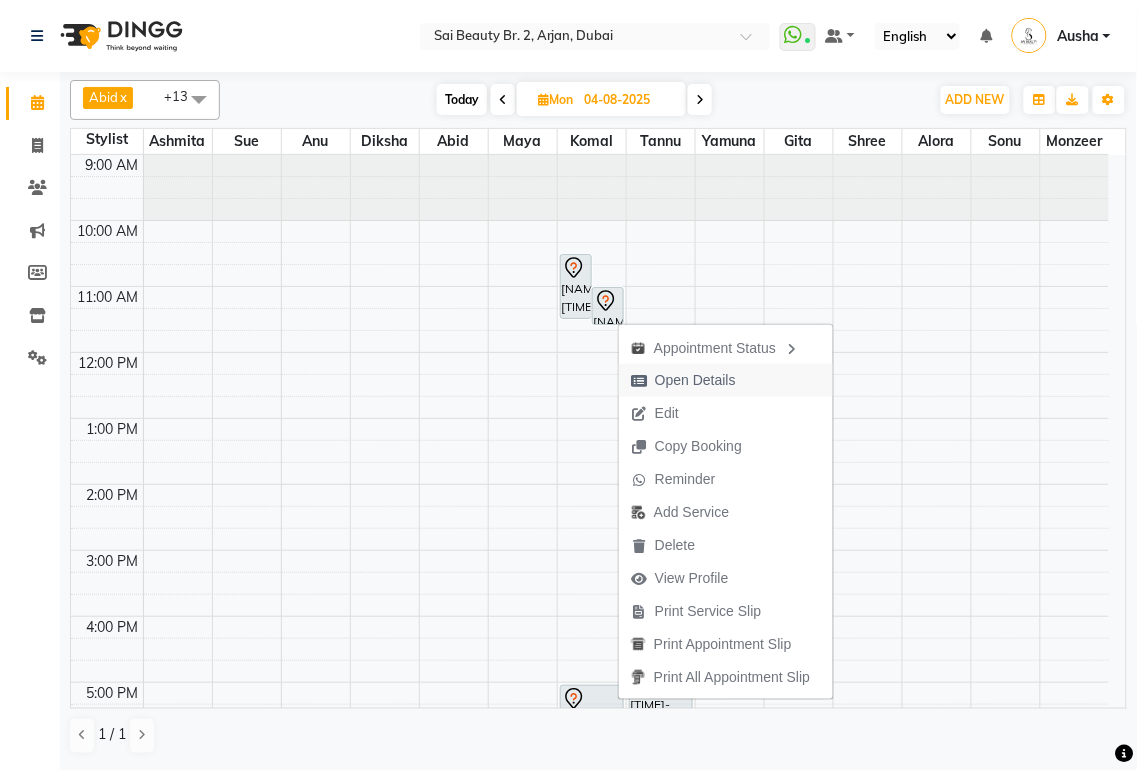 click on "Open Details" at bounding box center [695, 380] 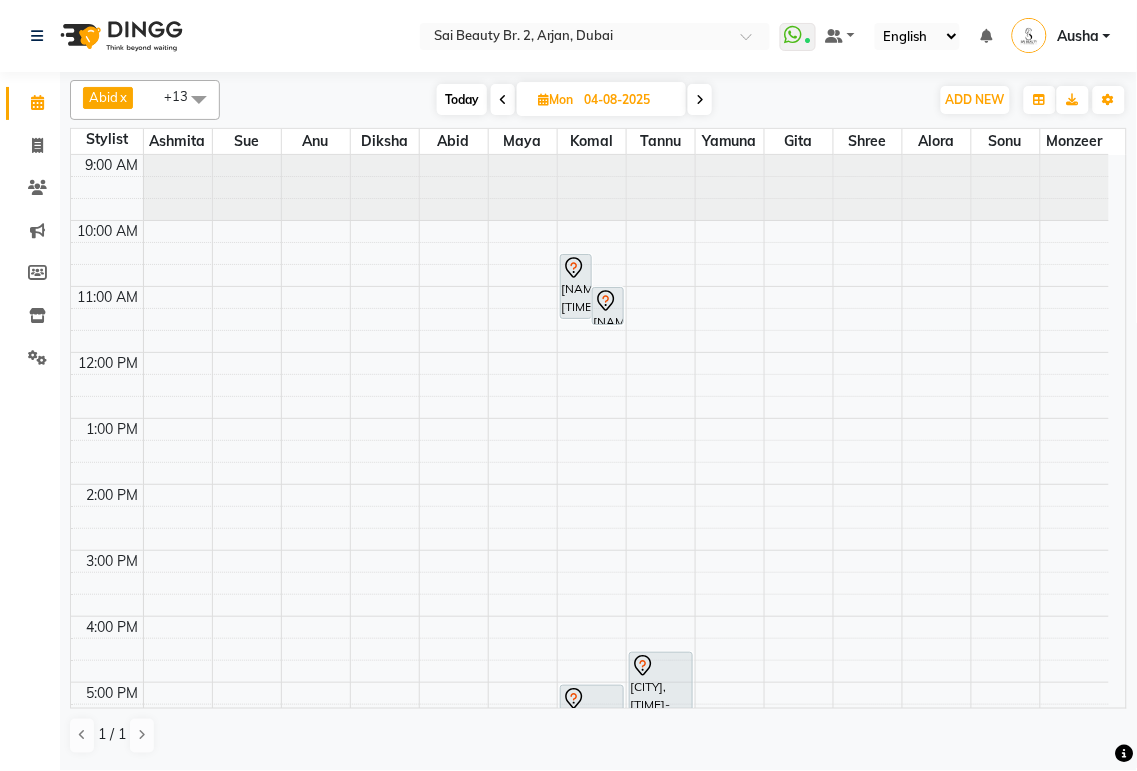 click at bounding box center [608, 324] 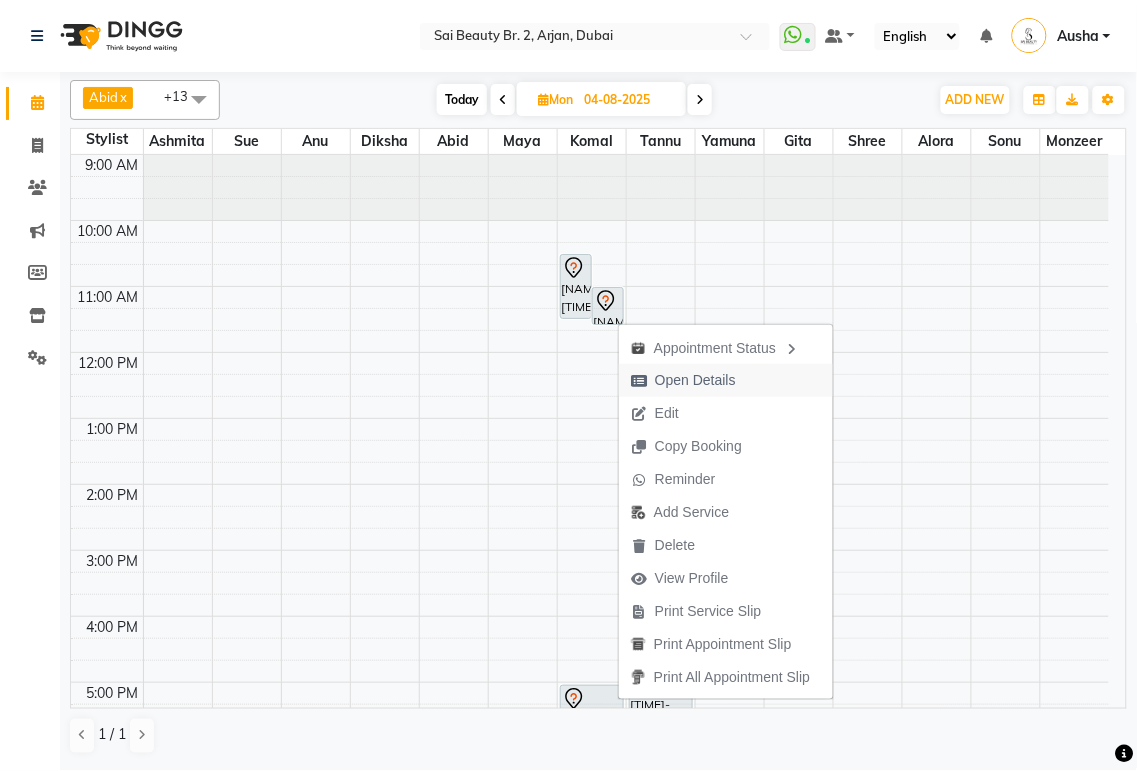click on "Open Details" at bounding box center [695, 380] 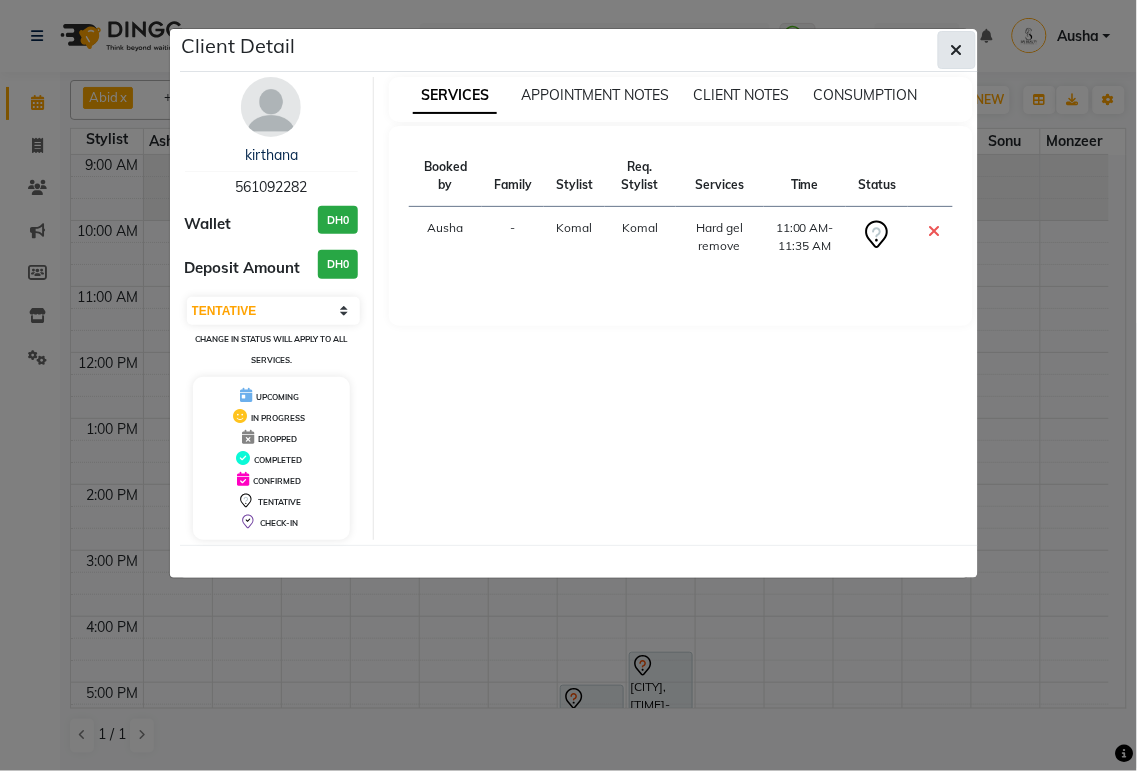 click 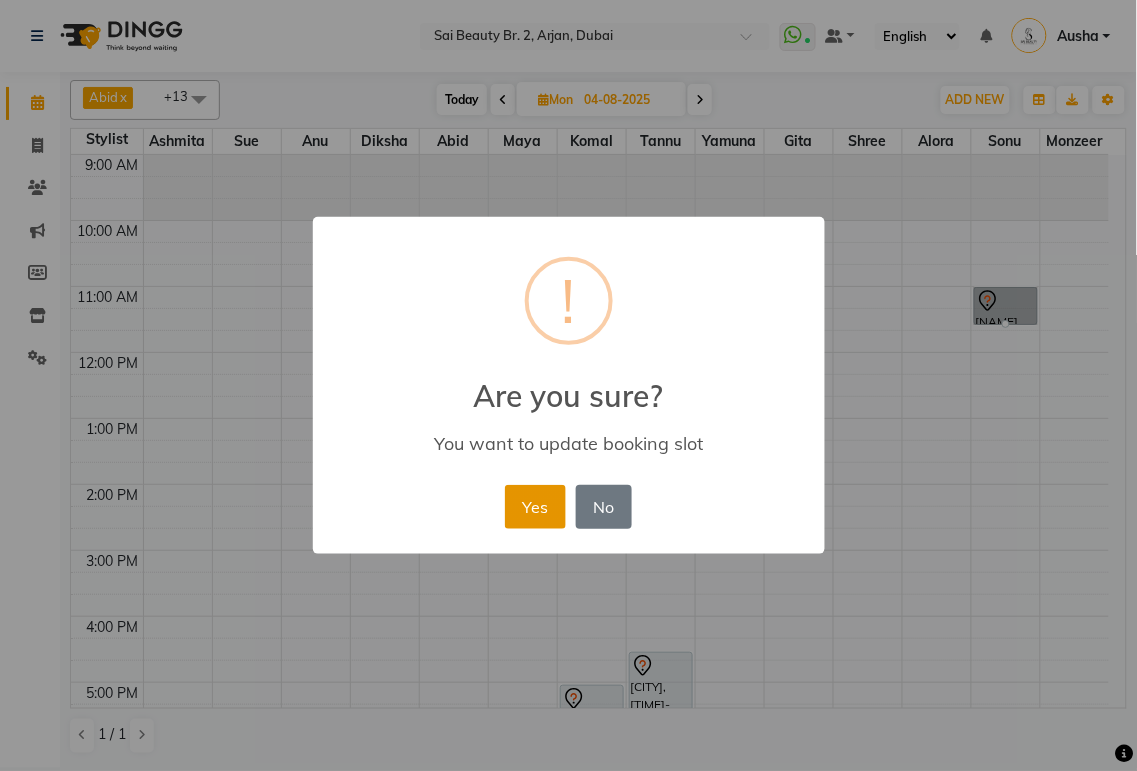 click on "Yes" at bounding box center (535, 507) 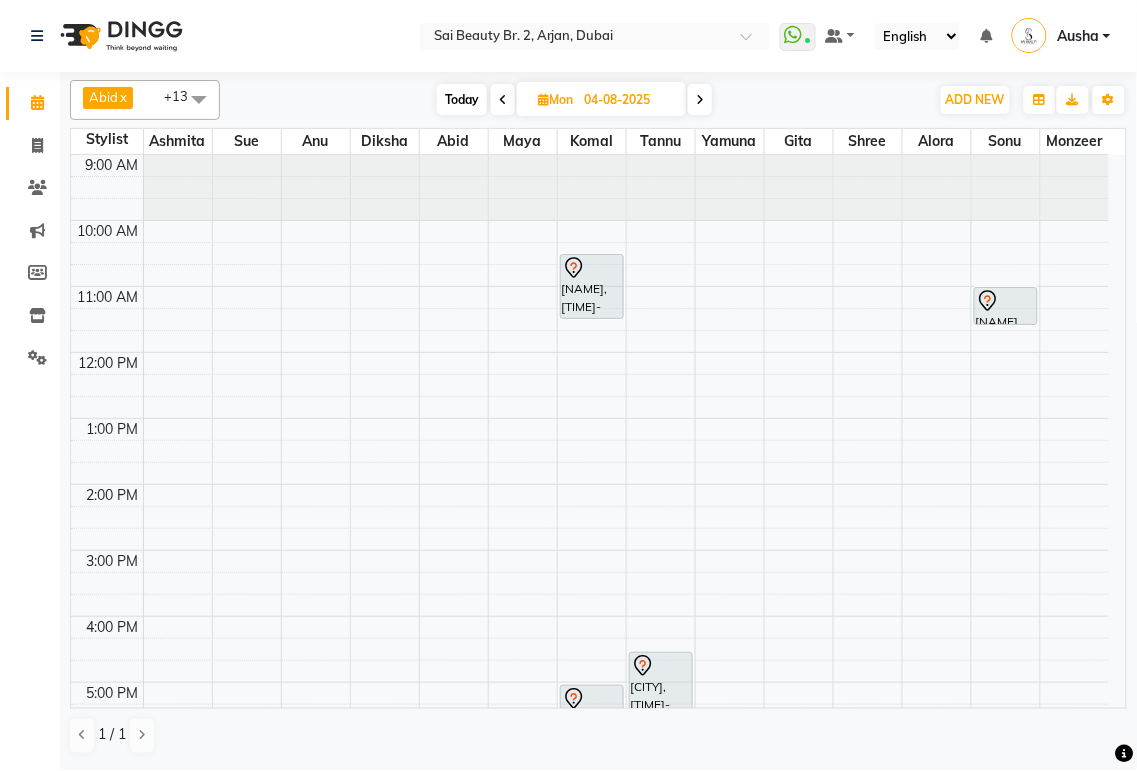 click at bounding box center (700, 100) 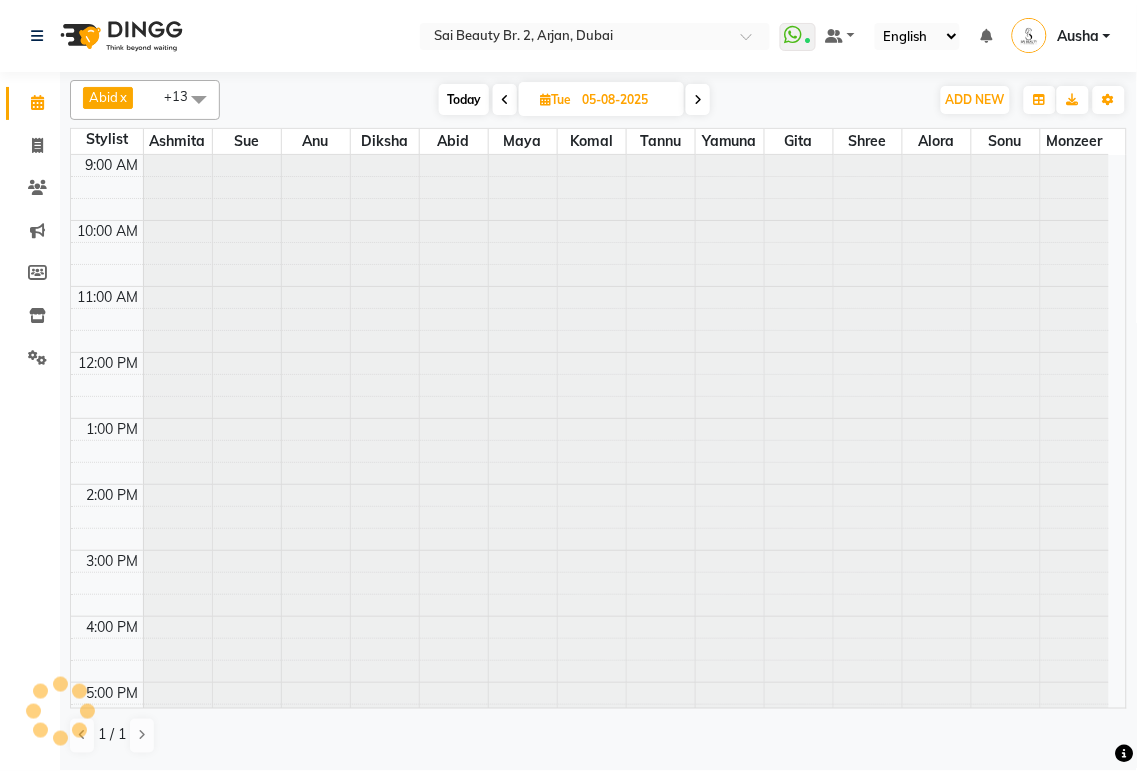 scroll, scrollTop: 374, scrollLeft: 0, axis: vertical 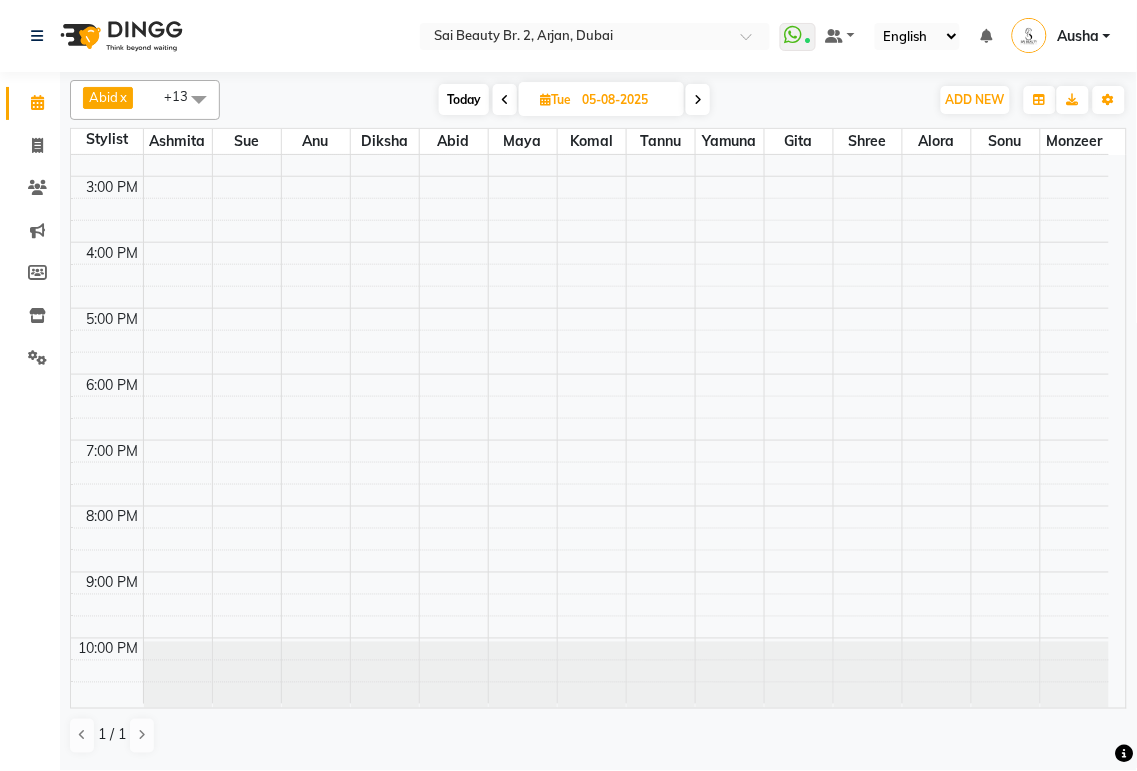 click on "[NAME] x [NAME] x [NAME] x [NAME] x [NAME] x [NAME] x [NAME] x [NAME] x [NAME] x [NAME] x [NAME] x [NAME] x [NAME] x [NAME] x +[NUMBER] Select All [NAME] [NAME] [NAME] [NAME] [NAME] [NAME] [NAME] [NAME] [NAME] [NAME] [NAME] [NAME] [NAME] [NAME] Today  [DAY] [DATE] Toggle Dropdown Add Appointment Add Invoice Add Expense Add Client Toggle Dropdown Add Appointment Add Invoice Add Expense Add Client ADD NEW Toggle Dropdown Add Appointment Add Invoice Add Expense Add Client [NAME] x [NAME] x [NAME] x [NAME] x [NAME] x [NAME] x [NAME] x [NAME] x [NAME] x [NAME] x [NAME] x [NAME] x [NAME] x [NAME] x +[NUMBER] Select All [NAME] [NAME] [NAME] [NAME] [NAME] [NAME] [NAME] [NAME] [NAME] [NAME] [NAME] [NAME] [NAME] [NAME] Group By  Staff View   Room View  View as Vertical  Vertical - Week View  Horizontal  Horizontal - Week View  List  Toggle Dropdown Calendar Settings Manage Tags   Arrange Stylists   Reset Stylists   Show Available Stylist  Appointment Form Zoom 75% Staff/Room Display Count [NUMBER] Stylist [NAME] [NAME] [NAME] [NAME] [NAME]" 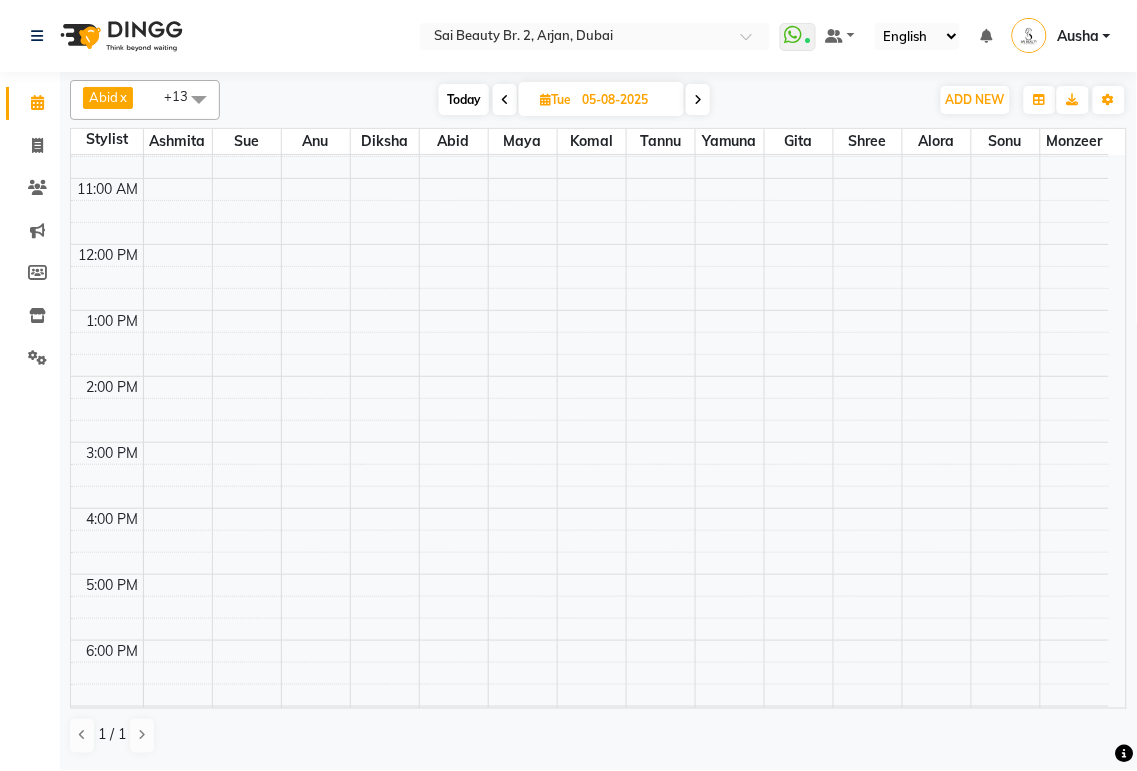 scroll, scrollTop: 0, scrollLeft: 0, axis: both 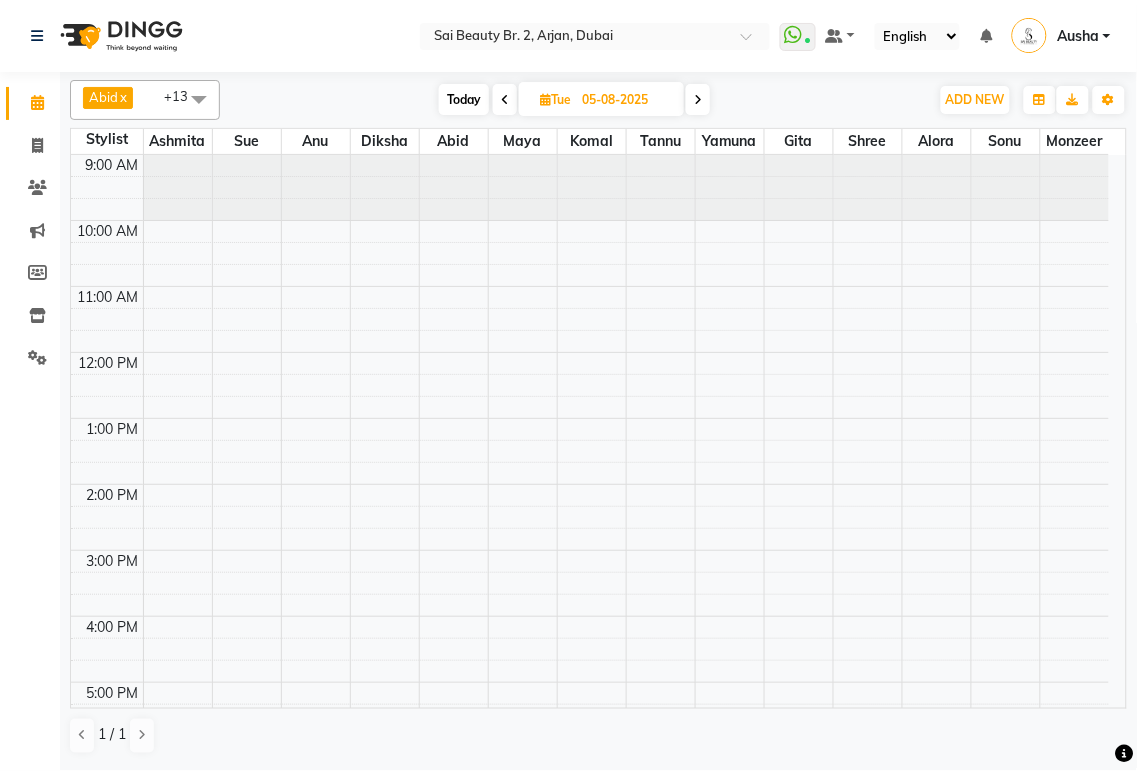 click on "Today" at bounding box center [464, 99] 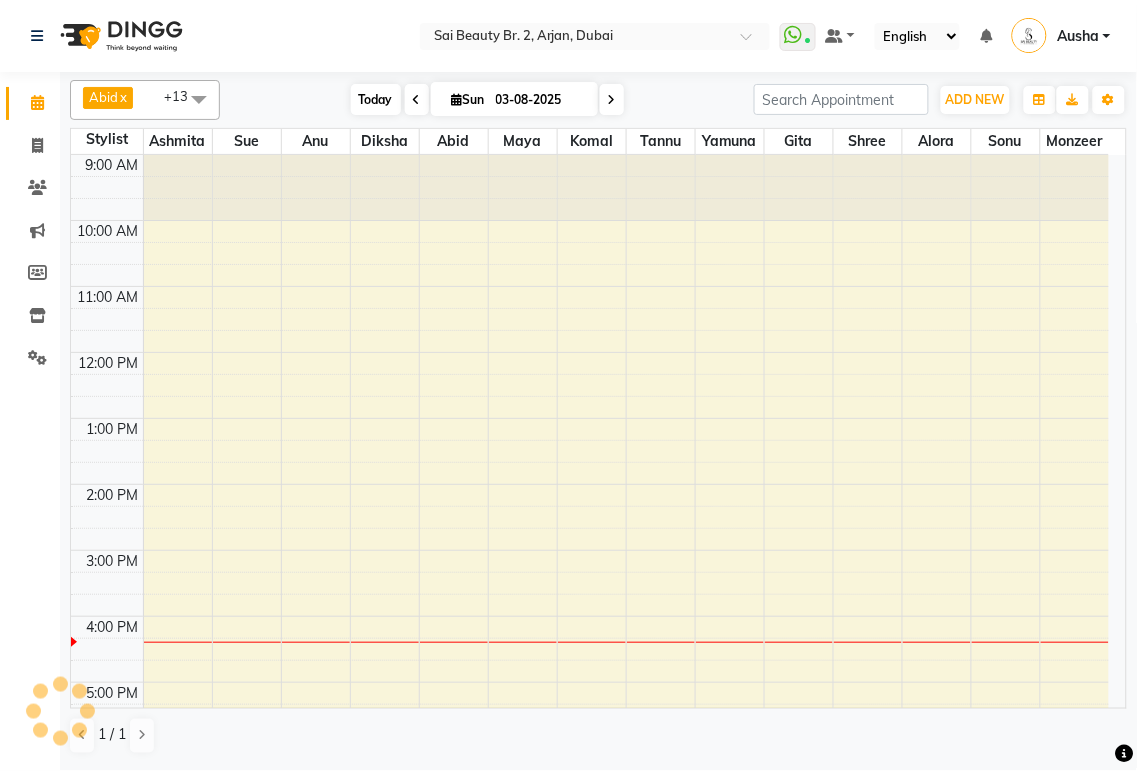 scroll, scrollTop: 374, scrollLeft: 0, axis: vertical 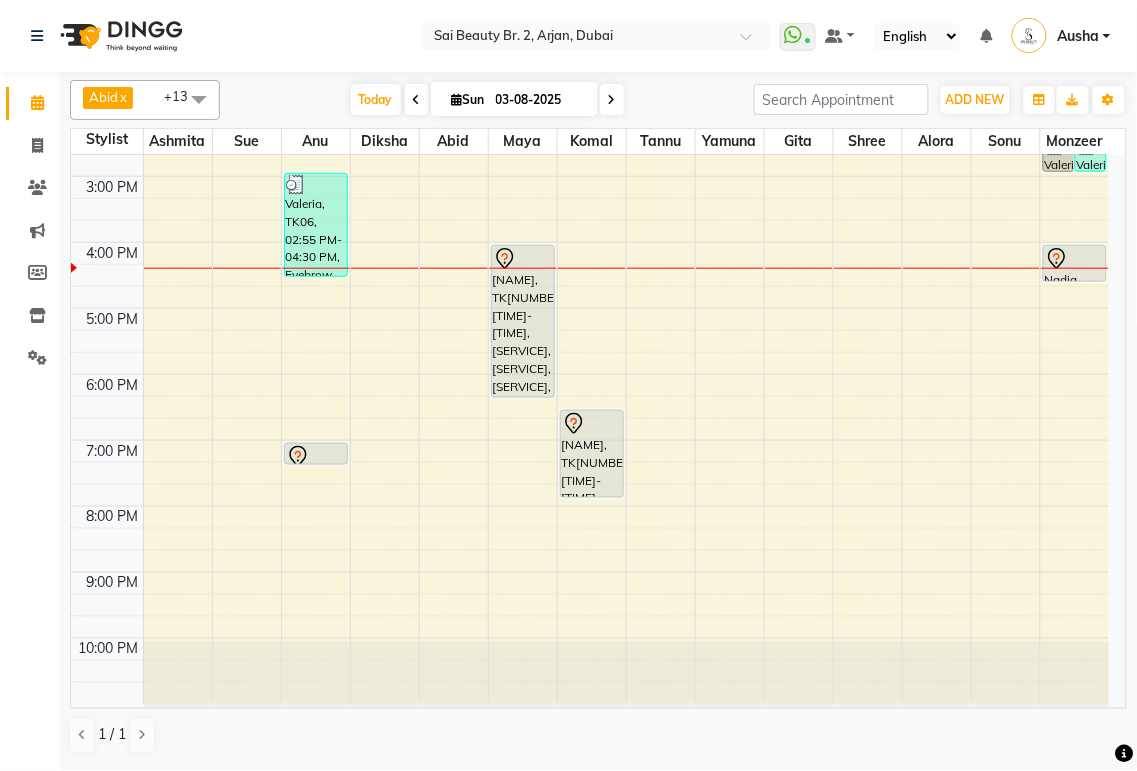 click on "[NAME], TK[NUMBER], [TIME]-[TIME], [SERVICE],[SERVICE],[SERVICE],[SERVICE]" at bounding box center [523, 321] 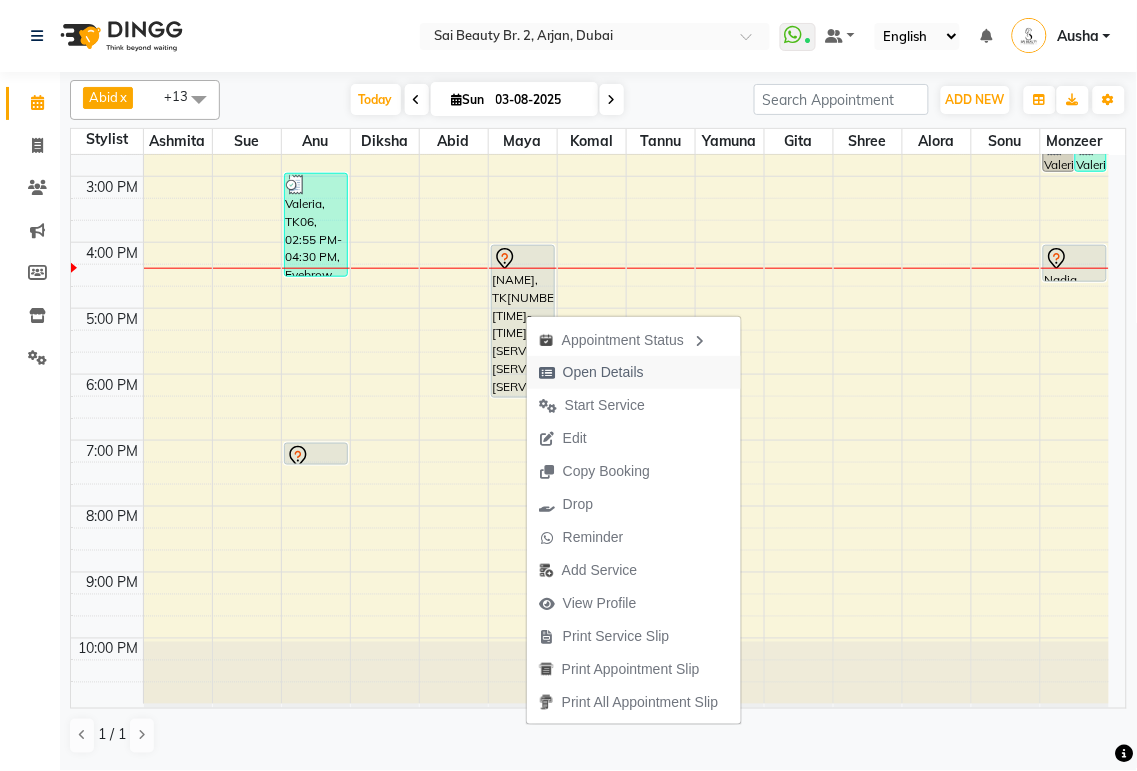 click on "Open Details" at bounding box center [603, 372] 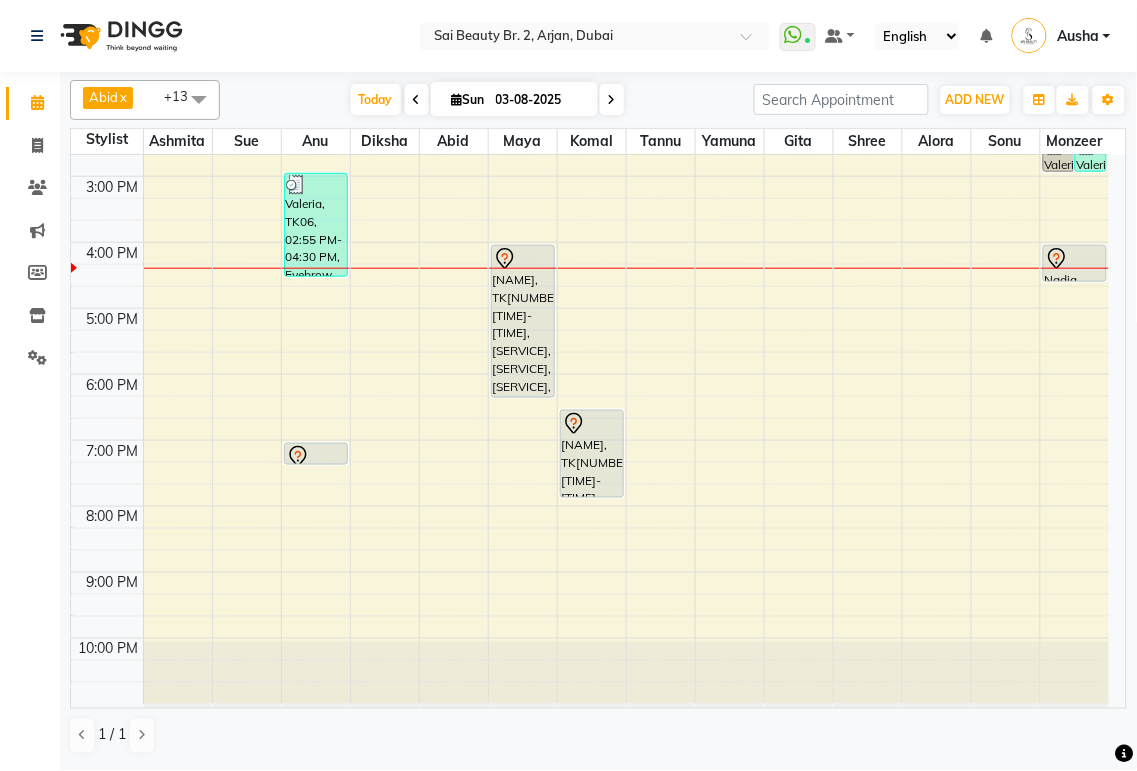 click on "[NAME], TK[NUMBER], [TIME]-[TIME], [SERVICE],[SERVICE],[SERVICE],[SERVICE]" at bounding box center [523, 321] 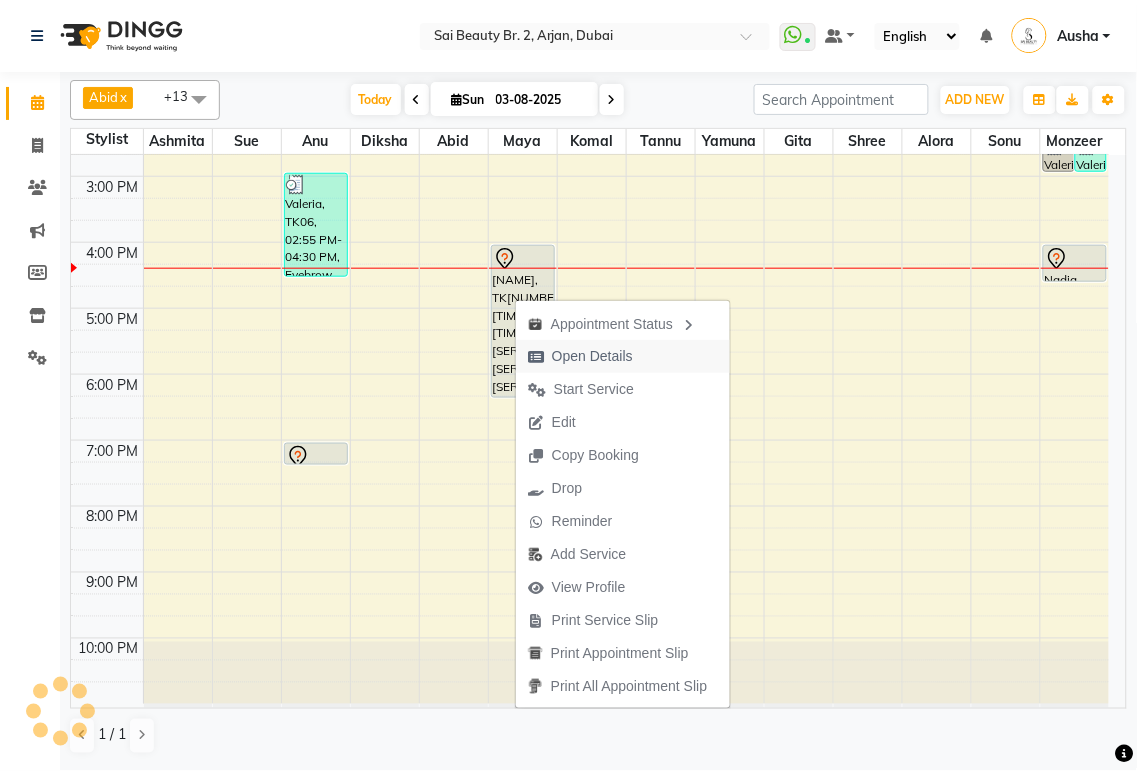 click on "Open Details" at bounding box center (592, 356) 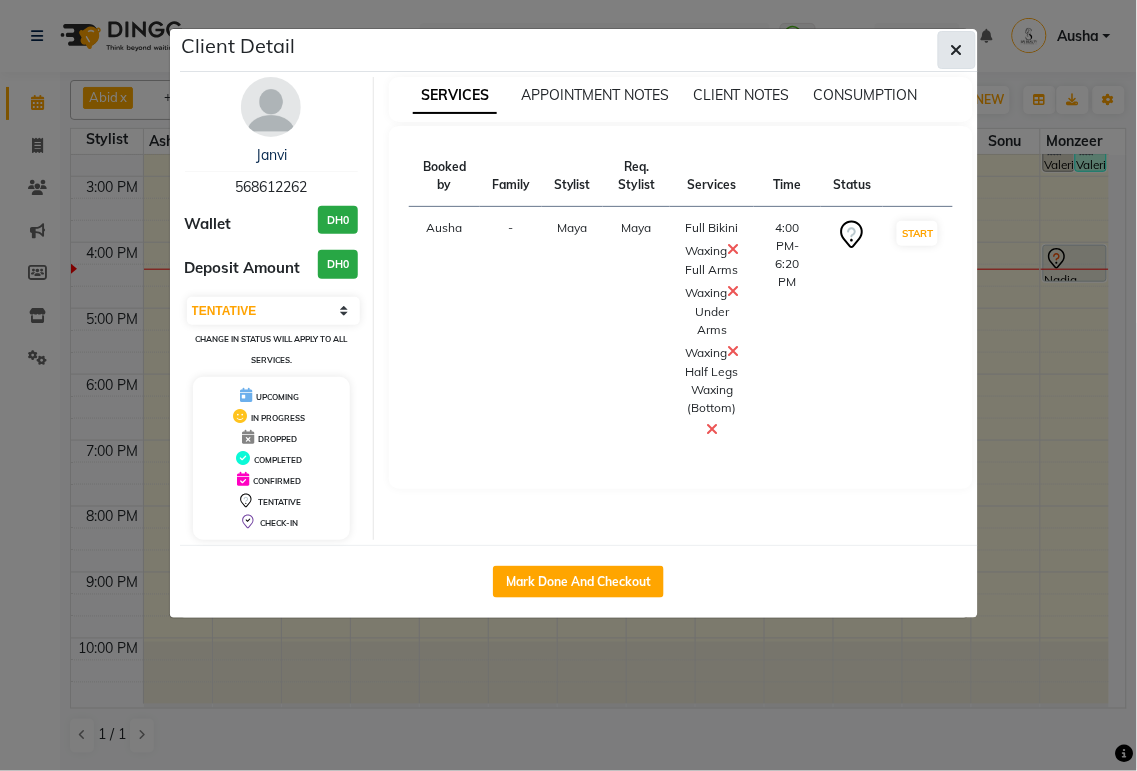 click 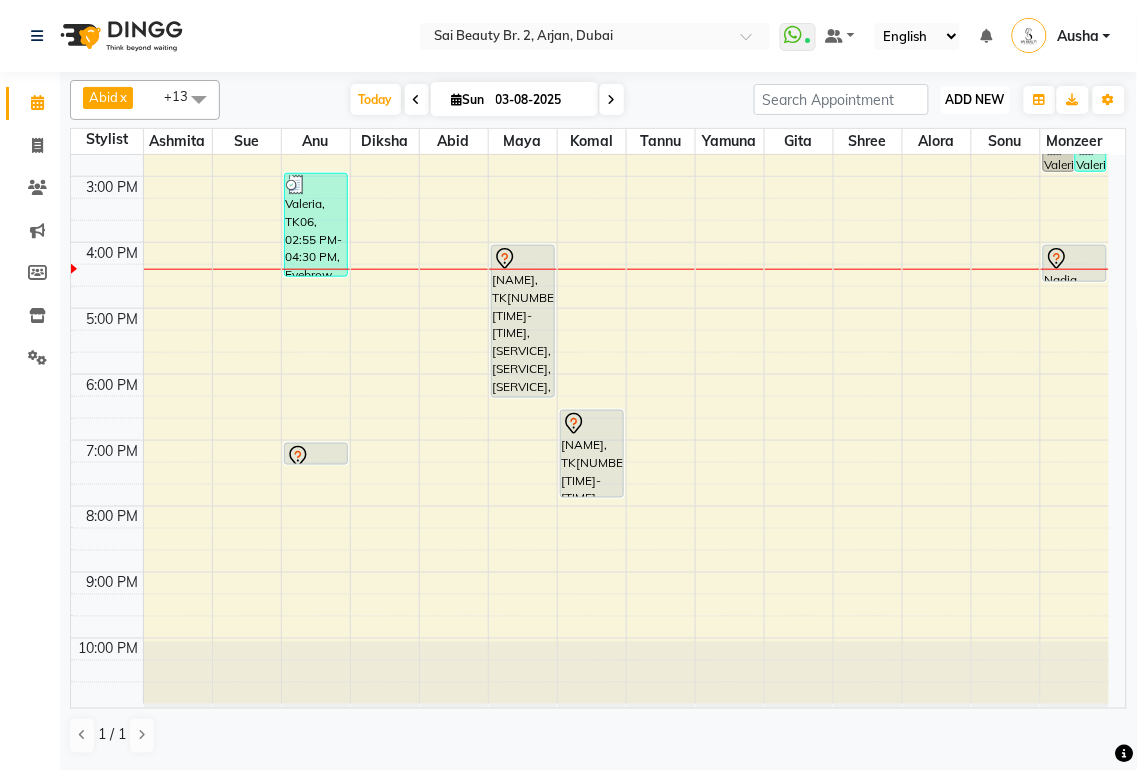 click on "ADD NEW" at bounding box center [975, 99] 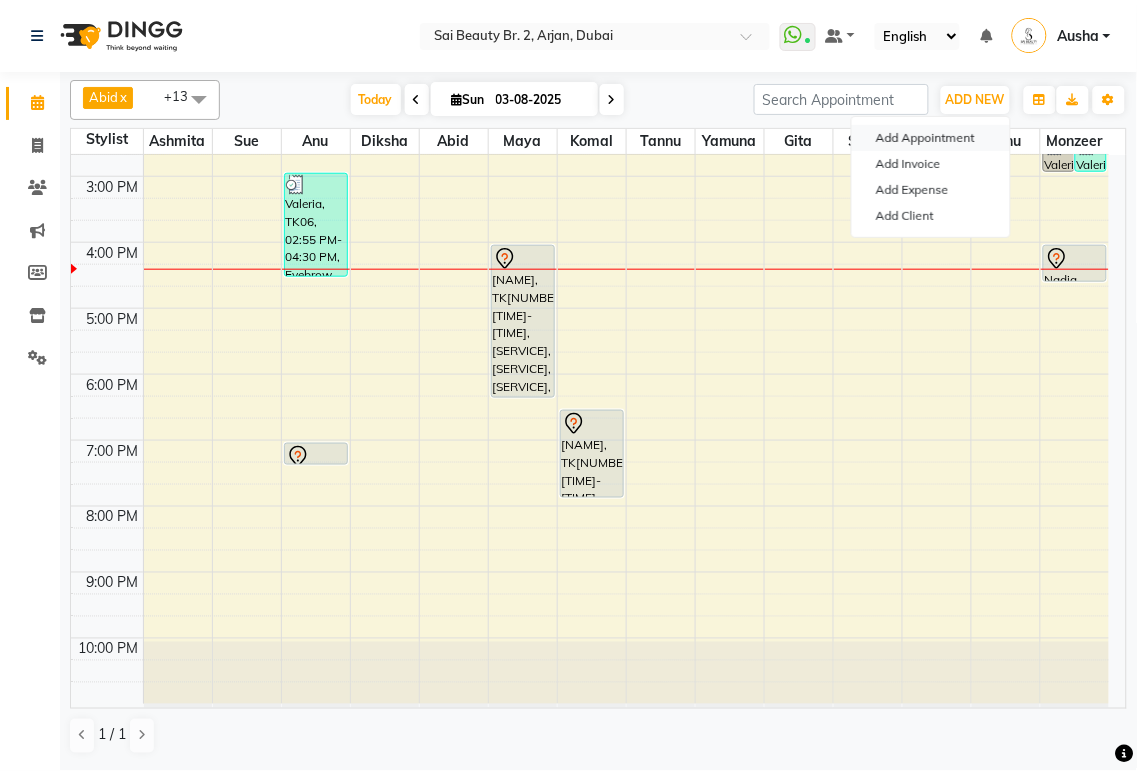 click on "Add Appointment" at bounding box center (931, 138) 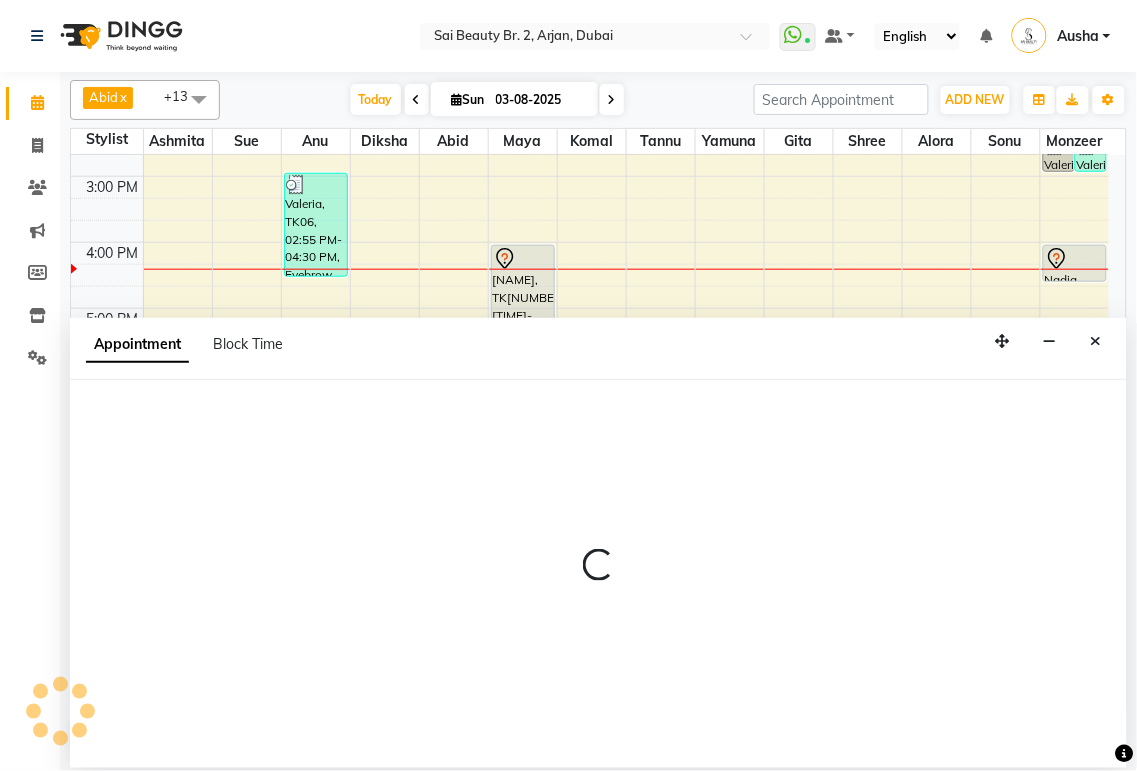 select on "tentative" 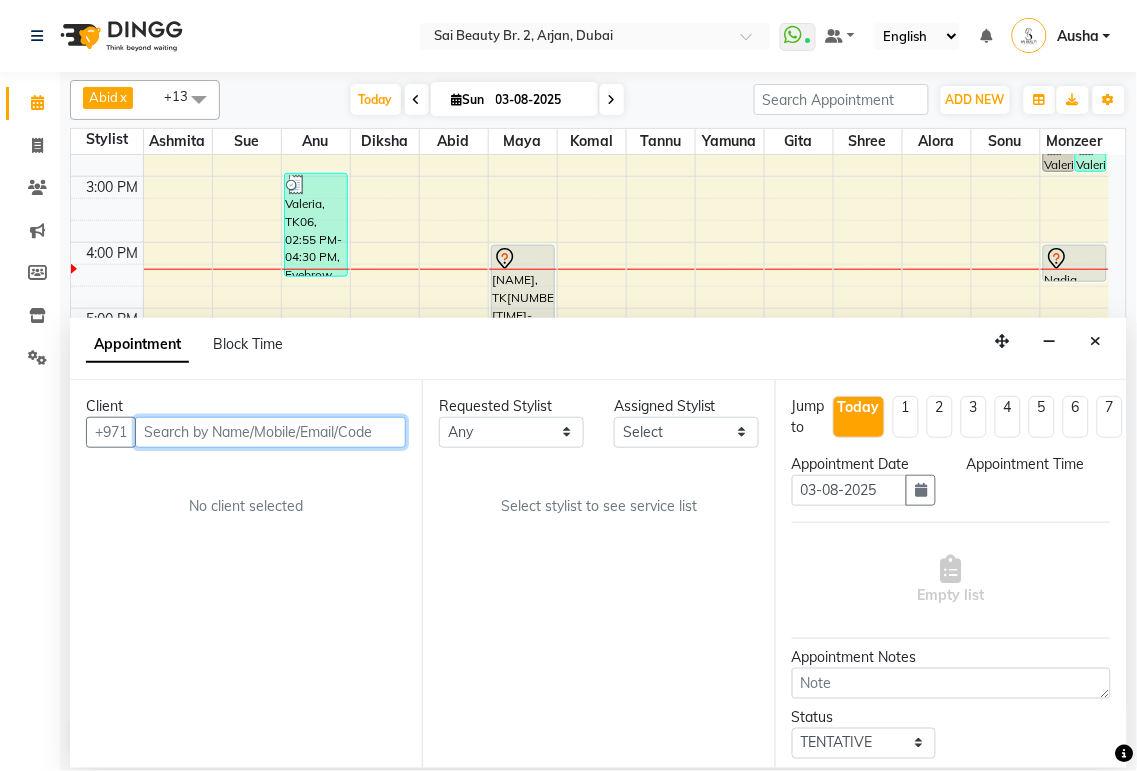 select on "600" 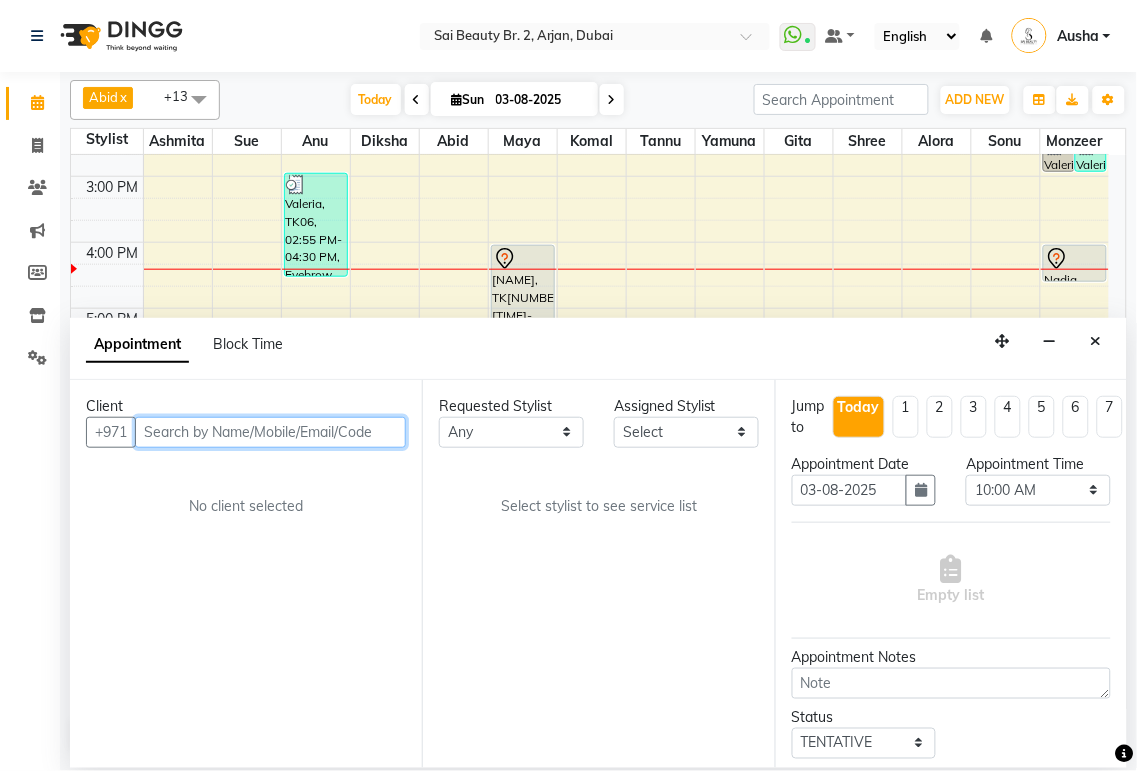 click at bounding box center [270, 432] 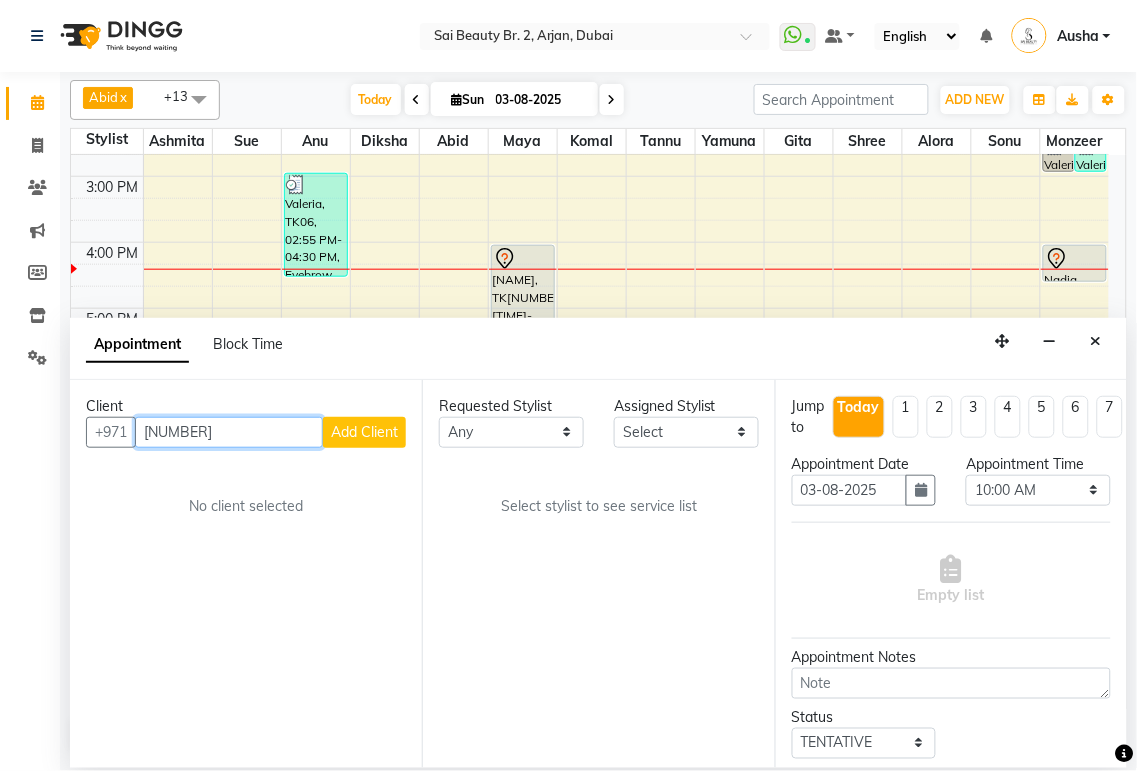 type on "[NUMBER]" 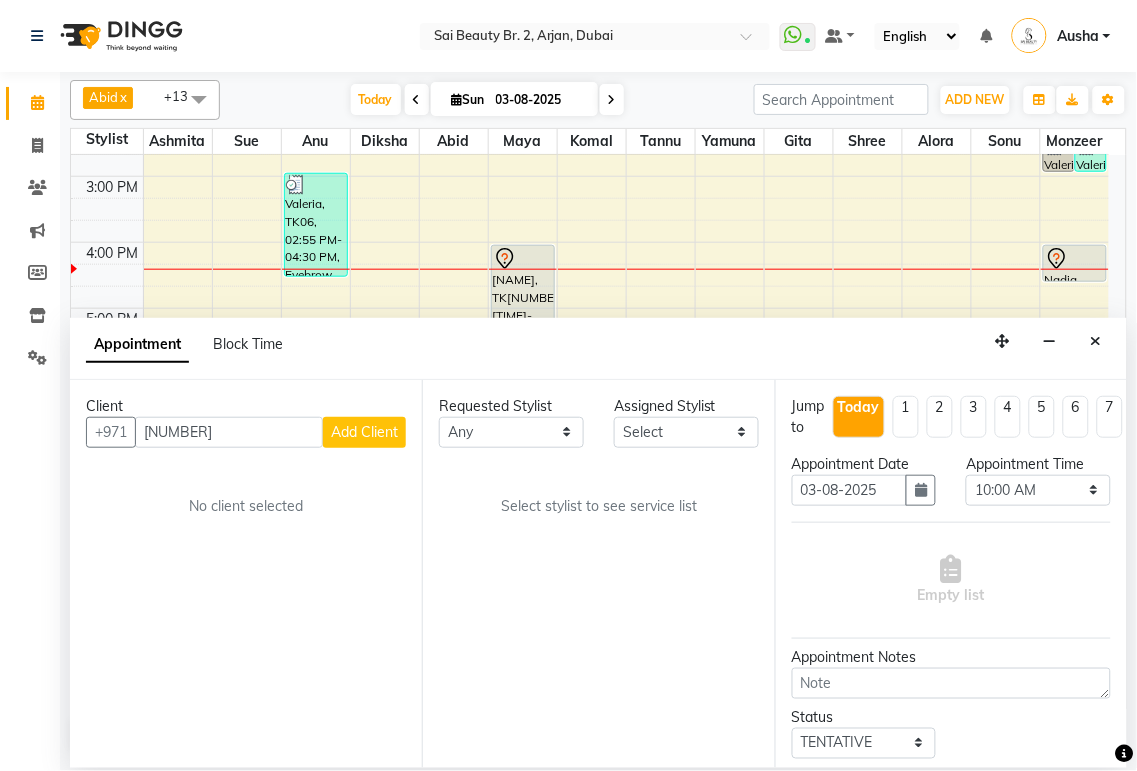 click on "Add Client" at bounding box center [364, 432] 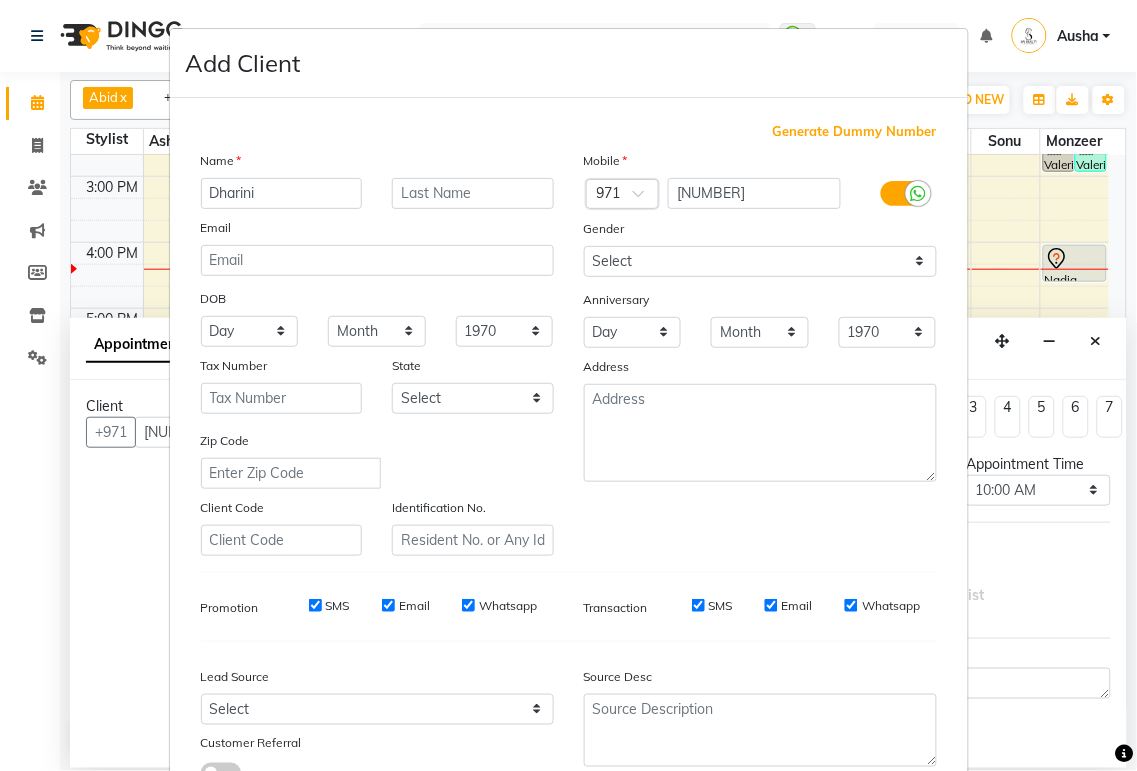 scroll, scrollTop: 122, scrollLeft: 0, axis: vertical 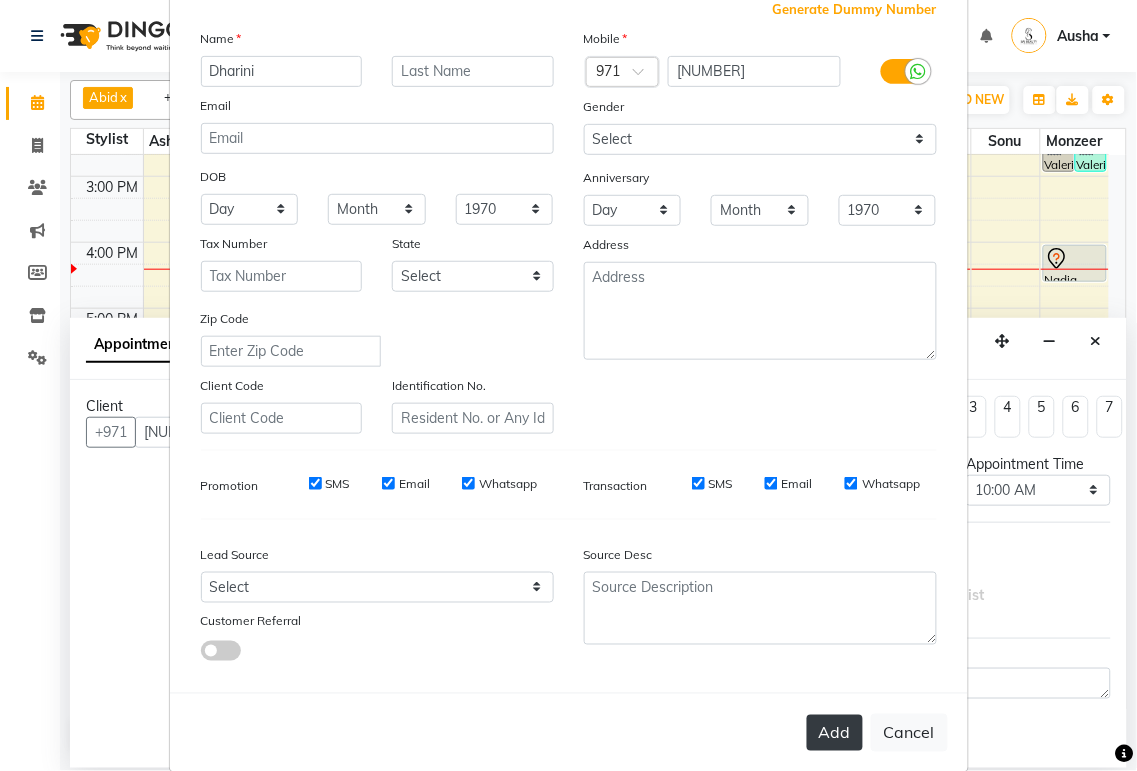 type on "Dharini" 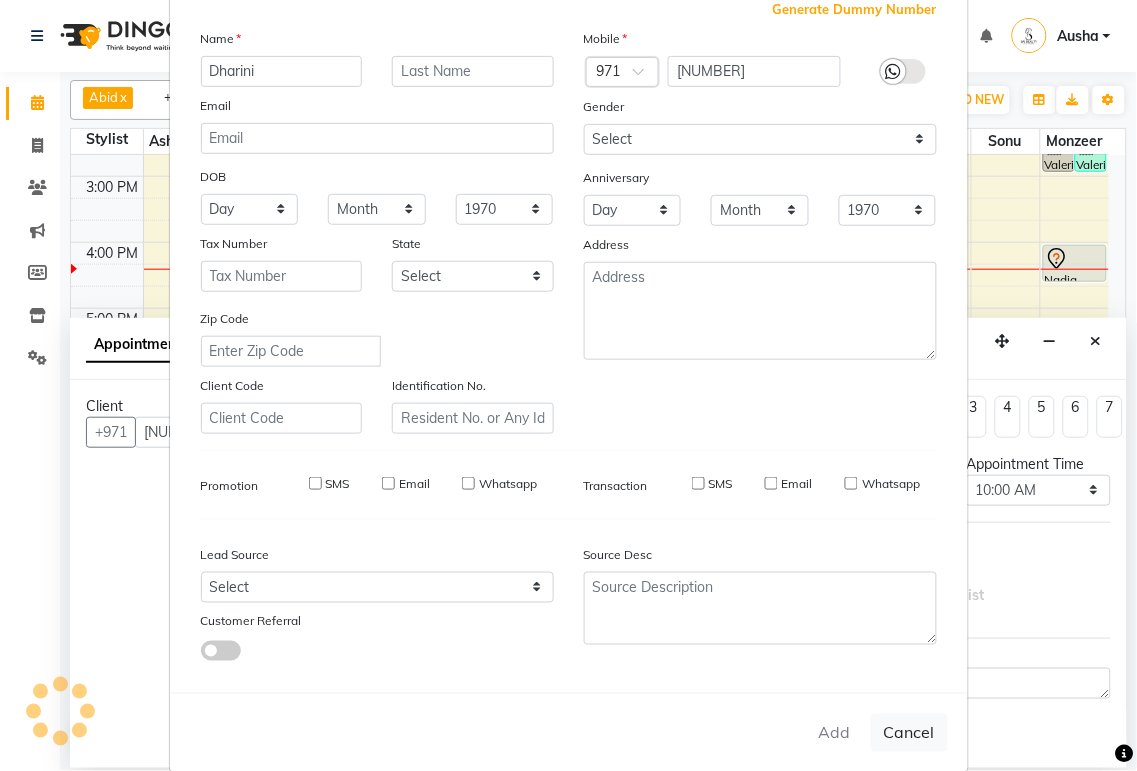 type 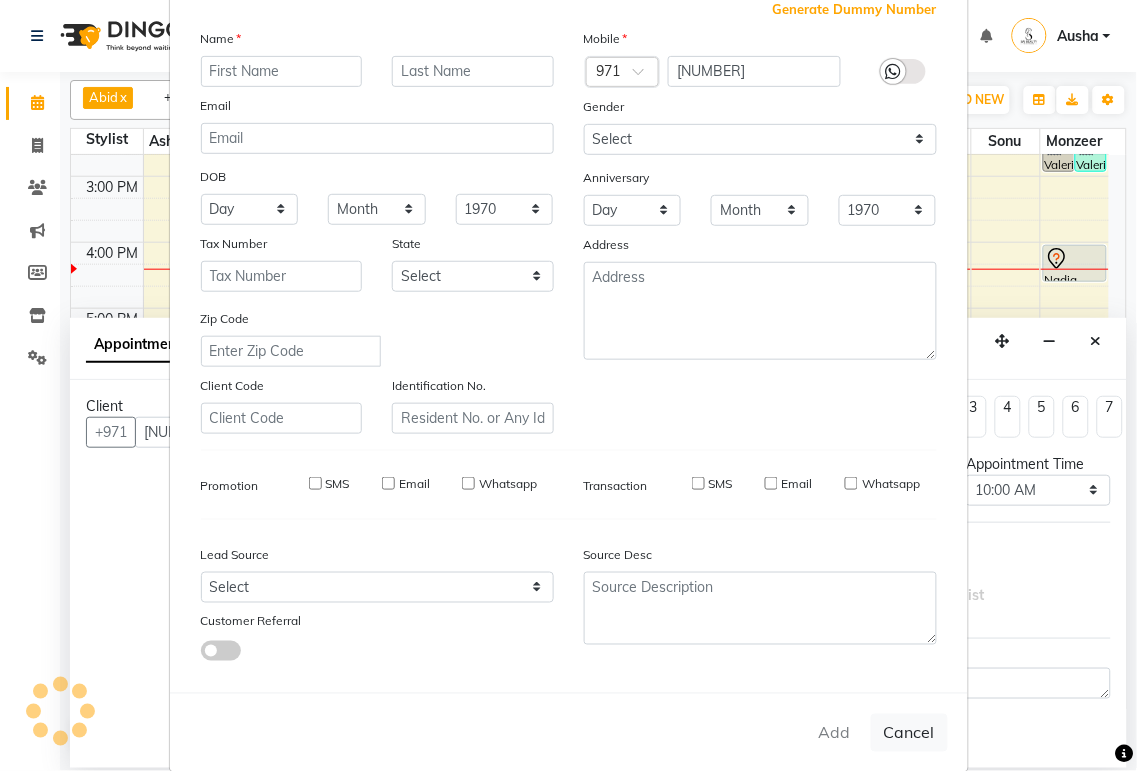 select 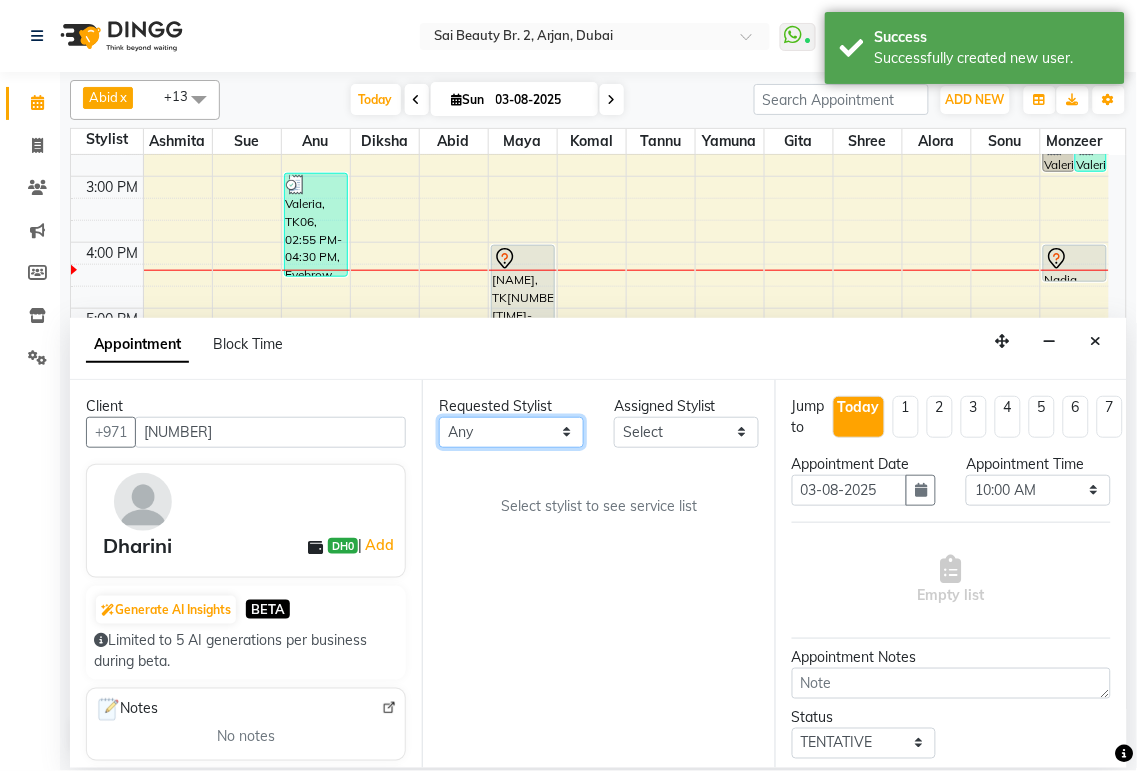 click on "Any Abid Alora Anu Ashmita Diksha Gita Komal Maya monzeer Shree sonu Sue Sumi Tannu Yamuna" at bounding box center (511, 432) 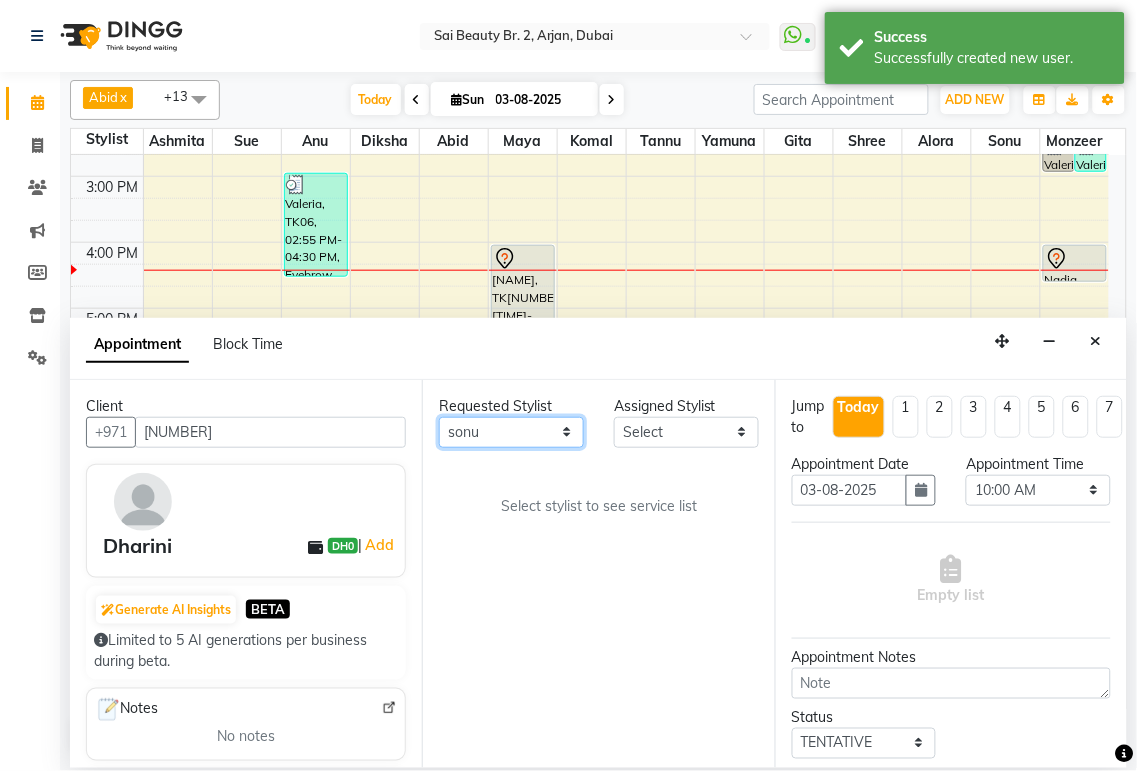 click on "Any Abid Alora Anu Ashmita Diksha Gita Komal Maya monzeer Shree sonu Sue Sumi Tannu Yamuna" at bounding box center [511, 432] 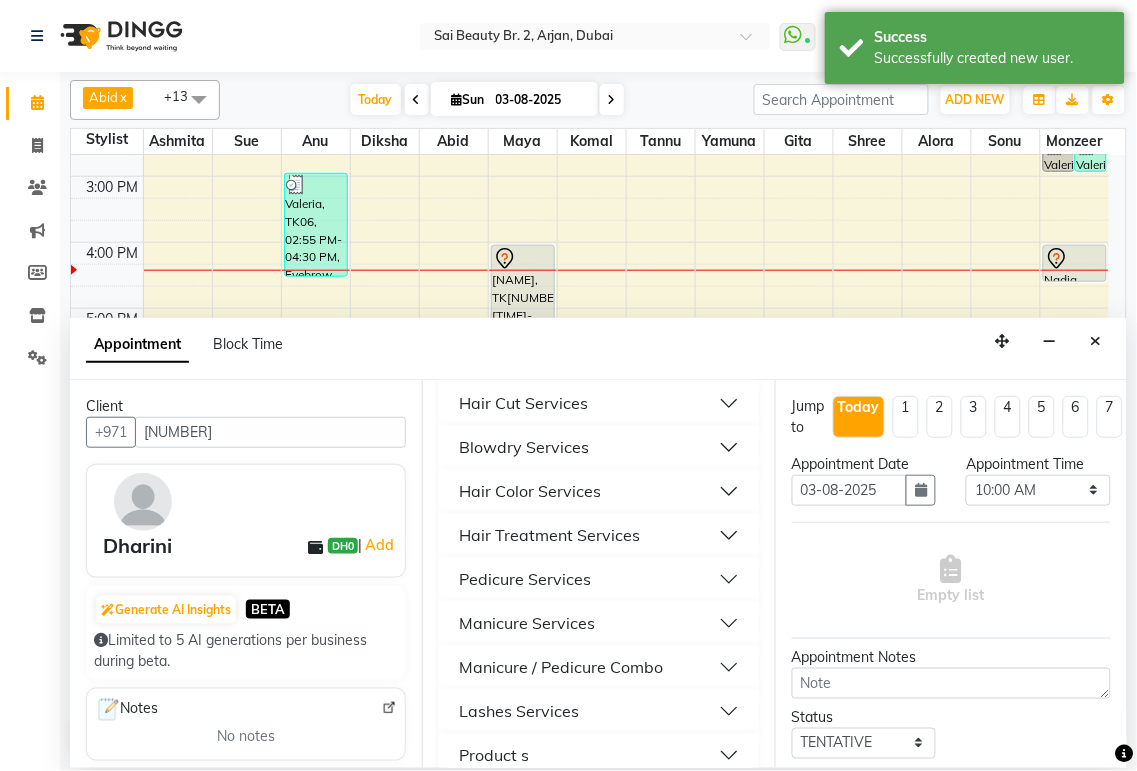 scroll, scrollTop: 1073, scrollLeft: 0, axis: vertical 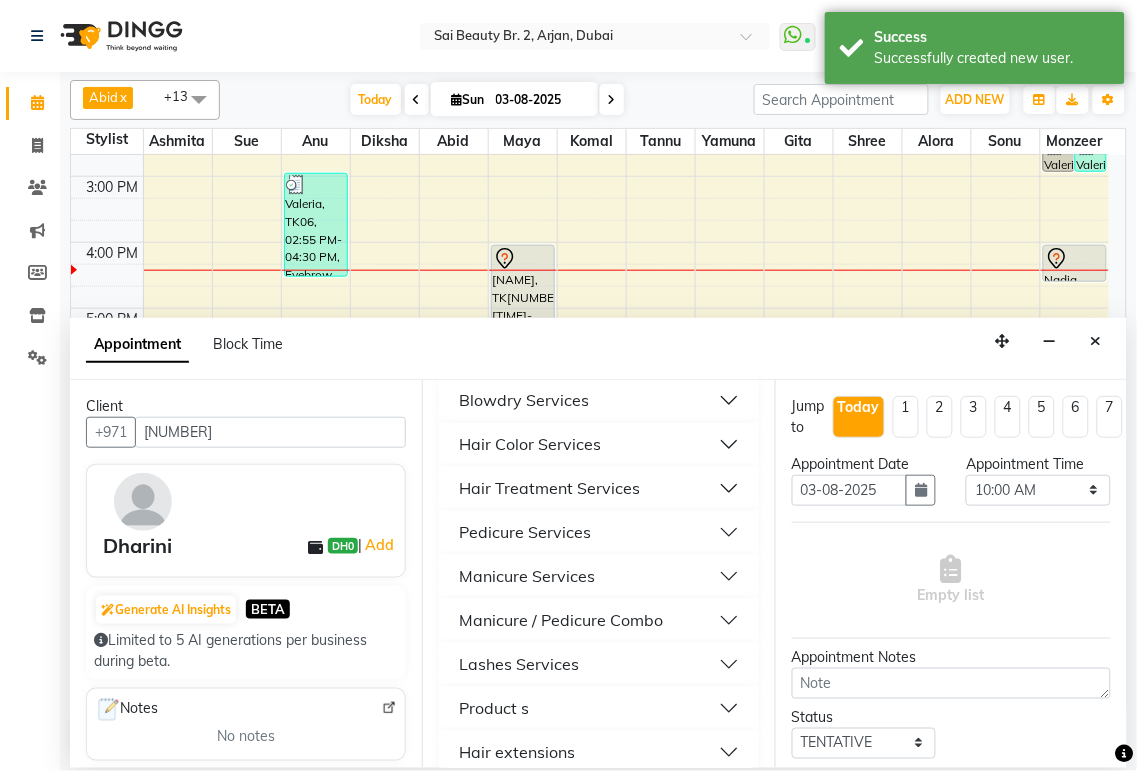 click on "Pedicure Services" at bounding box center (525, 533) 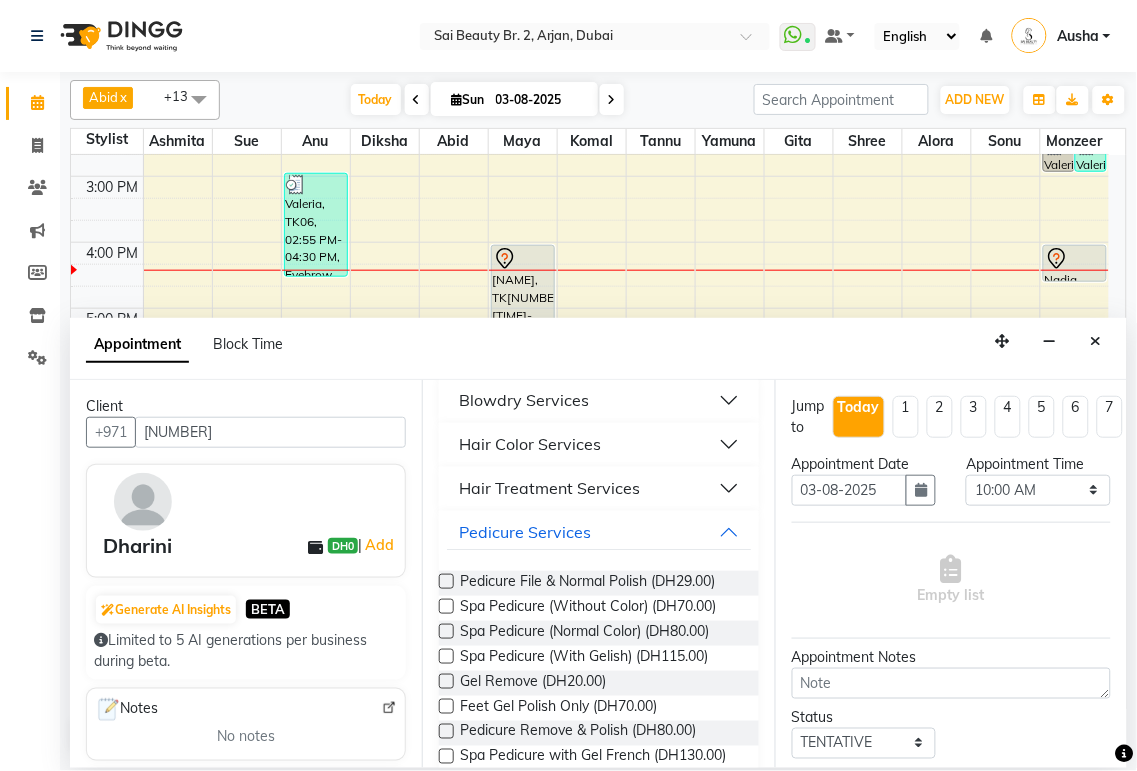 click at bounding box center [446, 631] 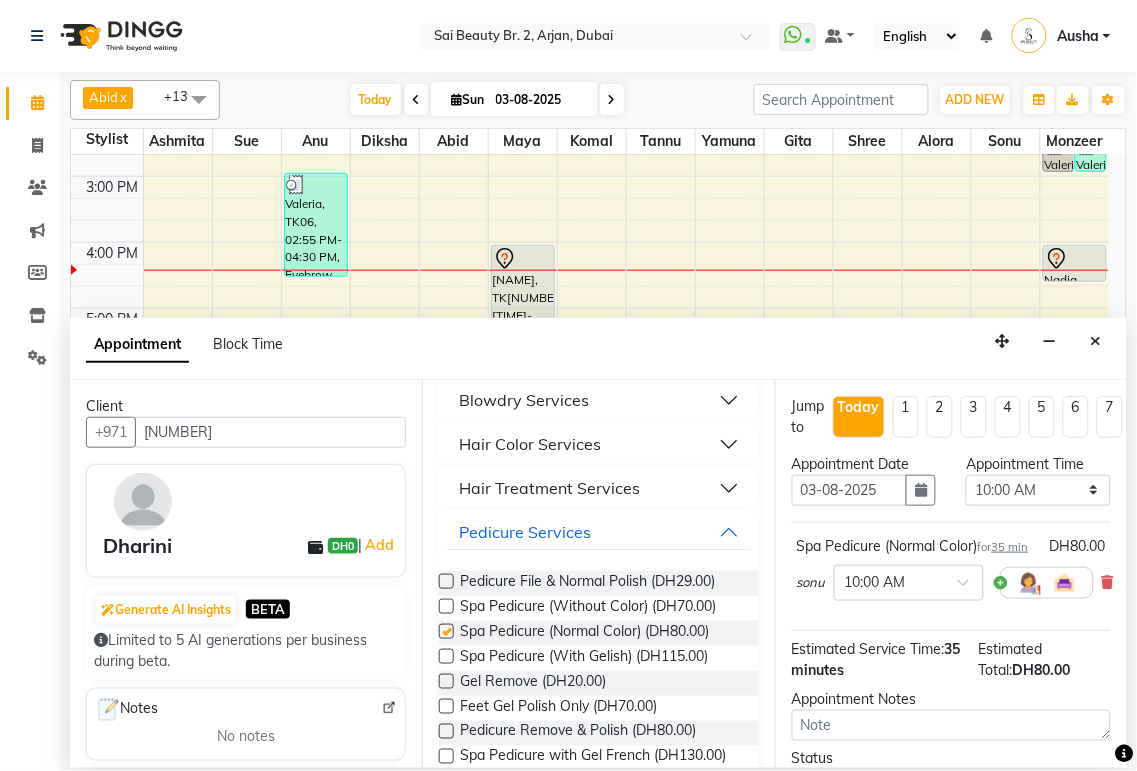 checkbox on "false" 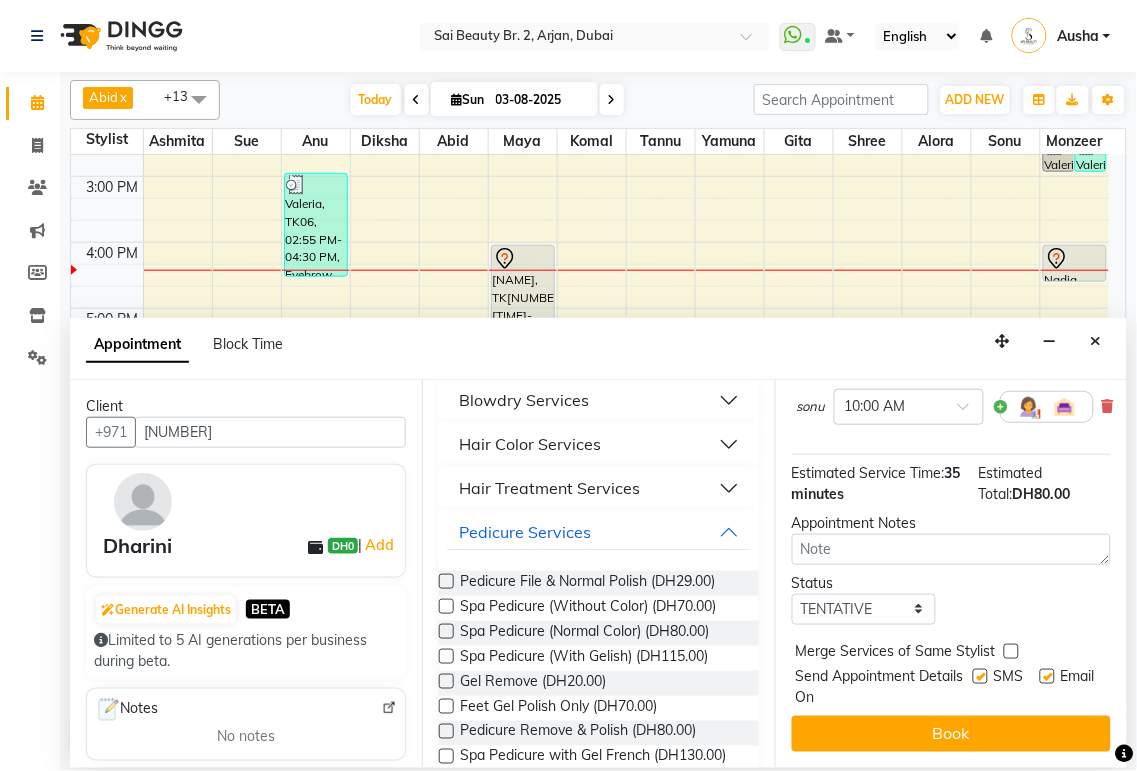 scroll, scrollTop: 72, scrollLeft: 0, axis: vertical 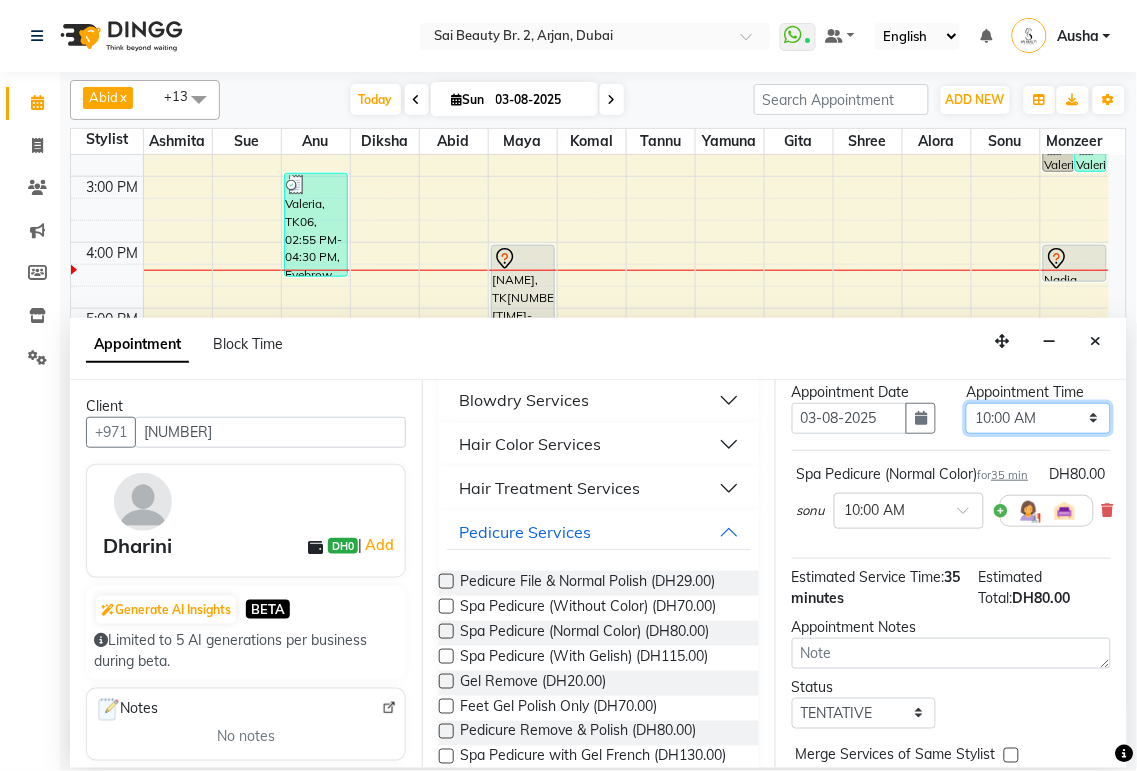 click on "Select 10:00 AM 10:05 AM 10:10 AM 10:15 AM 10:20 AM 10:25 AM 10:30 AM 10:35 AM 10:40 AM 10:45 AM 10:50 AM 10:55 AM 11:00 AM 11:05 AM 11:10 AM 11:15 AM 11:20 AM 11:25 AM 11:30 AM 11:35 AM 11:40 AM 11:45 AM 11:50 AM 11:55 AM 12:00 PM 12:05 PM 12:10 PM 12:15 PM 12:20 PM 12:25 PM 12:30 PM 12:35 PM 12:40 PM 12:45 PM 12:50 PM 12:55 PM 01:00 PM 01:05 PM 01:10 PM 01:15 PM 01:20 PM 01:25 PM 01:30 PM 01:35 PM 01:40 PM 01:45 PM 01:50 PM 01:55 PM 02:00 PM 02:05 PM 02:10 PM 02:15 PM 02:20 PM 02:25 PM 02:30 PM 02:35 PM 02:40 PM 02:45 PM 02:50 PM 02:55 PM 03:00 PM 03:05 PM 03:10 PM 03:15 PM 03:20 PM 03:25 PM 03:30 PM 03:35 PM 03:40 PM 03:45 PM 03:50 PM 03:55 PM 04:00 PM 04:05 PM 04:10 PM 04:15 PM 04:20 PM 04:25 PM 04:30 PM 04:35 PM 04:40 PM 04:45 PM 04:50 PM 04:55 PM 05:00 PM 05:05 PM 05:10 PM 05:15 PM 05:20 PM 05:25 PM 05:30 PM 05:35 PM 05:40 PM 05:45 PM 05:50 PM 05:55 PM 06:00 PM 06:05 PM 06:10 PM 06:15 PM 06:20 PM 06:25 PM 06:30 PM 06:35 PM 06:40 PM 06:45 PM 06:50 PM 06:55 PM 07:00 PM 07:05 PM 07:10 PM 07:15 PM 07:20 PM" at bounding box center (1038, 418) 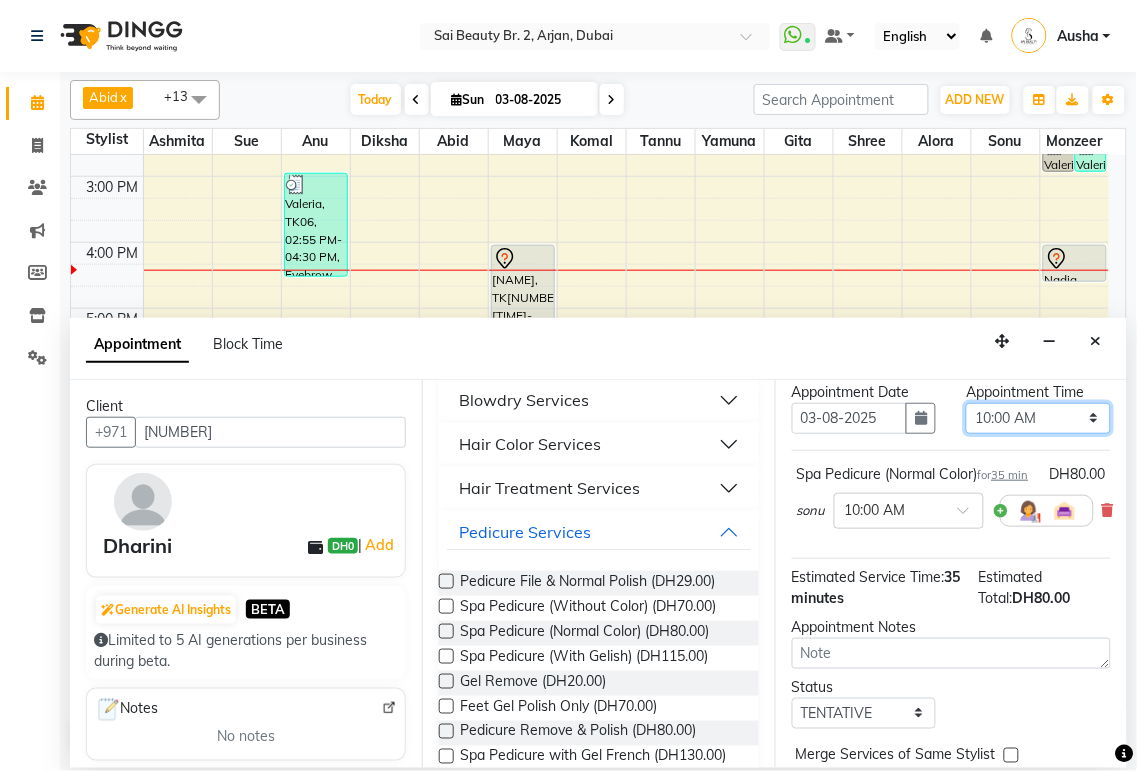 select on "985" 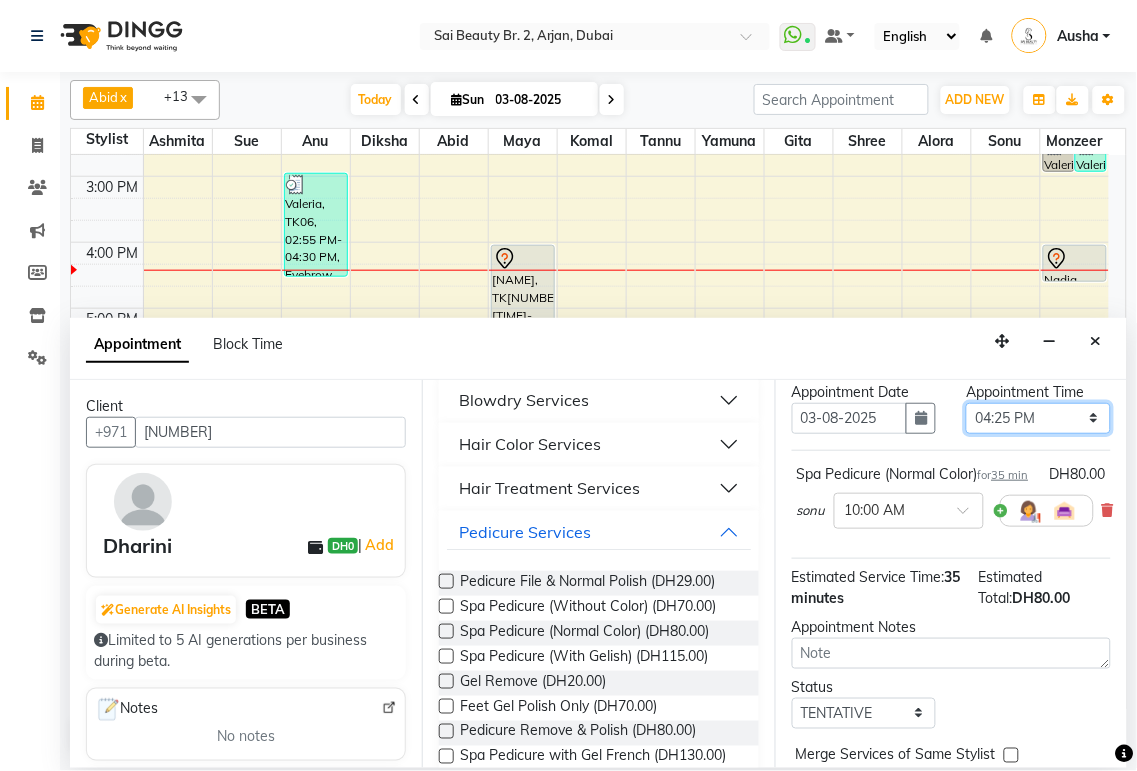 click on "Select 10:00 AM 10:05 AM 10:10 AM 10:15 AM 10:20 AM 10:25 AM 10:30 AM 10:35 AM 10:40 AM 10:45 AM 10:50 AM 10:55 AM 11:00 AM 11:05 AM 11:10 AM 11:15 AM 11:20 AM 11:25 AM 11:30 AM 11:35 AM 11:40 AM 11:45 AM 11:50 AM 11:55 AM 12:00 PM 12:05 PM 12:10 PM 12:15 PM 12:20 PM 12:25 PM 12:30 PM 12:35 PM 12:40 PM 12:45 PM 12:50 PM 12:55 PM 01:00 PM 01:05 PM 01:10 PM 01:15 PM 01:20 PM 01:25 PM 01:30 PM 01:35 PM 01:40 PM 01:45 PM 01:50 PM 01:55 PM 02:00 PM 02:05 PM 02:10 PM 02:15 PM 02:20 PM 02:25 PM 02:30 PM 02:35 PM 02:40 PM 02:45 PM 02:50 PM 02:55 PM 03:00 PM 03:05 PM 03:10 PM 03:15 PM 03:20 PM 03:25 PM 03:30 PM 03:35 PM 03:40 PM 03:45 PM 03:50 PM 03:55 PM 04:00 PM 04:05 PM 04:10 PM 04:15 PM 04:20 PM 04:25 PM 04:30 PM 04:35 PM 04:40 PM 04:45 PM 04:50 PM 04:55 PM 05:00 PM 05:05 PM 05:10 PM 05:15 PM 05:20 PM 05:25 PM 05:30 PM 05:35 PM 05:40 PM 05:45 PM 05:50 PM 05:55 PM 06:00 PM 06:05 PM 06:10 PM 06:15 PM 06:20 PM 06:25 PM 06:30 PM 06:35 PM 06:40 PM 06:45 PM 06:50 PM 06:55 PM 07:00 PM 07:05 PM 07:10 PM 07:15 PM 07:20 PM" at bounding box center [1038, 418] 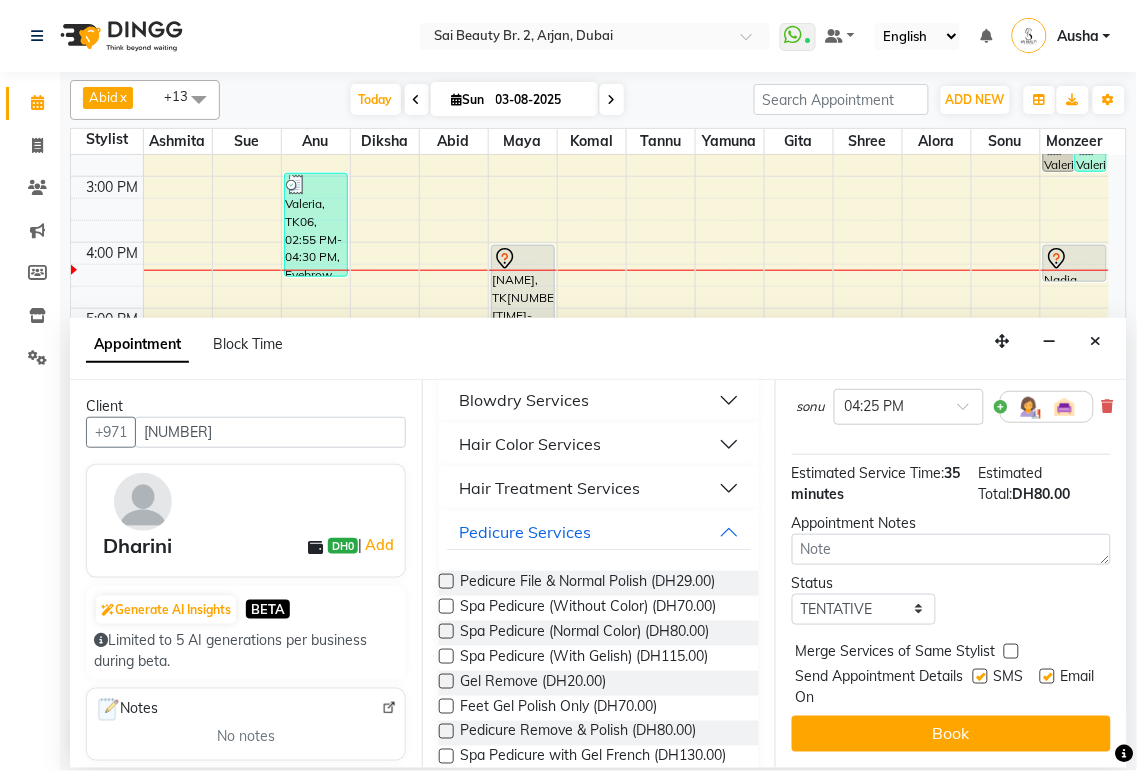 scroll, scrollTop: 214, scrollLeft: 0, axis: vertical 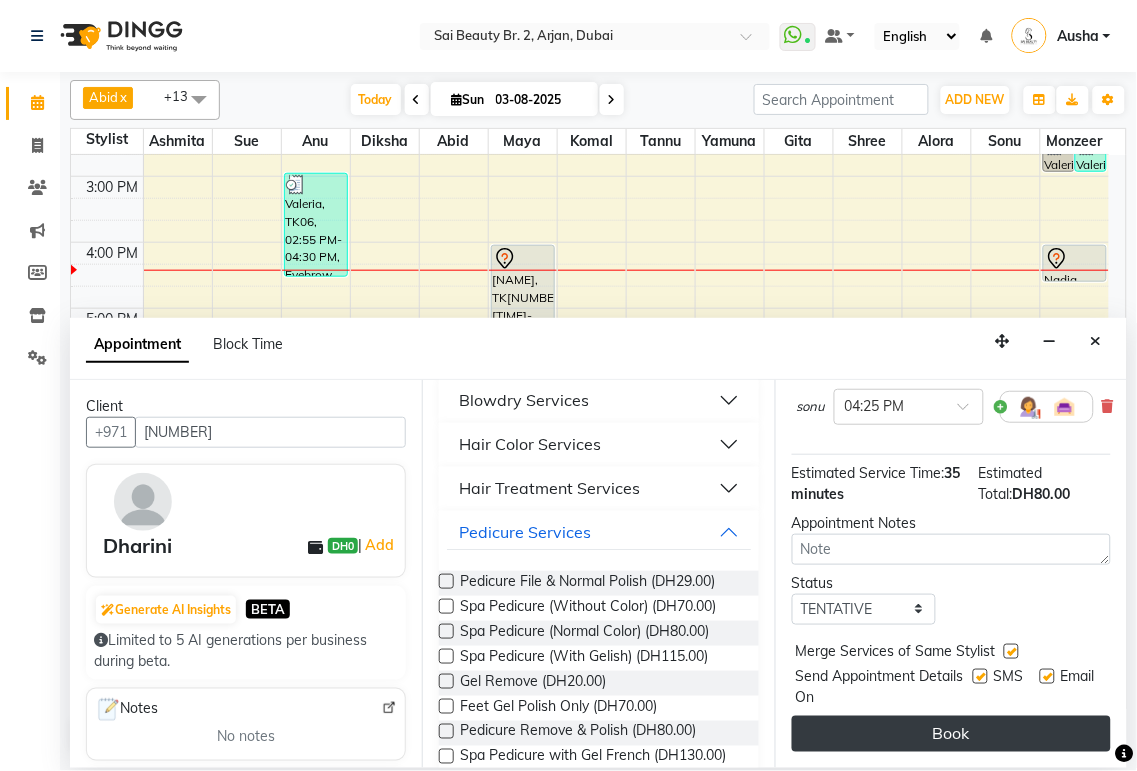 click on "Book" at bounding box center [951, 734] 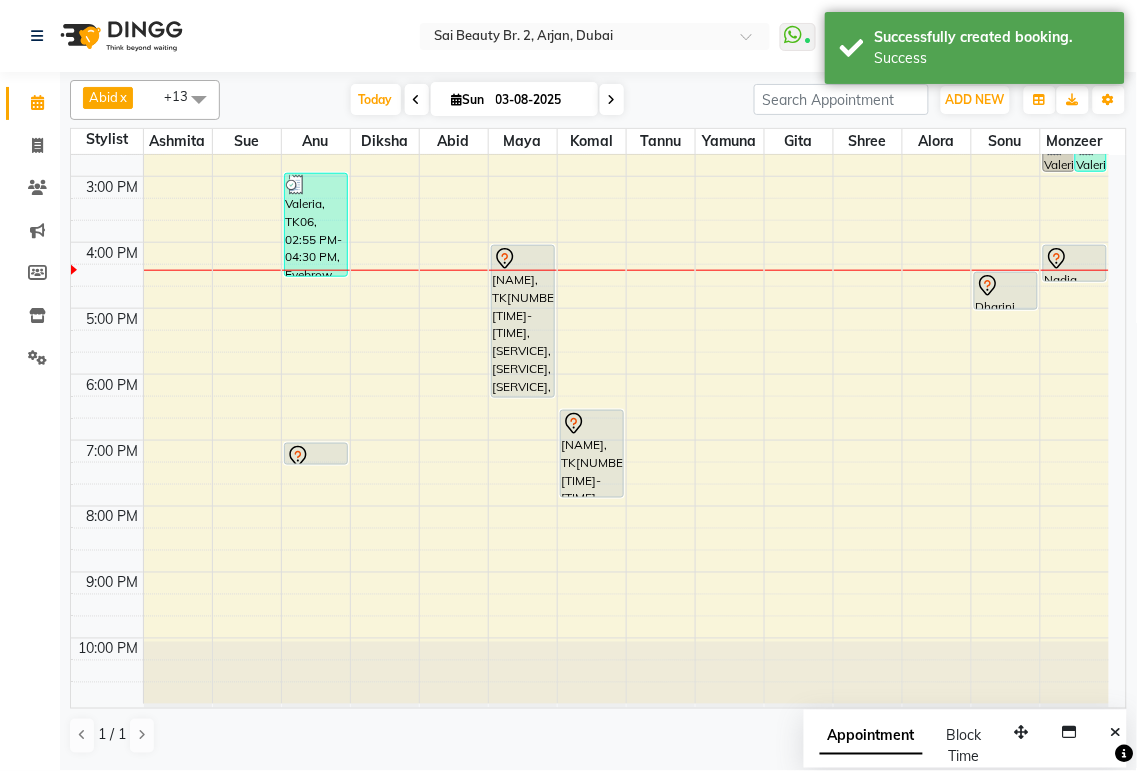 click on "[NAME], TK[NUMBER], [TIME]-[TIME], [SERVICE],[SERVICE],[SERVICE],[SERVICE]" at bounding box center (523, 321) 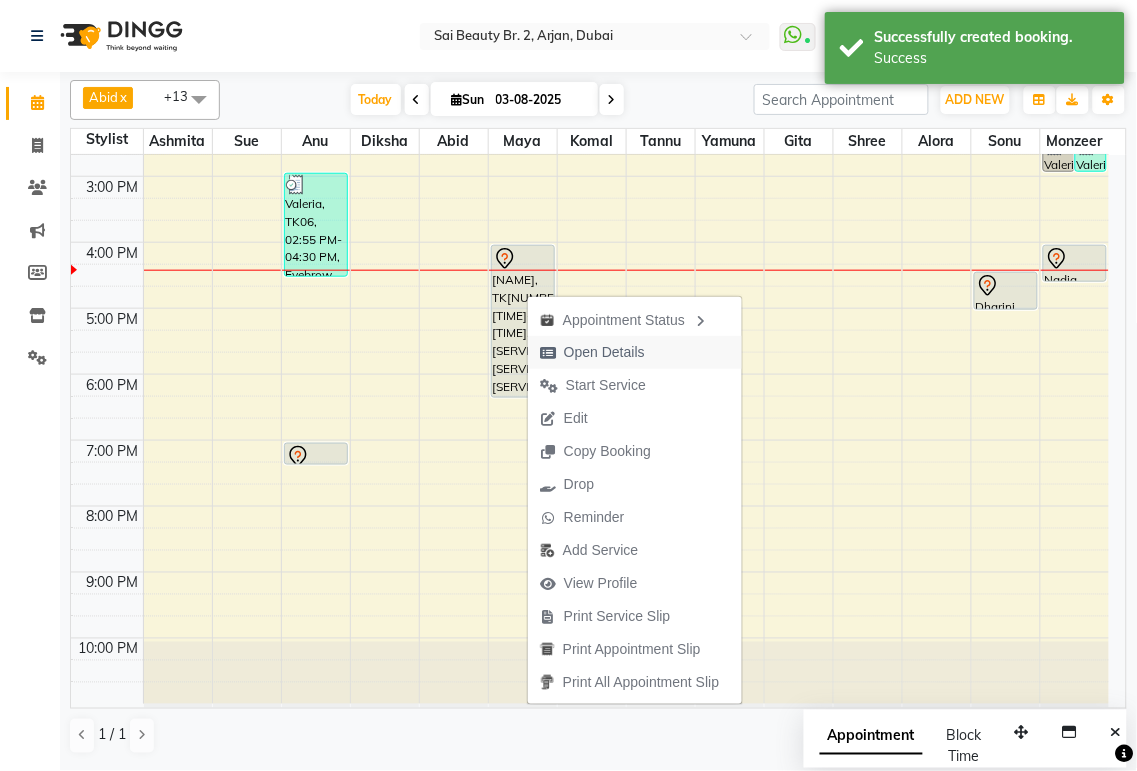 click on "Open Details" at bounding box center (604, 352) 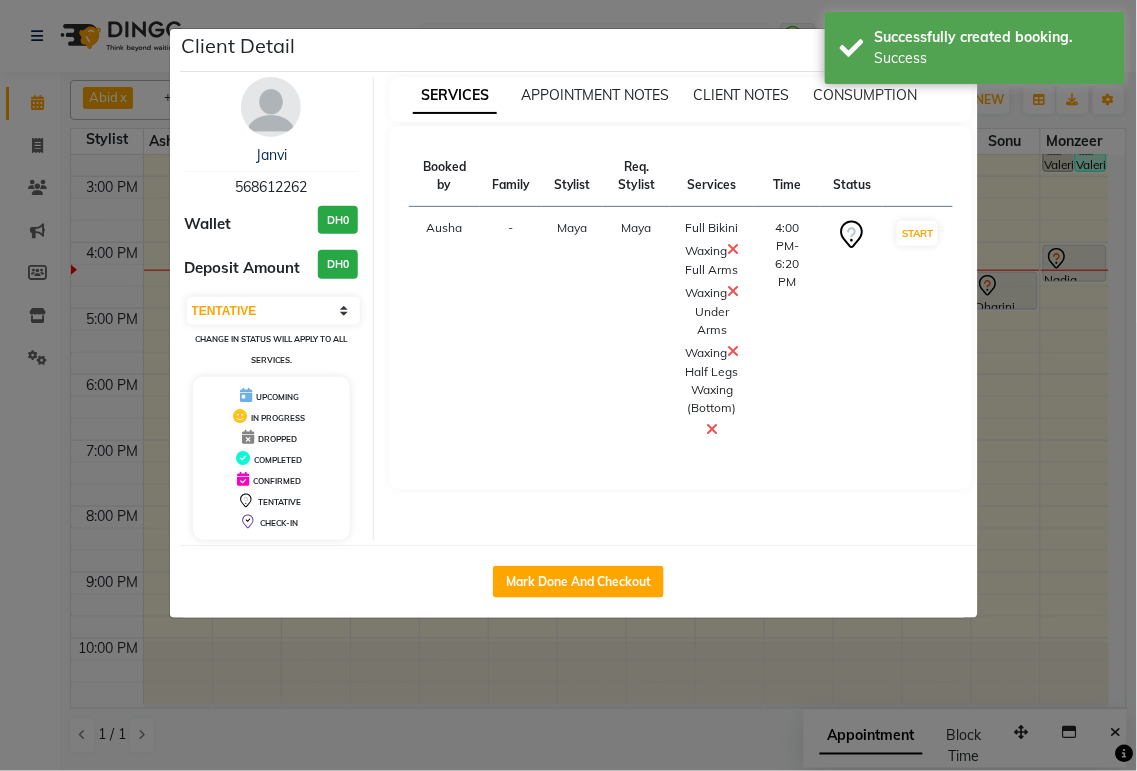 click at bounding box center [271, 107] 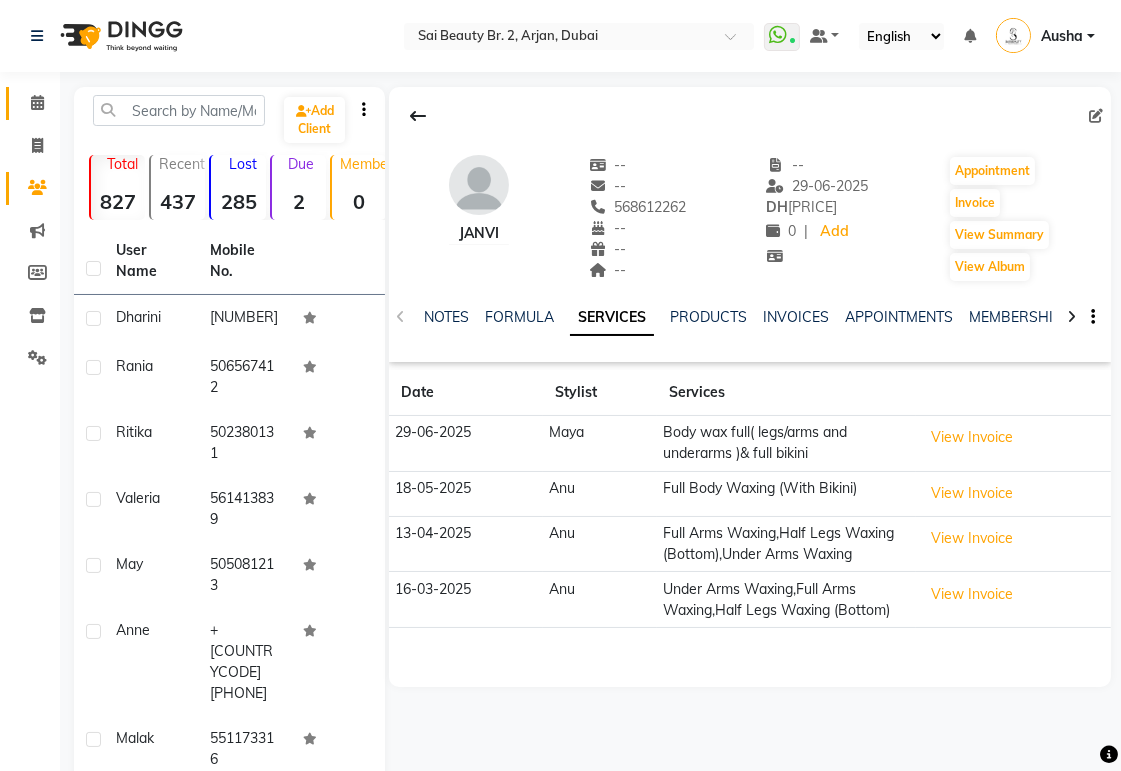 click 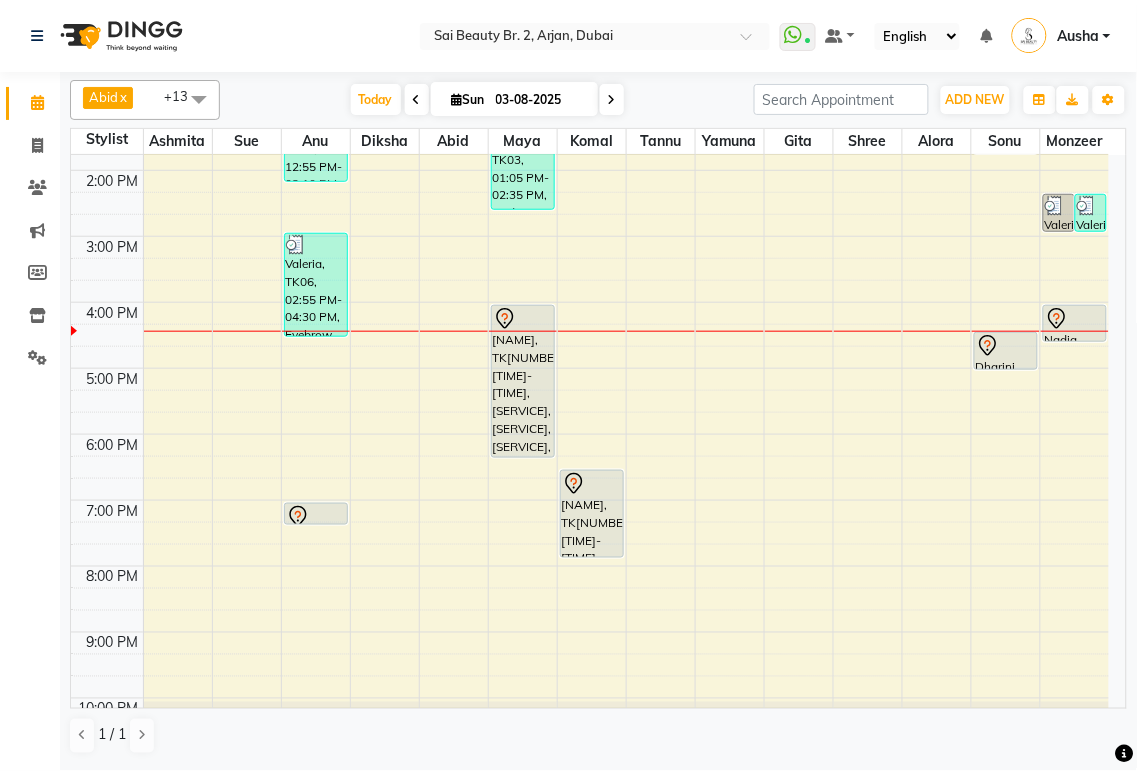 scroll, scrollTop: 370, scrollLeft: 0, axis: vertical 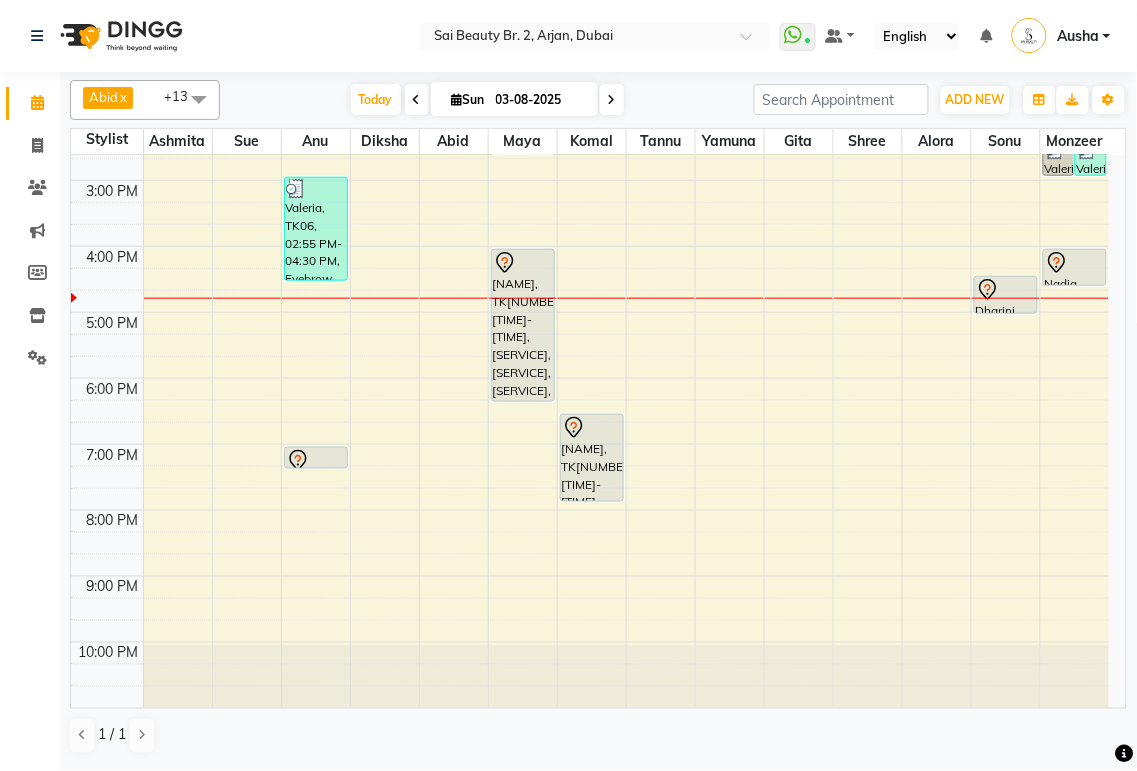 click on "[NAME], TK[NUMBER], [TIME]-[TIME], [SERVICE],[SERVICE]" at bounding box center [592, 458] 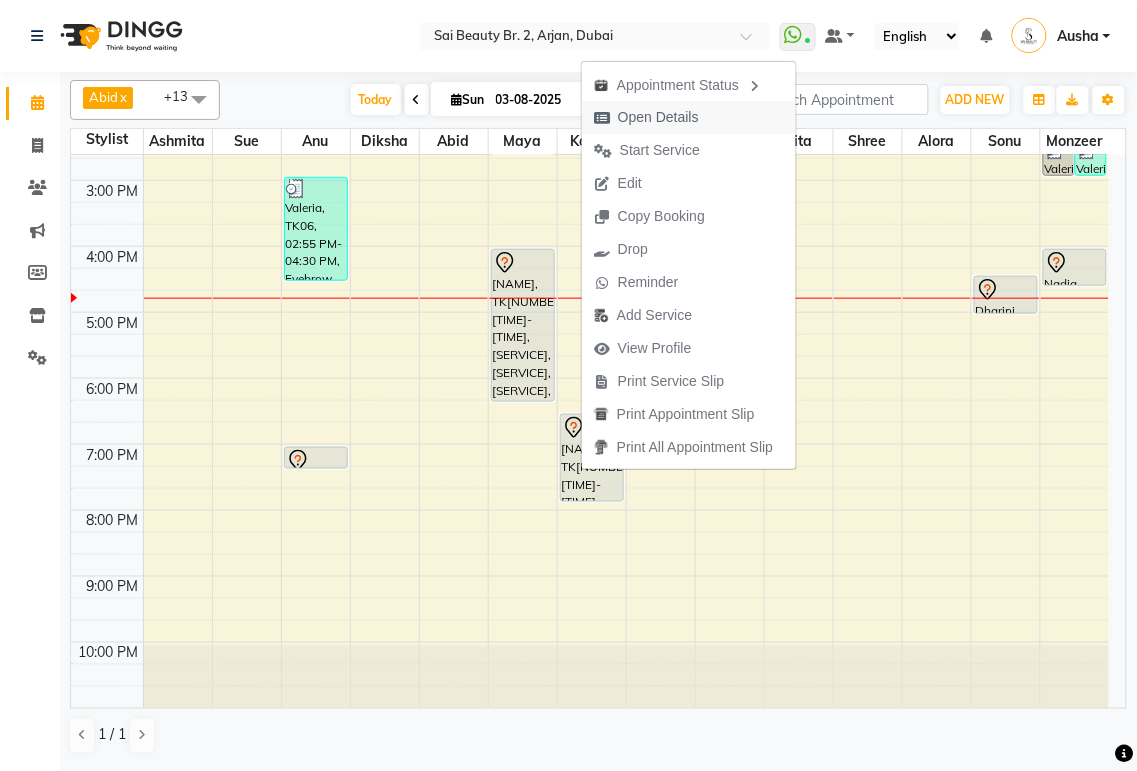 click on "Open Details" at bounding box center (646, 117) 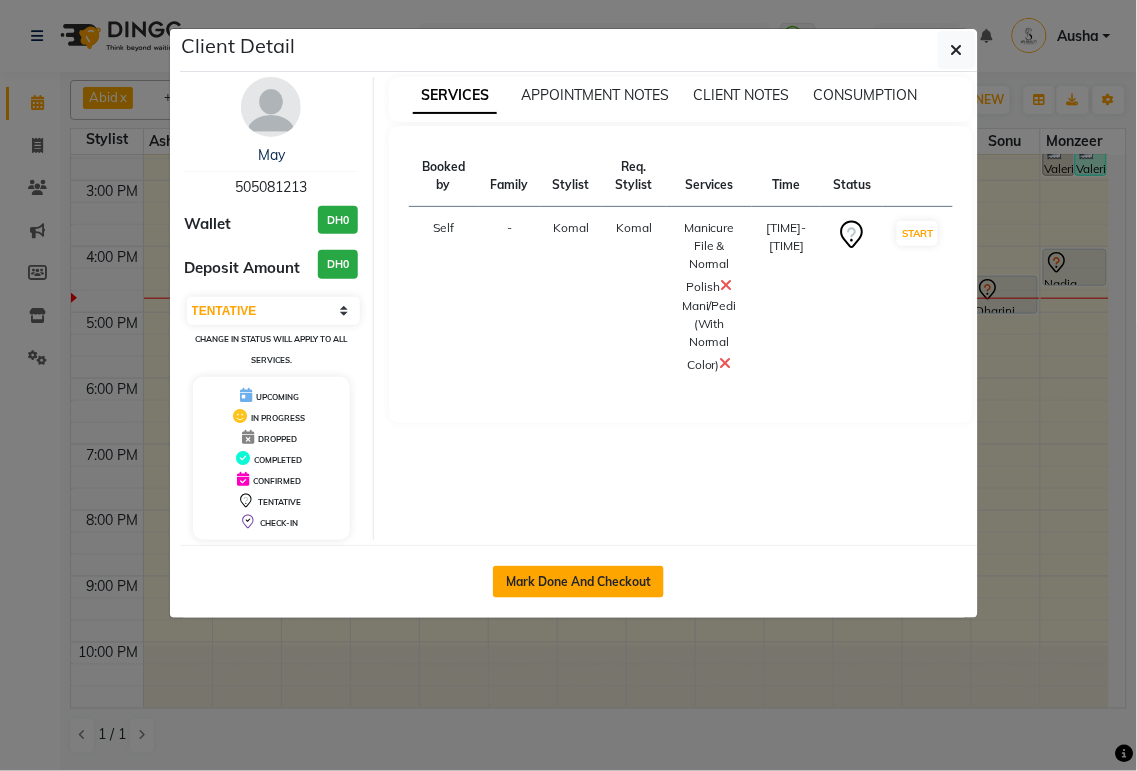 click on "Mark Done And Checkout" 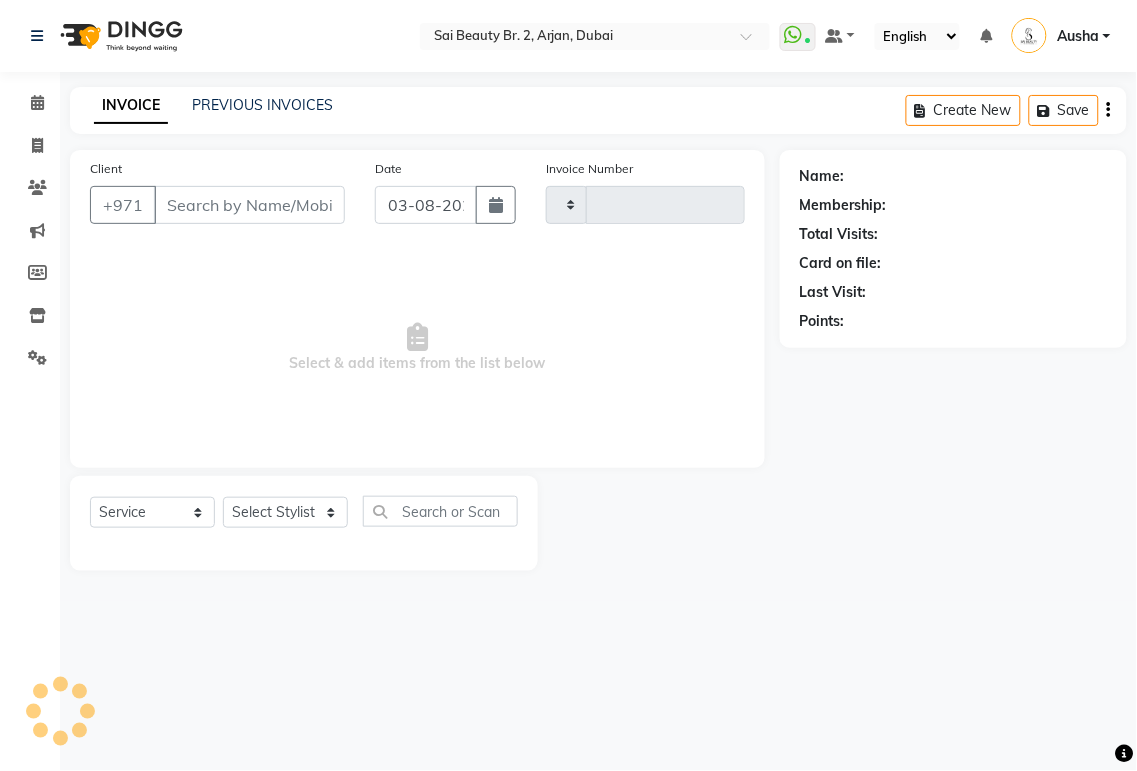 type on "1522" 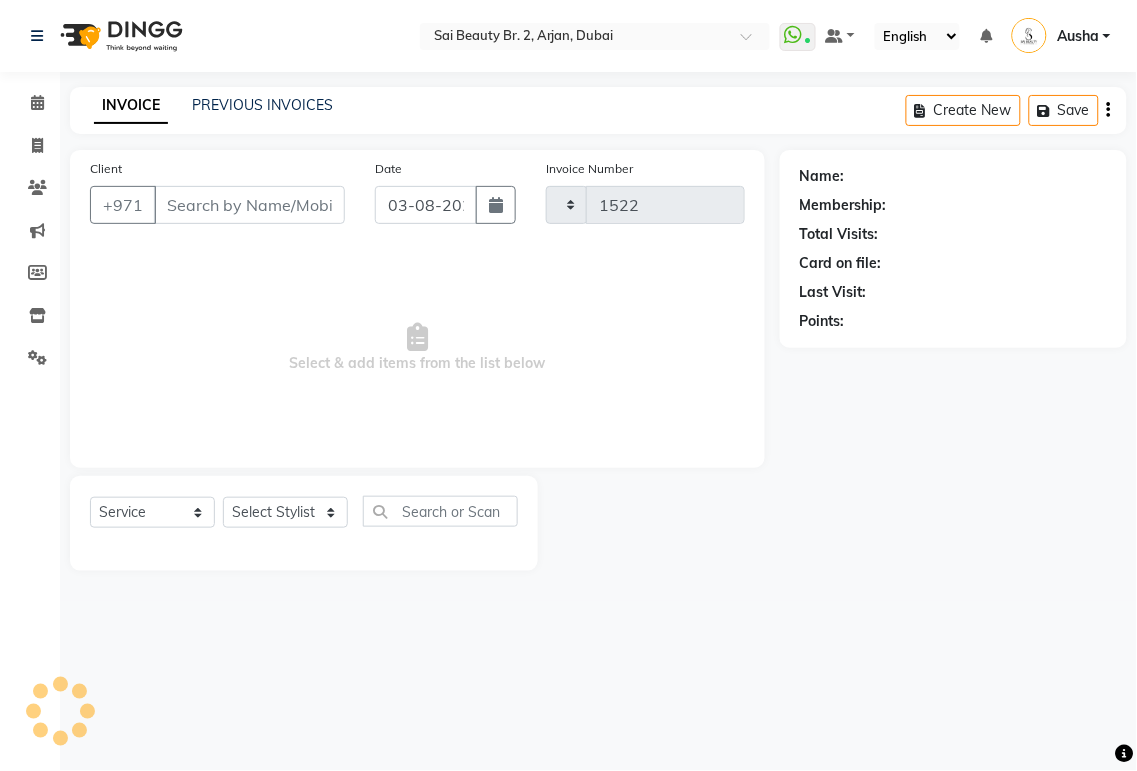 select on "6956" 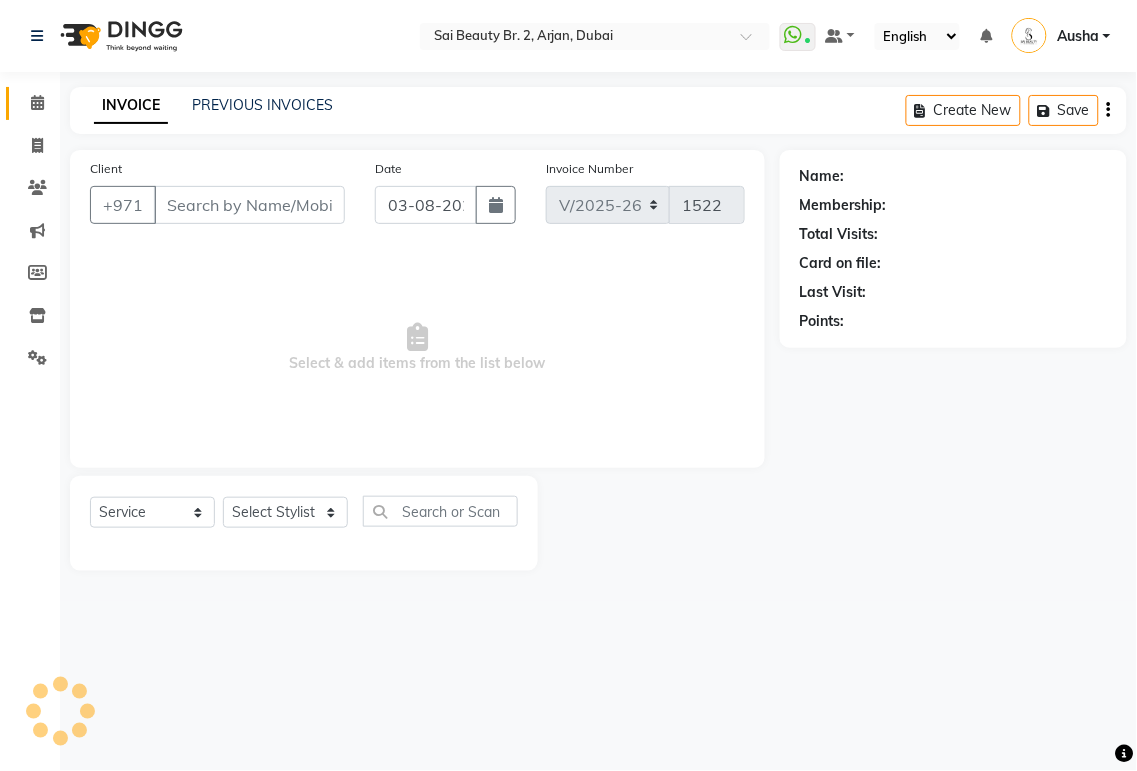 click 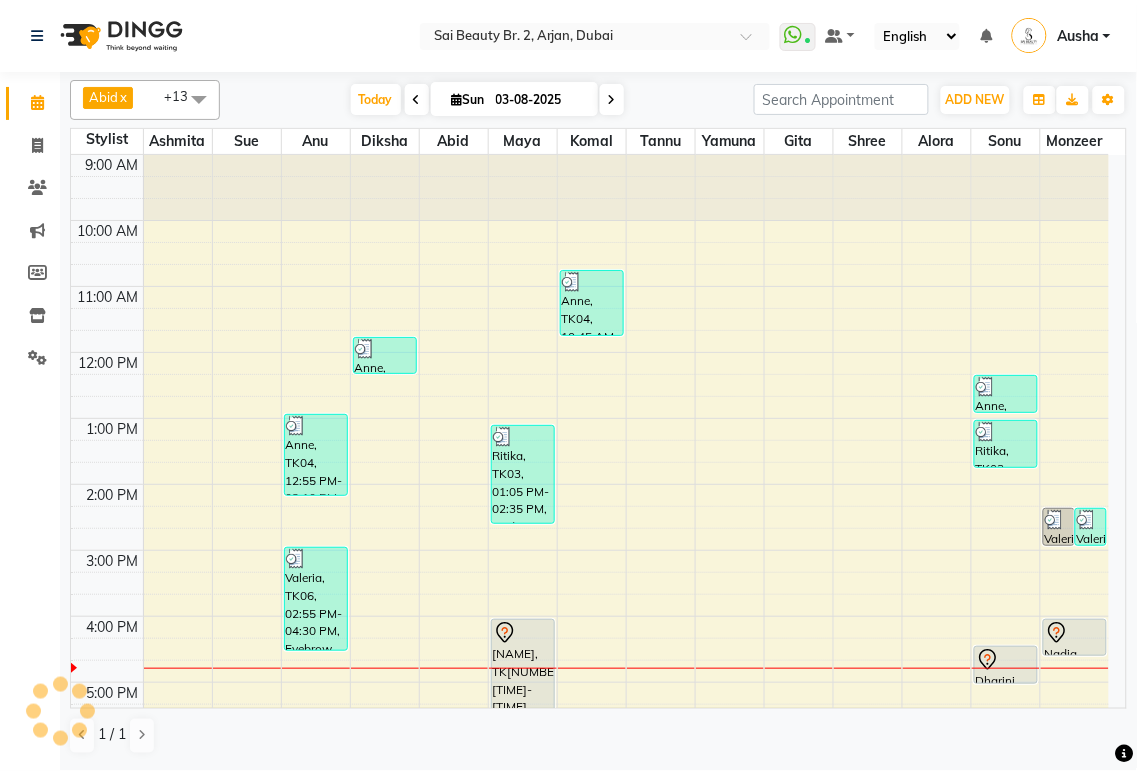 scroll, scrollTop: 0, scrollLeft: 0, axis: both 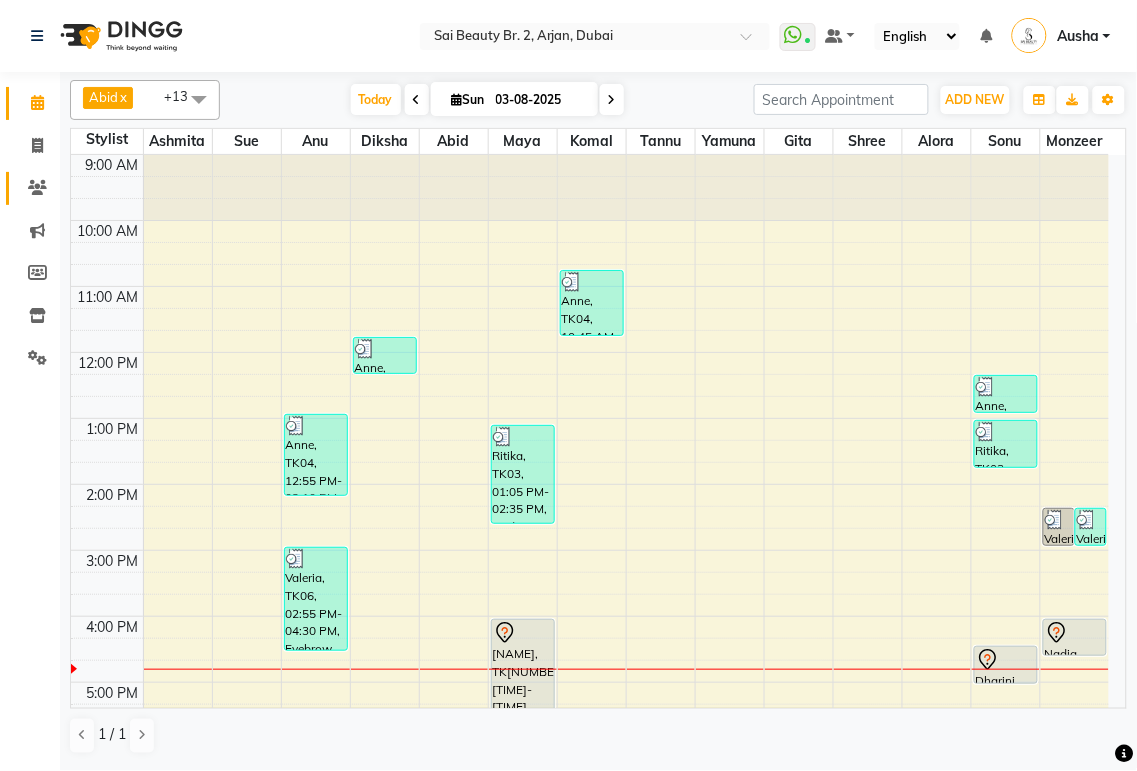 click on "Clients" 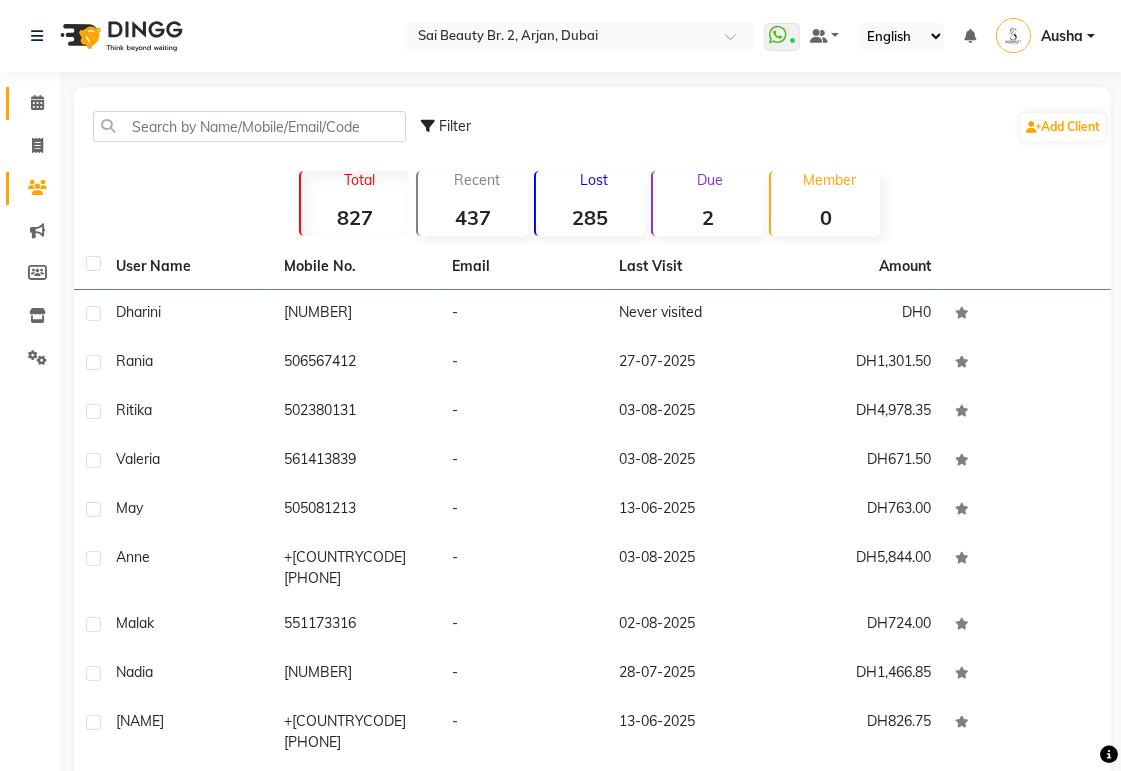 click 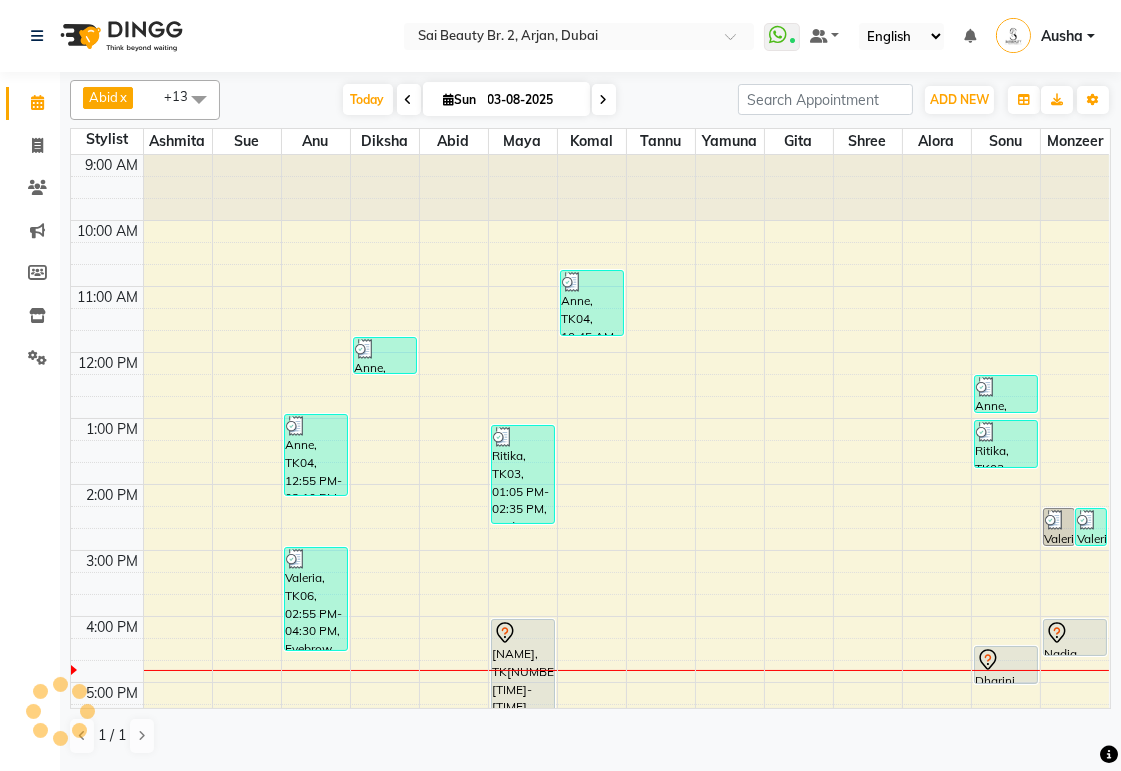 scroll, scrollTop: 336, scrollLeft: 0, axis: vertical 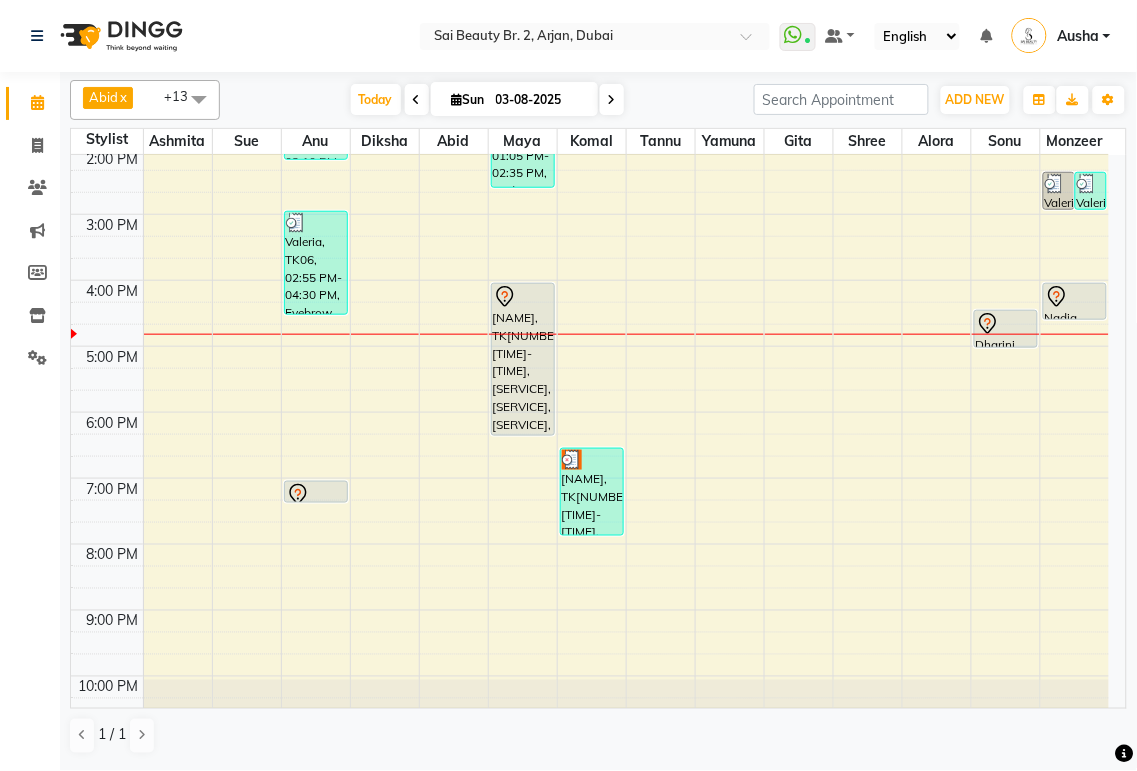 click 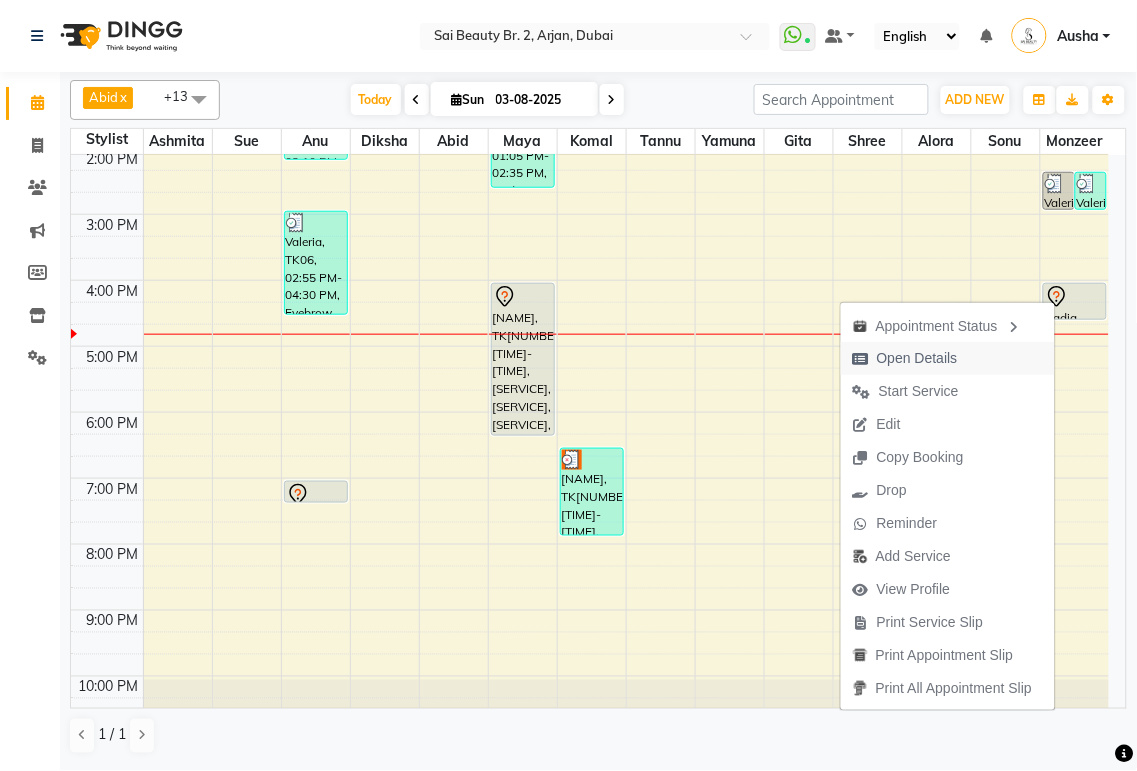 click on "Open Details" at bounding box center [917, 358] 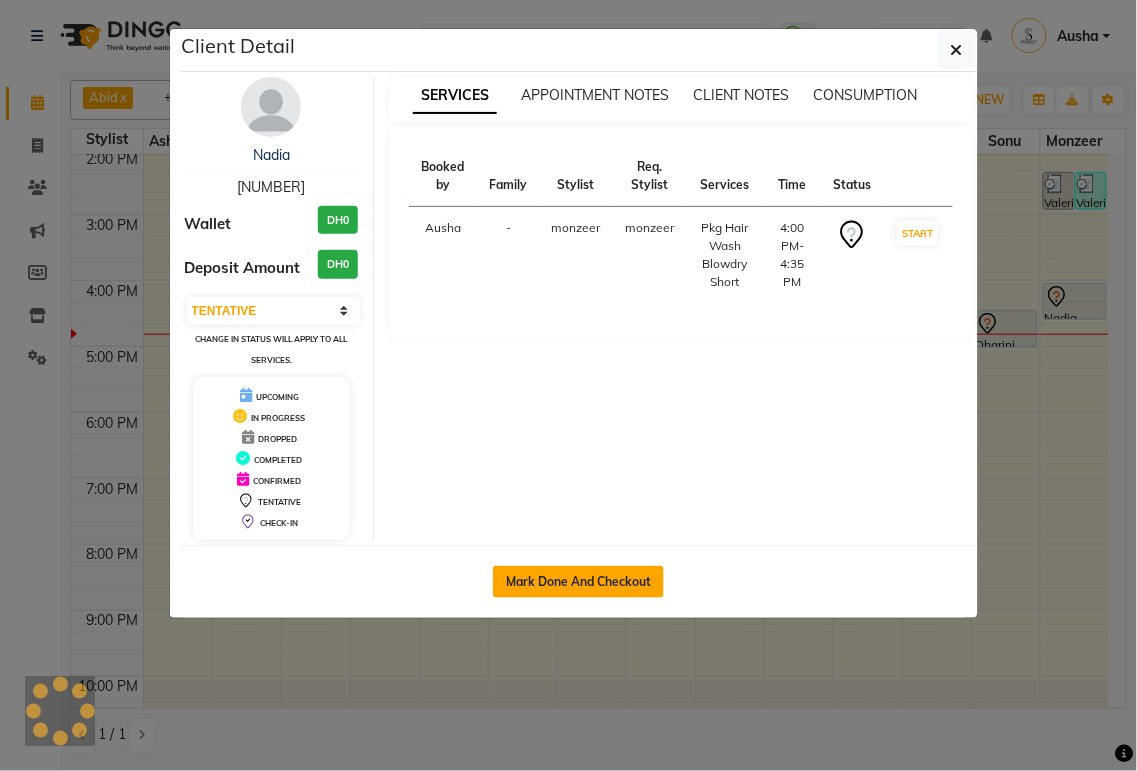 click on "Mark Done And Checkout" 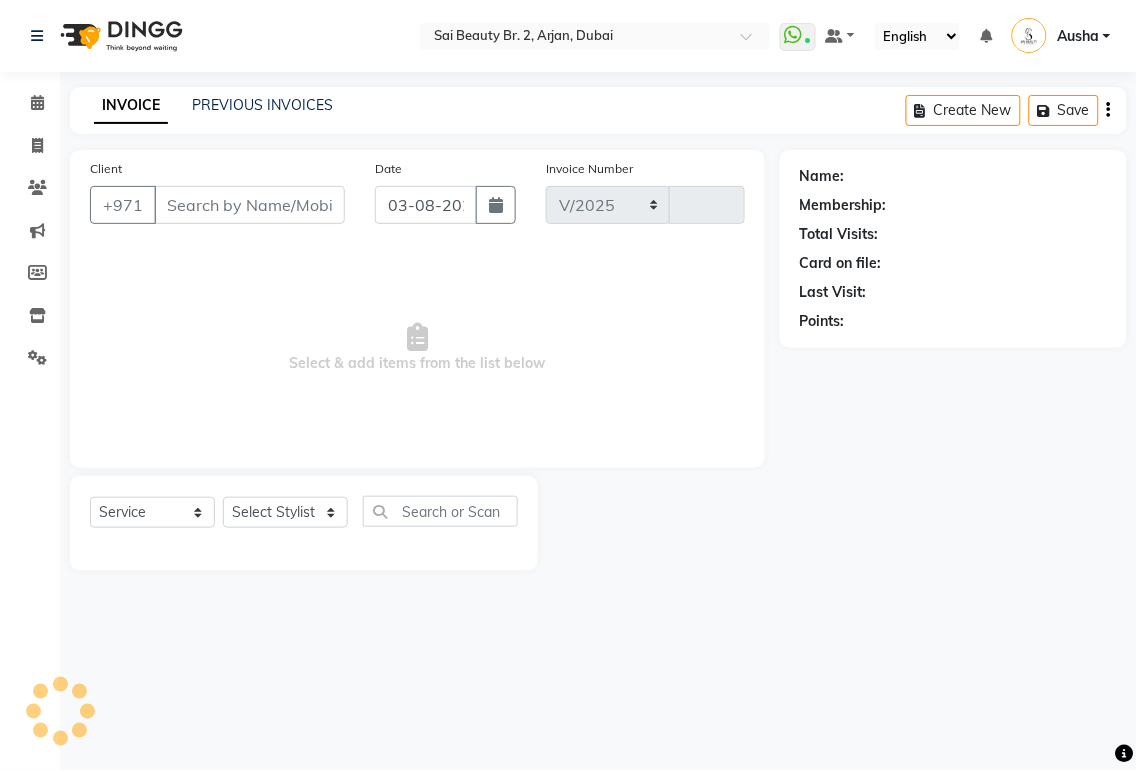 select on "6956" 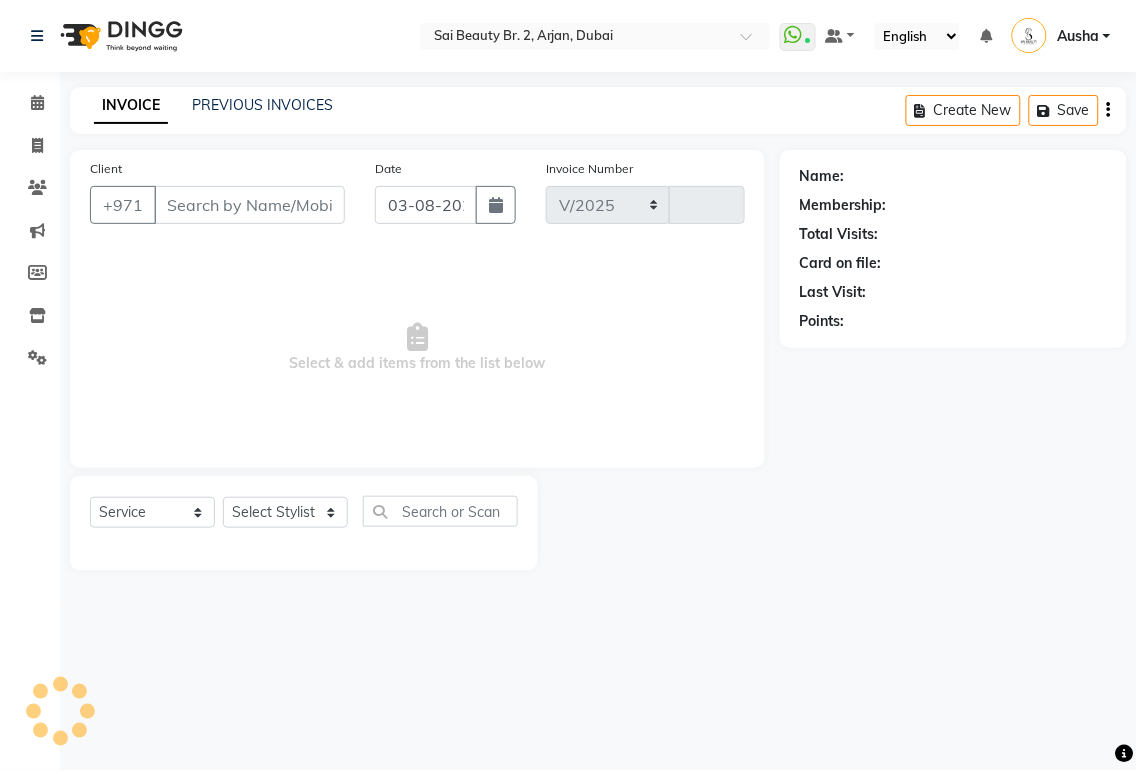 type on "1522" 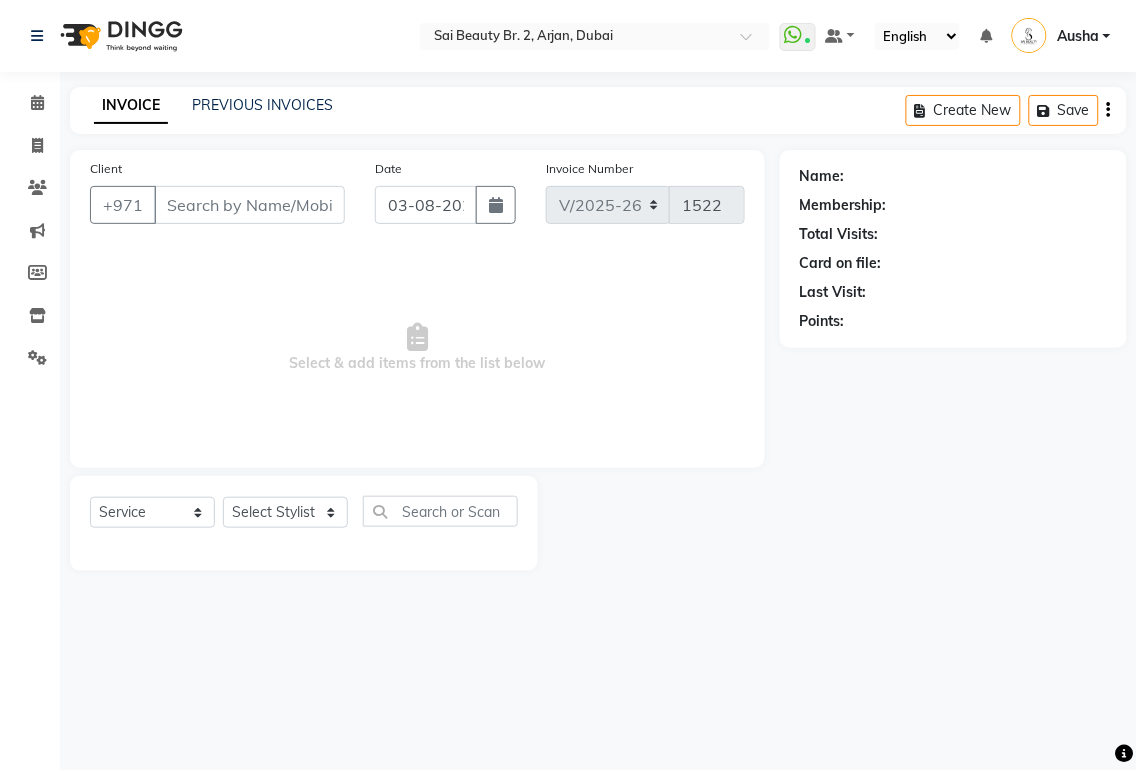 type on "[NUMBER]" 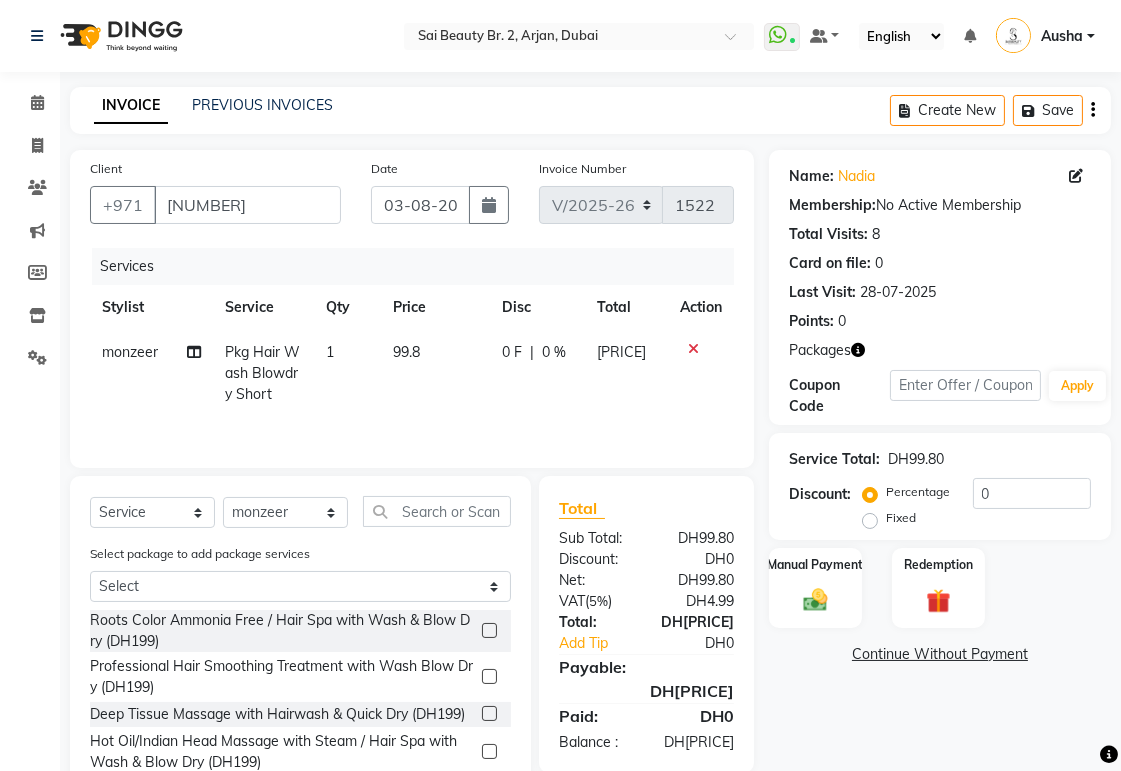 click on "0 F | 0 %" 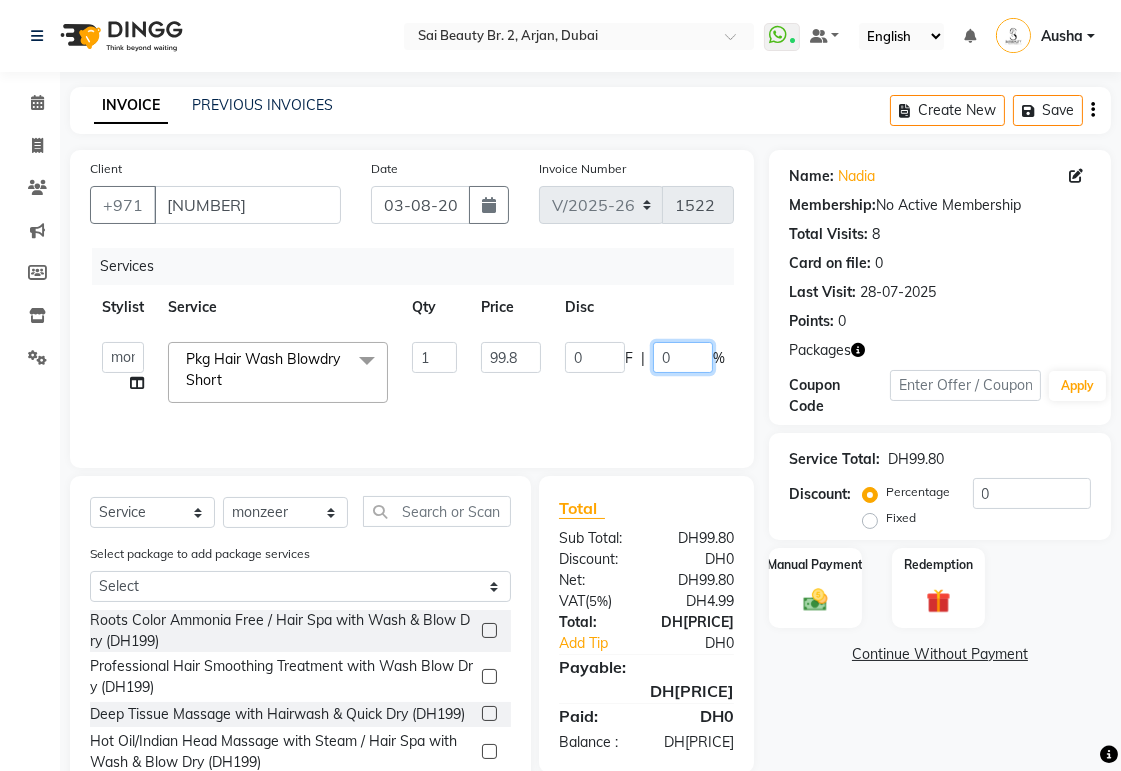 click on "0" 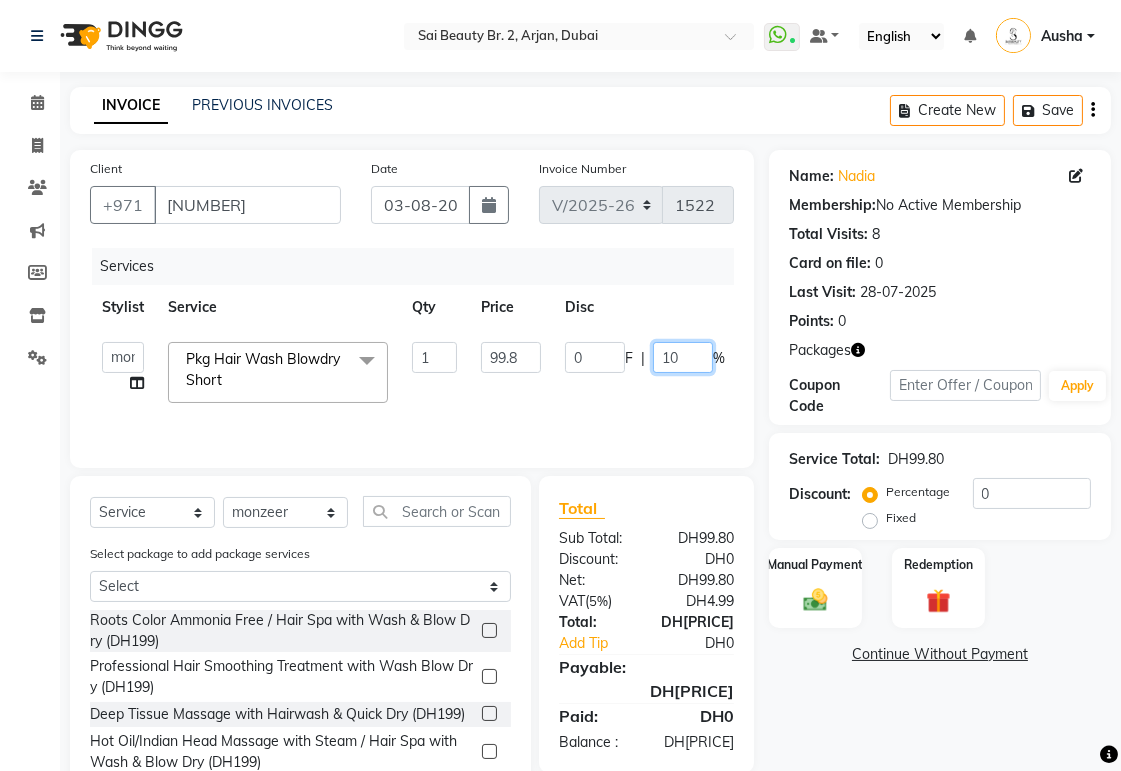 type on "100" 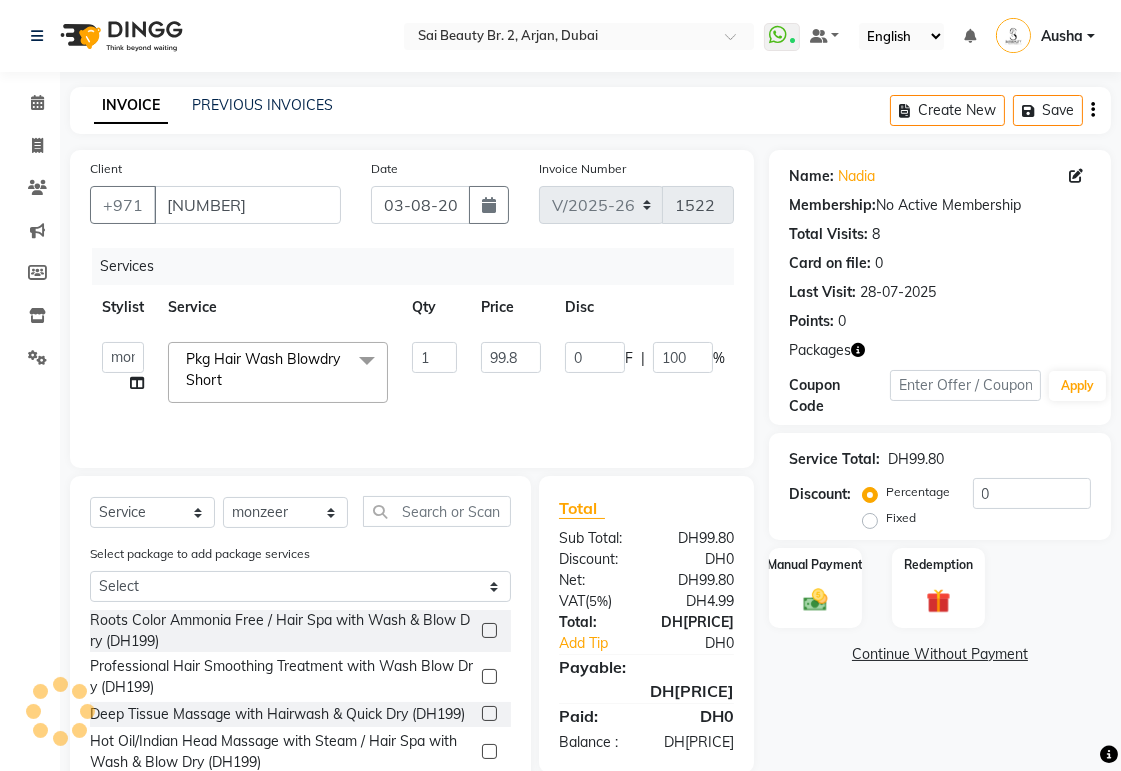 click on "Name: [NAME]  Membership:  No Active Membership  Total Visits:  [NUMBER] Card on file:  [NUMBER] Last Visit:   [DATE] Points:   [NUMBER]  Packages Coupon Code Apply Service Total:  DH[PRICE]  Discount:  Percentage   Fixed  [NUMBER] Manual Payment Redemption  Continue Without Payment" 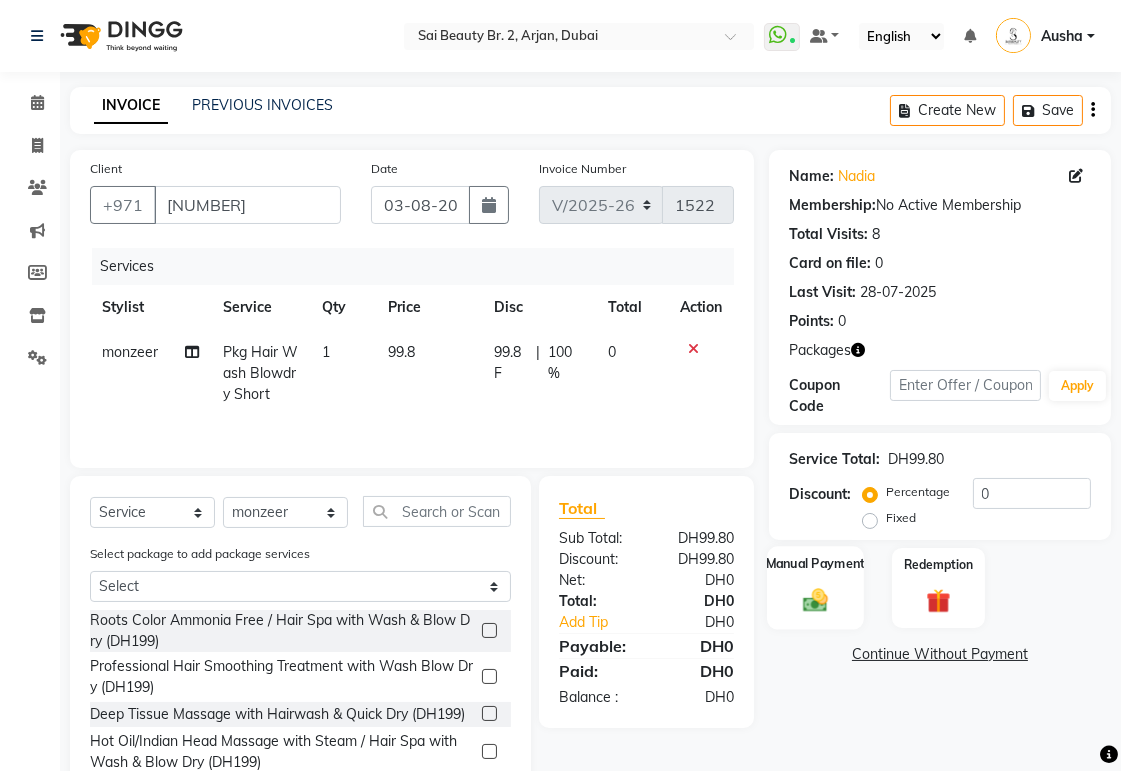 click 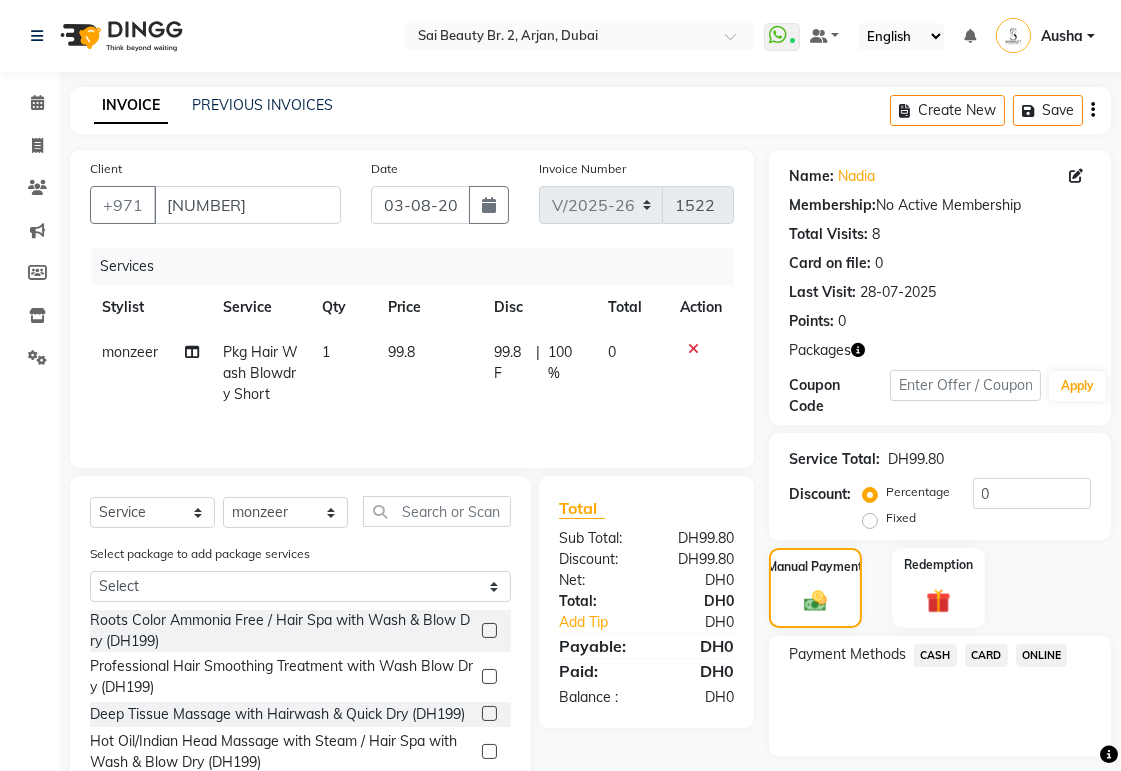 click on "CARD" 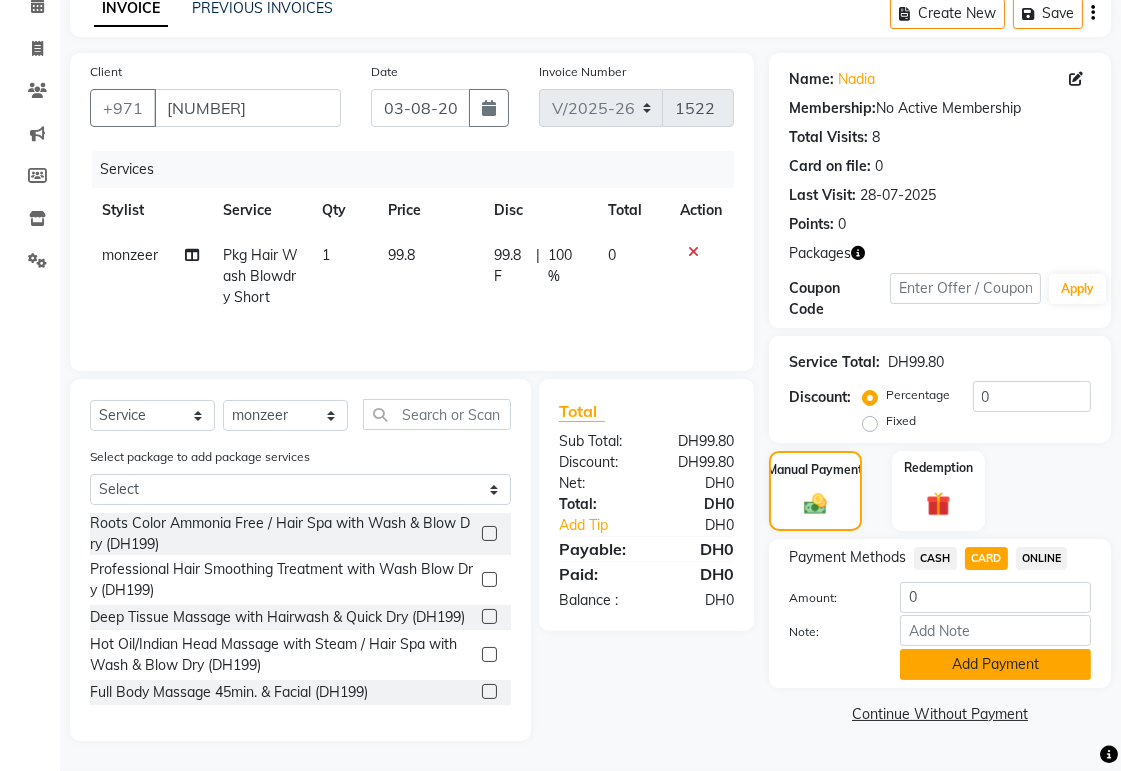 click on "Add Payment" 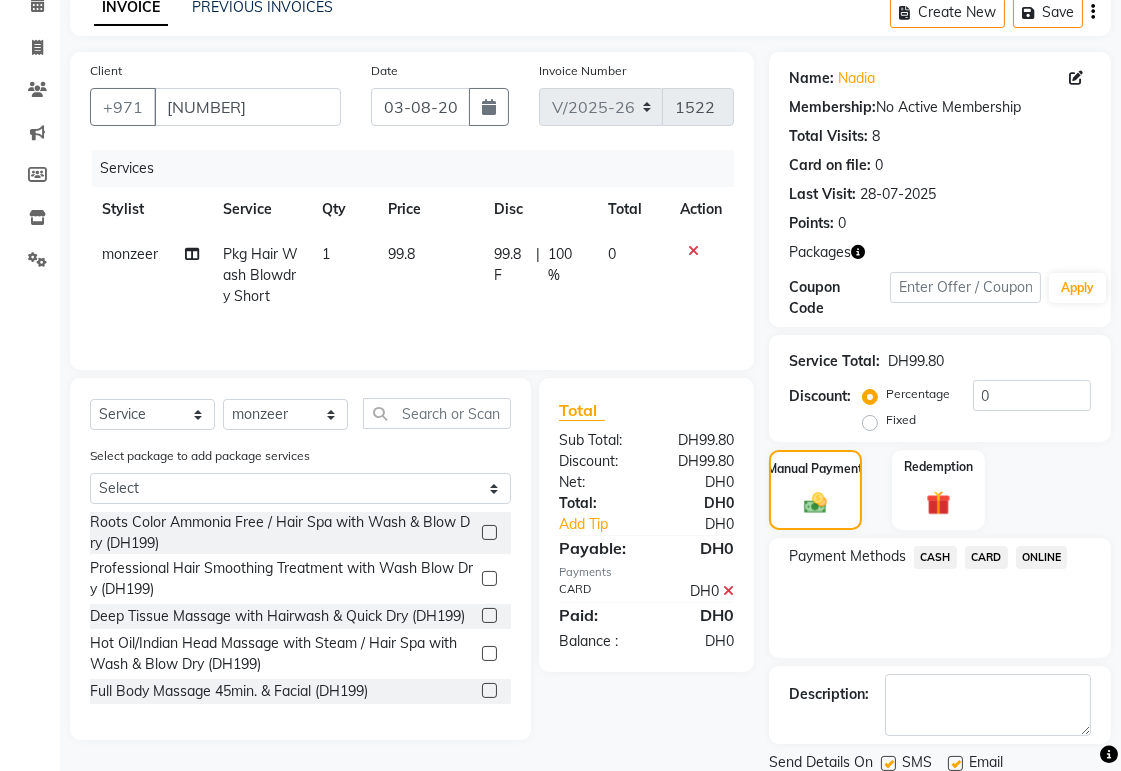 scroll, scrollTop: 168, scrollLeft: 0, axis: vertical 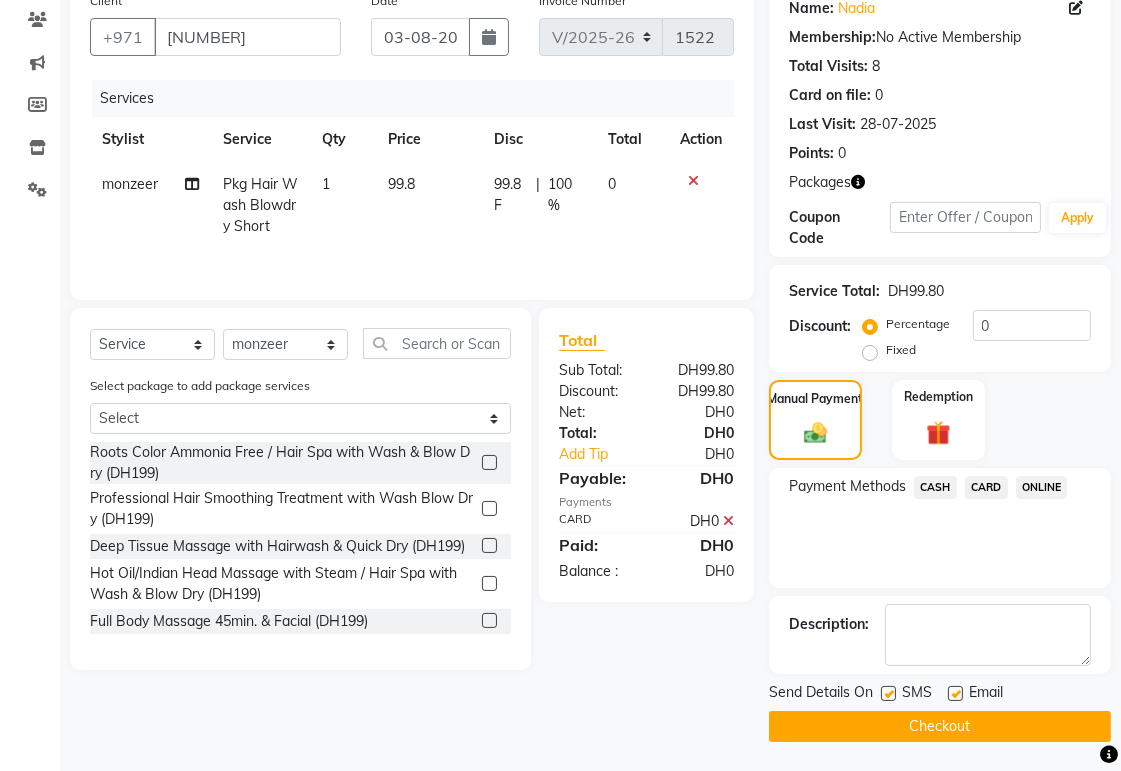 click on "Checkout" 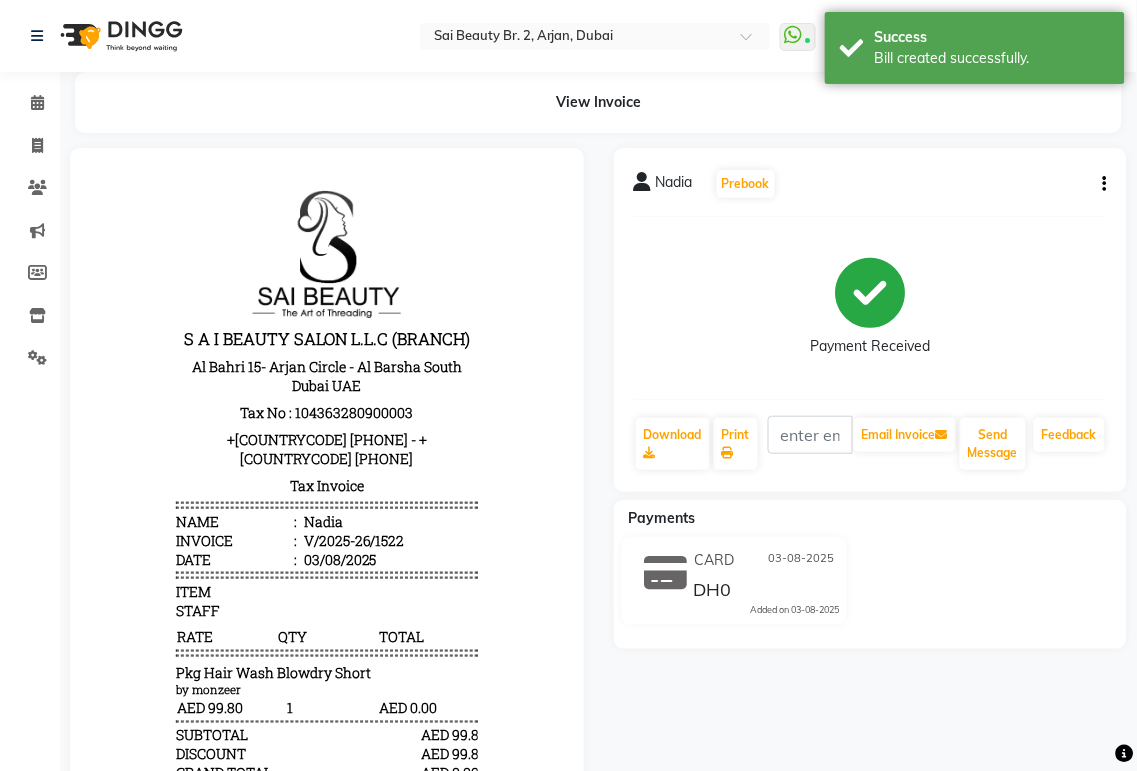 scroll, scrollTop: 0, scrollLeft: 0, axis: both 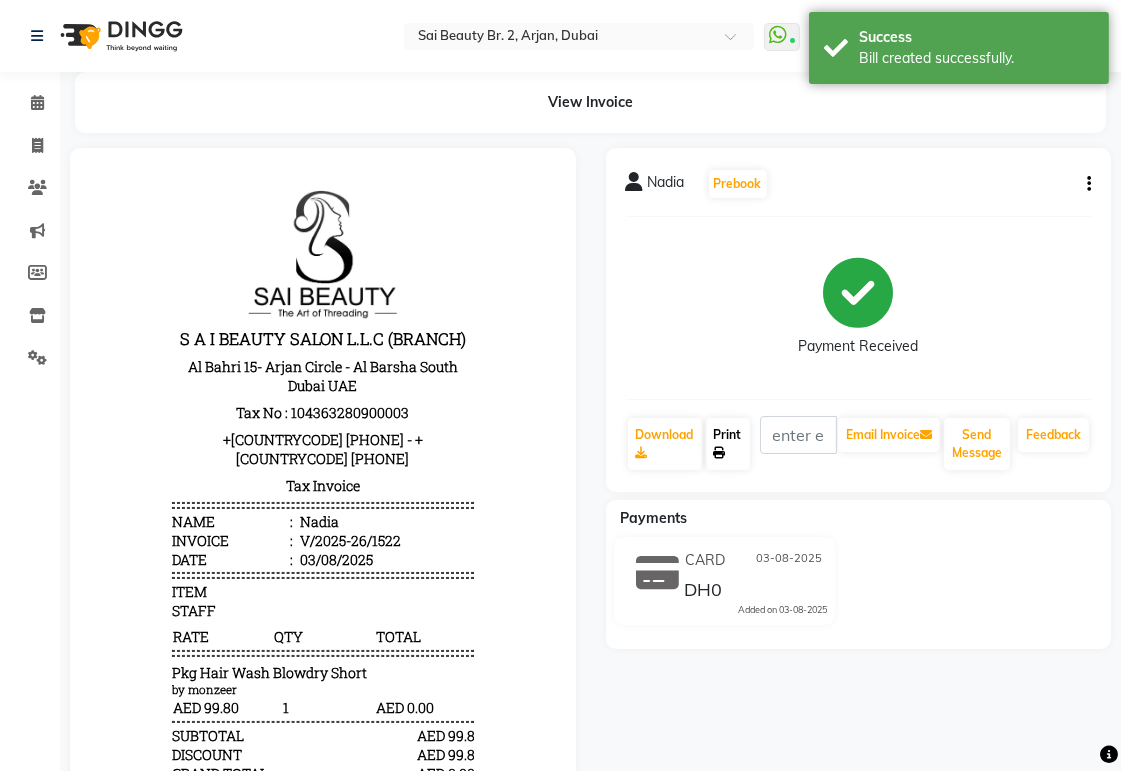 click on "Print" 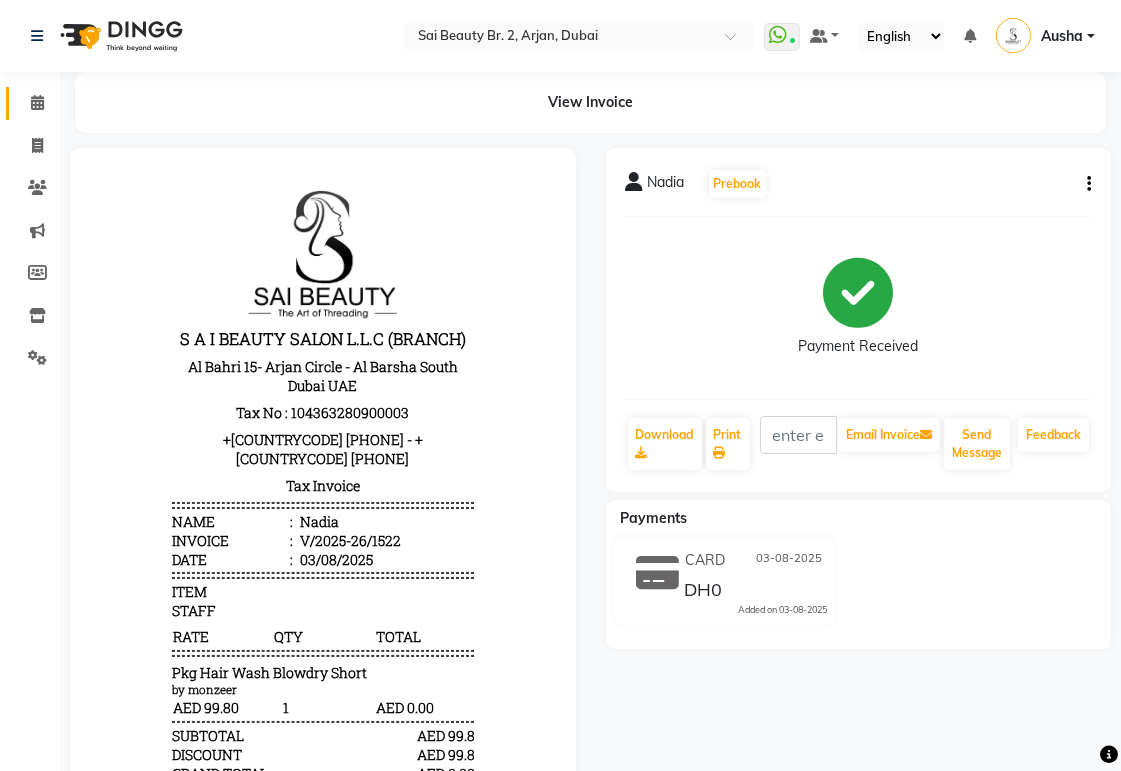 click 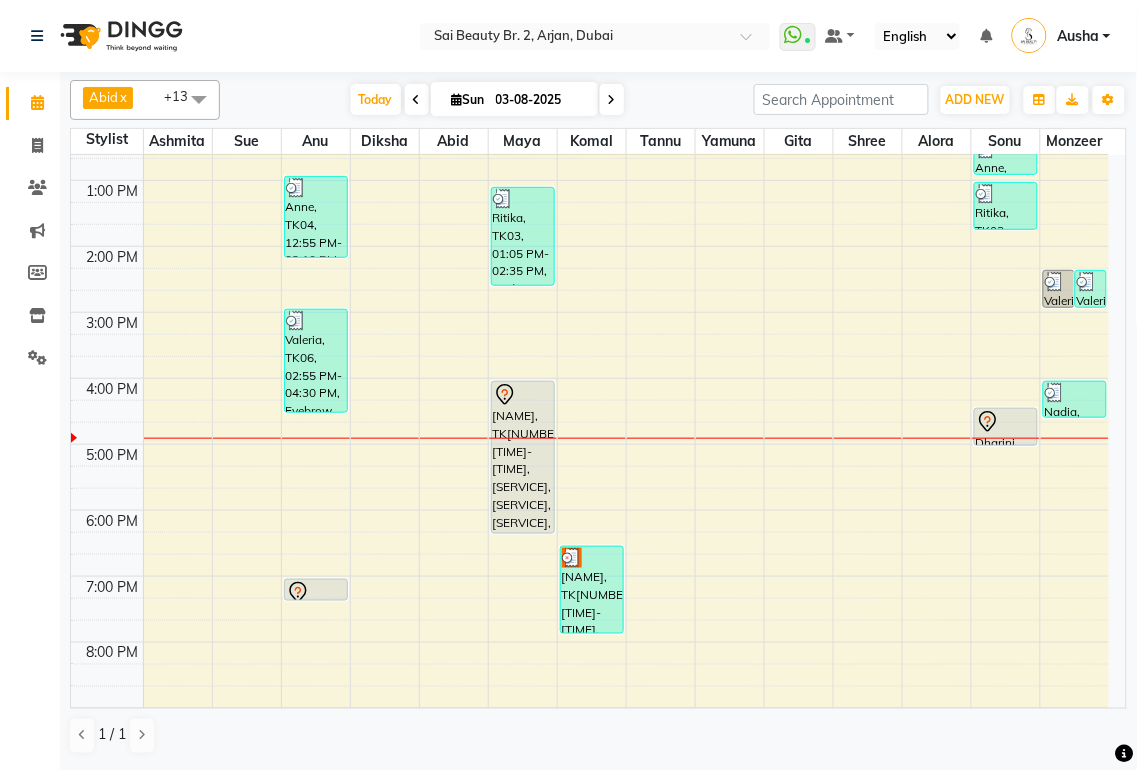 scroll, scrollTop: 253, scrollLeft: 0, axis: vertical 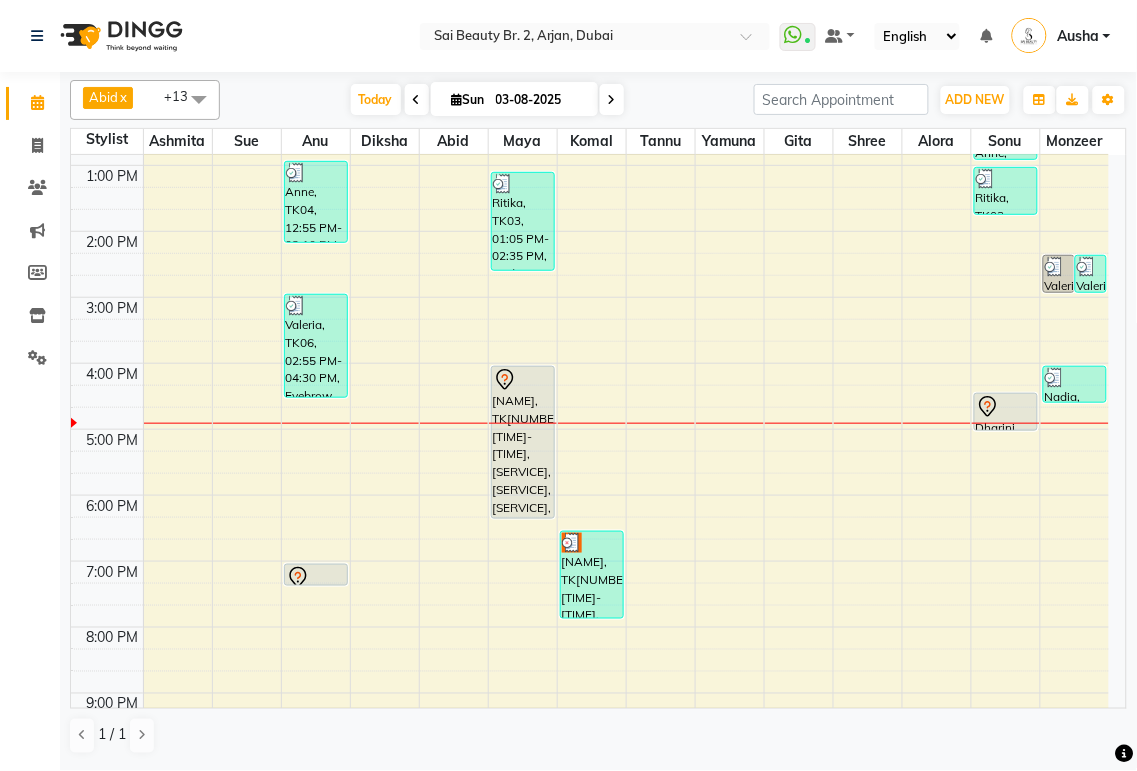 click 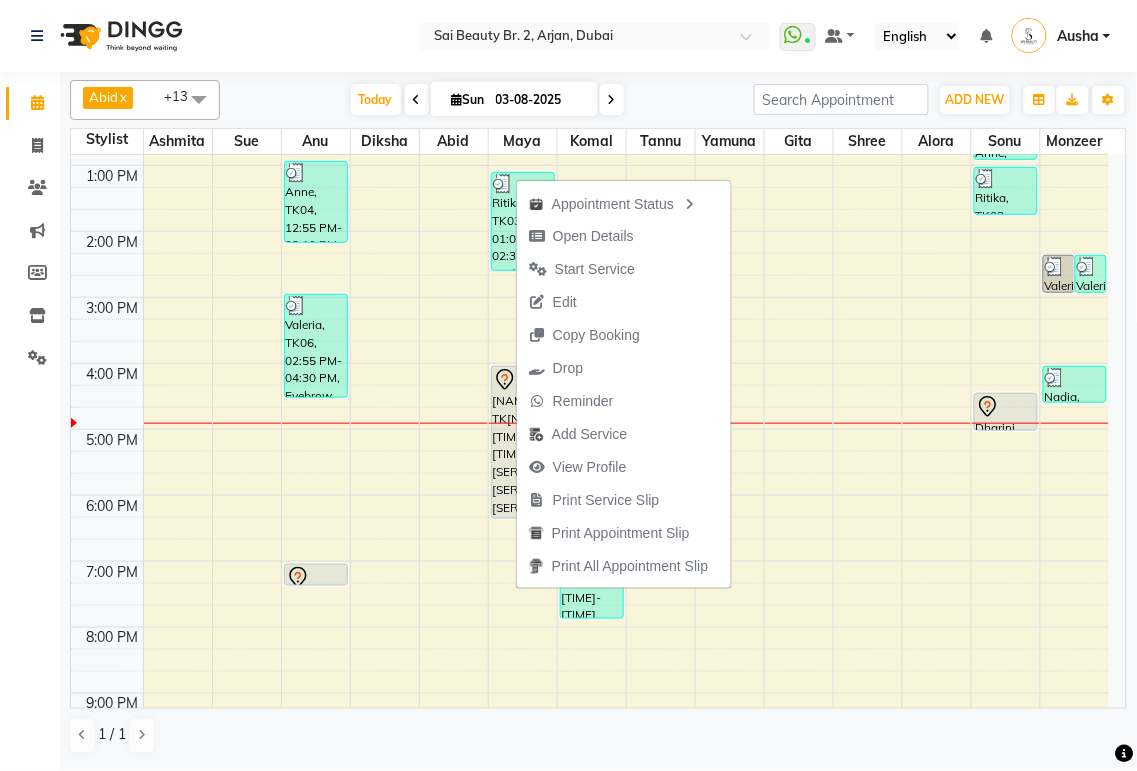 click at bounding box center [626, 594] 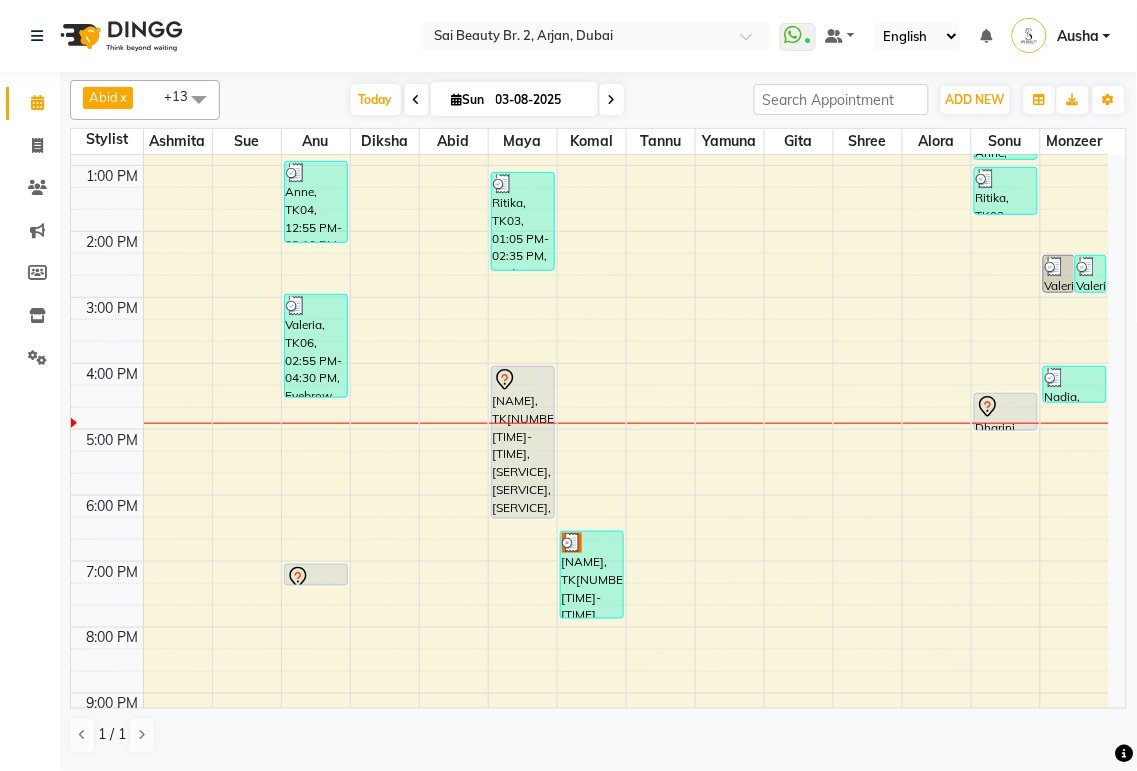 click at bounding box center (572, 543) 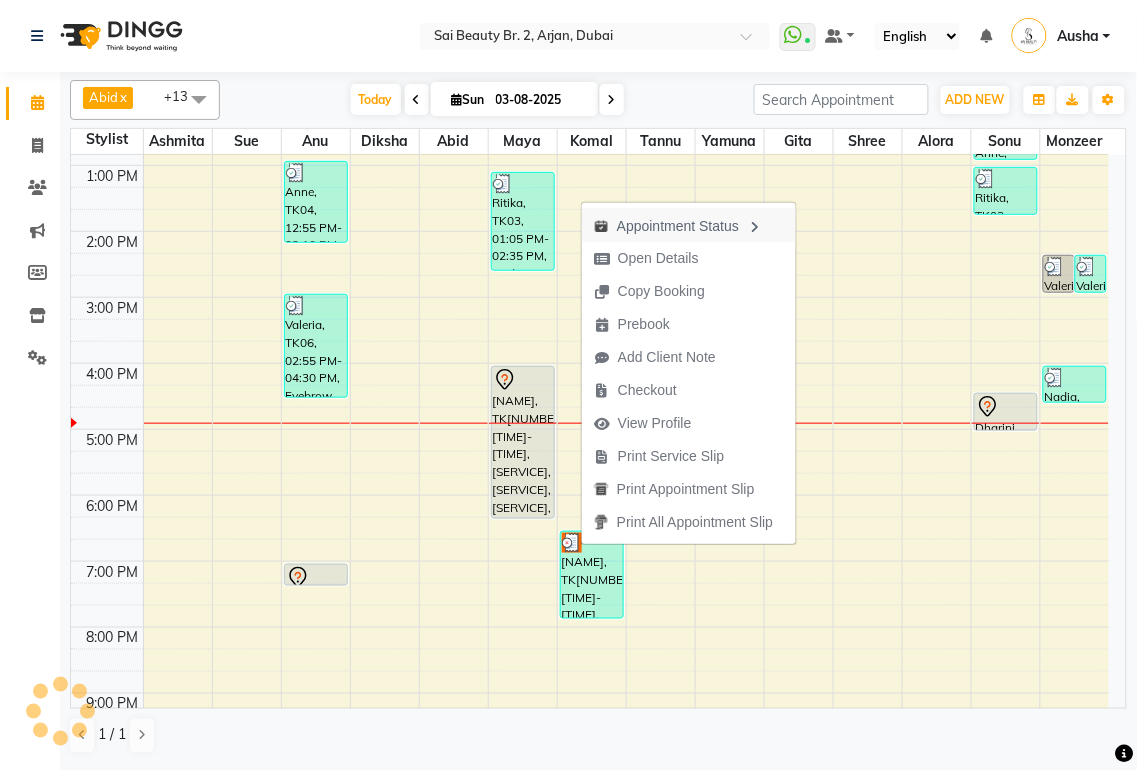 click on "Appointment Status" at bounding box center [689, 225] 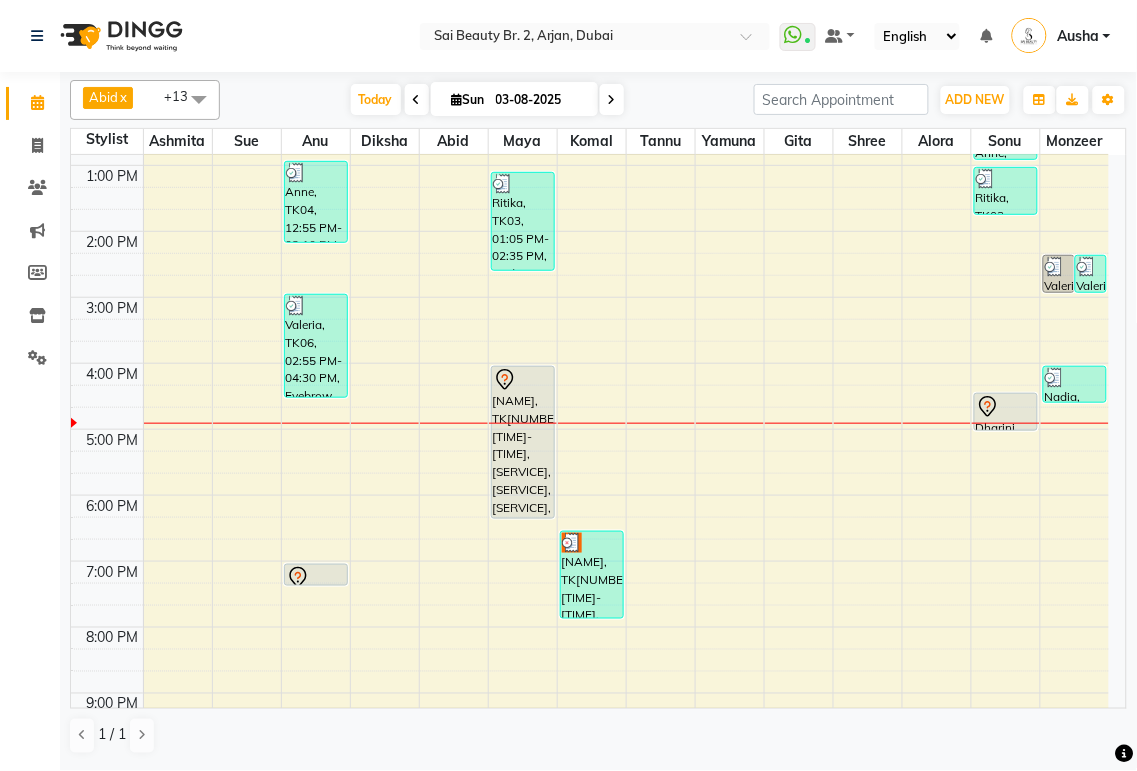 click at bounding box center (572, 543) 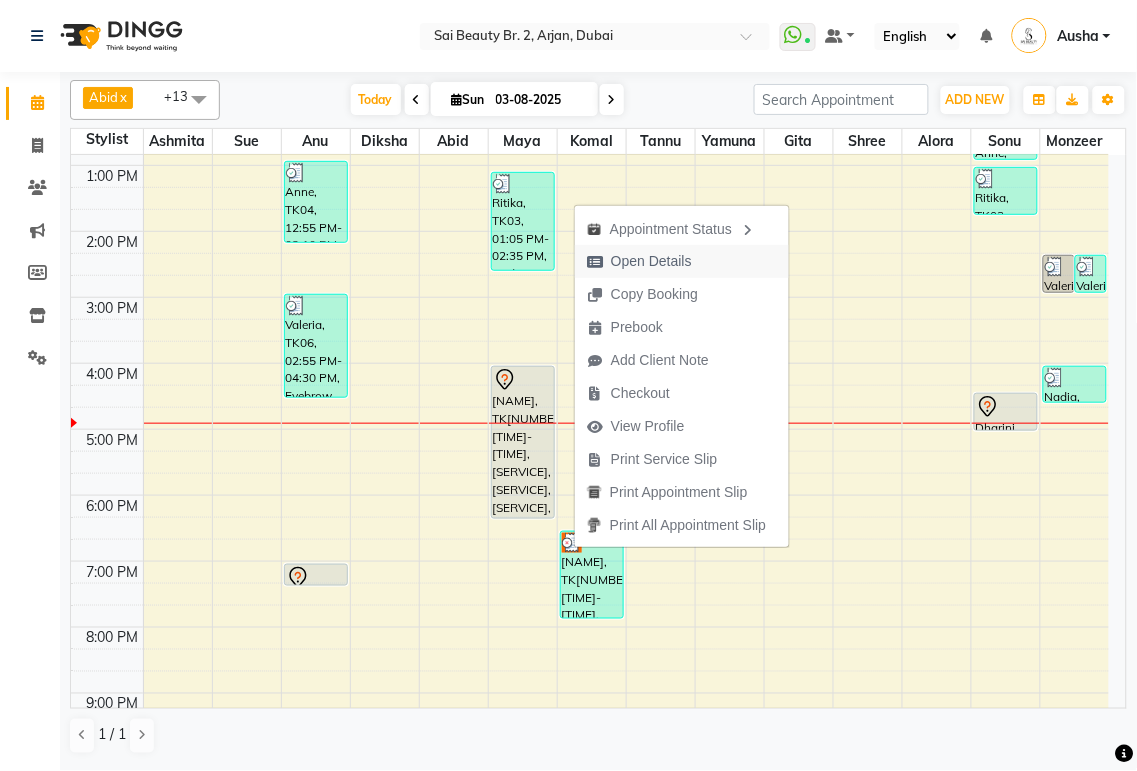 click on "Open Details" at bounding box center (639, 261) 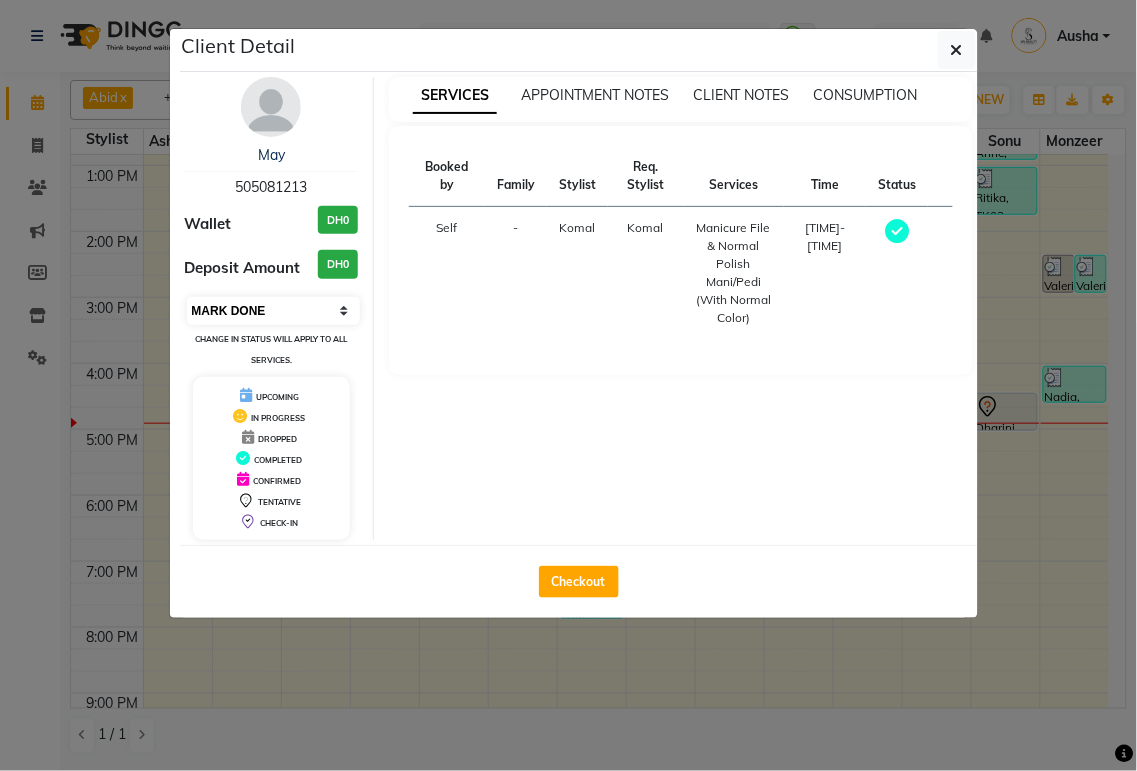 click on "Select MARK DONE UPCOMING" at bounding box center (274, 311) 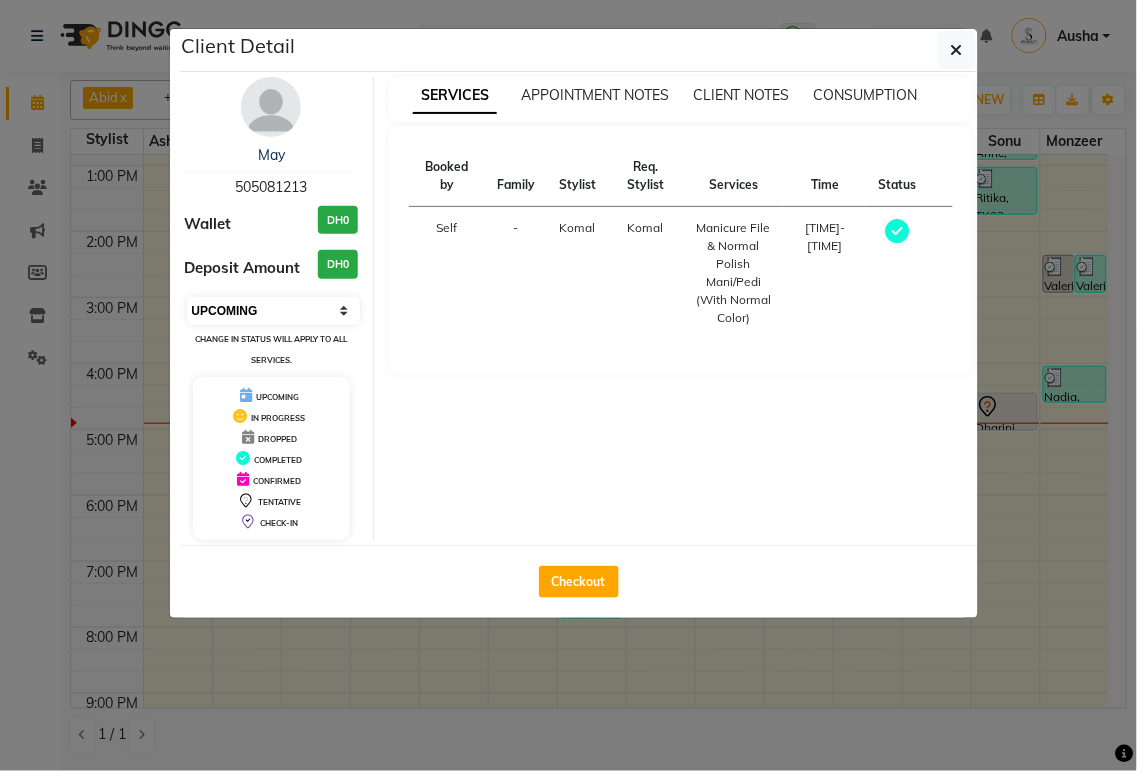 click on "Select MARK DONE UPCOMING" at bounding box center [274, 311] 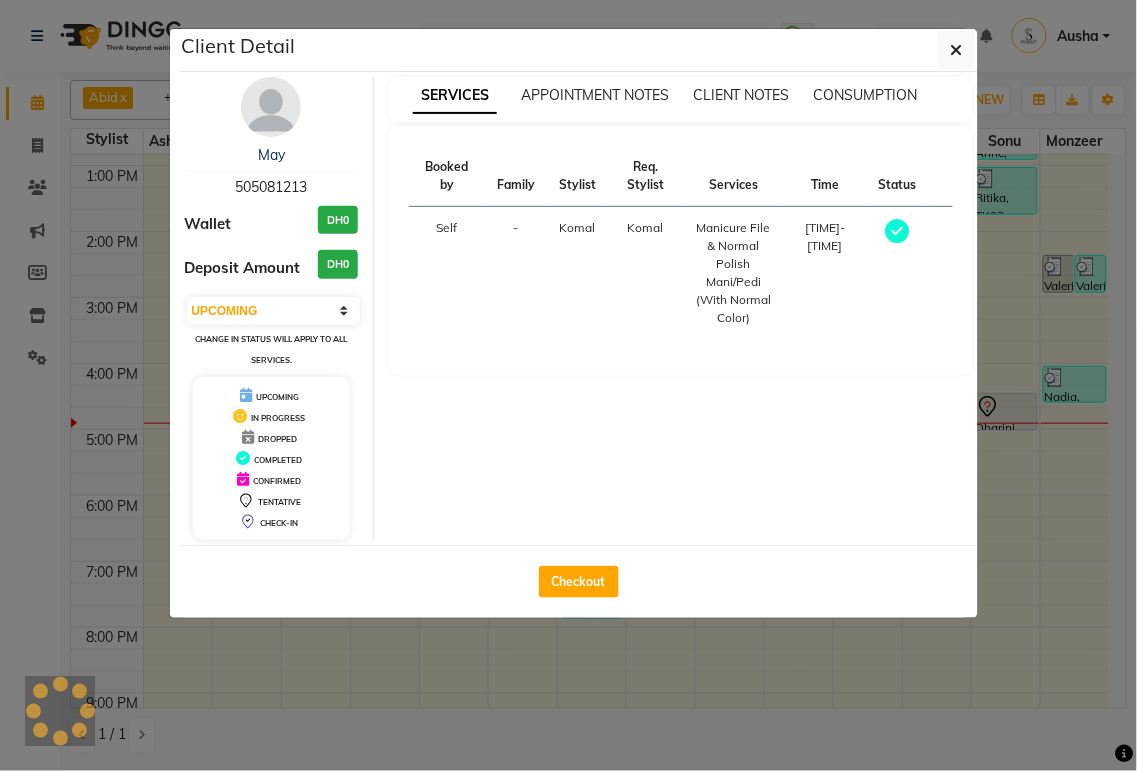 click on "Client Detail  [NAME]    [NUMBER] Wallet DH[PRICE] Deposit Amount  DH[PRICE]  Select MARK DONE UPCOMING Change in status will apply to all services. UPCOMING IN PROGRESS DROPPED COMPLETED CONFIRMED TENTATIVE CHECK-IN SERVICES APPOINTMENT NOTES CLIENT NOTES CONSUMPTION Booked by Family Stylist Req. Stylist Services Time Status  Self  - [NAME] [NAME]  Manicure File & Normal Polish   Mani/Pedi (With Normal Color)   [TIME]-[TIME]   Checkout" 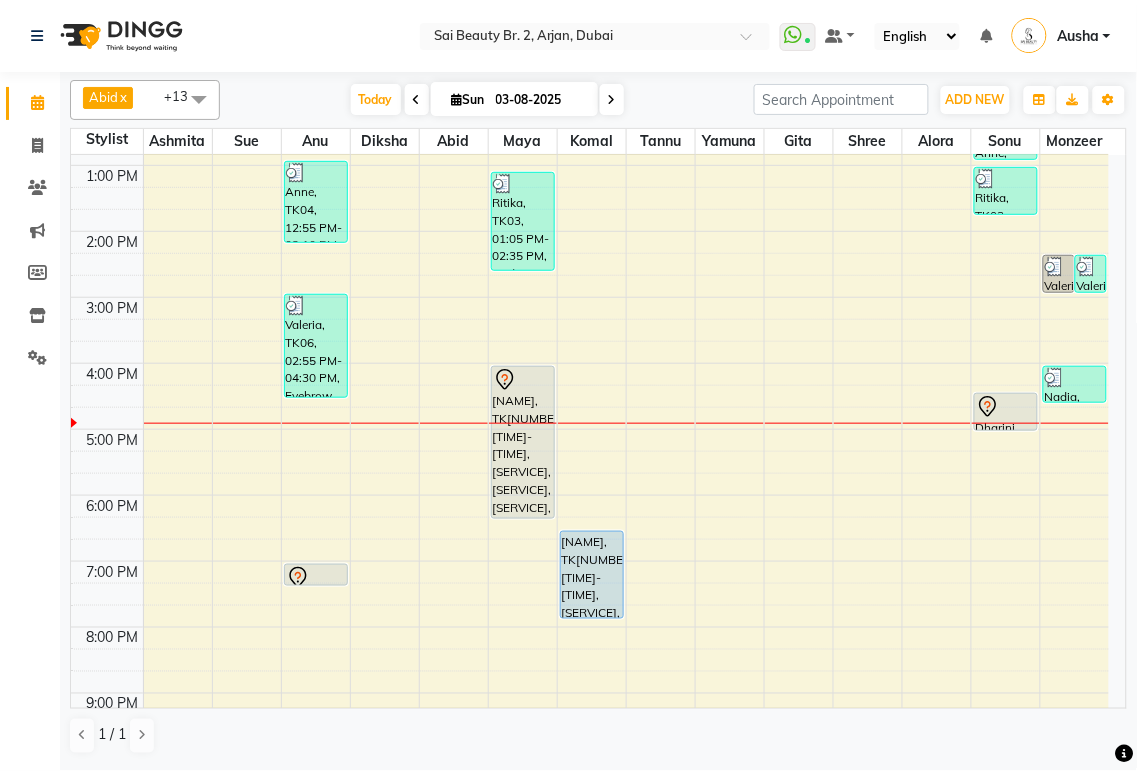 click 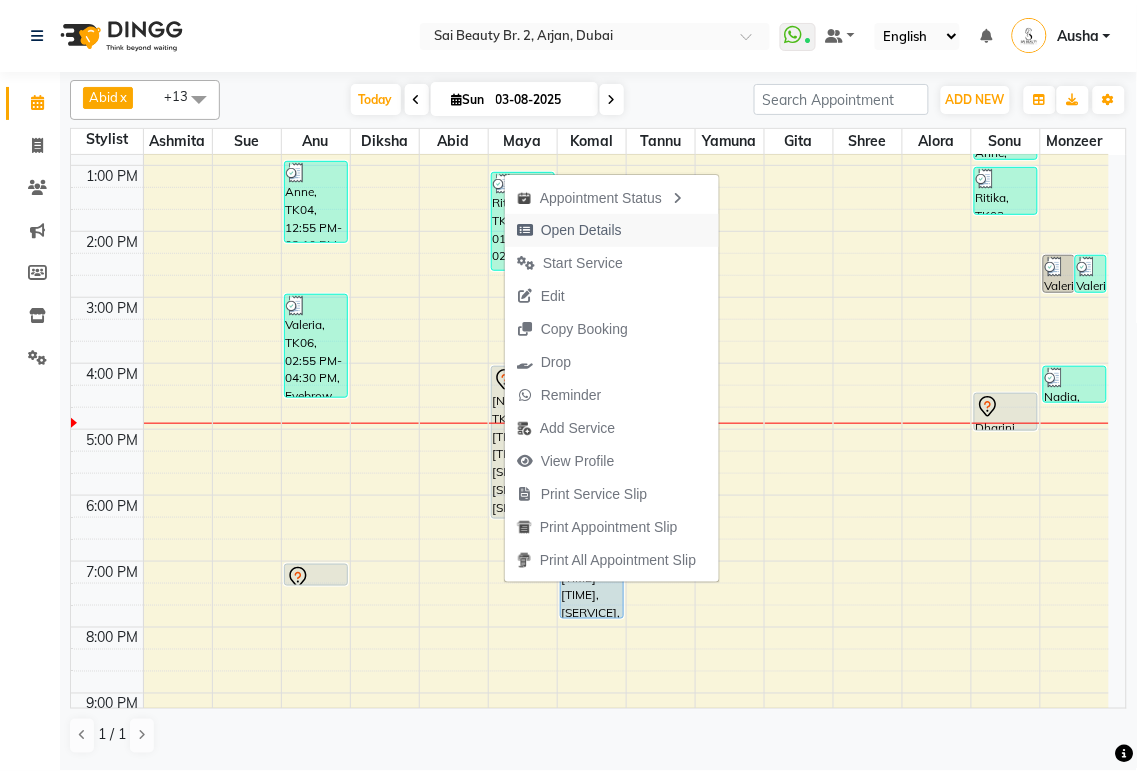 click on "Open Details" at bounding box center (581, 230) 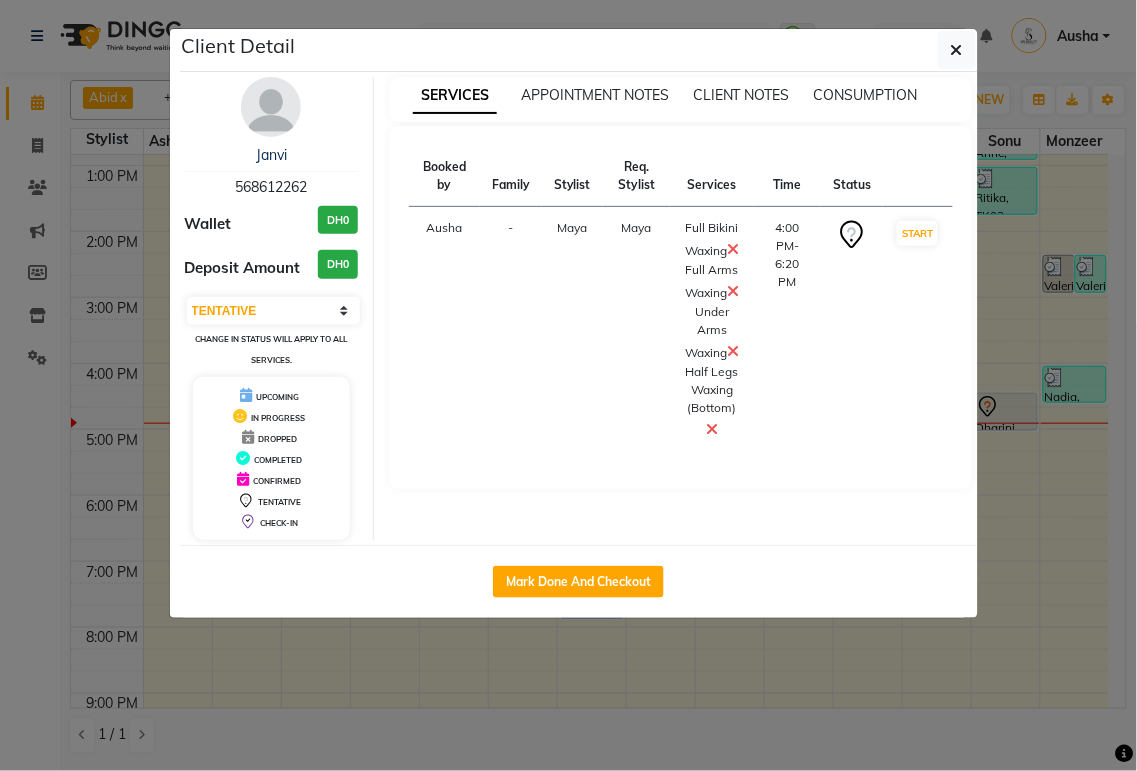 click on "Client Detail  [NAME]    [NUMBER] Wallet DH[PRICE] Deposit Amount  DH[PRICE]  Select IN SERVICE CONFIRMED TENTATIVE CHECK IN MARK DONE DROPPED UPCOMING Change in status will apply to all services. UPCOMING IN PROGRESS DROPPED COMPLETED CONFIRMED TENTATIVE CHECK-IN SERVICES APPOINTMENT NOTES CLIENT NOTES CONSUMPTION Booked by Family Stylist Req. Stylist Services Time Status  [NAME]  - [NAME] [NAME]  Full Bikini Waxing   Full Arms Waxing   Under Arms Waxing   Half Legs Waxing (Bottom)   [TIME]-[TIME]   START   Mark Done And Checkout" 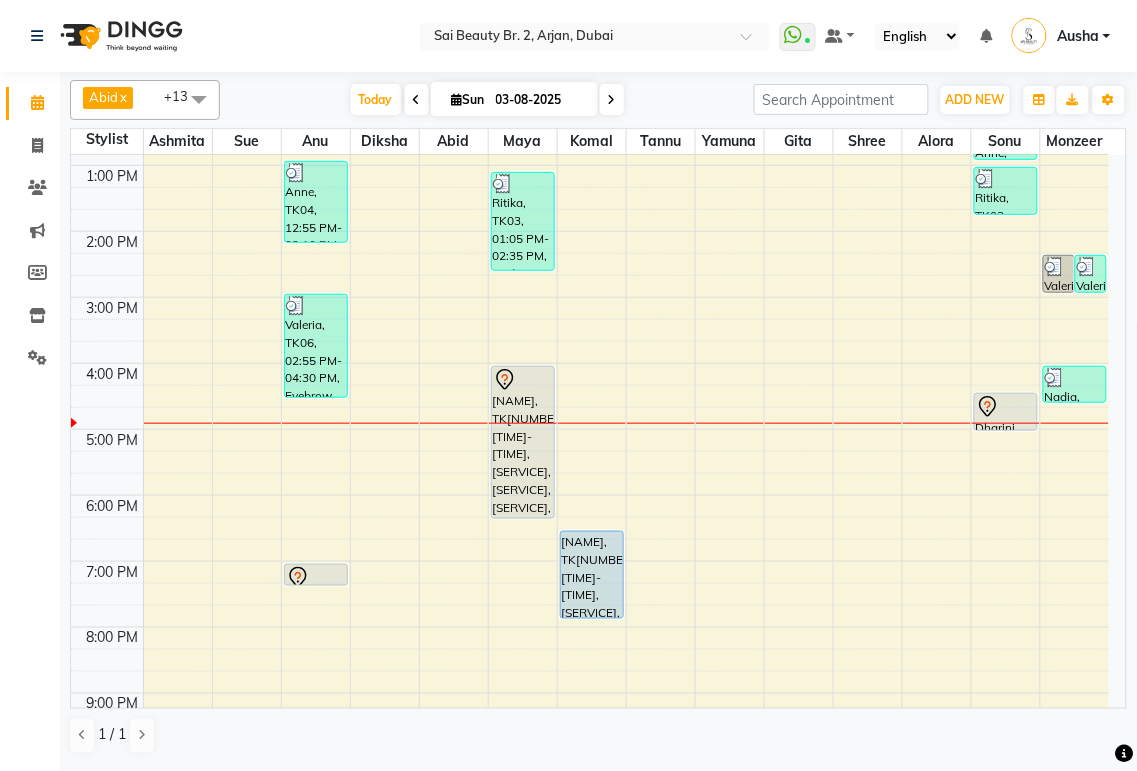 click on "[NAME], TK[NUMBER], [TIME]-[TIME], [SERVICE],[SERVICE]" at bounding box center (592, 575) 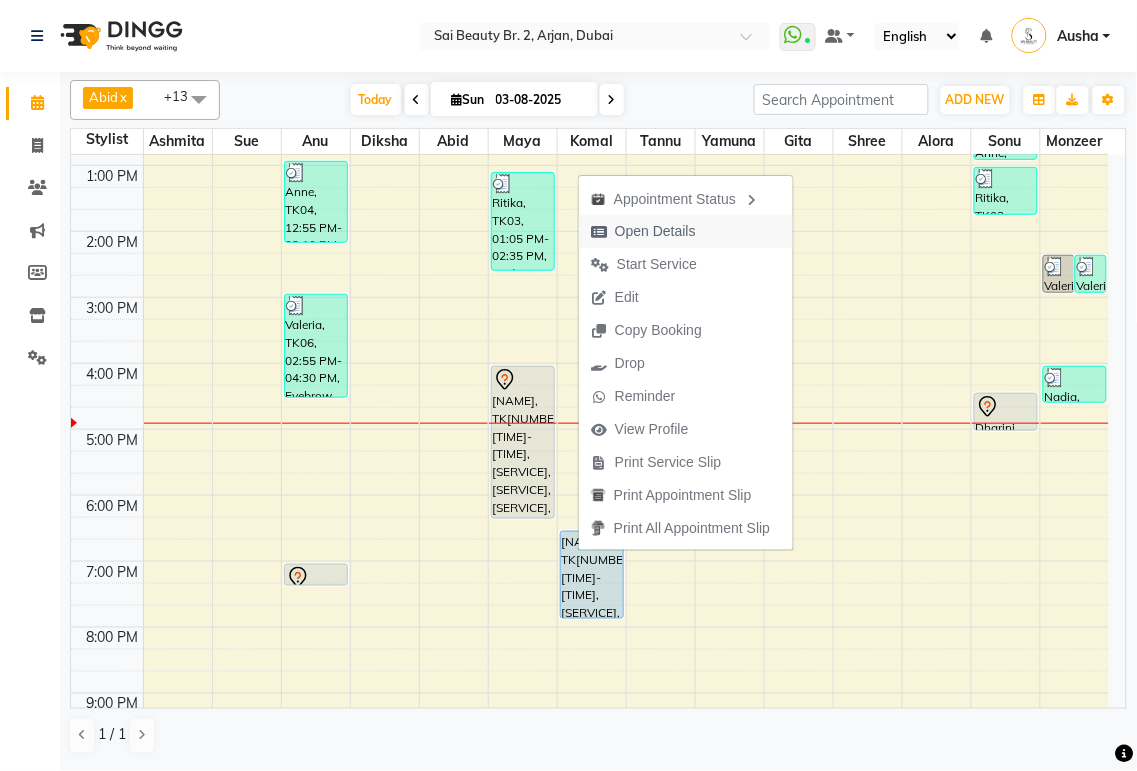 click on "Open Details" at bounding box center [655, 231] 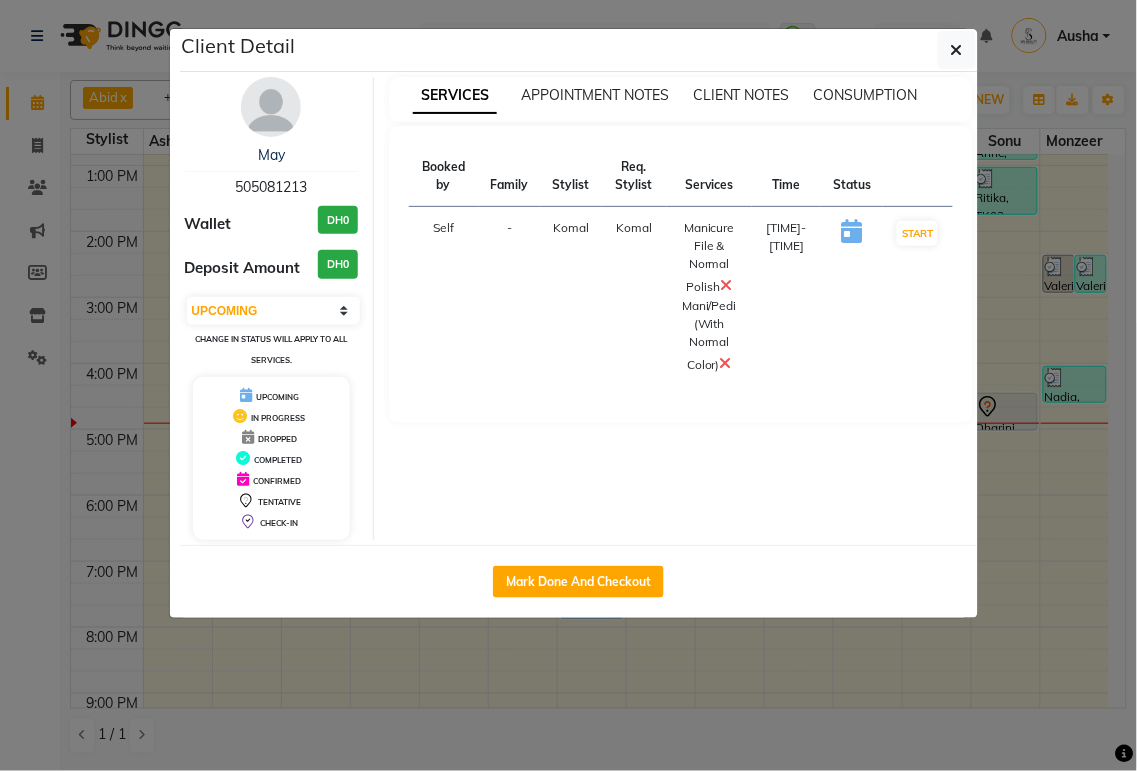click on "Mark Done And Checkout" 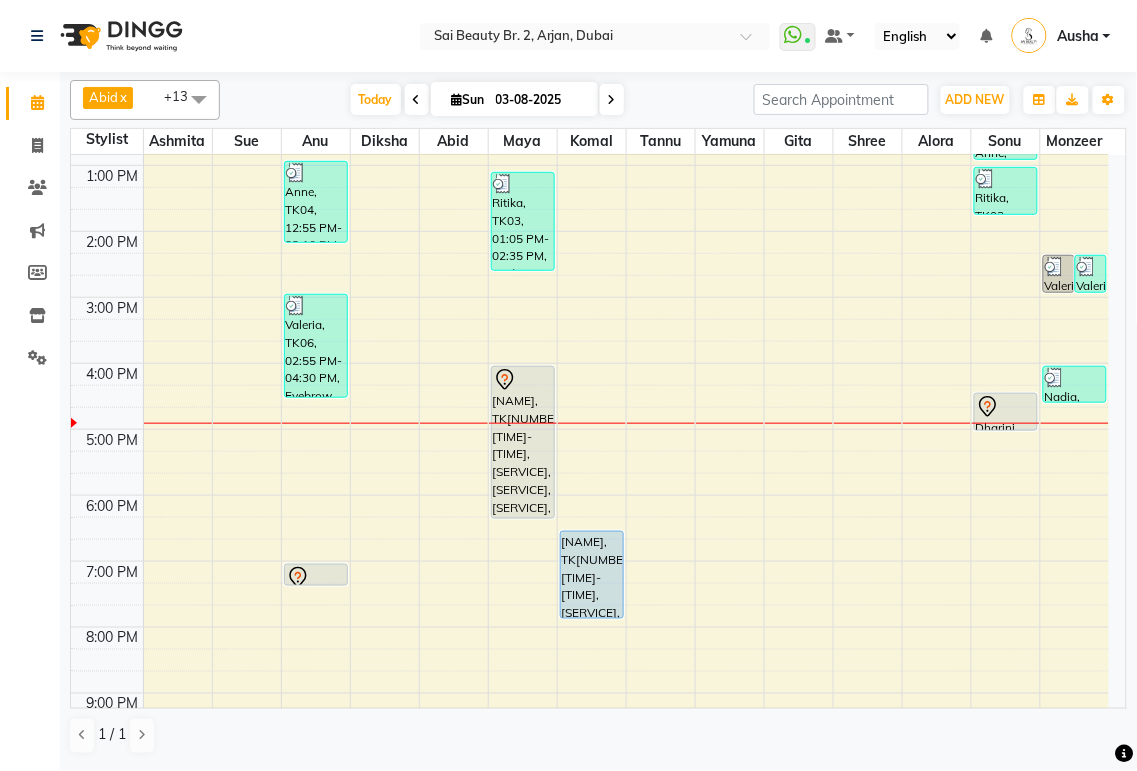 click 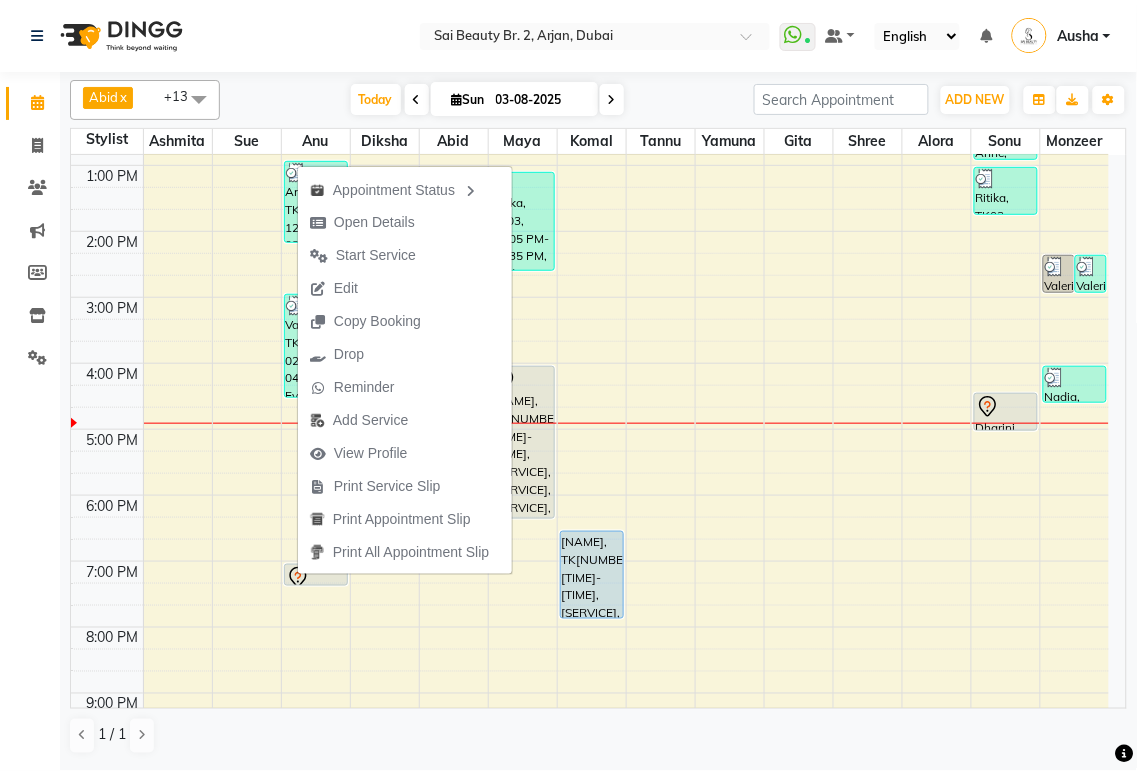 click at bounding box center [626, 616] 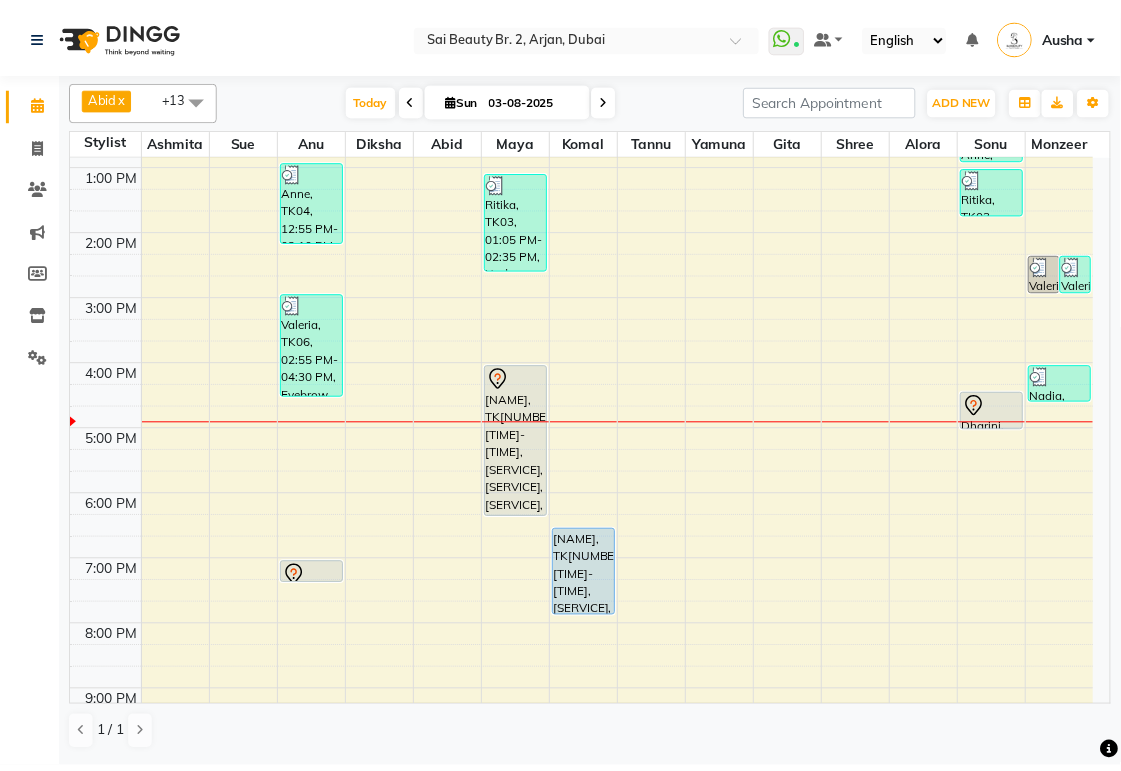 scroll, scrollTop: 374, scrollLeft: 0, axis: vertical 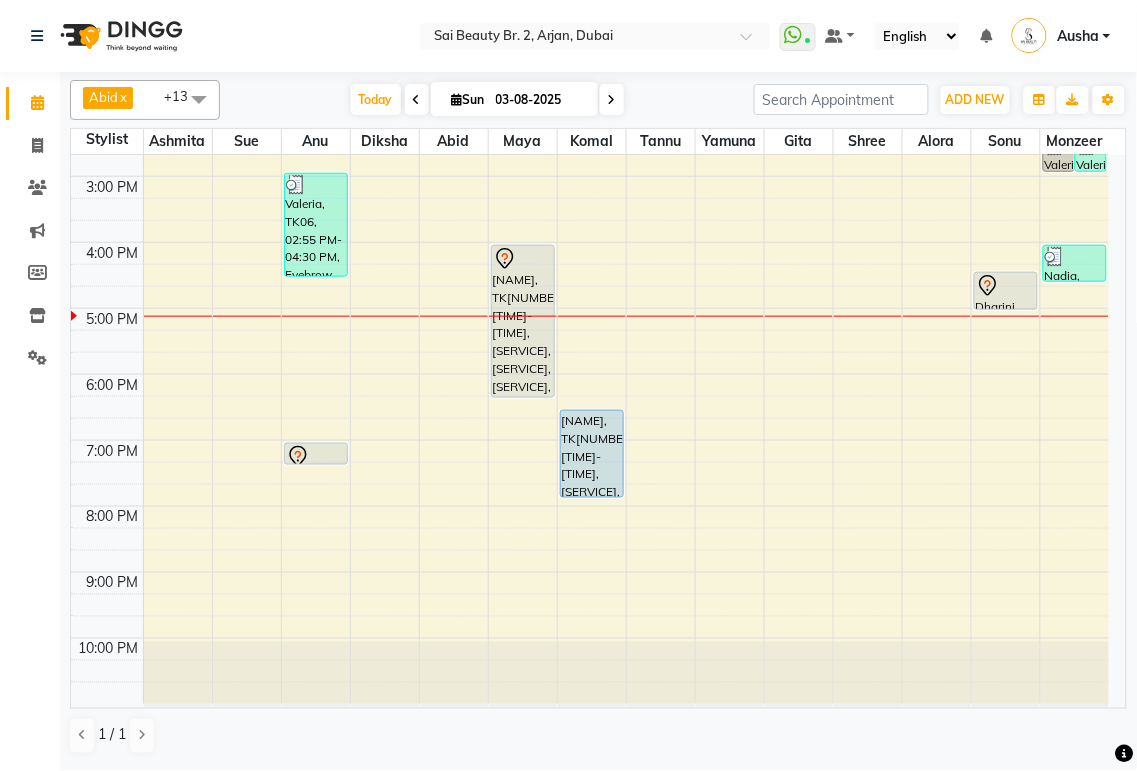 click on "[NAME], TK[NUMBER], [TIME]-[TIME], [SERVICE],[SERVICE],[SERVICE],[SERVICE]" at bounding box center (523, 321) 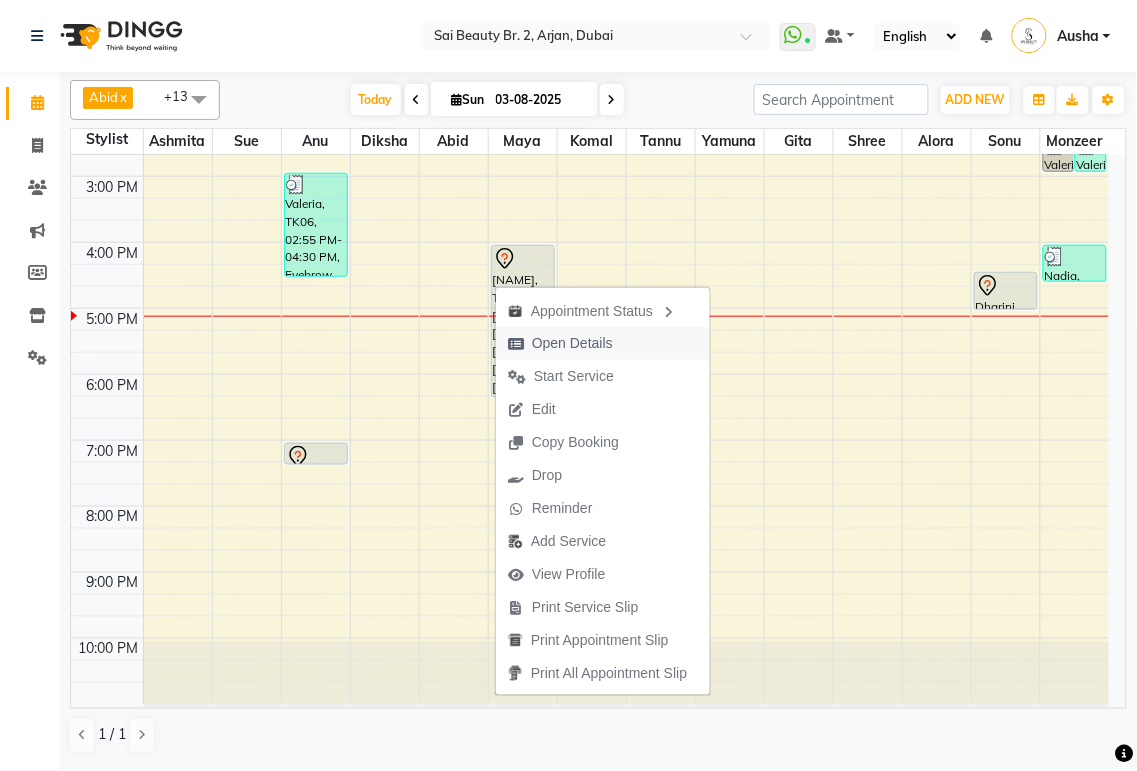click on "Open Details" at bounding box center (572, 343) 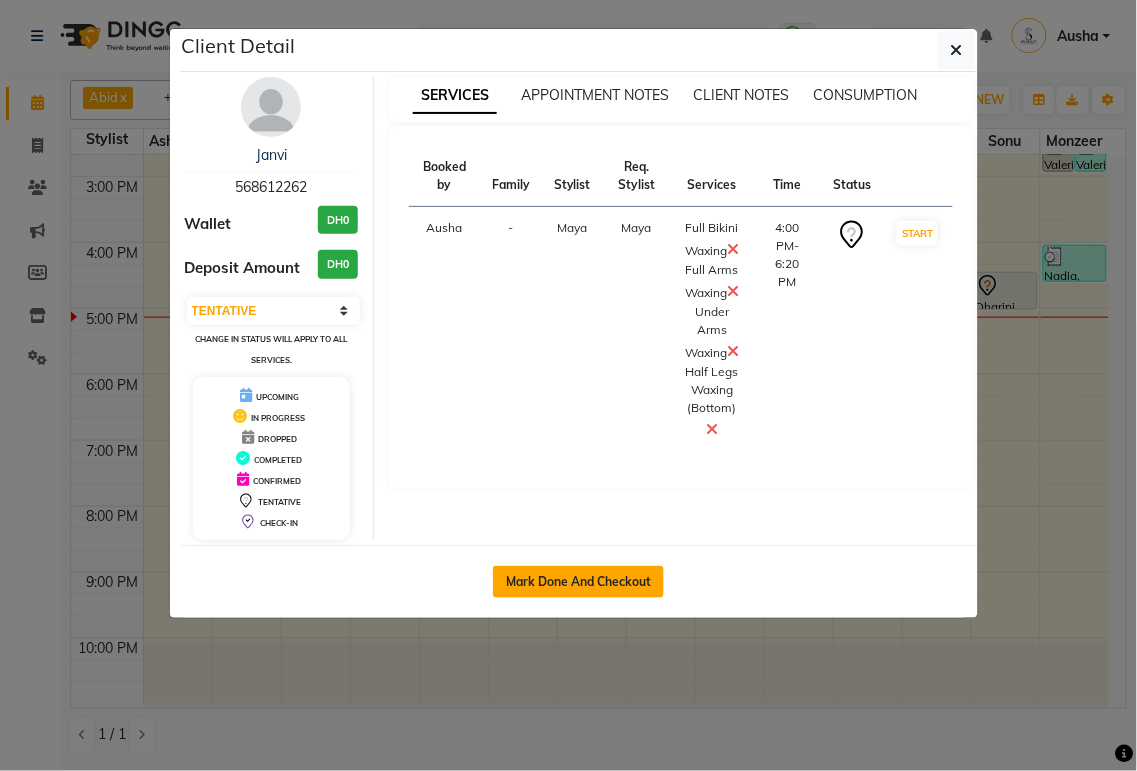 click on "Mark Done And Checkout" 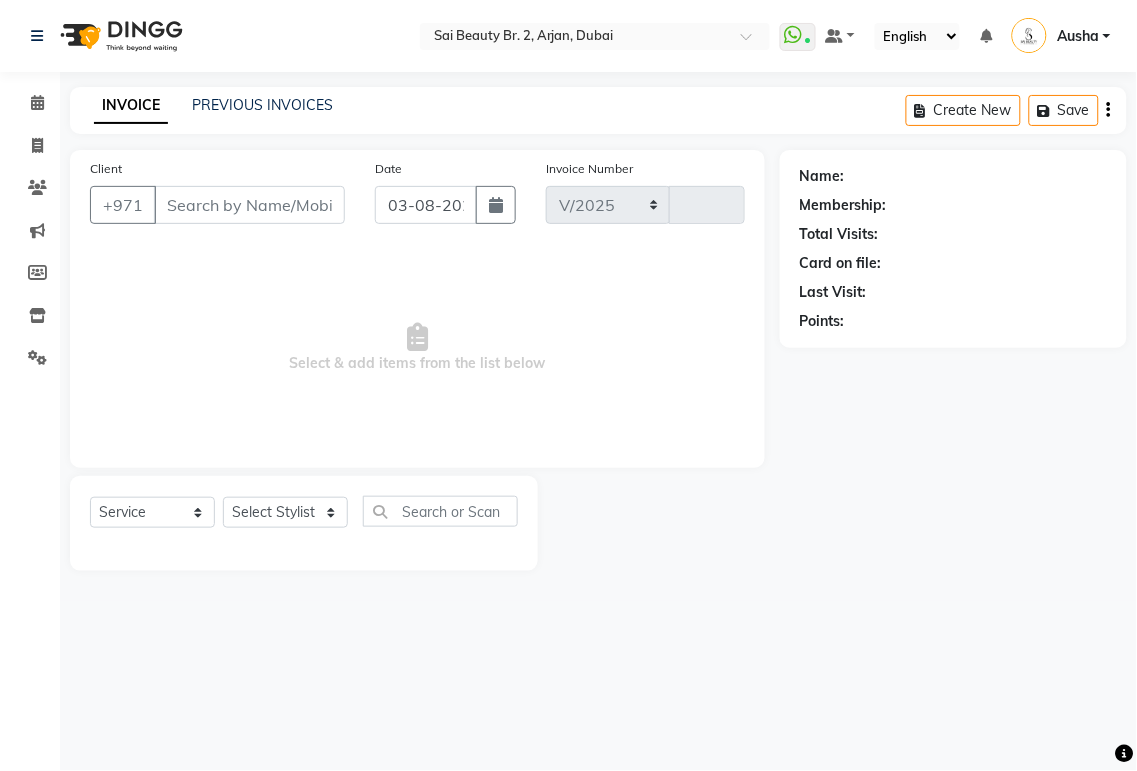select on "6956" 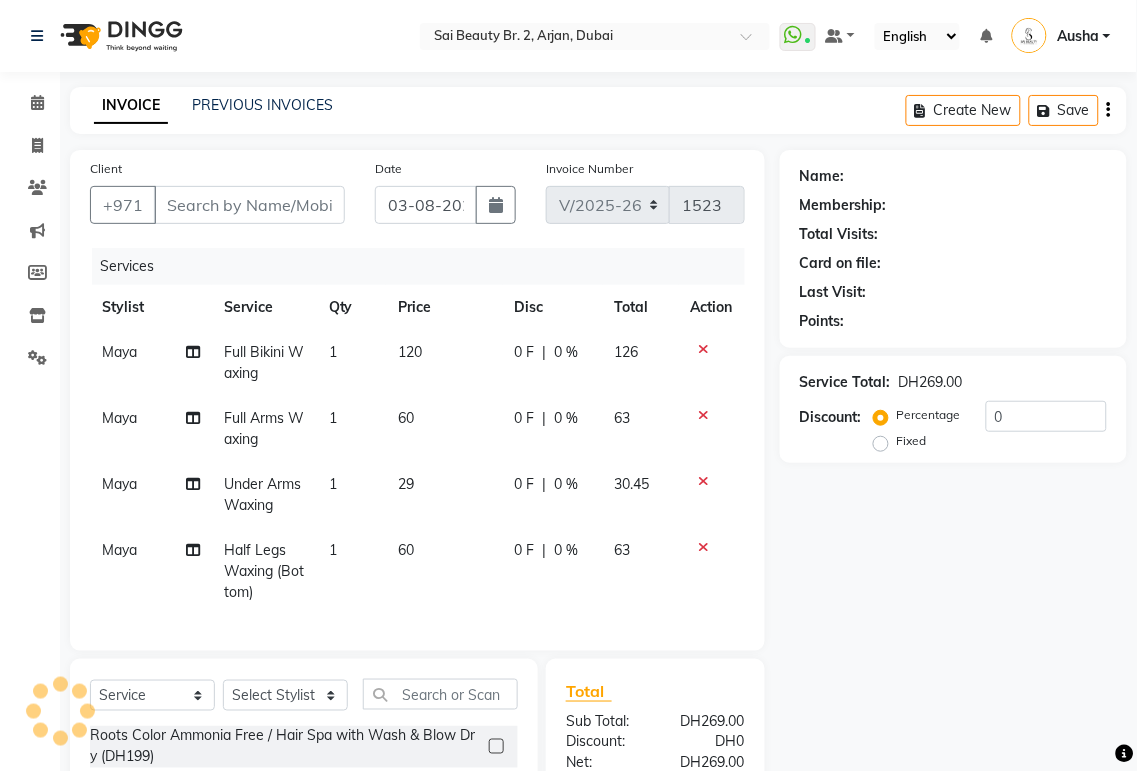 type on "568612262" 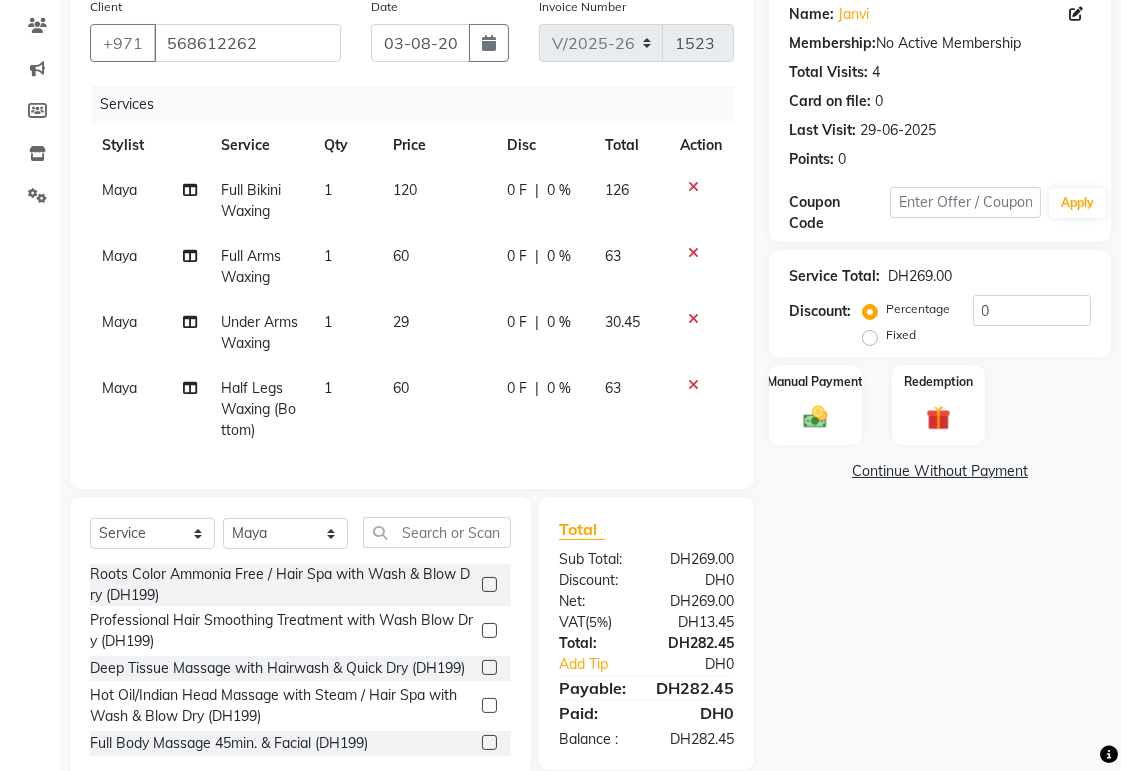 click 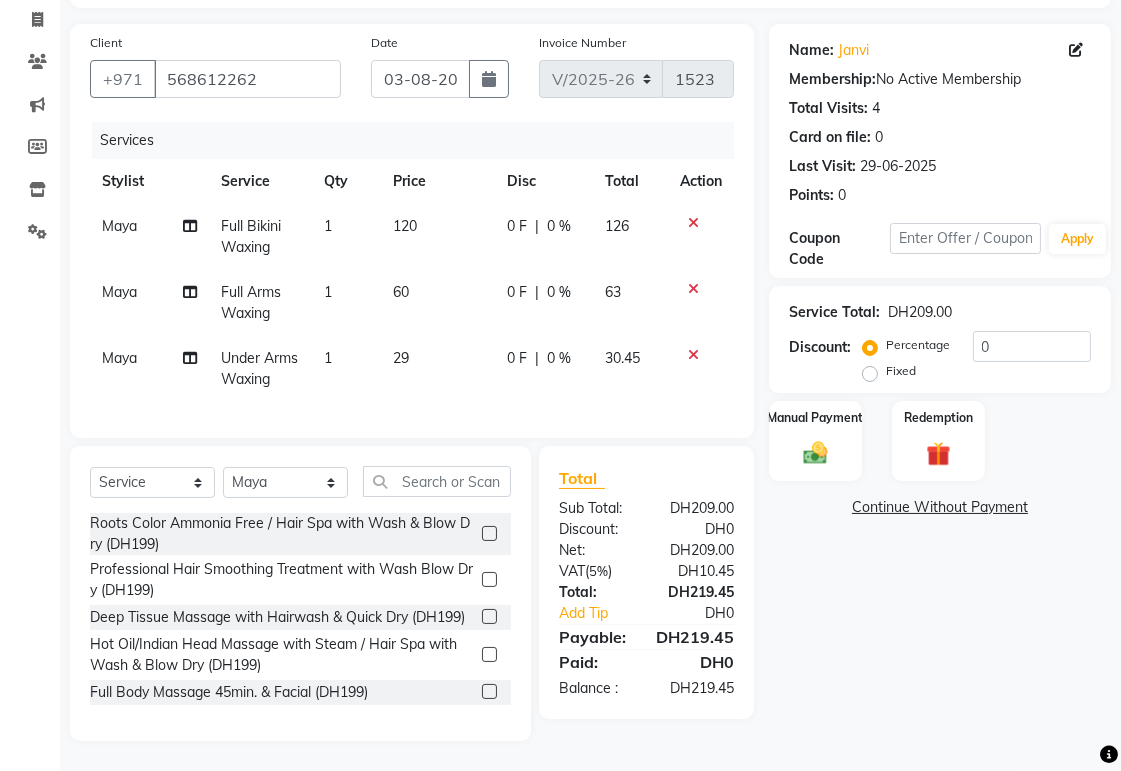 click 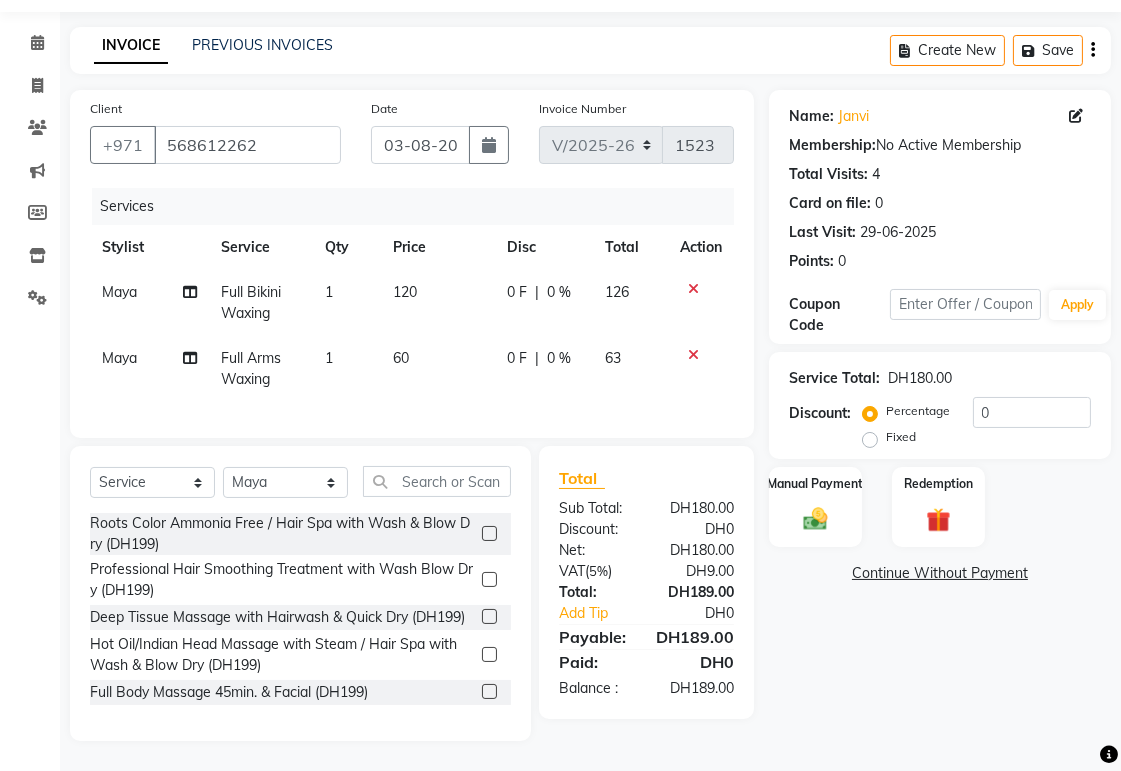 click 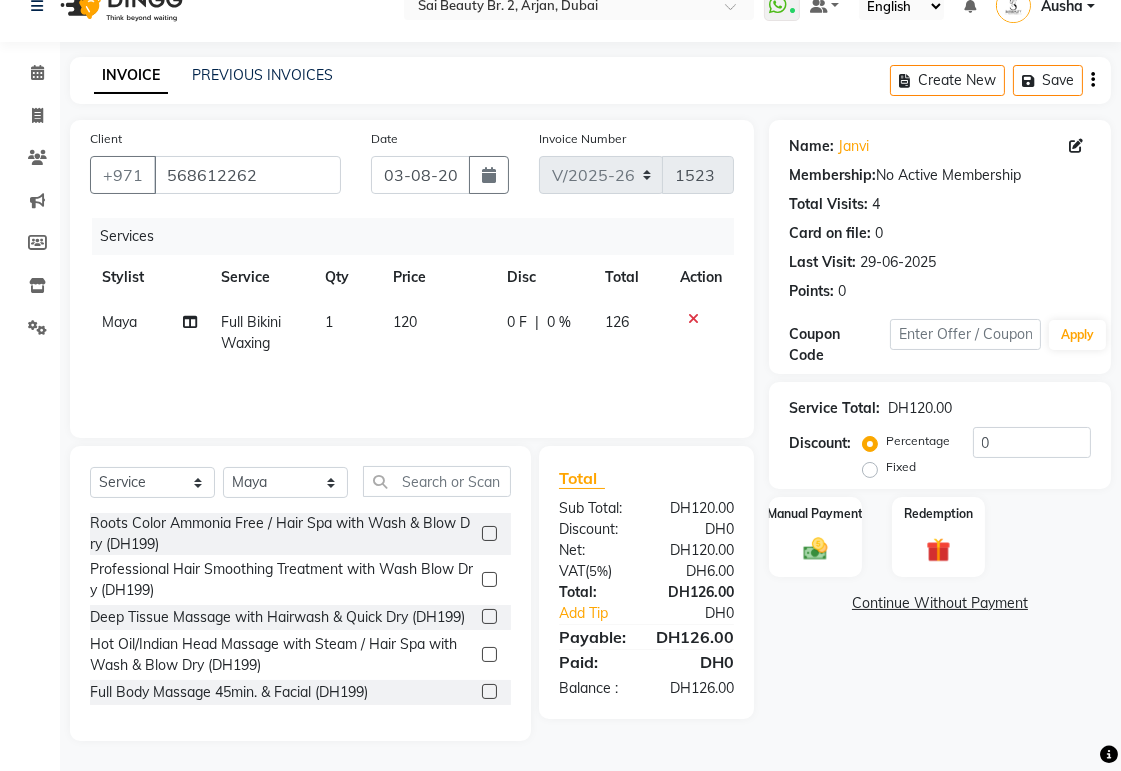 scroll, scrollTop: 30, scrollLeft: 0, axis: vertical 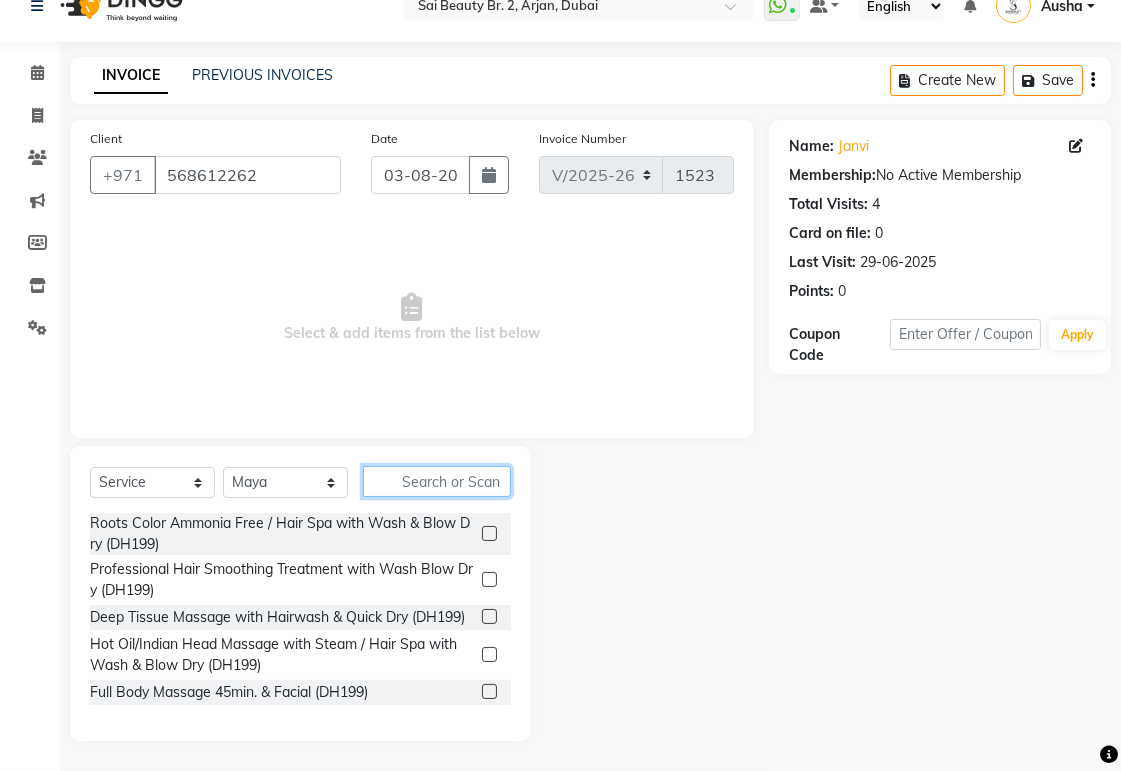 click 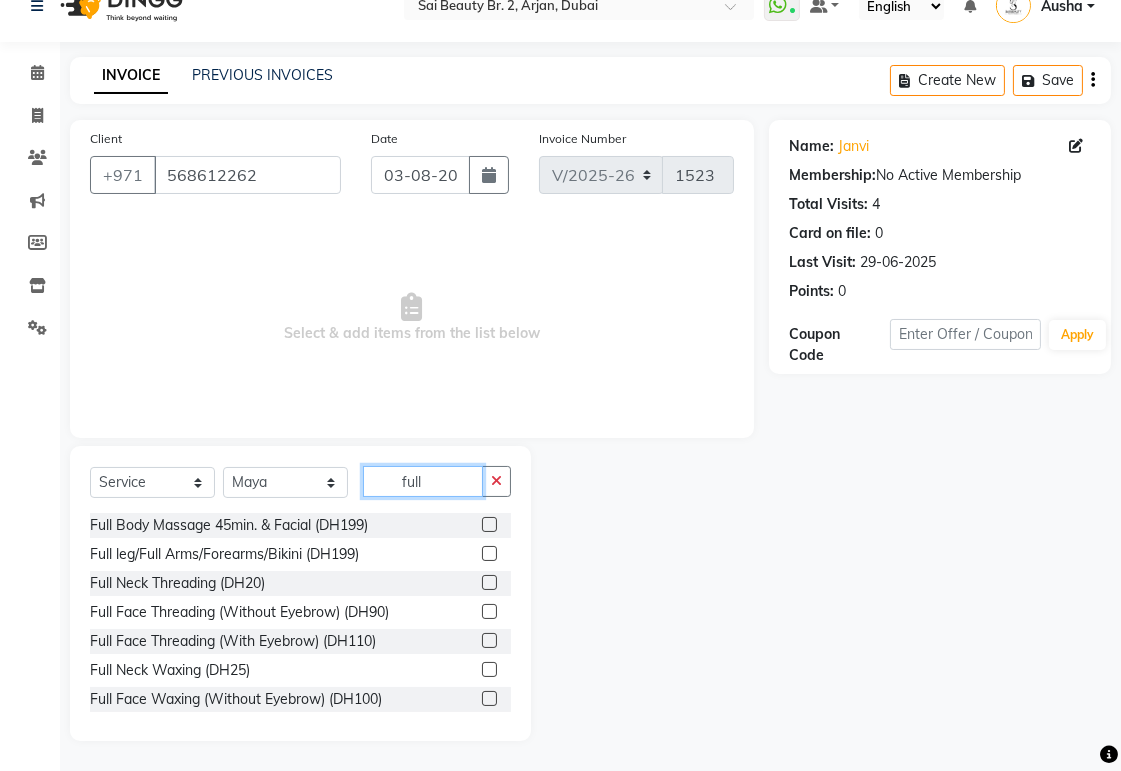 scroll, scrollTop: 2, scrollLeft: 0, axis: vertical 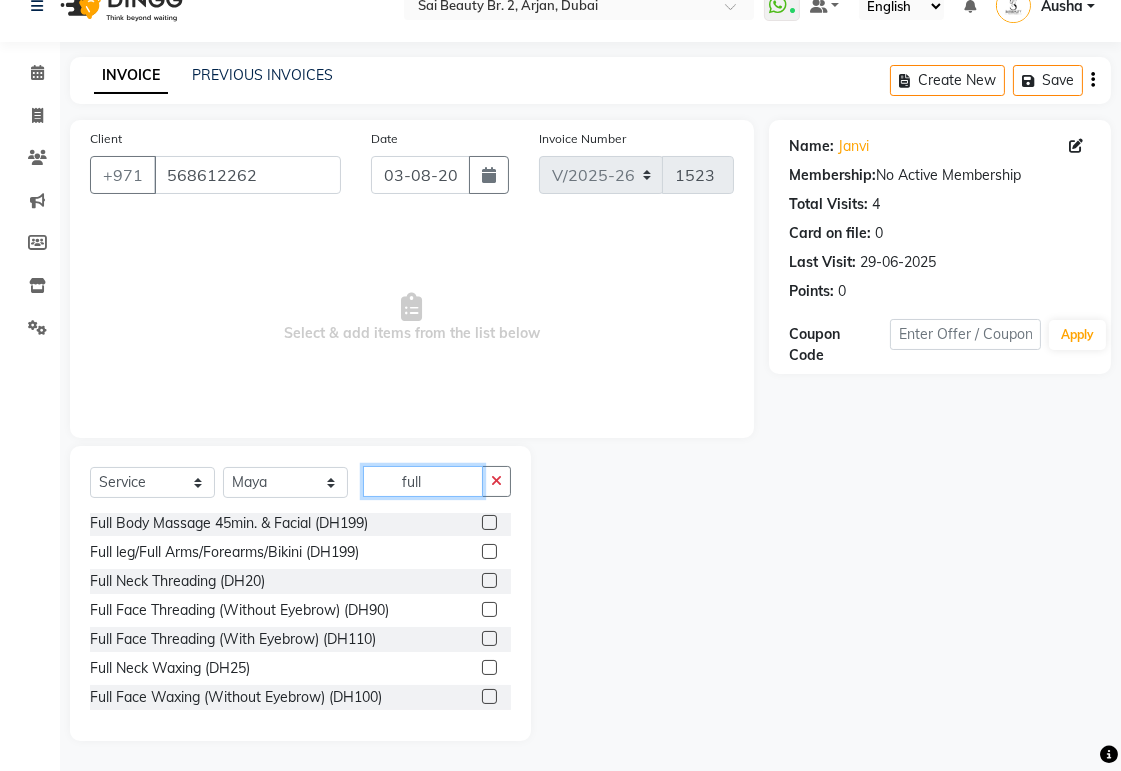 type on "full" 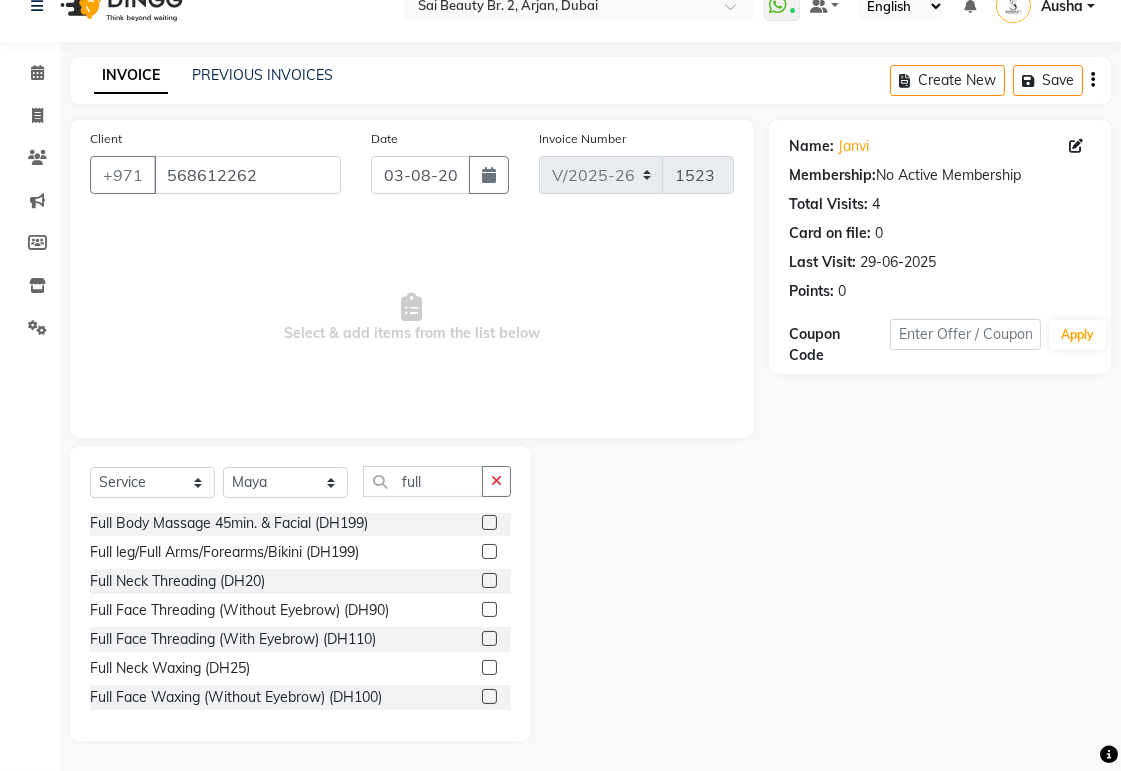 click 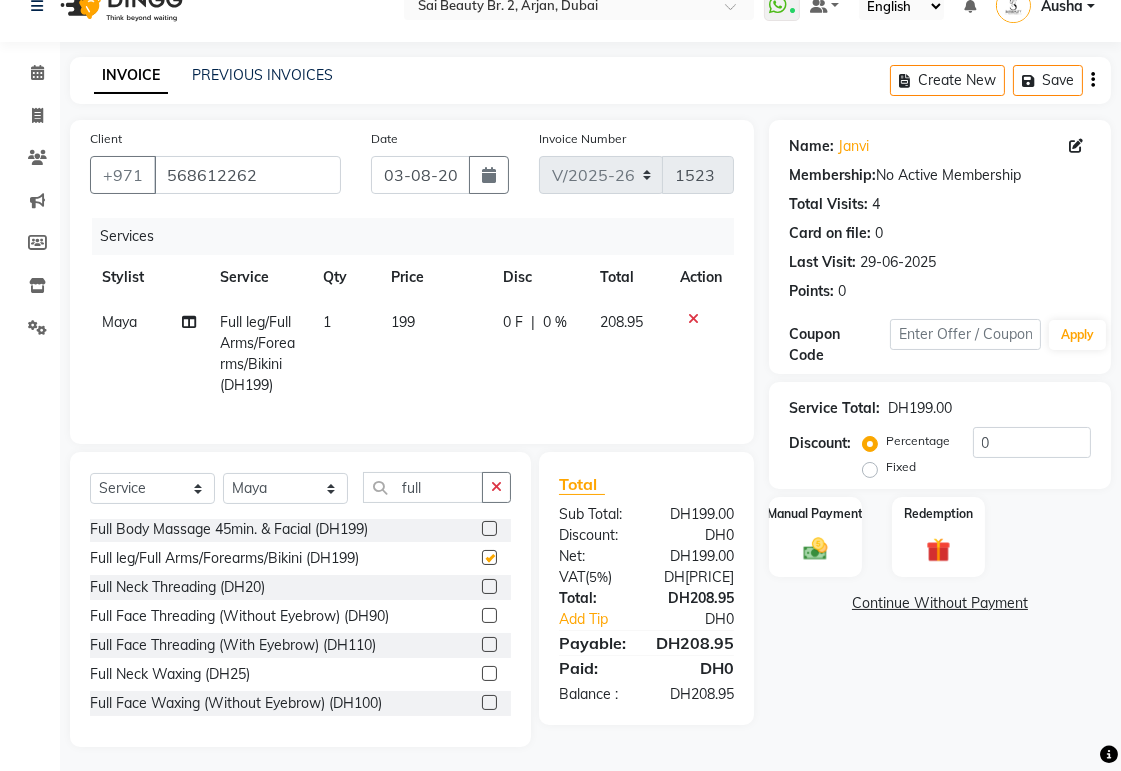 checkbox on "false" 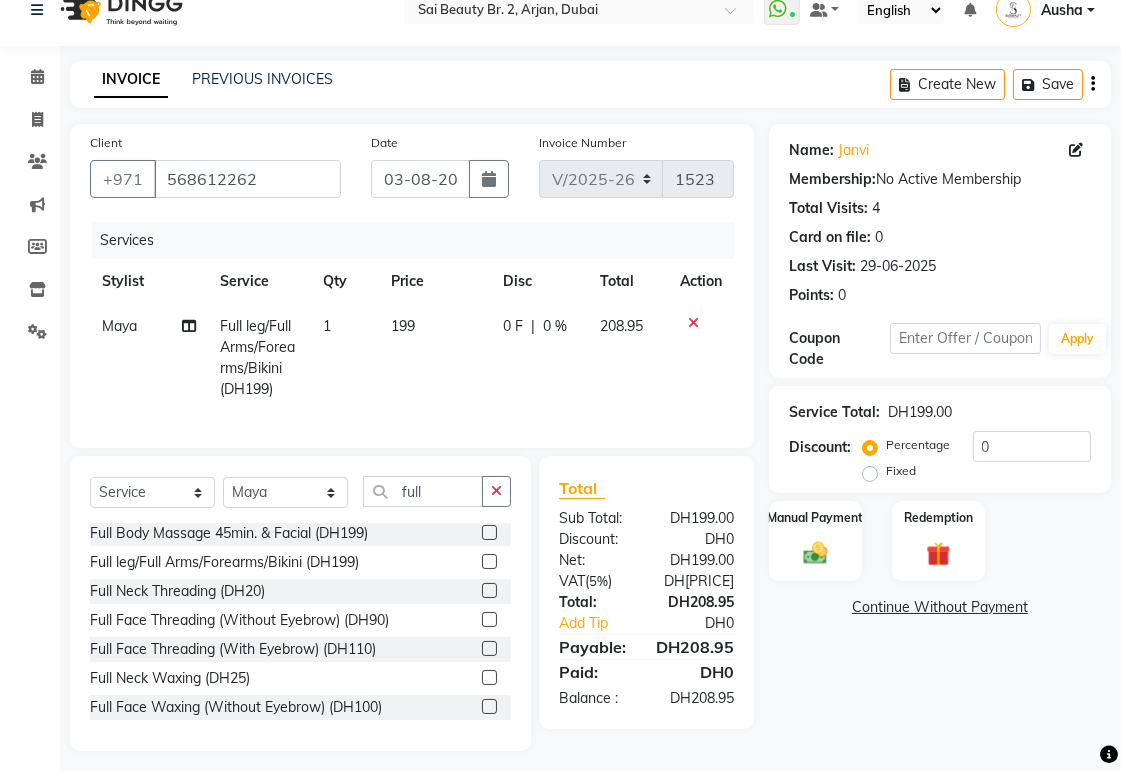 scroll, scrollTop: 0, scrollLeft: 0, axis: both 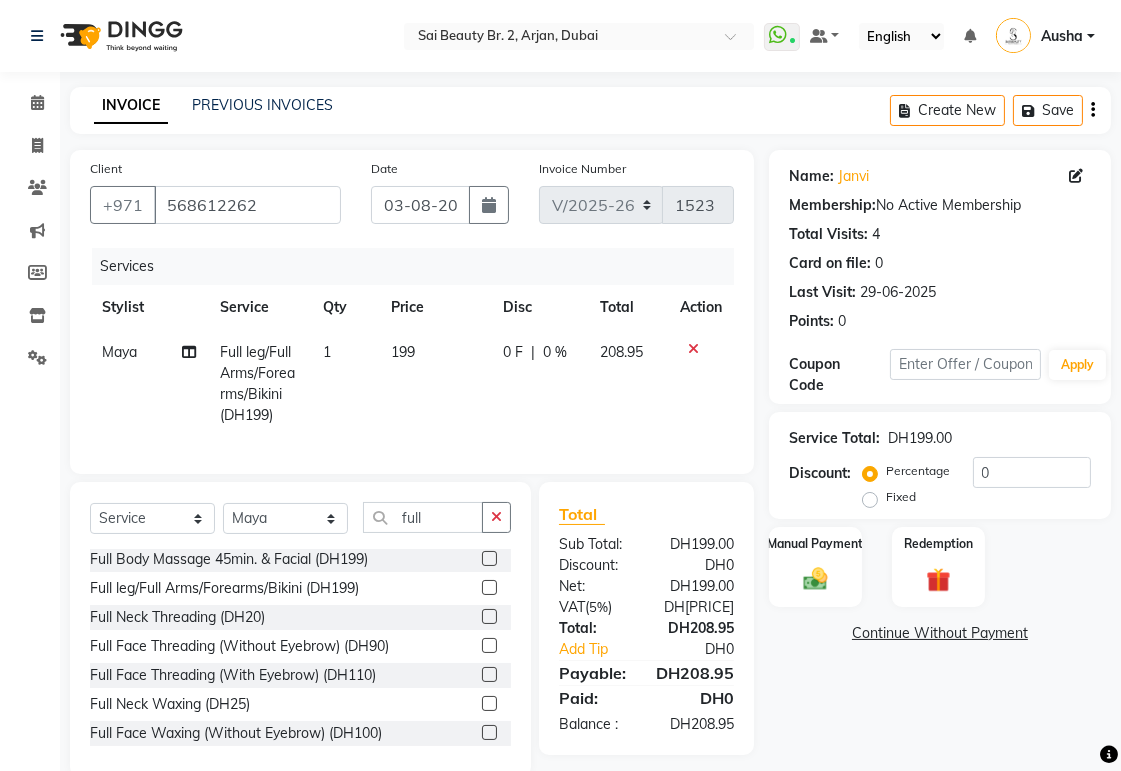 click 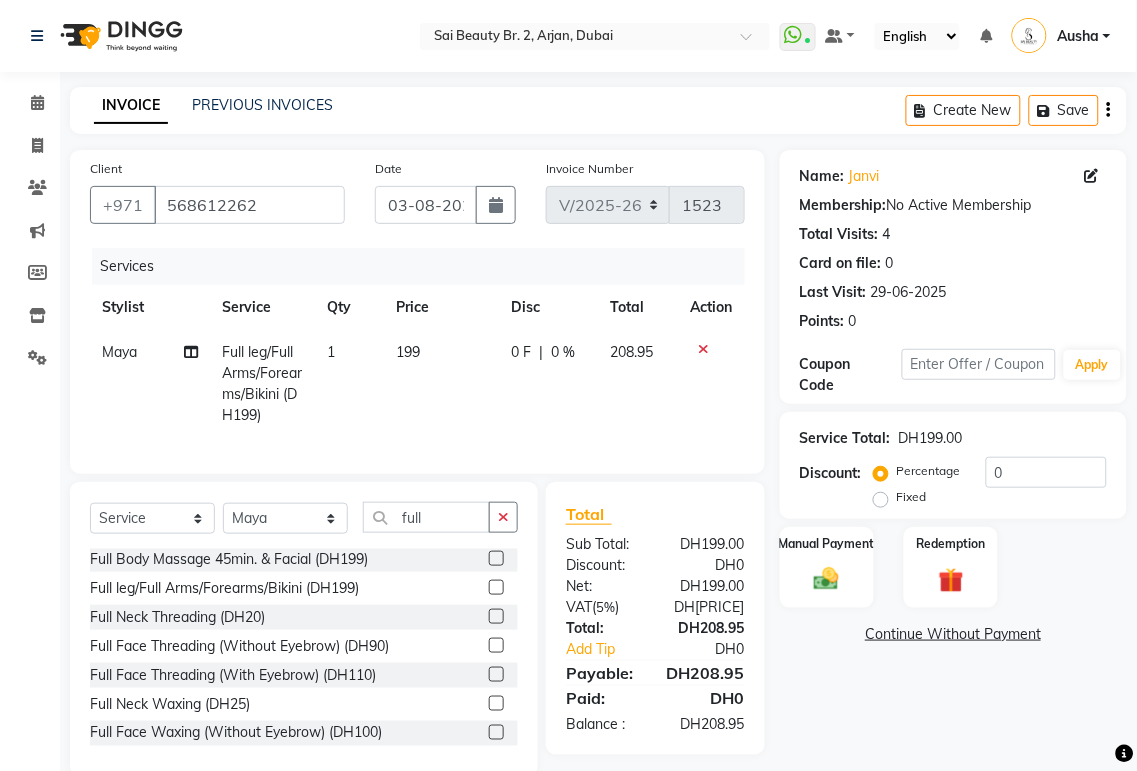 select on "59367" 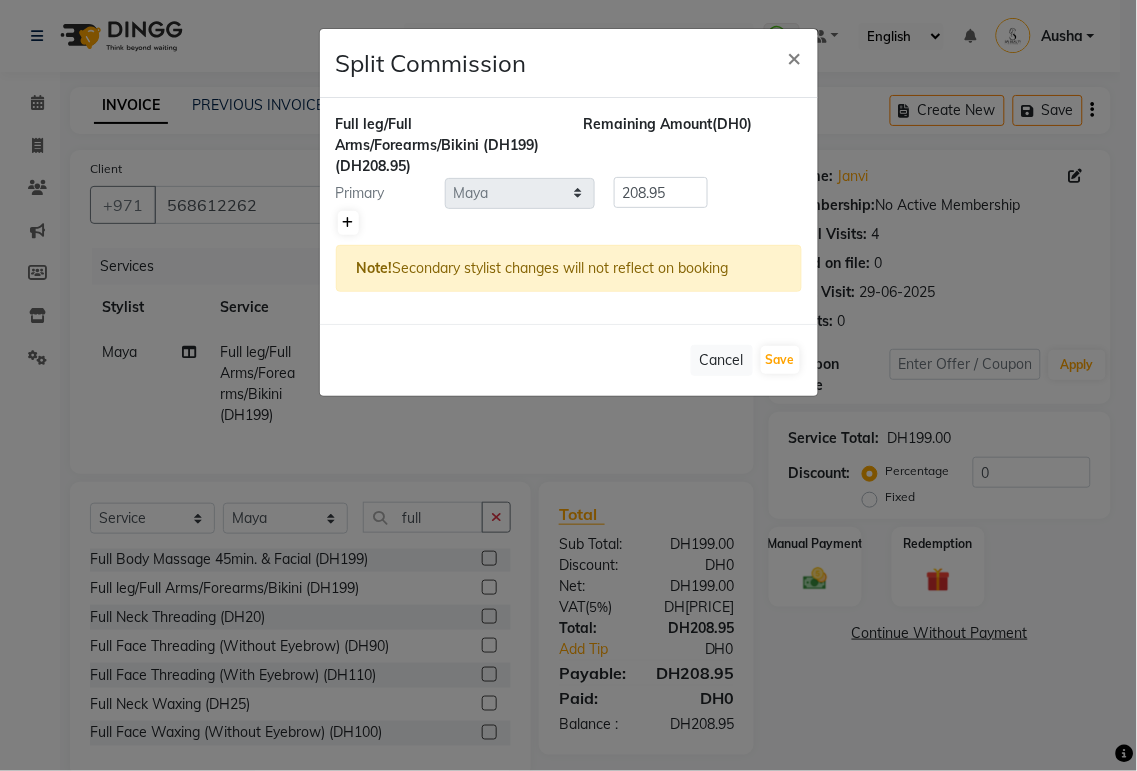 click 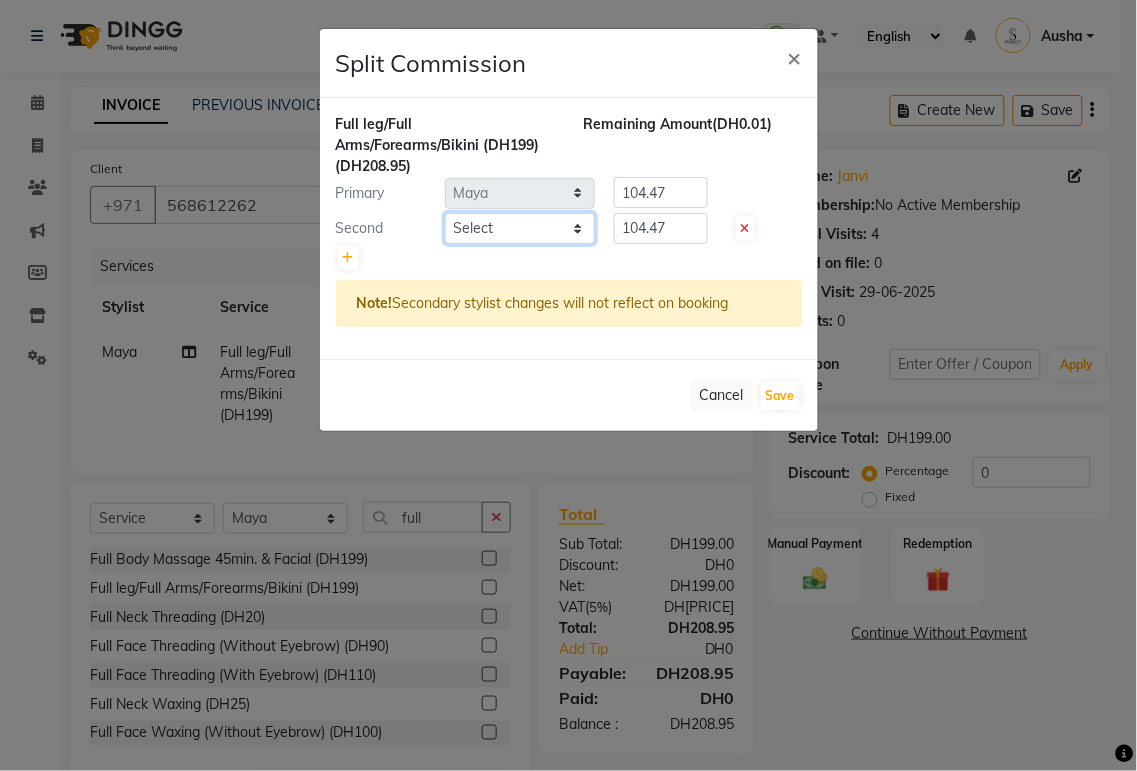 click on "Select  Abid   Alora   Anu   Ashmita   Ausha   Diksha   Gita   Komal   Maya   monzeer   Shree   sonu   Sue   Sumi   Tannu   Yamuna" 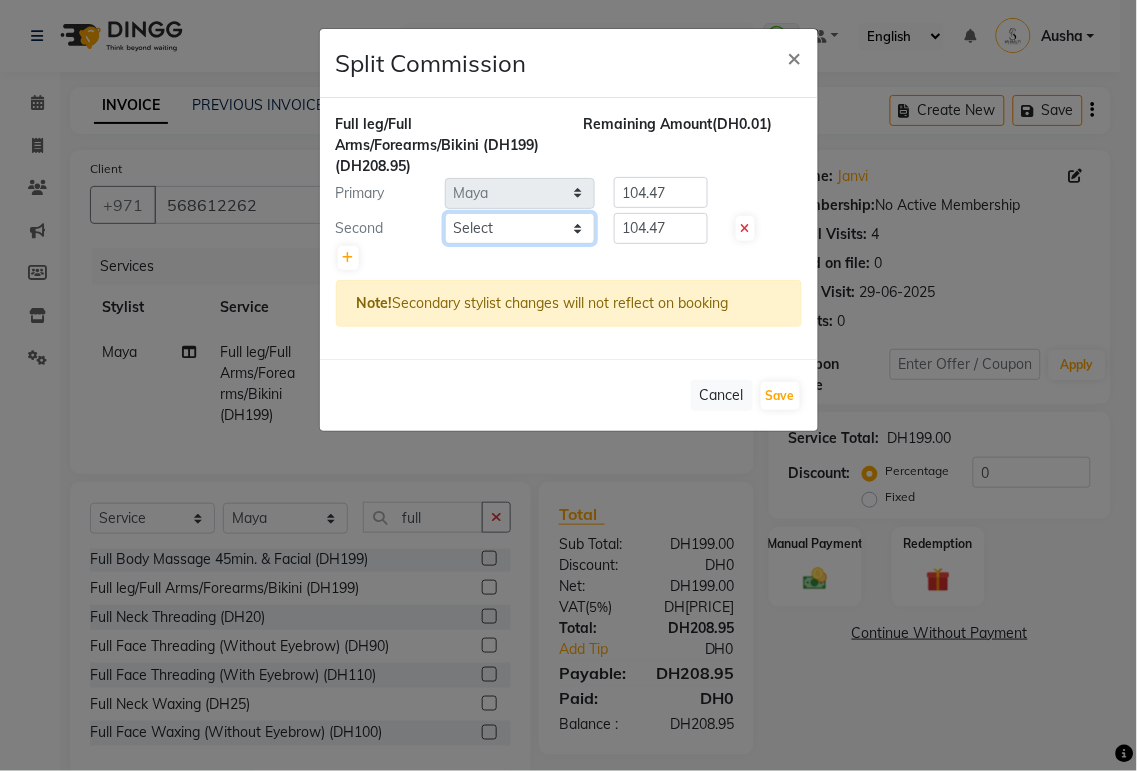 select on "57778" 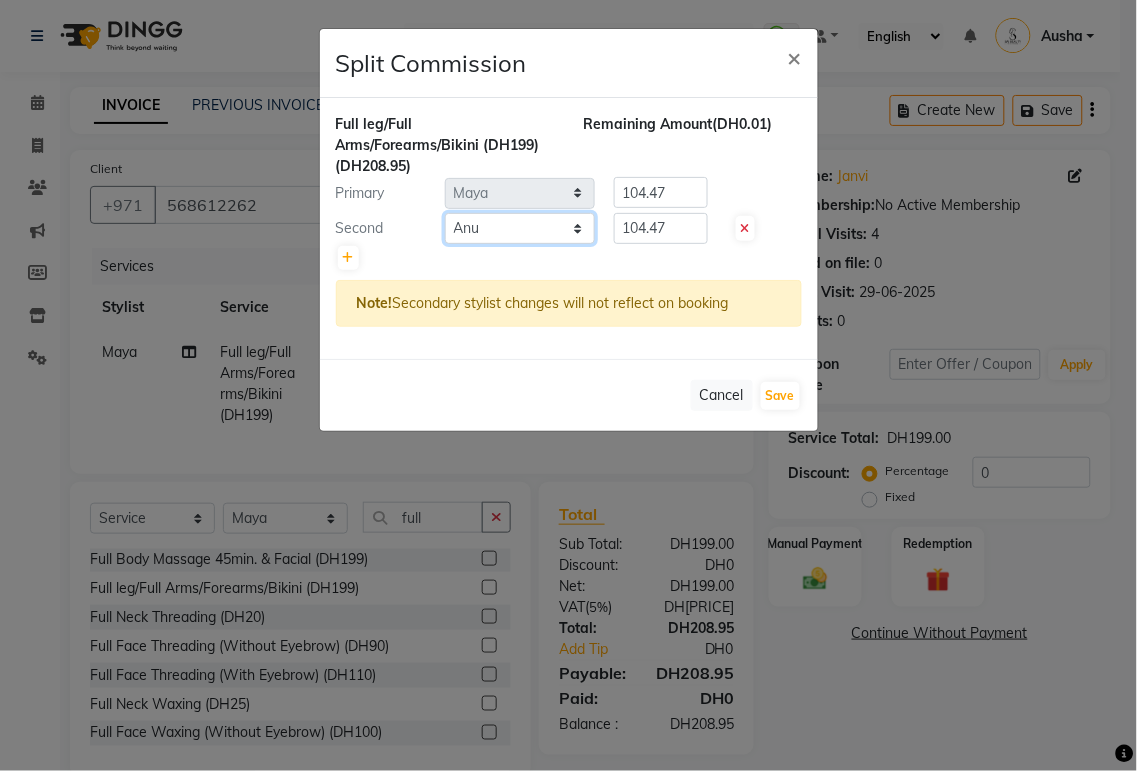 click on "Select  Abid   Alora   Anu   Ashmita   Ausha   Diksha   Gita   Komal   Maya   monzeer   Shree   sonu   Sue   Sumi   Tannu   Yamuna" 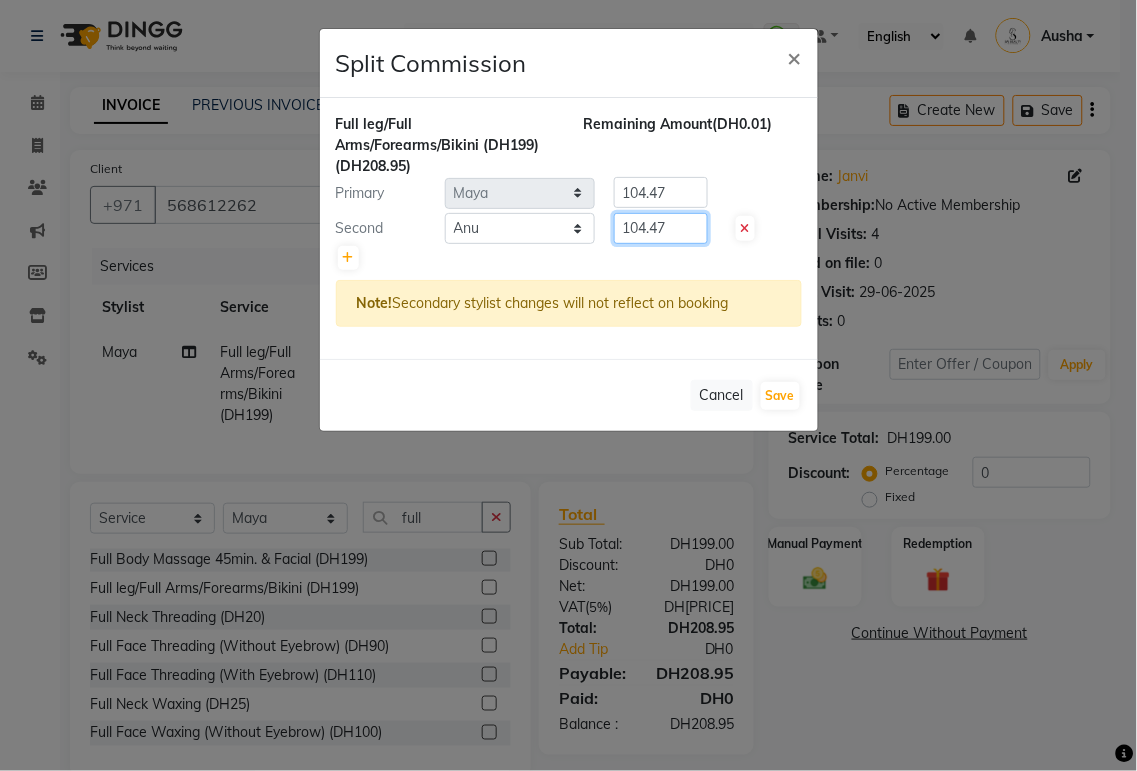 click on "104.47" 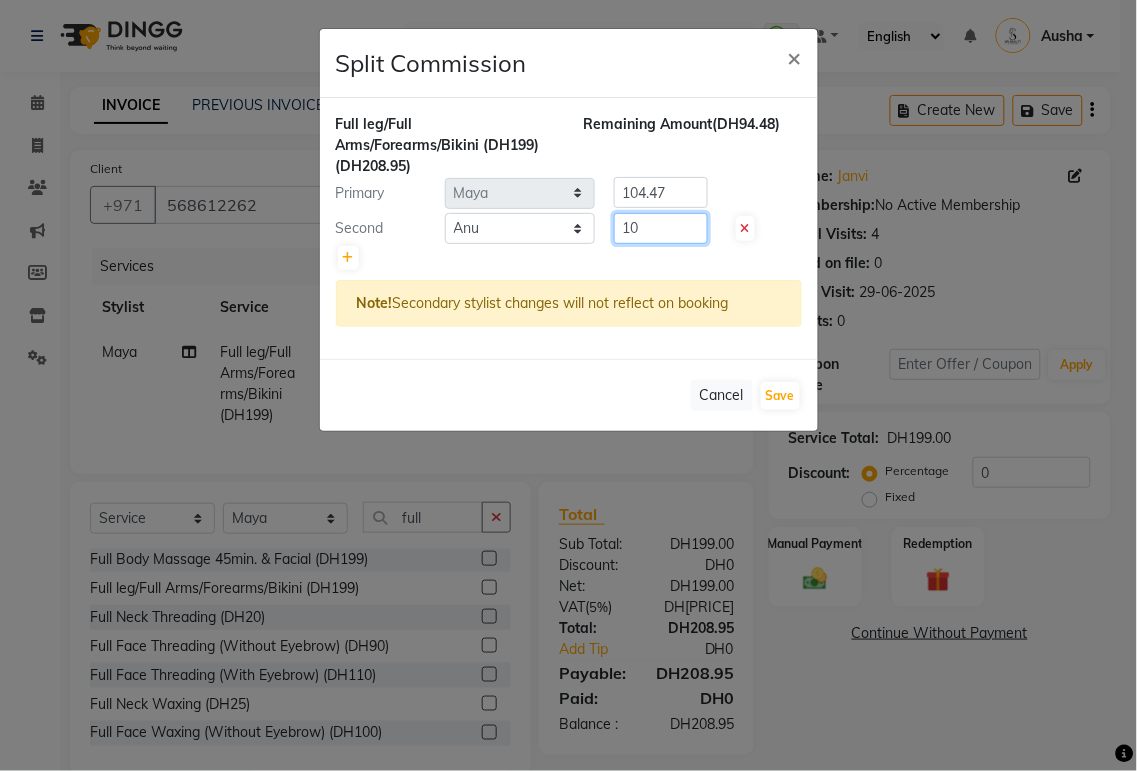 type on "10" 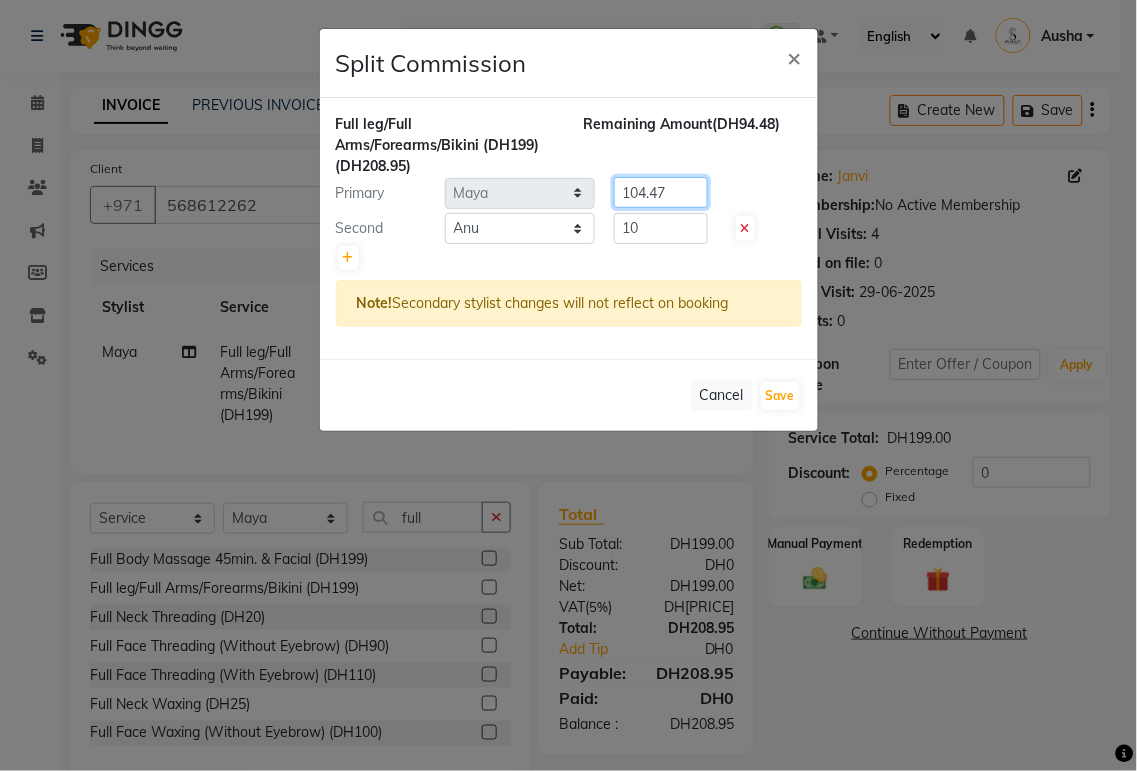 click on "104.47" 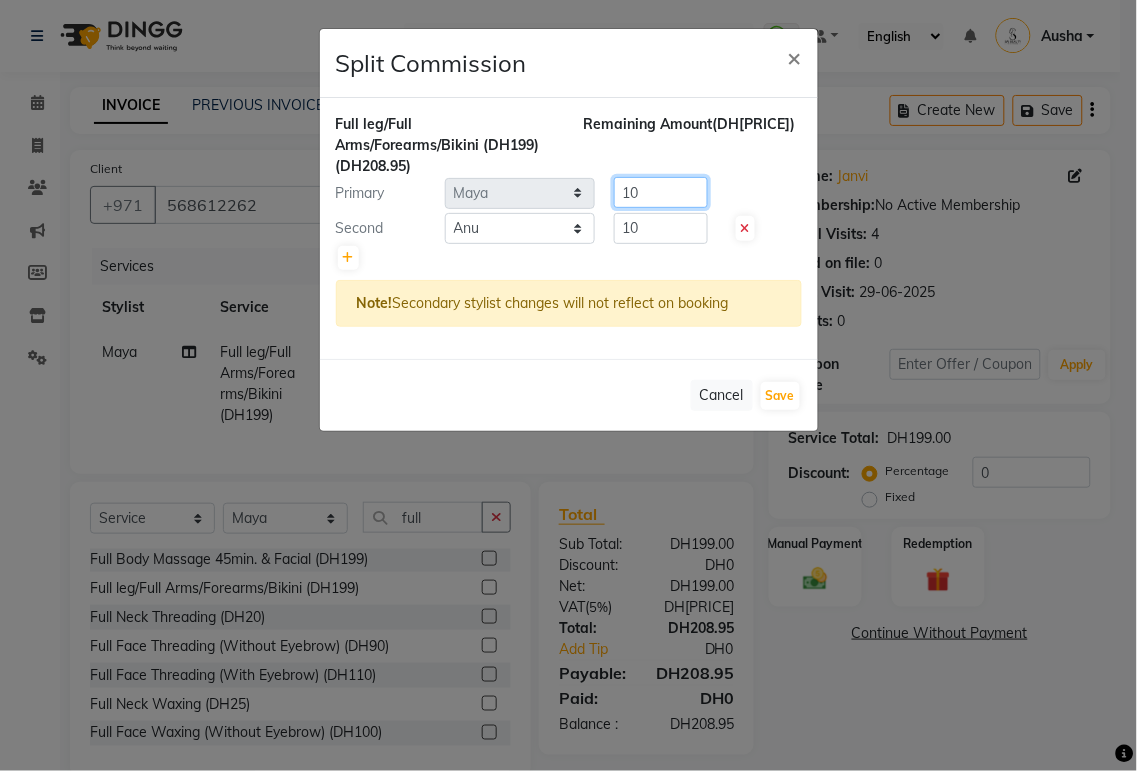 type on "1" 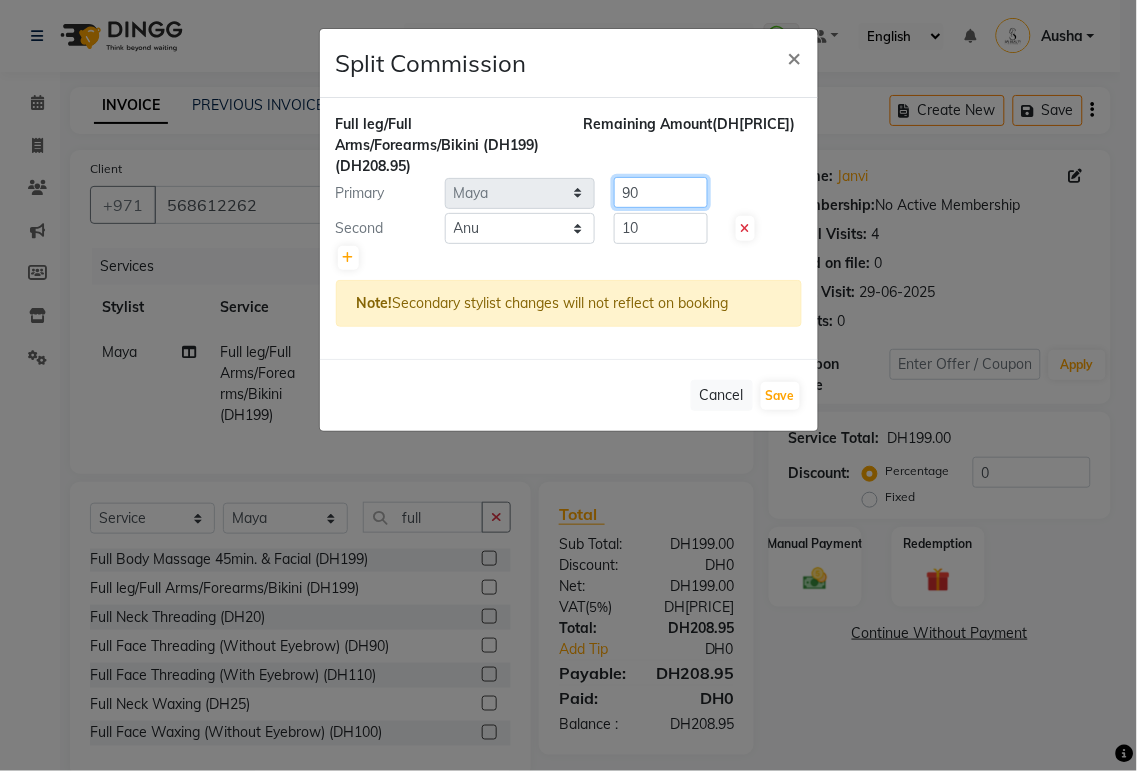 type on "90" 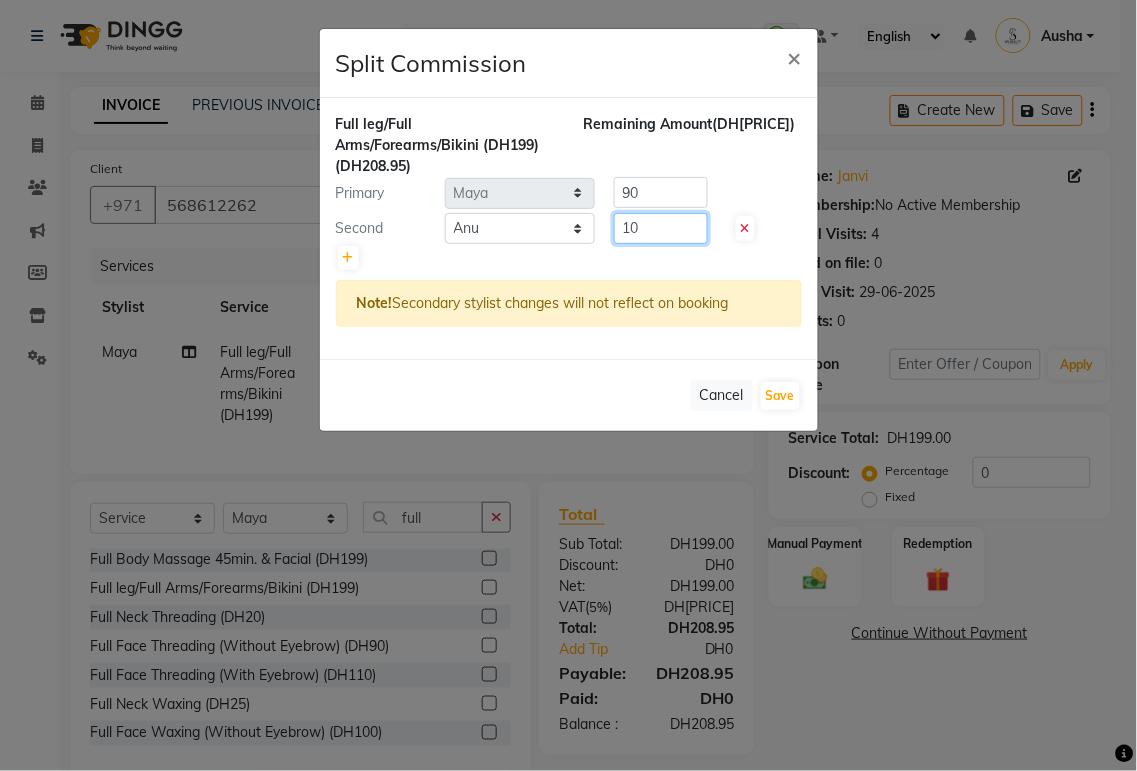 click on "10" 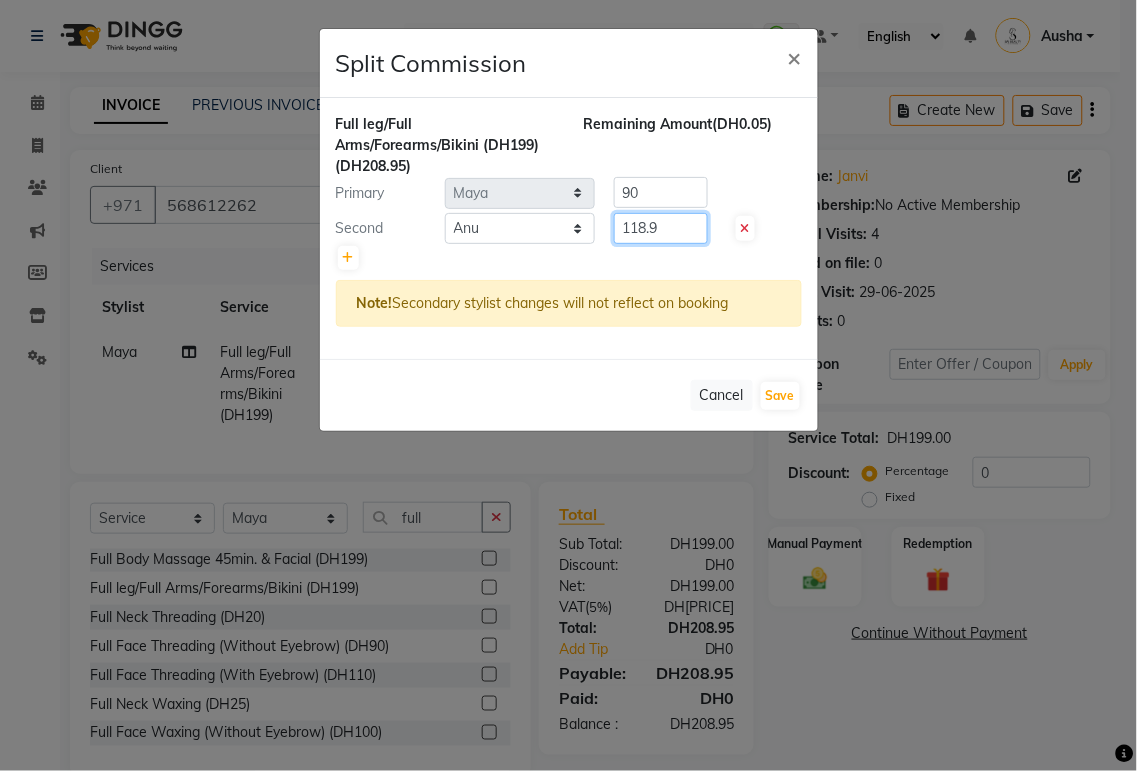 type on "[PRICE]" 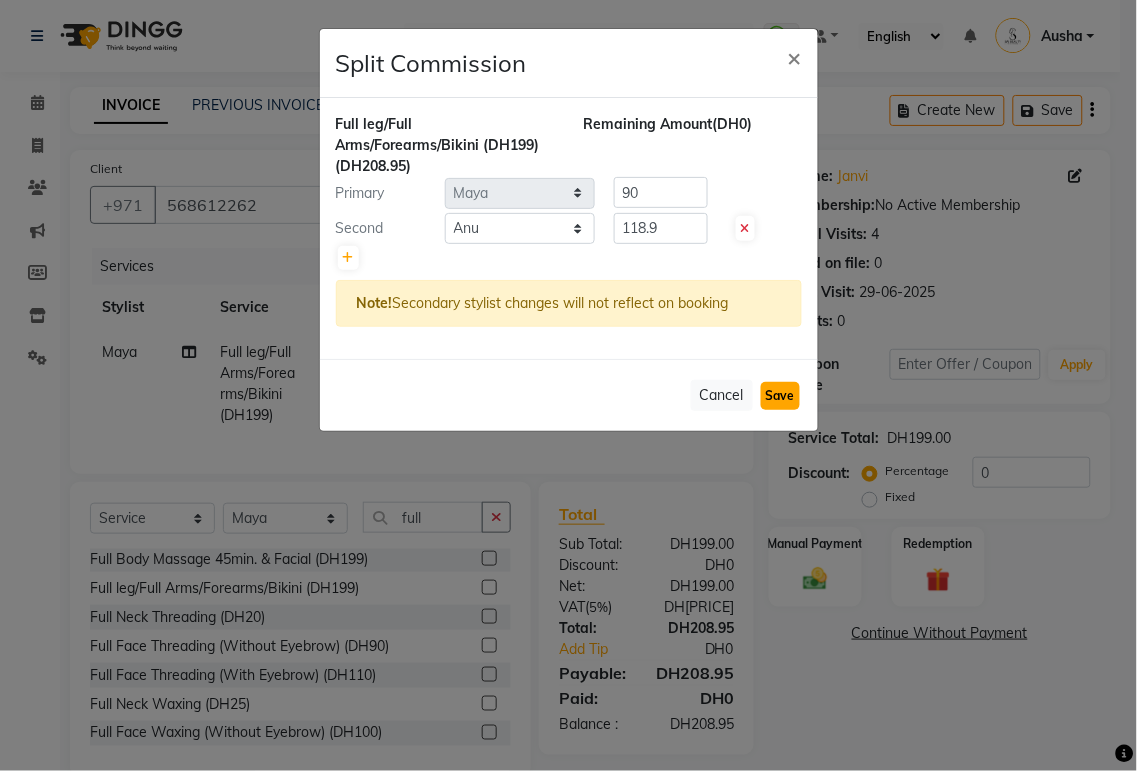 click on "Save" 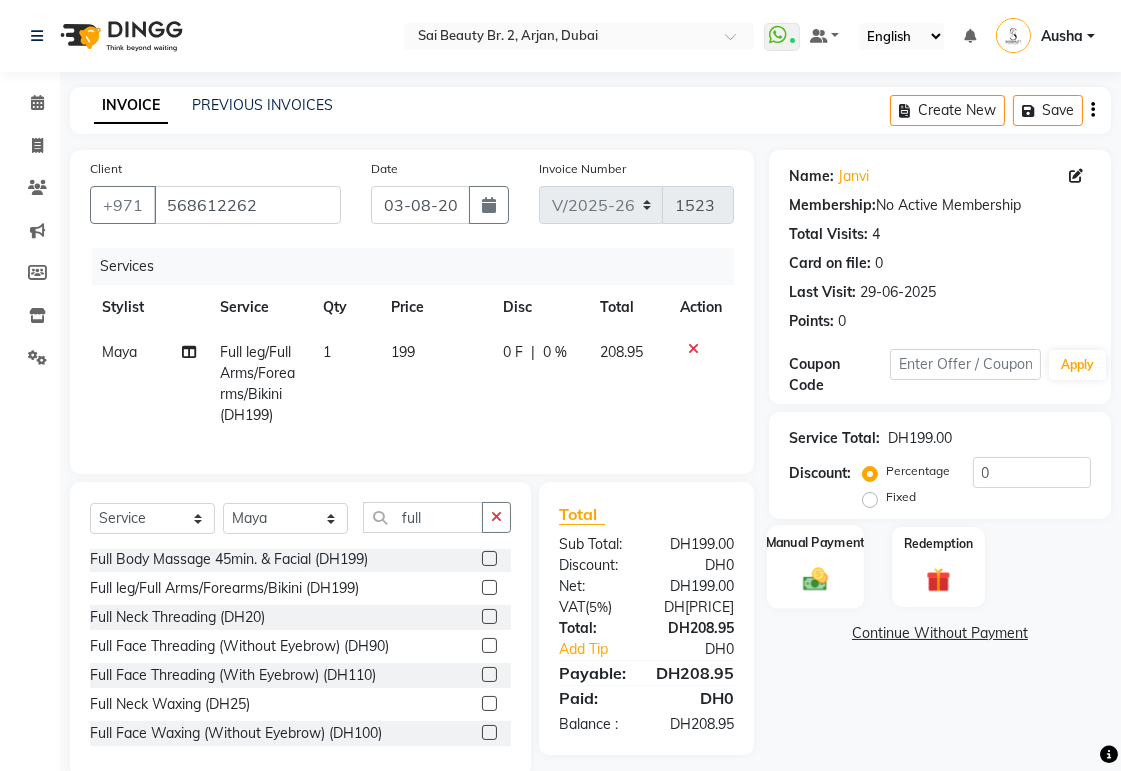 click 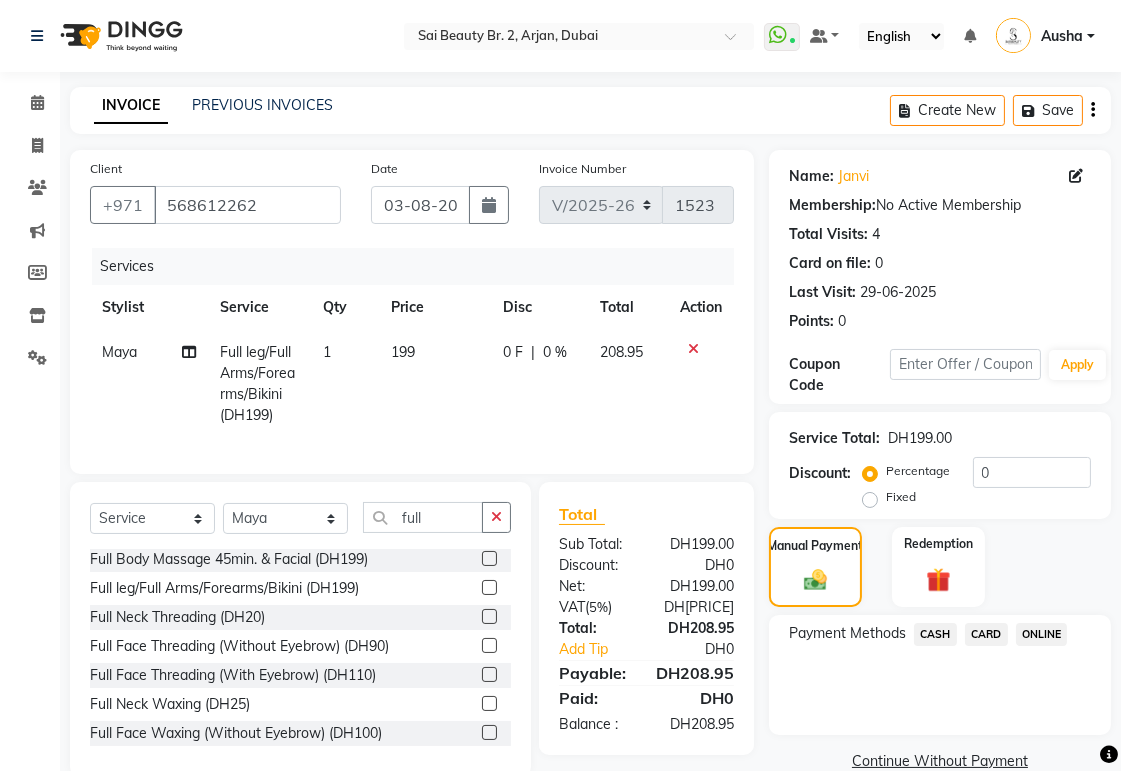 click on "CARD" 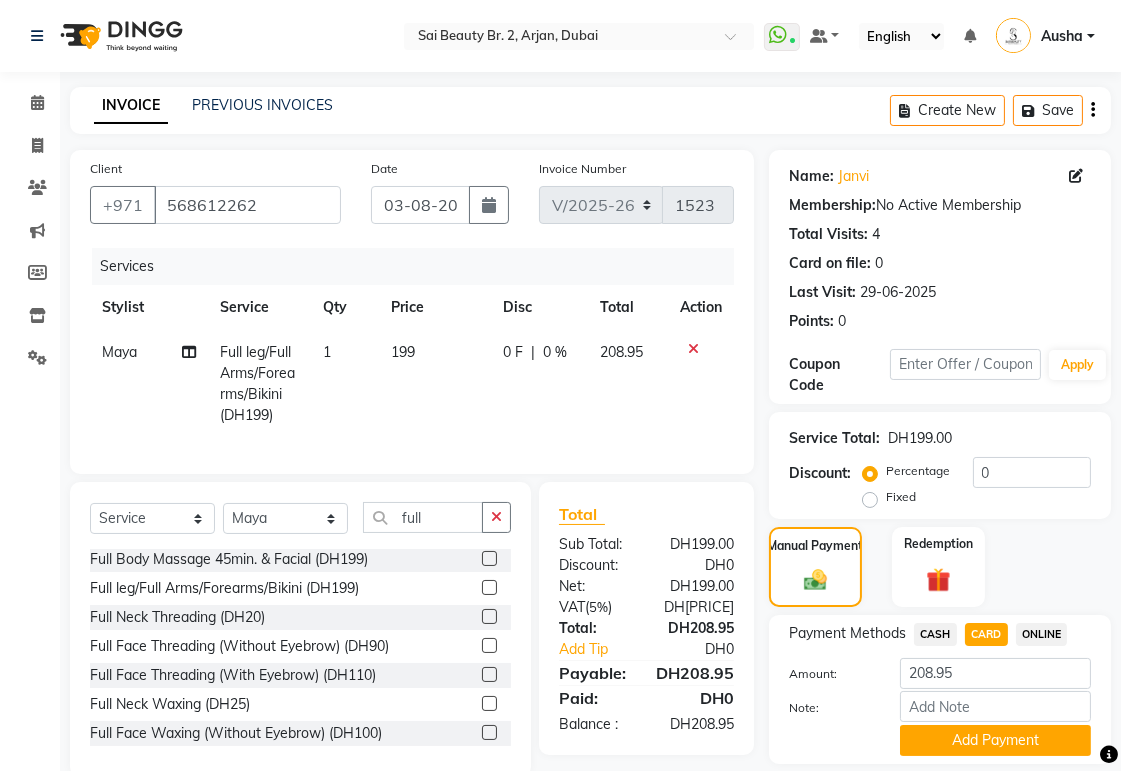 scroll, scrollTop: 64, scrollLeft: 0, axis: vertical 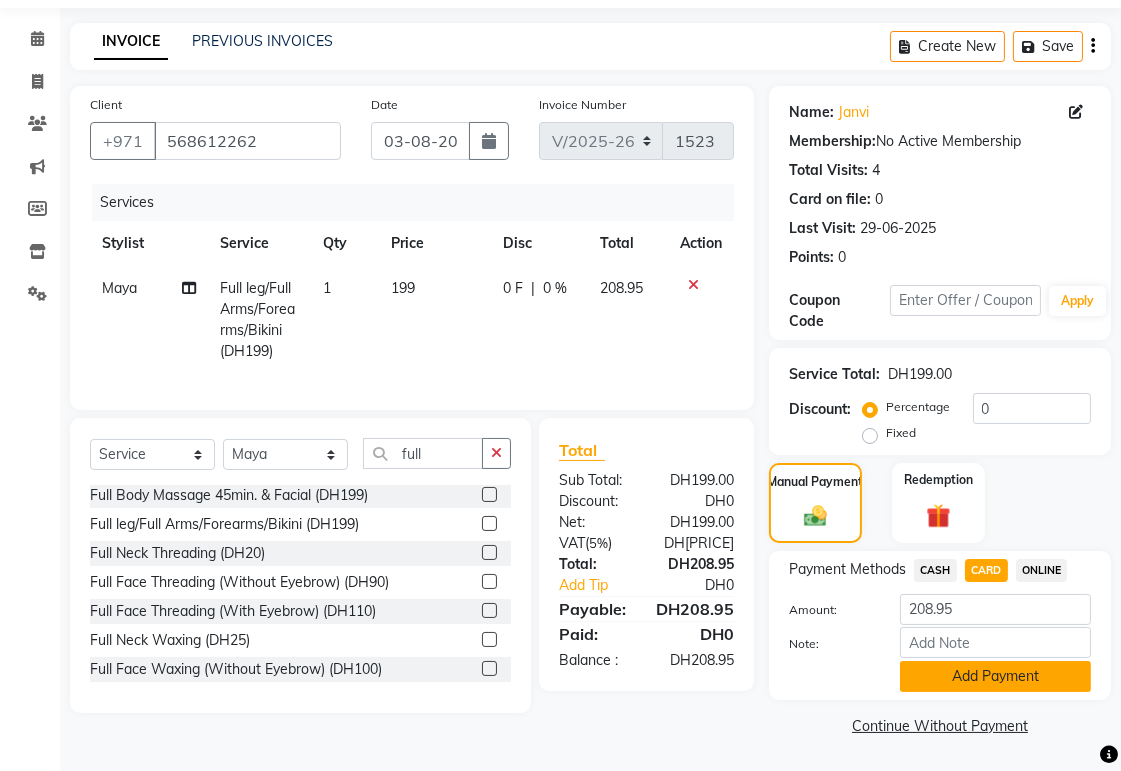 click on "Add Payment" 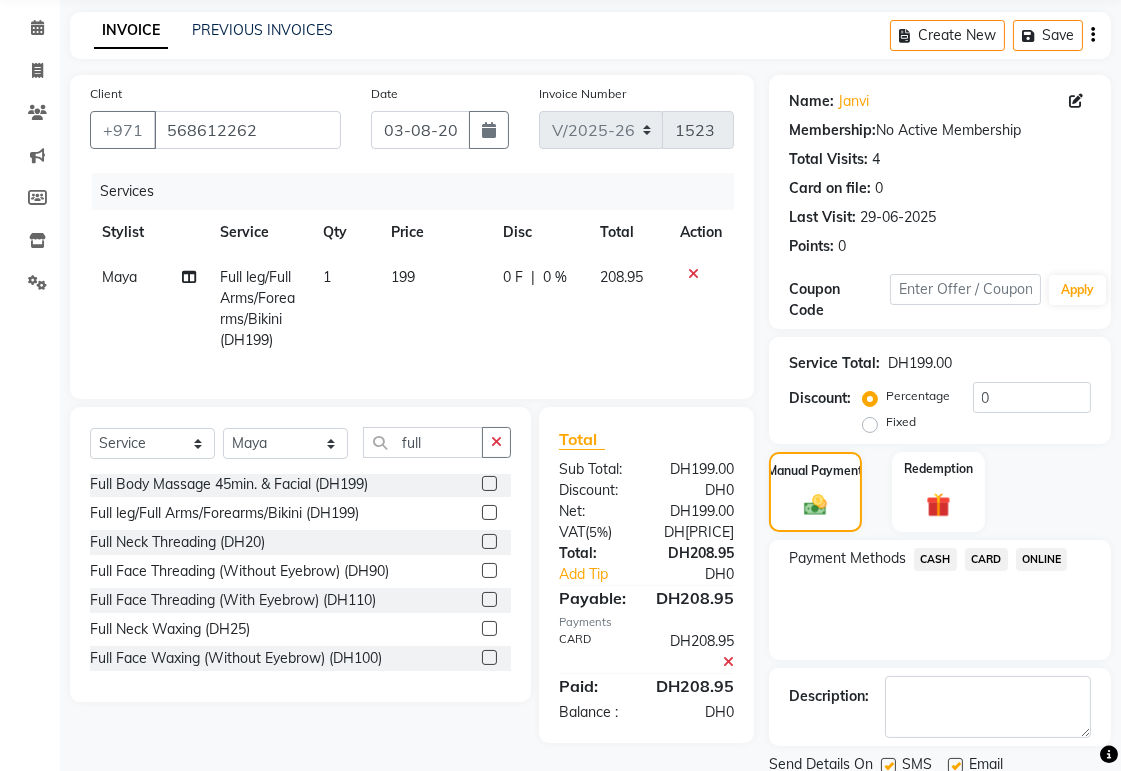 scroll, scrollTop: 147, scrollLeft: 0, axis: vertical 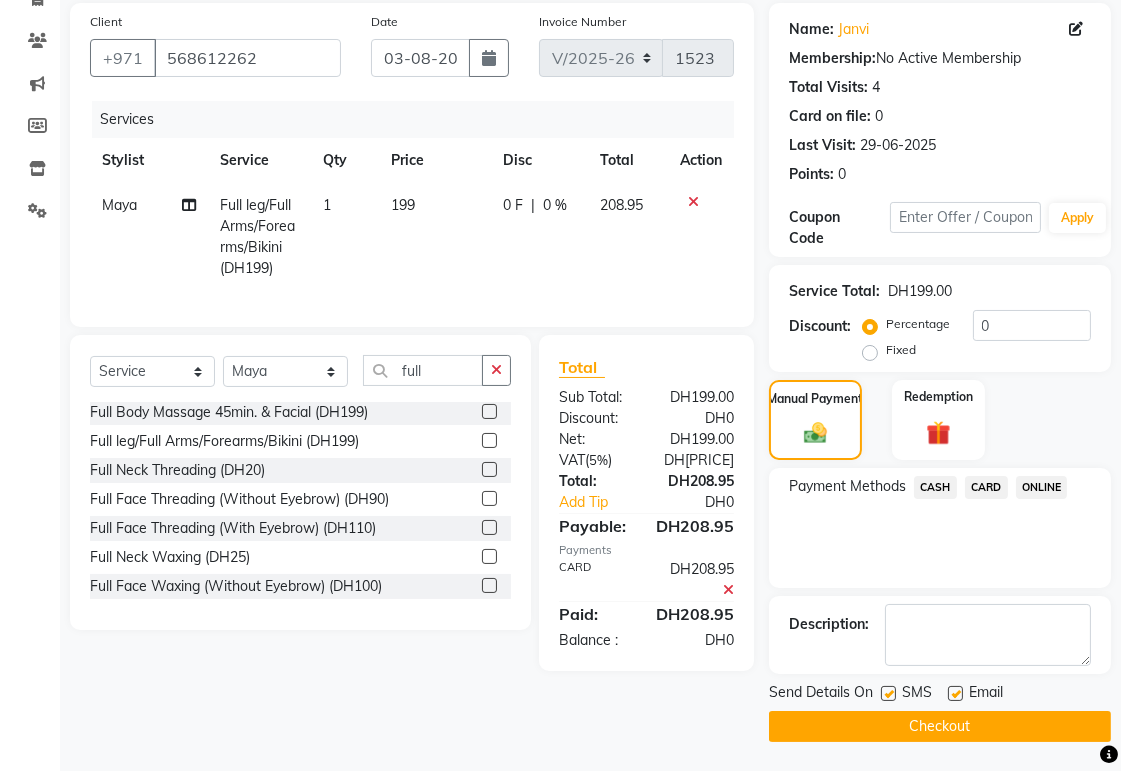 click on "Checkout" 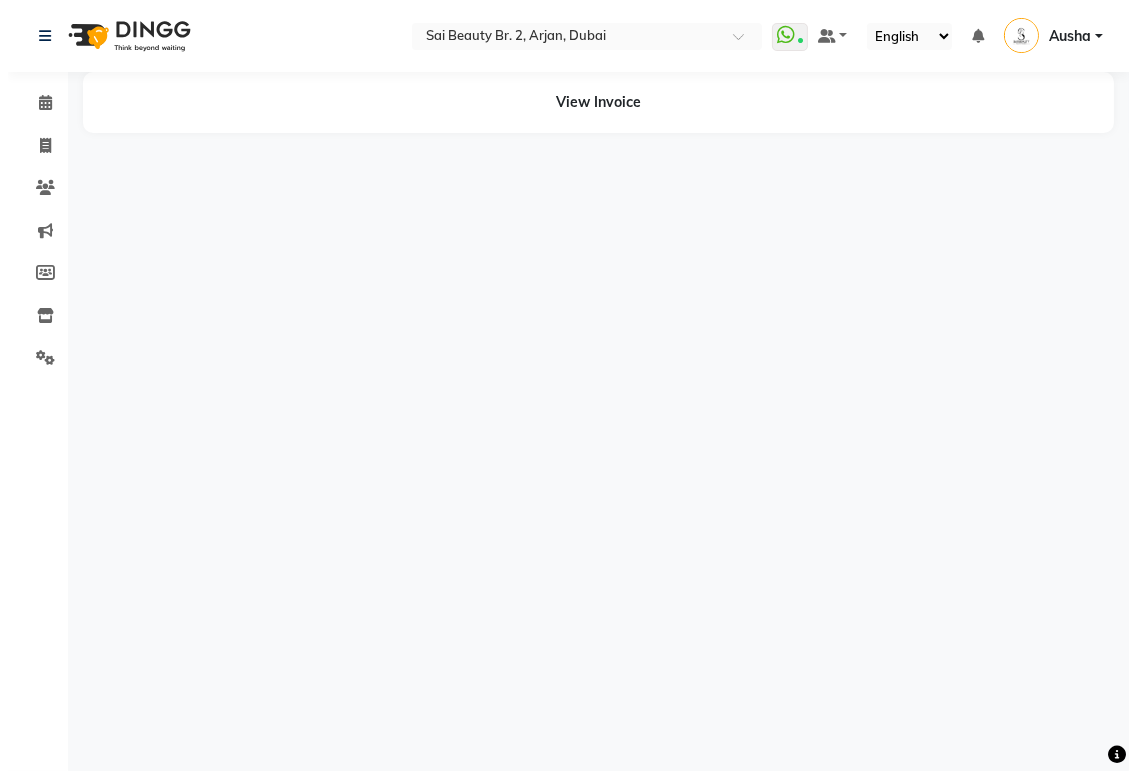 scroll, scrollTop: 0, scrollLeft: 0, axis: both 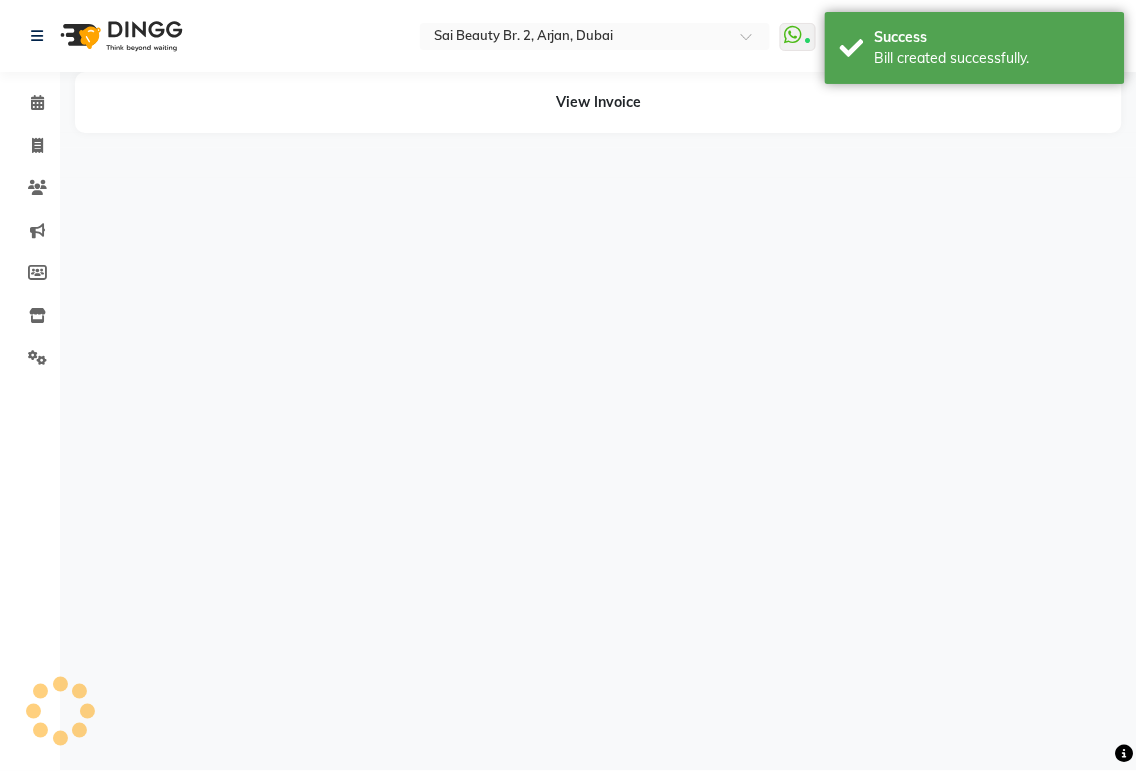 select on "59367" 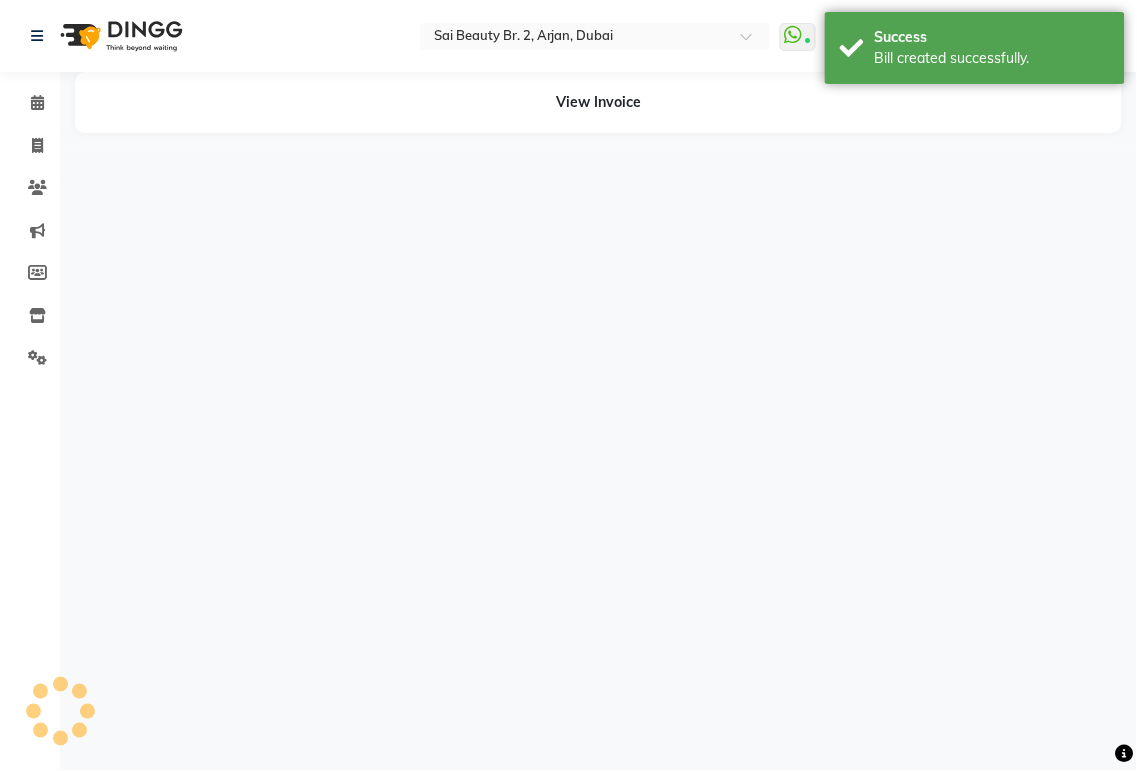 select on "57778" 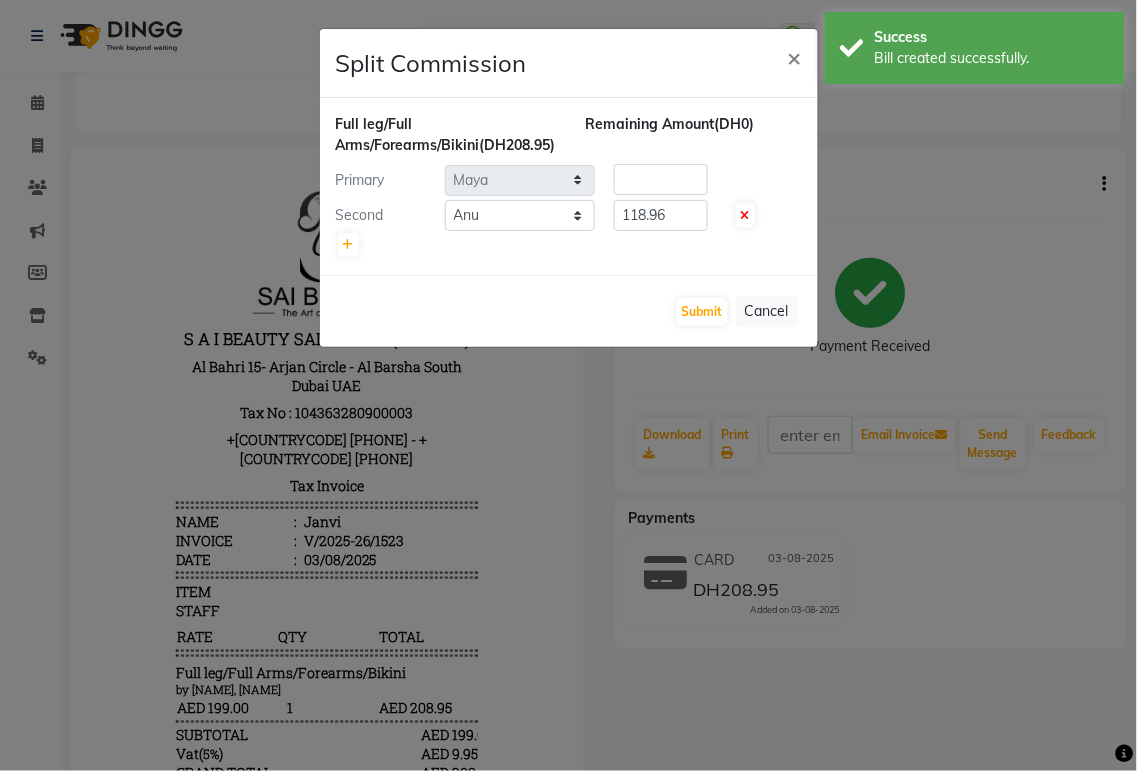 scroll, scrollTop: 0, scrollLeft: 0, axis: both 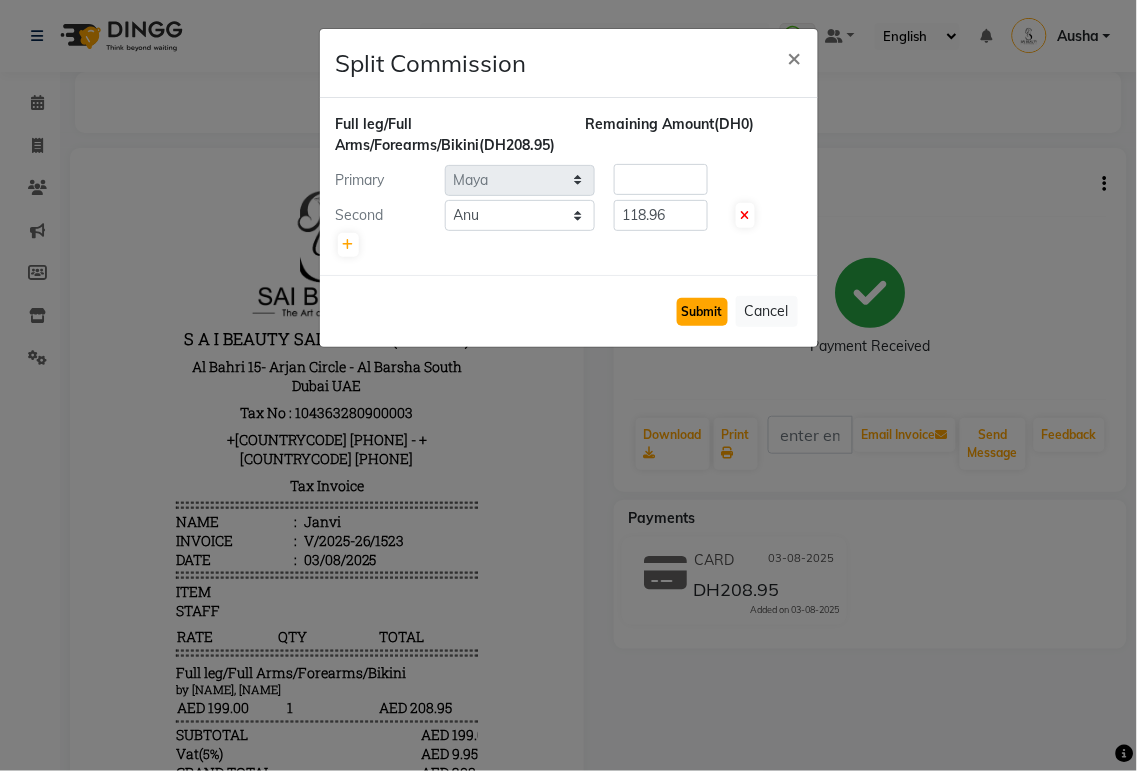 click on "Submit" 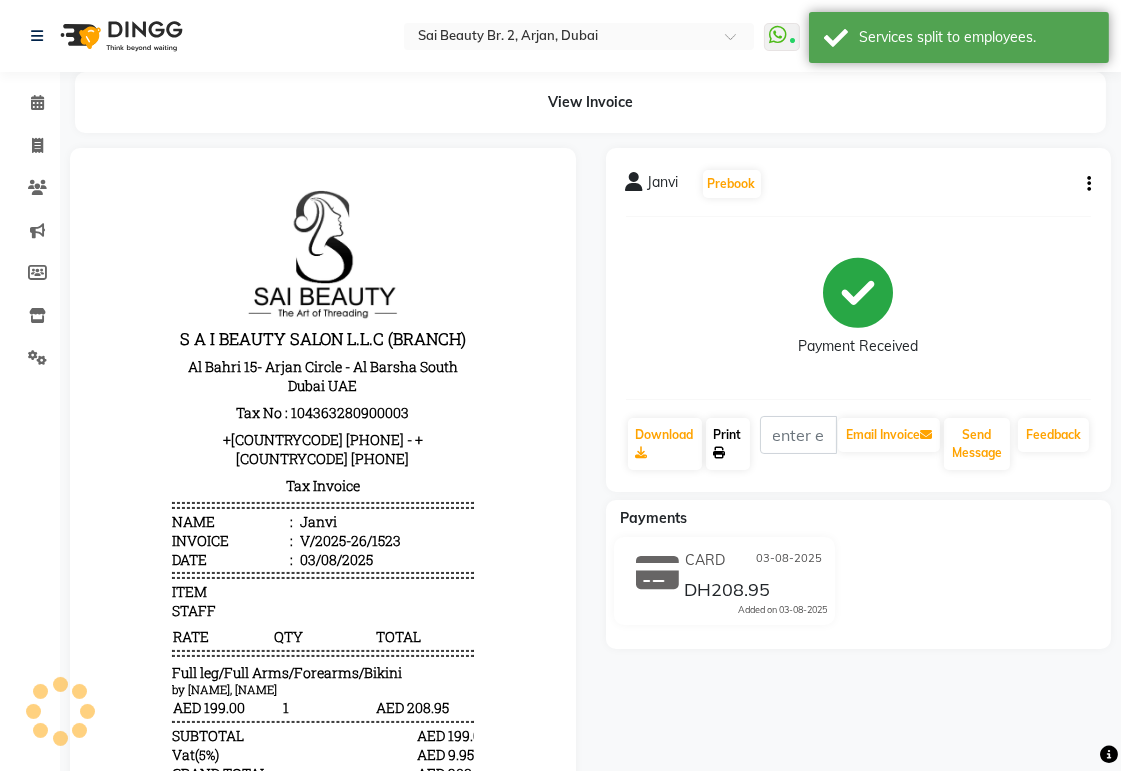 click on "Print" 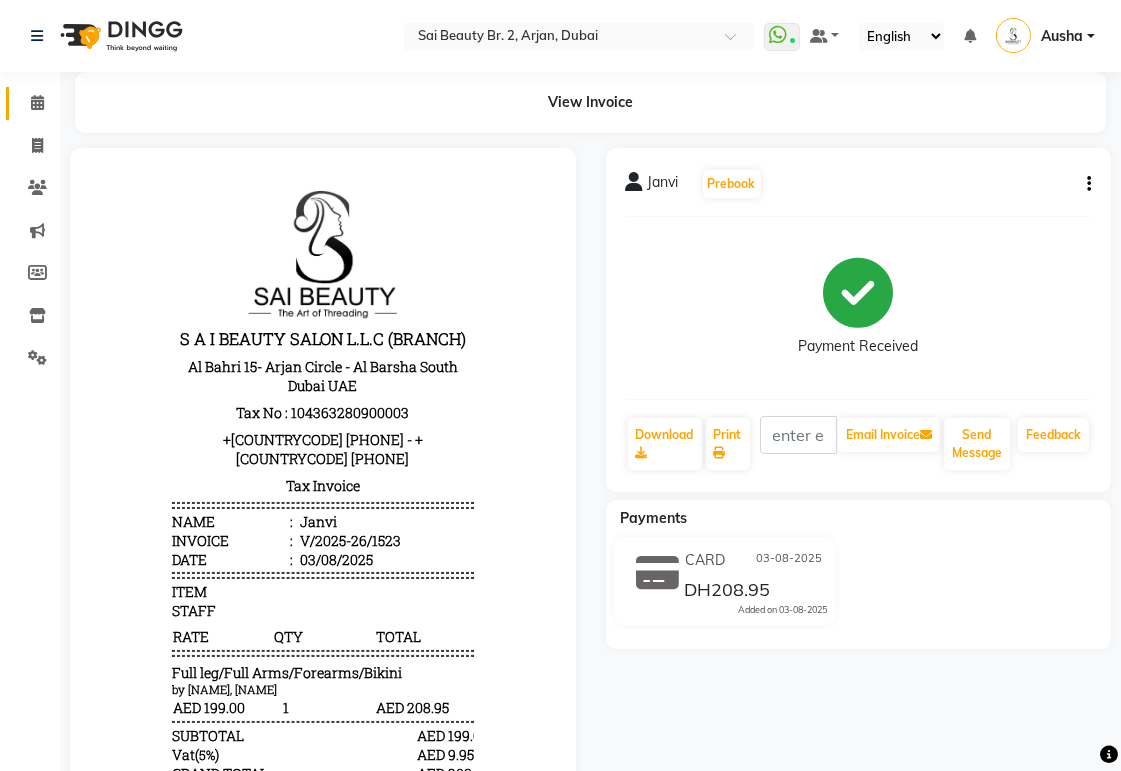 click 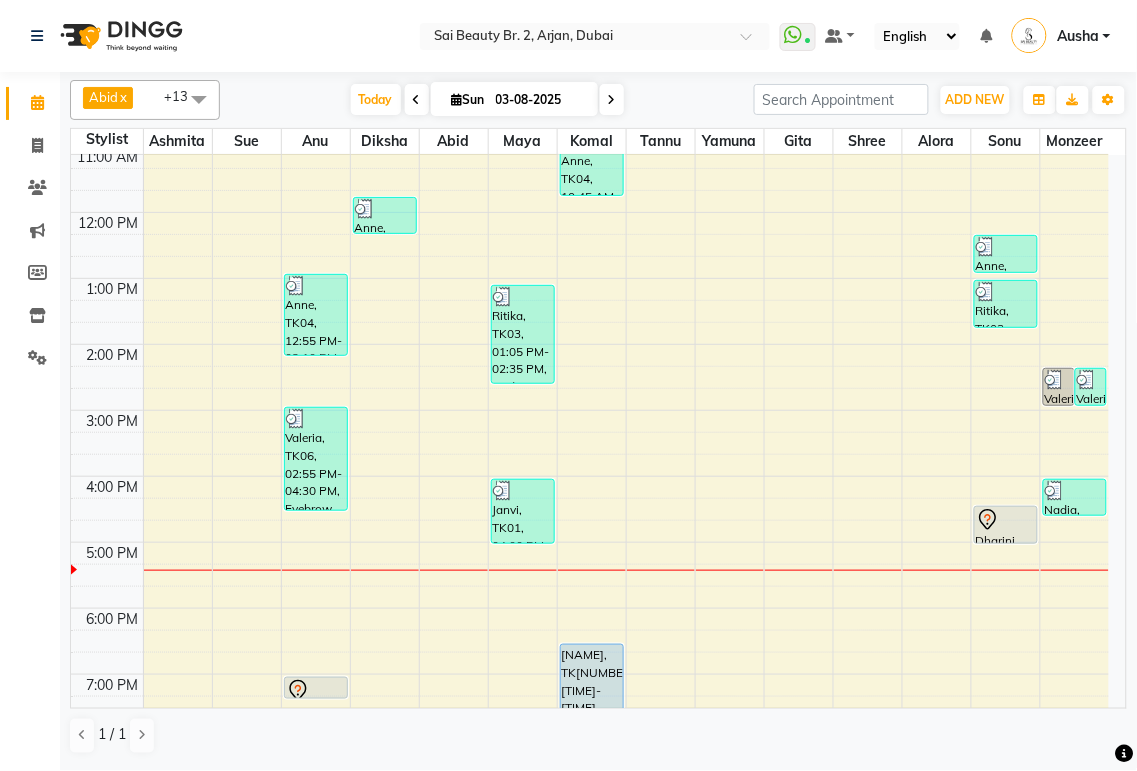 scroll, scrollTop: 146, scrollLeft: 0, axis: vertical 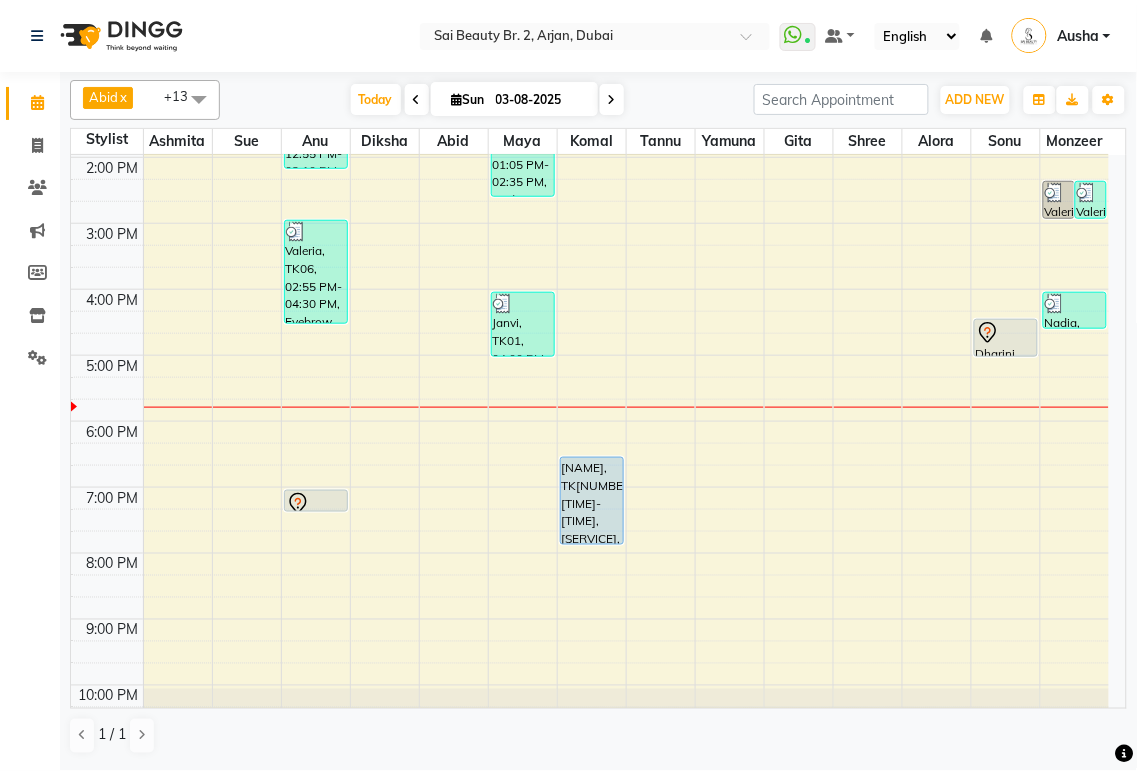 click on "[NAME], TK[NUMBER], [TIME]-[TIME], [SERVICE],[SERVICE]" at bounding box center [592, 501] 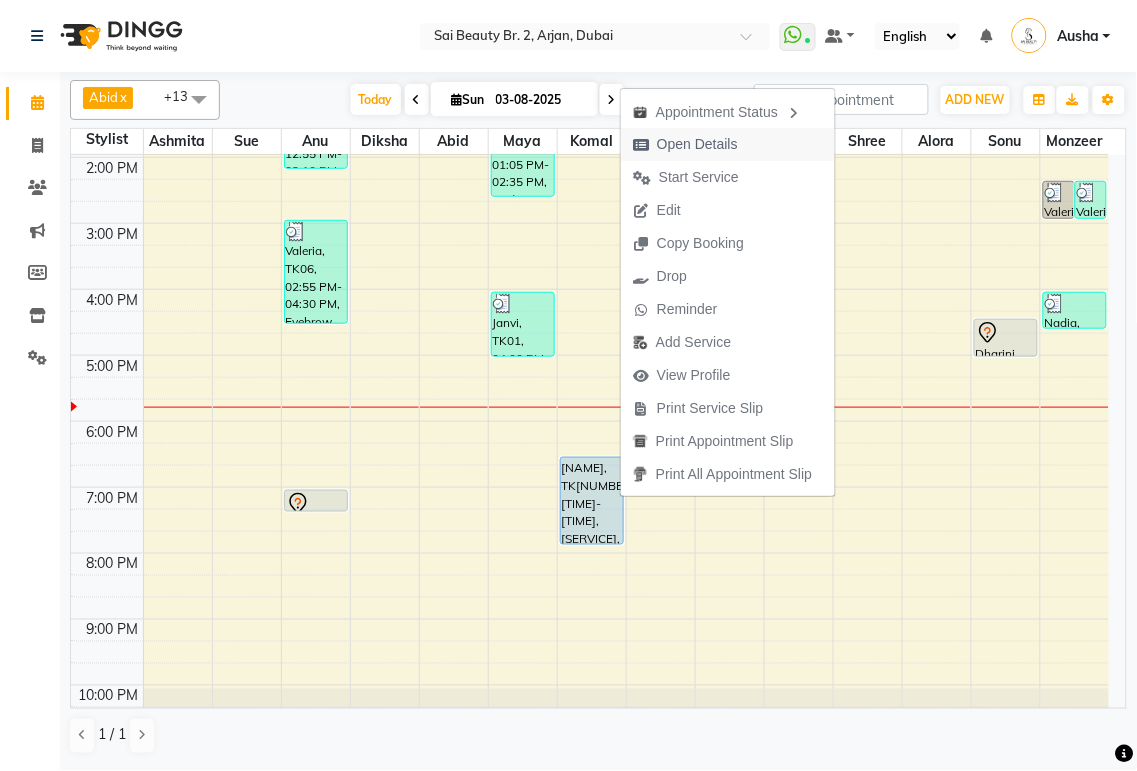 click on "Open Details" at bounding box center (728, 144) 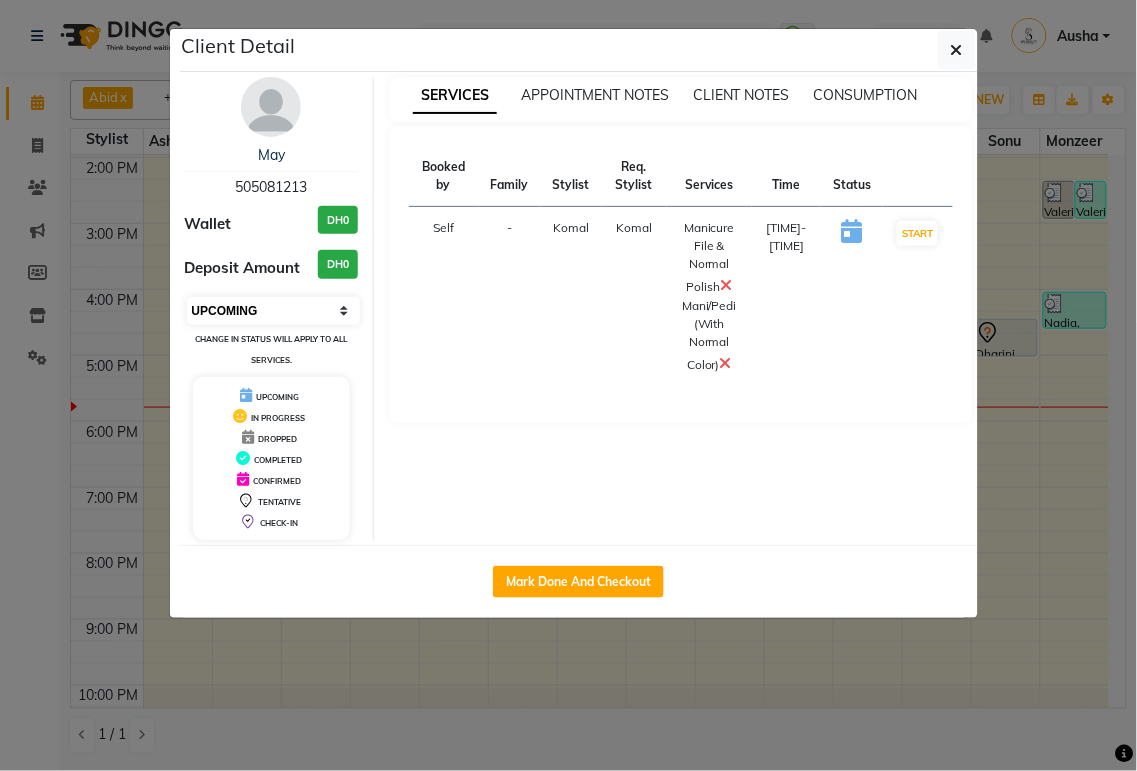 click on "Select IN SERVICE CONFIRMED TENTATIVE CHECK IN MARK DONE DROPPED UPCOMING" at bounding box center (274, 311) 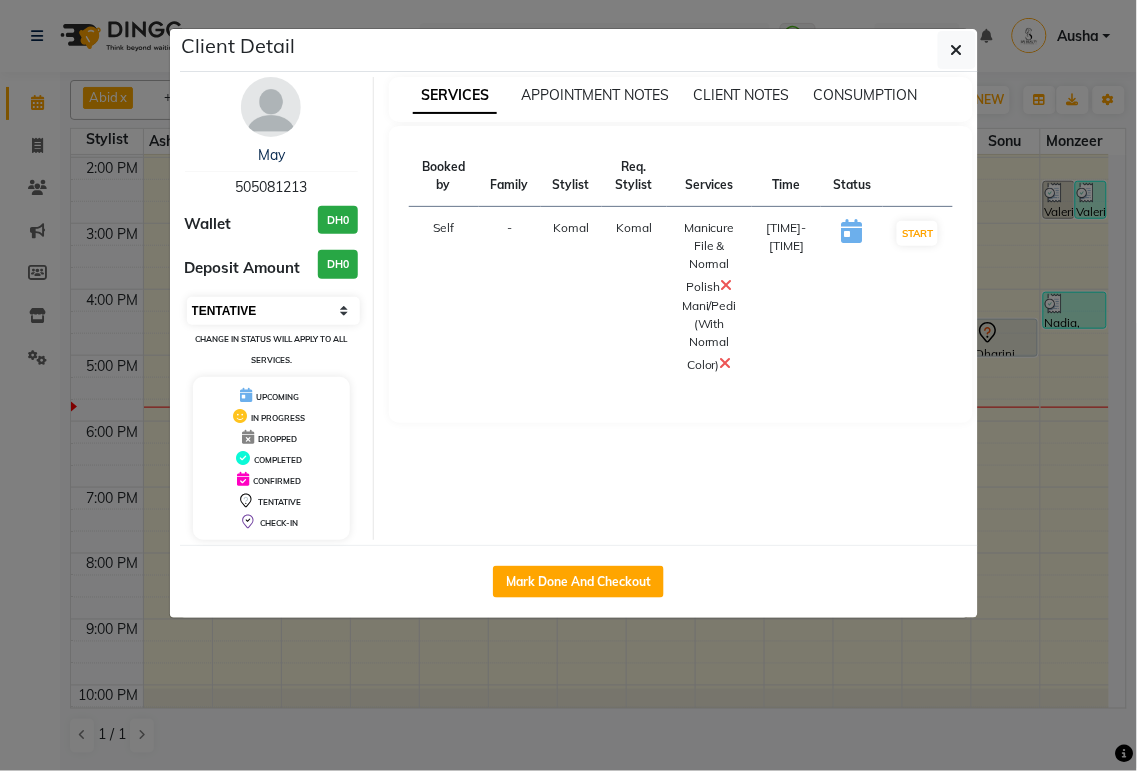 click on "Select IN SERVICE CONFIRMED TENTATIVE CHECK IN MARK DONE DROPPED UPCOMING" at bounding box center [274, 311] 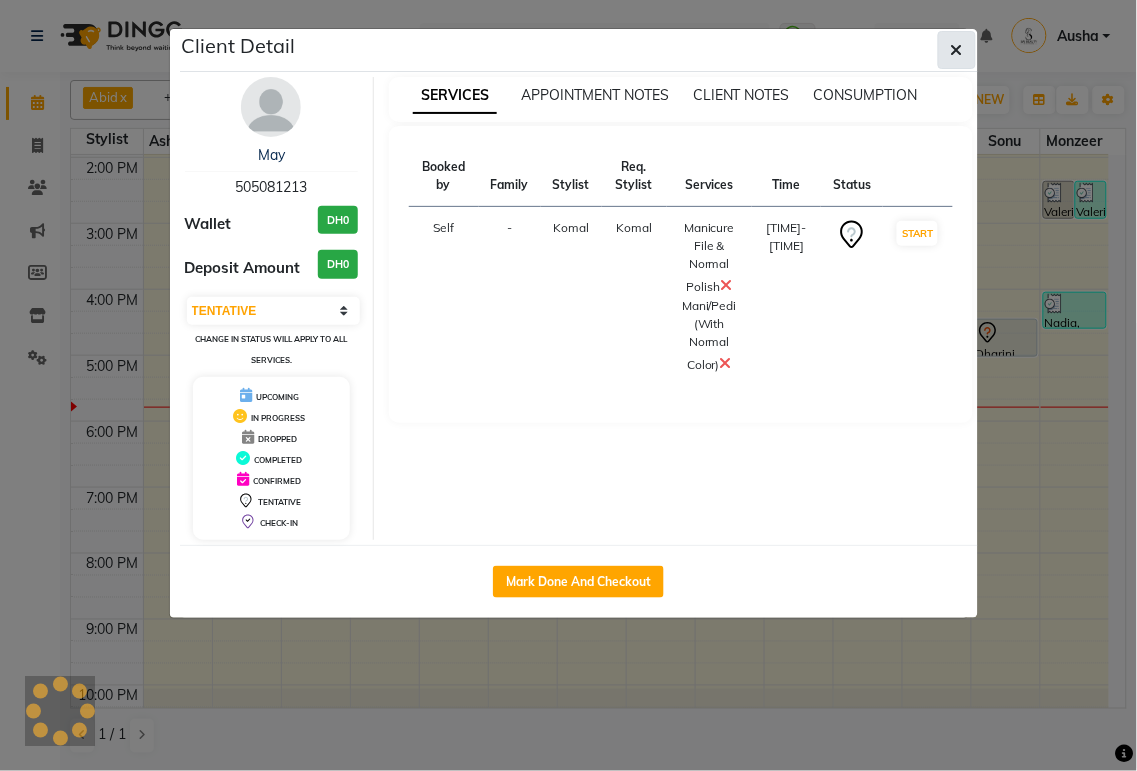 click 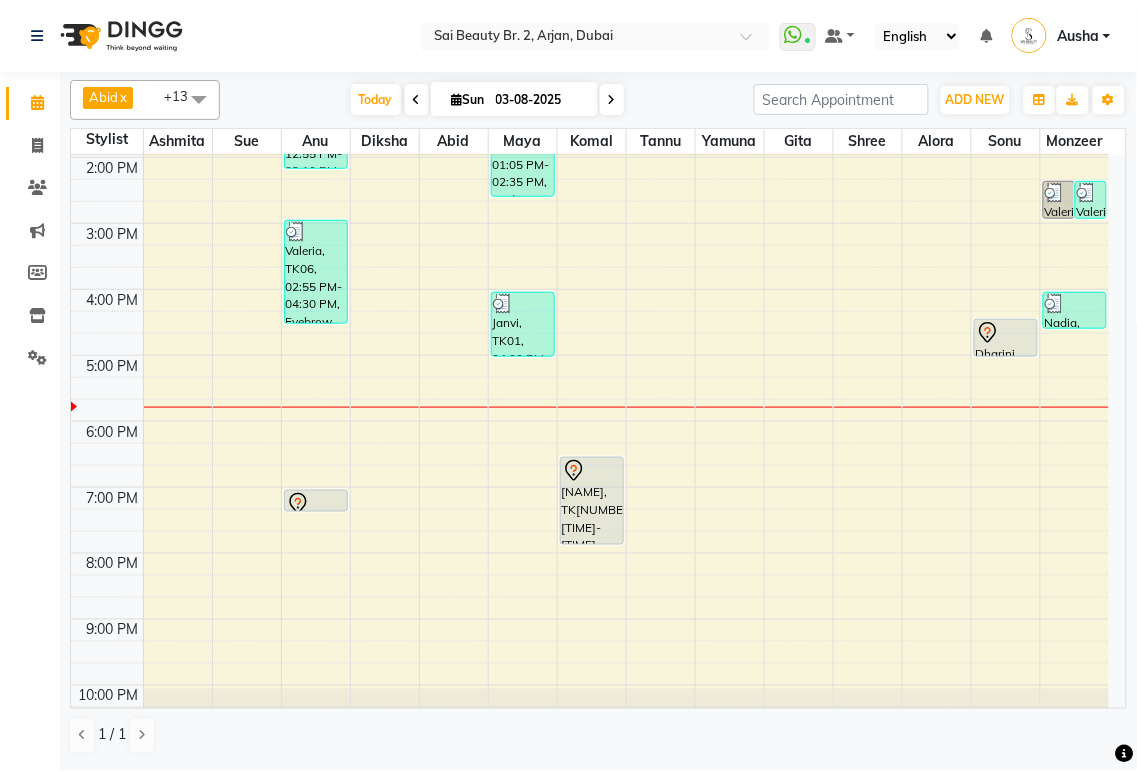 click at bounding box center (316, 504) 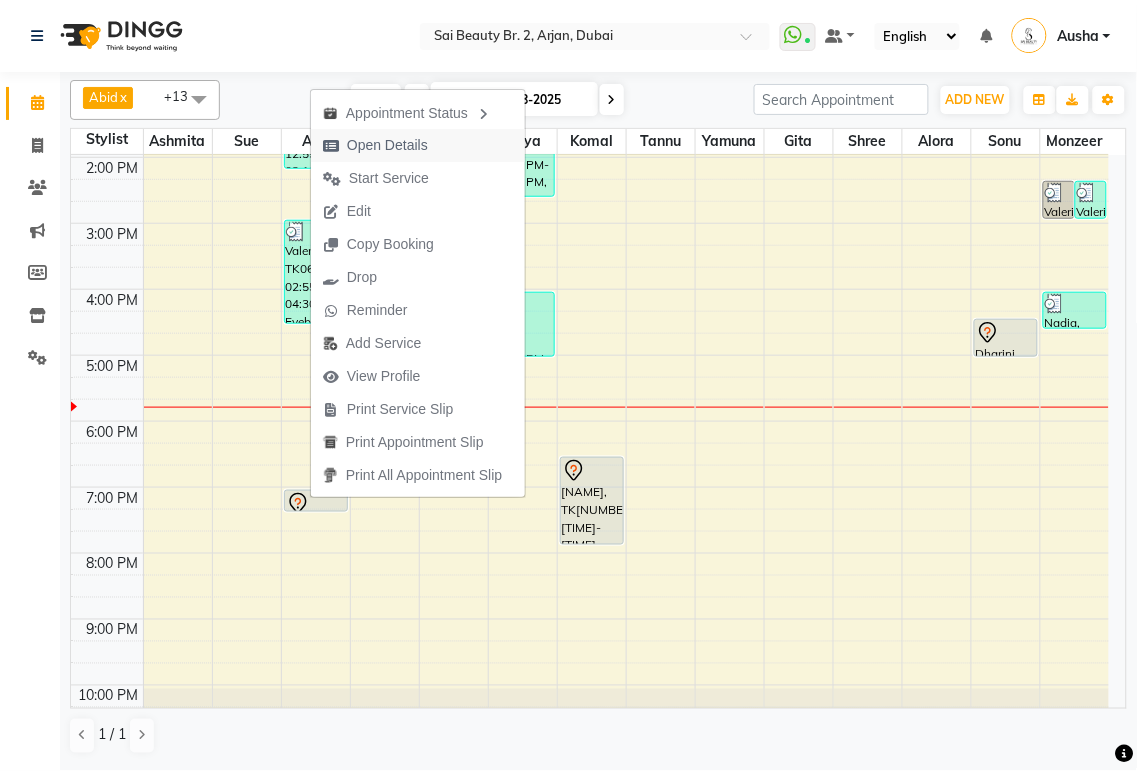 click on "Open Details" at bounding box center (418, 145) 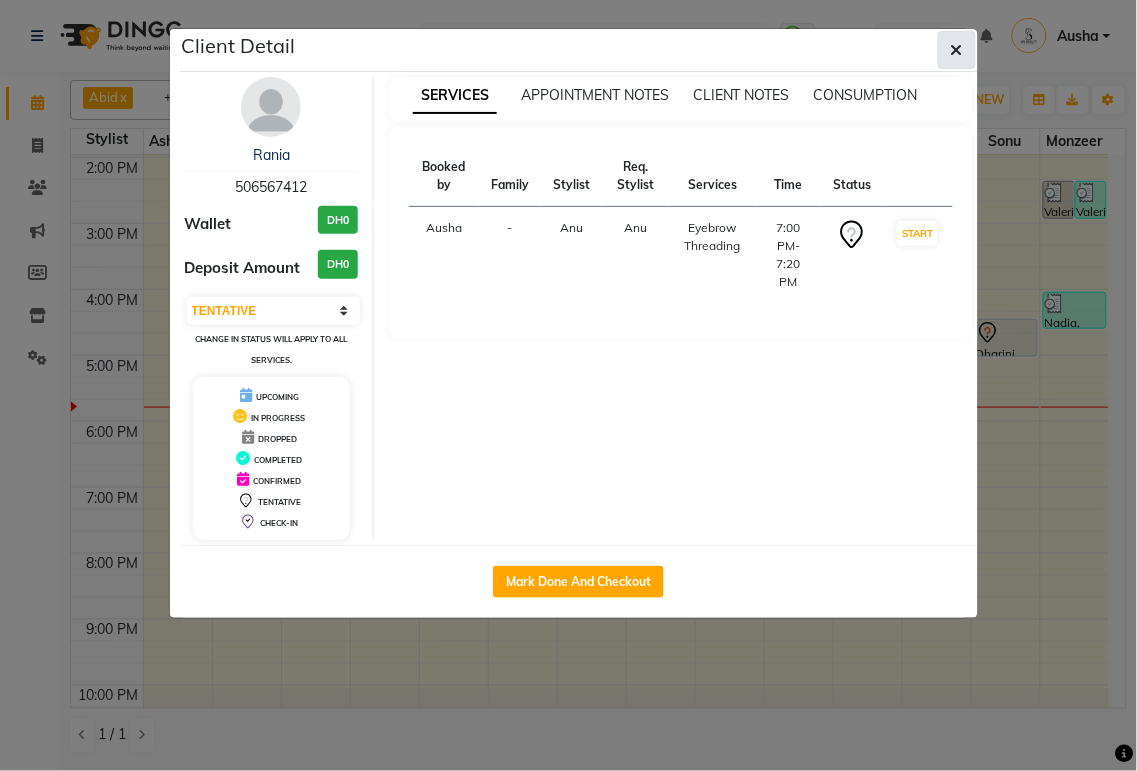 click 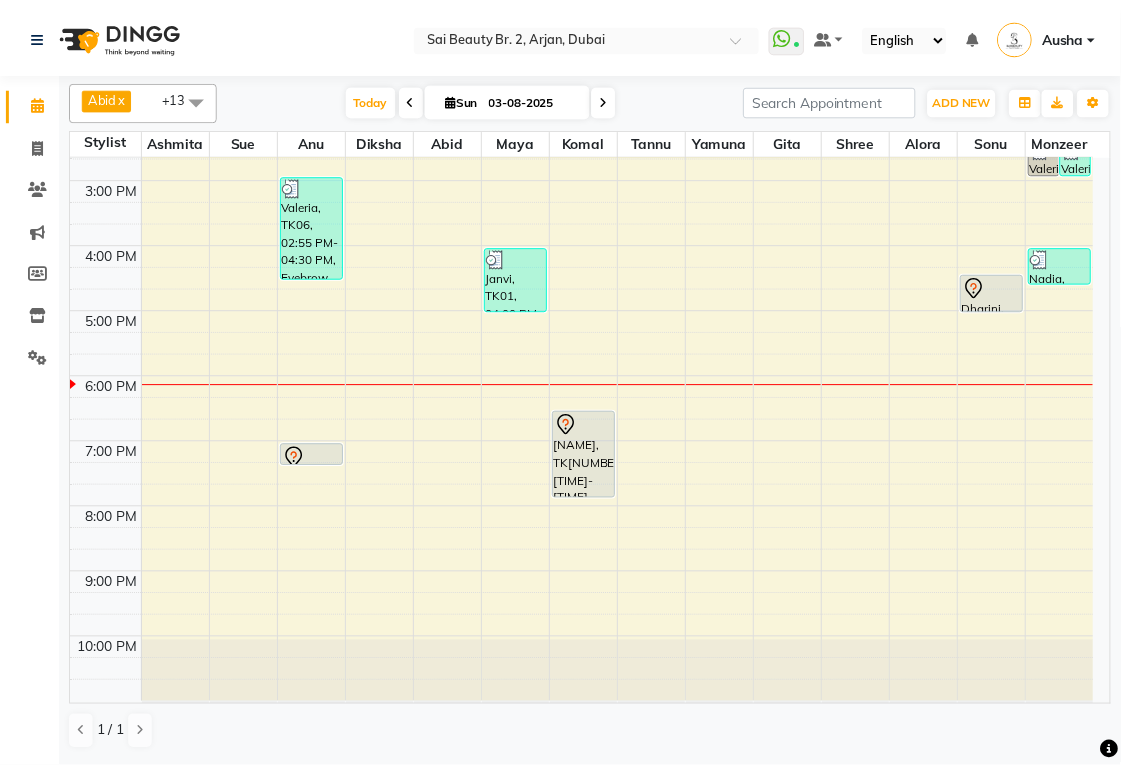 scroll, scrollTop: 374, scrollLeft: 0, axis: vertical 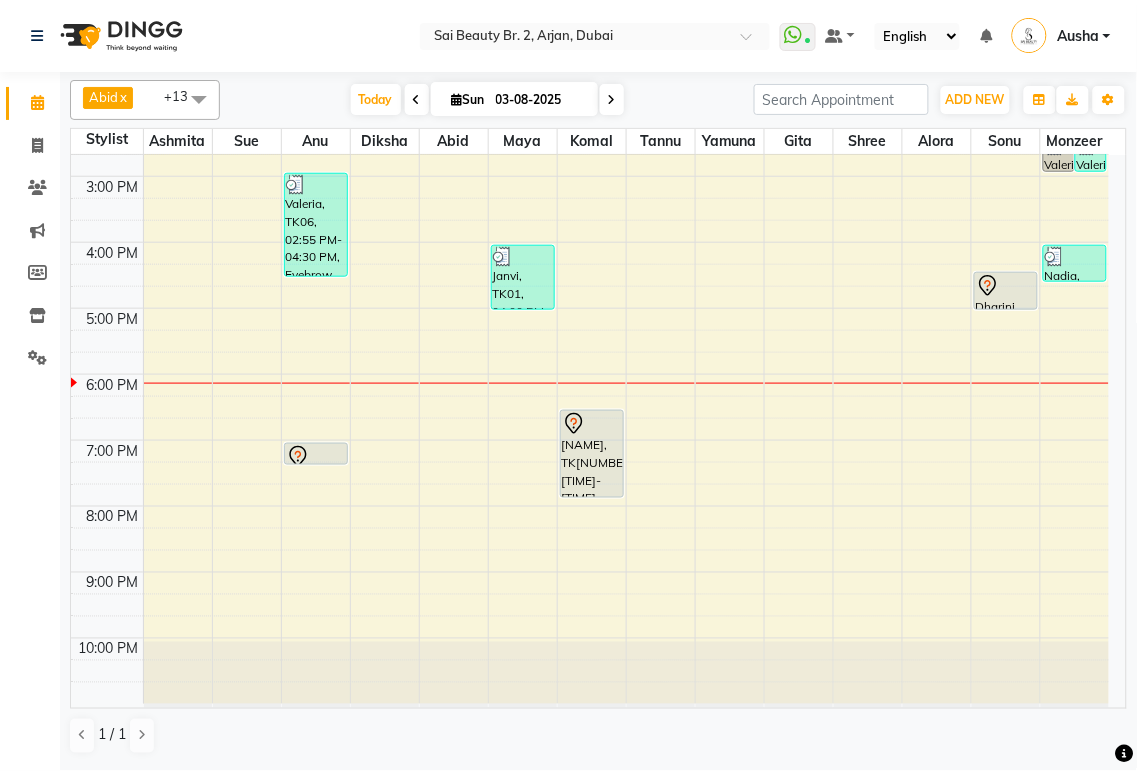 click on "[NAME], TK[NUMBER], [TIME]-[TIME], [SERVICE],[SERVICE]" at bounding box center (592, 454) 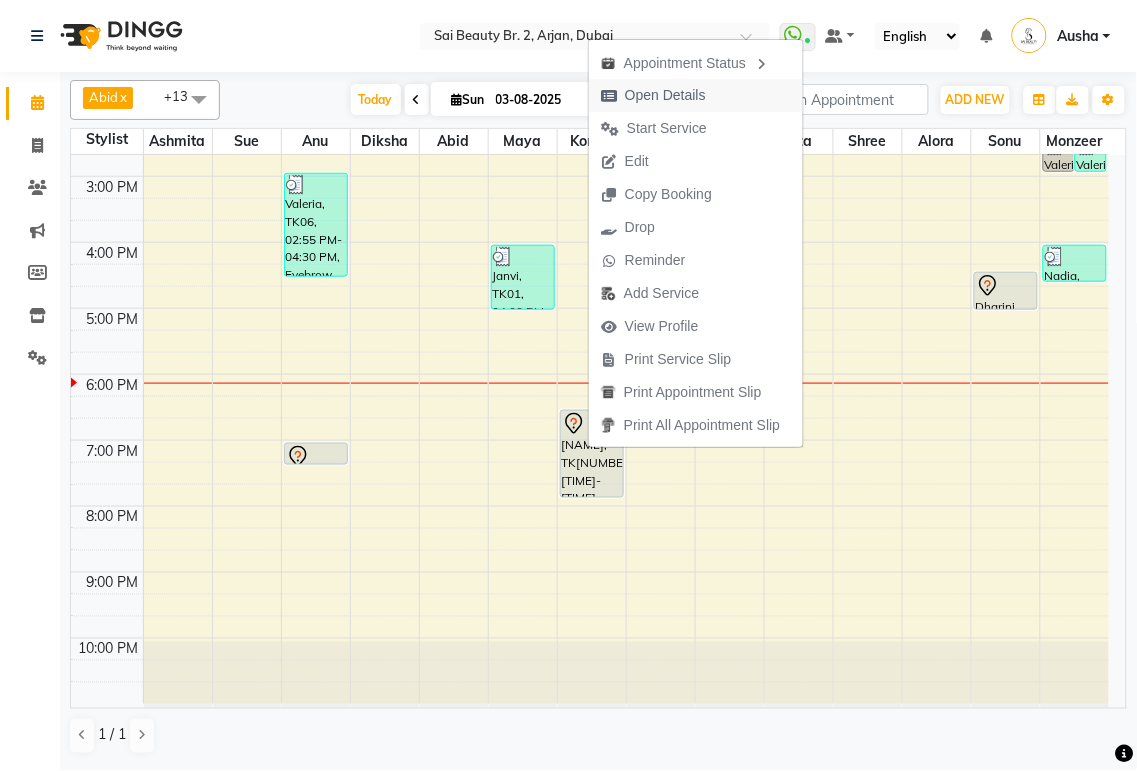 click on "Open Details" at bounding box center (665, 95) 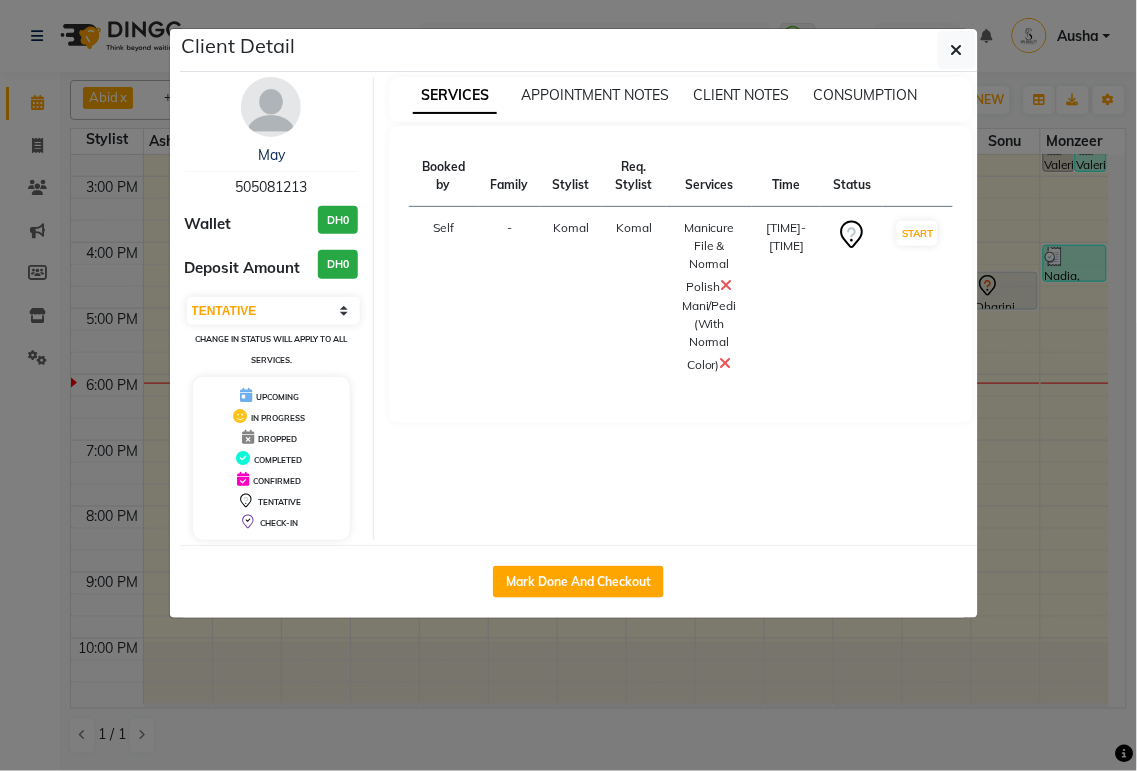 click on "Client Detail  [NAME]    [NUMBER] Wallet DH[PRICE] Deposit Amount  DH[PRICE]  Select IN SERVICE CONFIRMED TENTATIVE CHECK IN MARK DONE DROPPED UPCOMING Change in status will apply to all services. UPCOMING IN PROGRESS DROPPED COMPLETED CONFIRMED TENTATIVE CHECK-IN SERVICES APPOINTMENT NOTES CLIENT NOTES CONSUMPTION Booked by Family Stylist Req. Stylist Services Time Status  Self  - [NAME] [NAME]  Manicure File & Normal Polish   Mani/Pedi (With Normal Color)   [TIME]-[TIME]   START   Mark Done And Checkout" 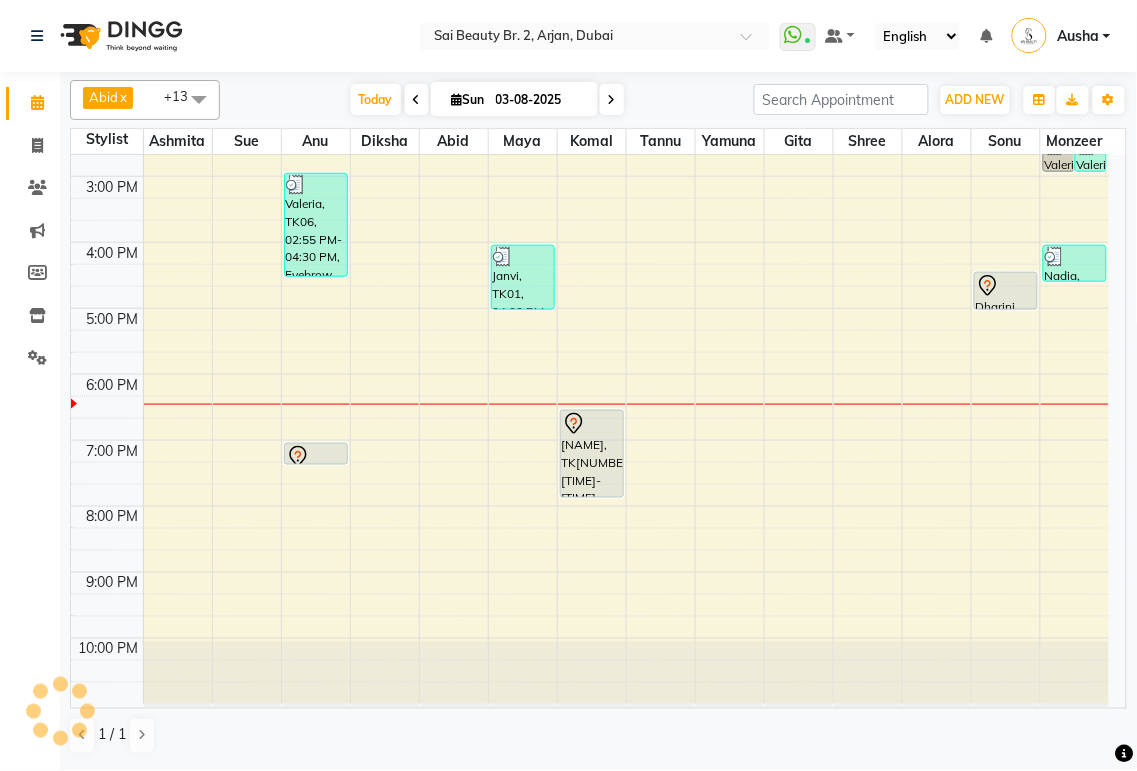 click 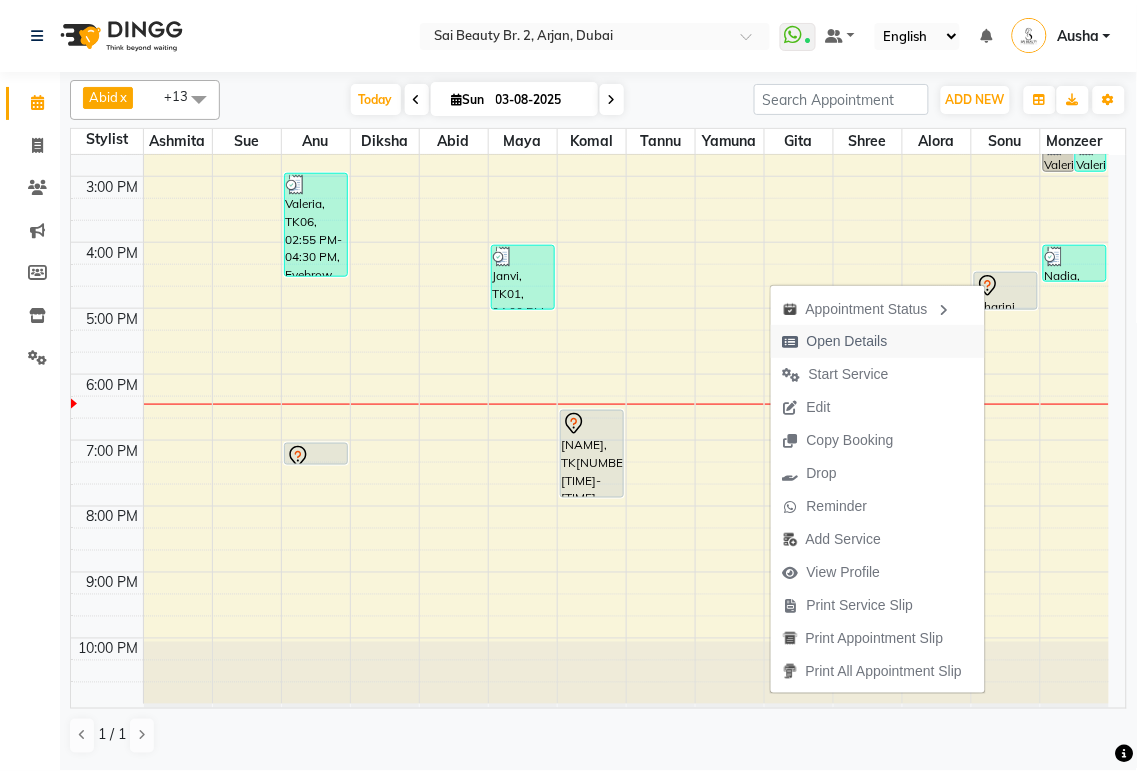 click on "Open Details" at bounding box center [847, 341] 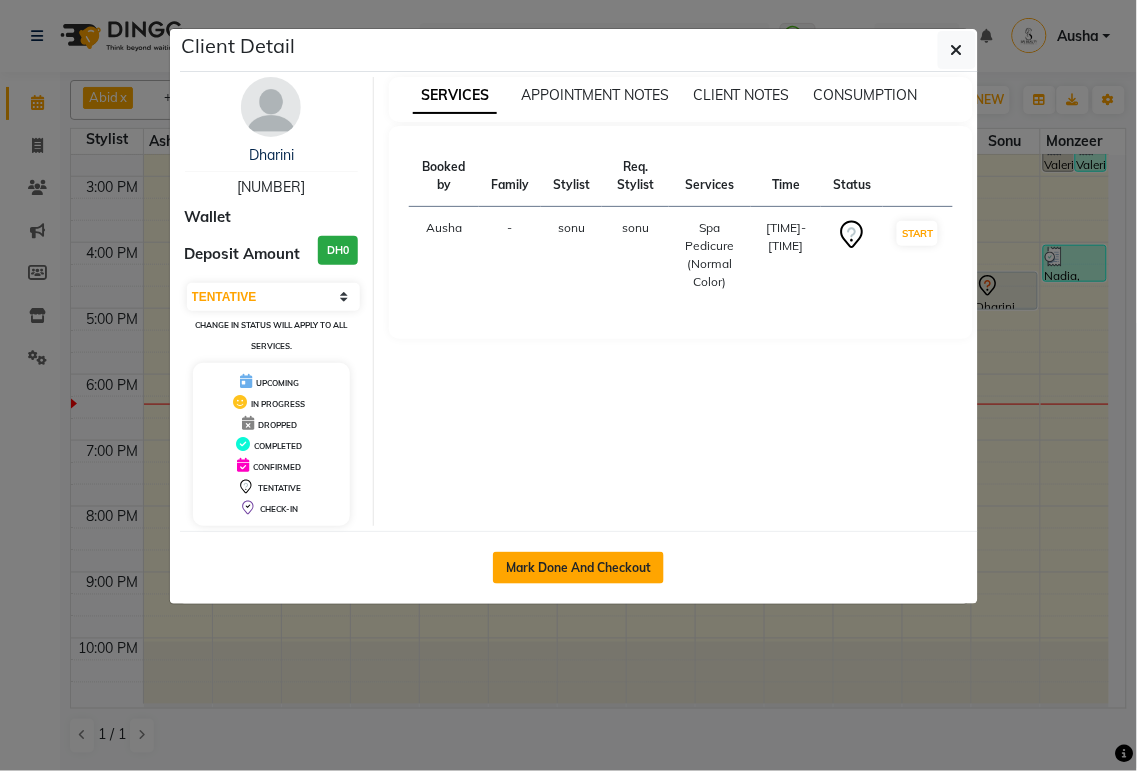 click on "Mark Done And Checkout" 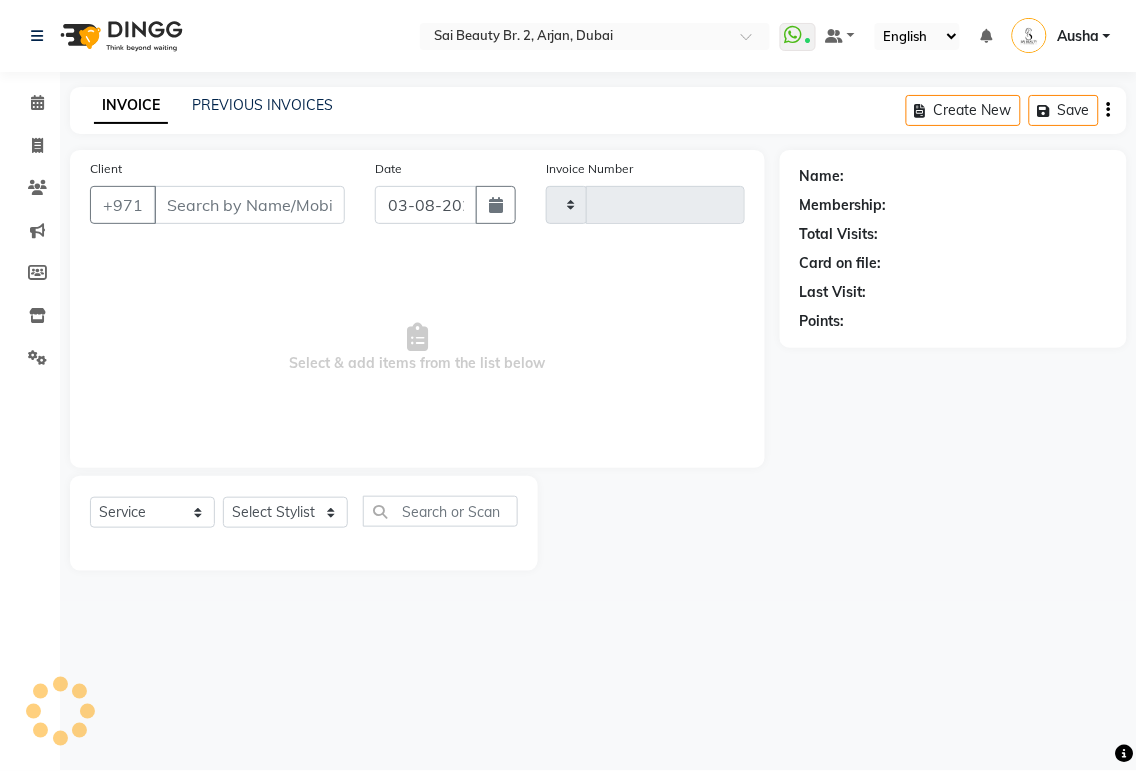 type on "1524" 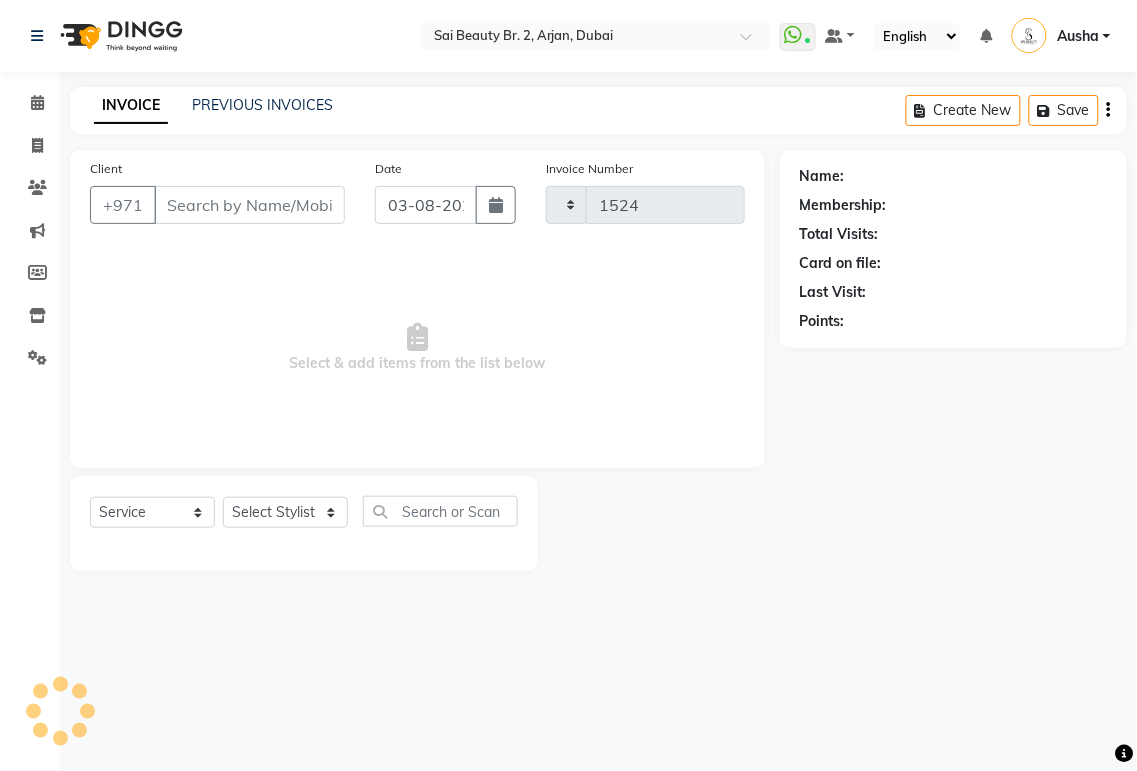 select on "6956" 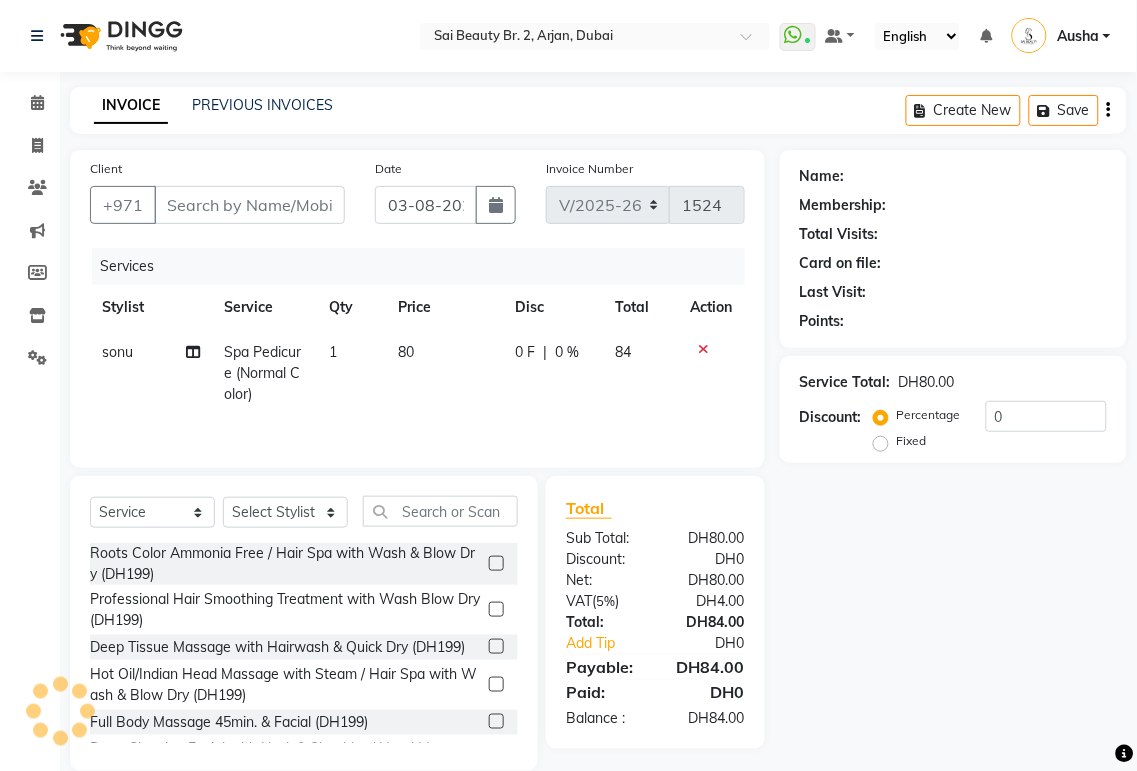 type on "[NUMBER]" 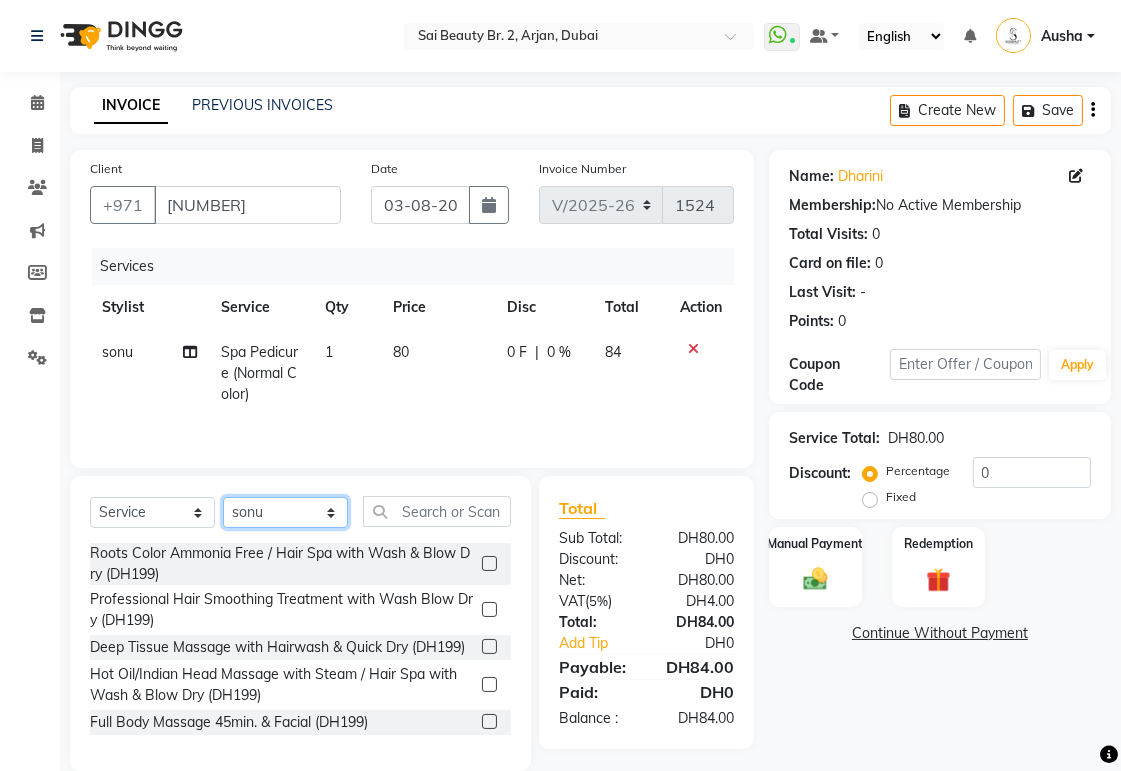 click on "Select Stylist Abid Alora Anu Ashmita Ausha Diksha Gita Komal Maya monzeer Shree sonu Sue Sumi Tannu Yamuna" 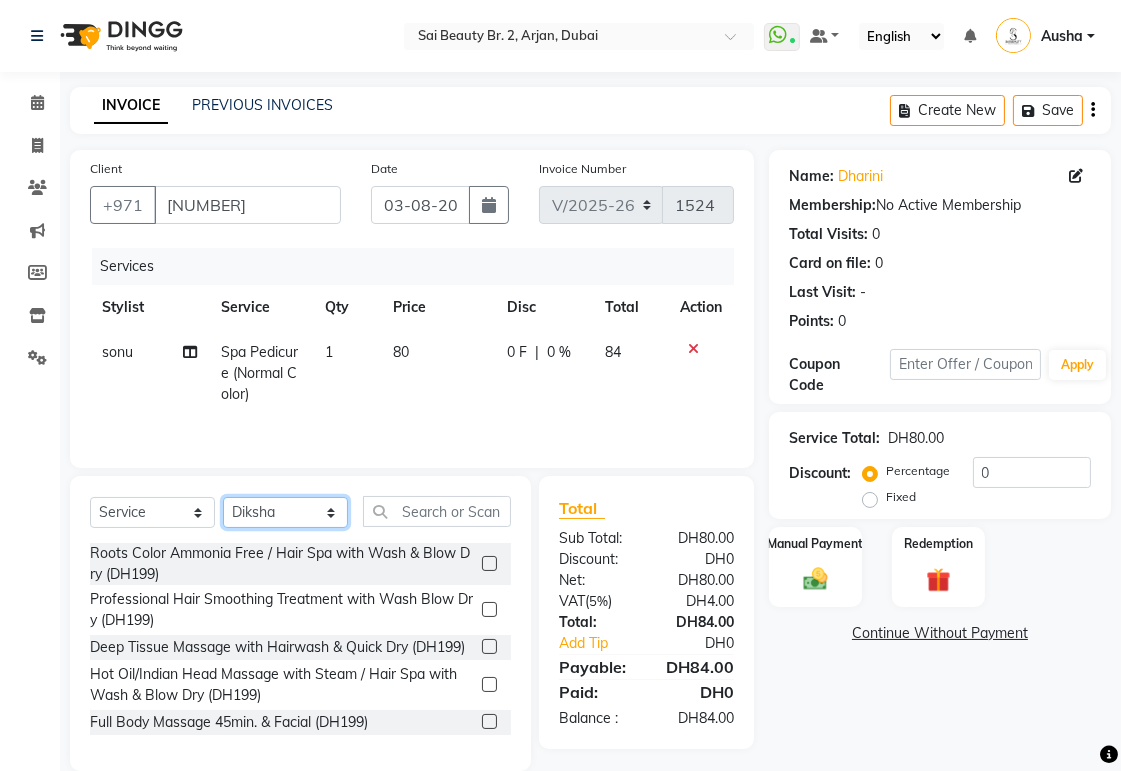 click on "Select Stylist Abid Alora Anu Ashmita Ausha Diksha Gita Komal Maya monzeer Shree sonu Sue Sumi Tannu Yamuna" 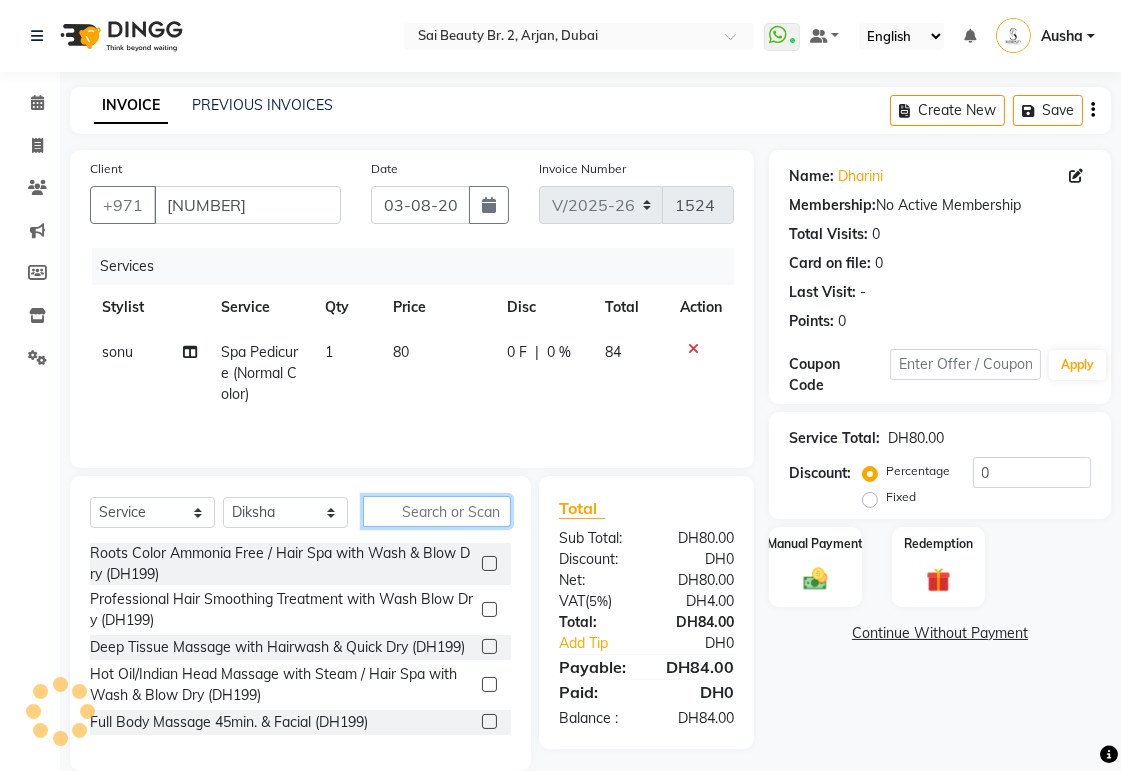 click 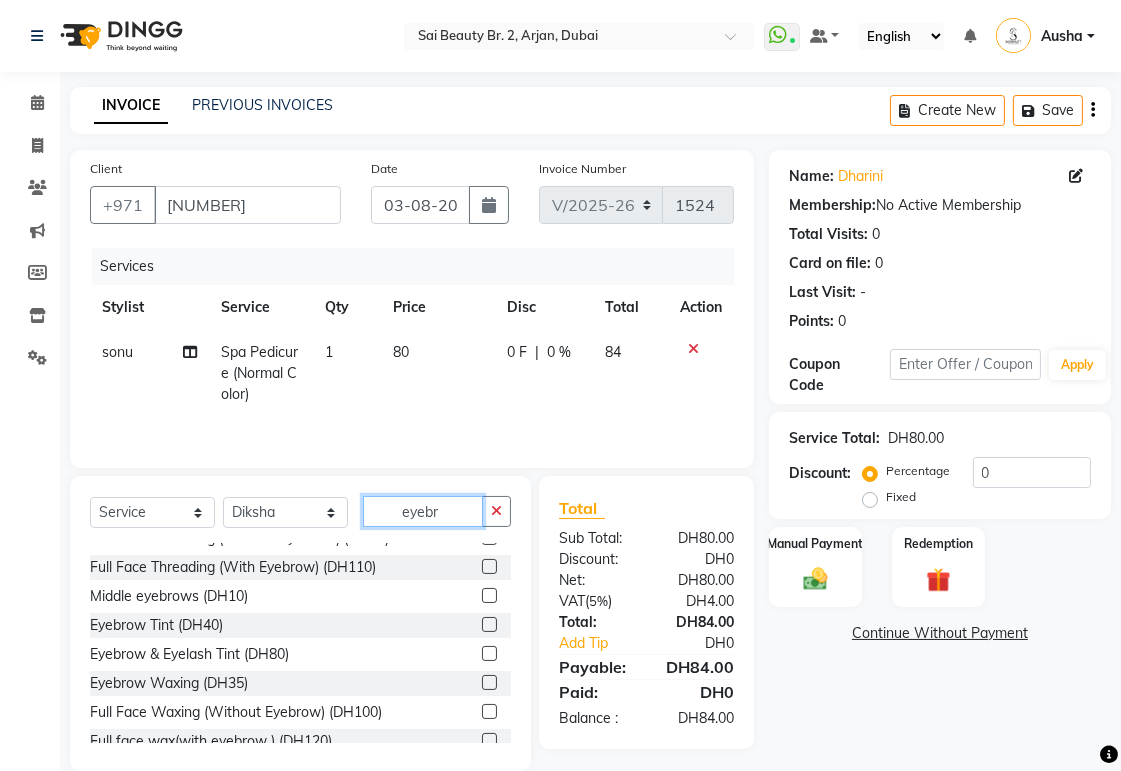 scroll, scrollTop: 61, scrollLeft: 0, axis: vertical 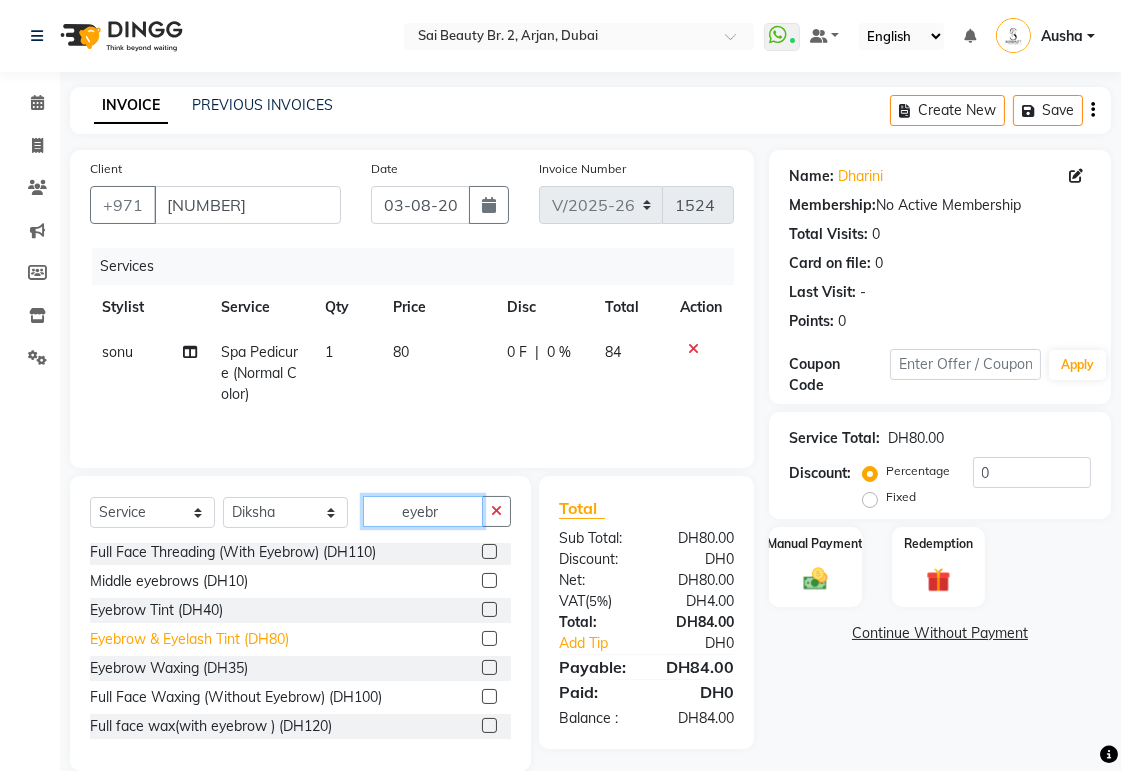 type on "eyebr" 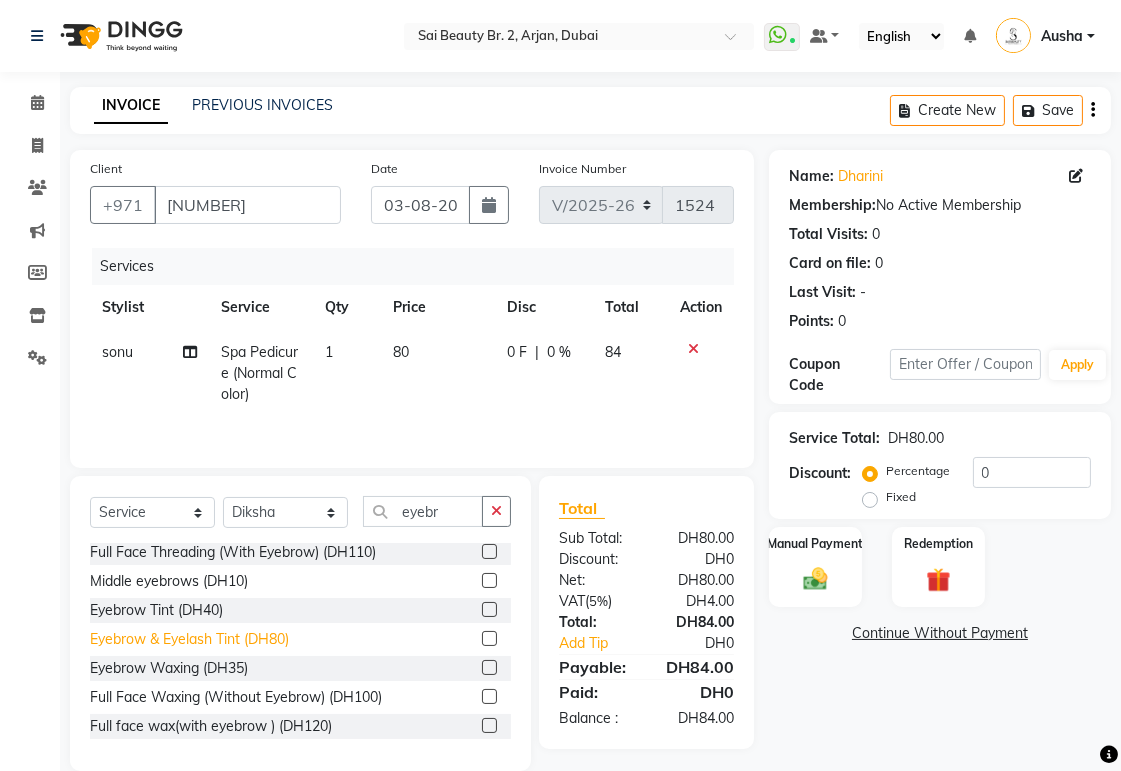 click on "Eyebrow & Eyelash Tint (DH80)" 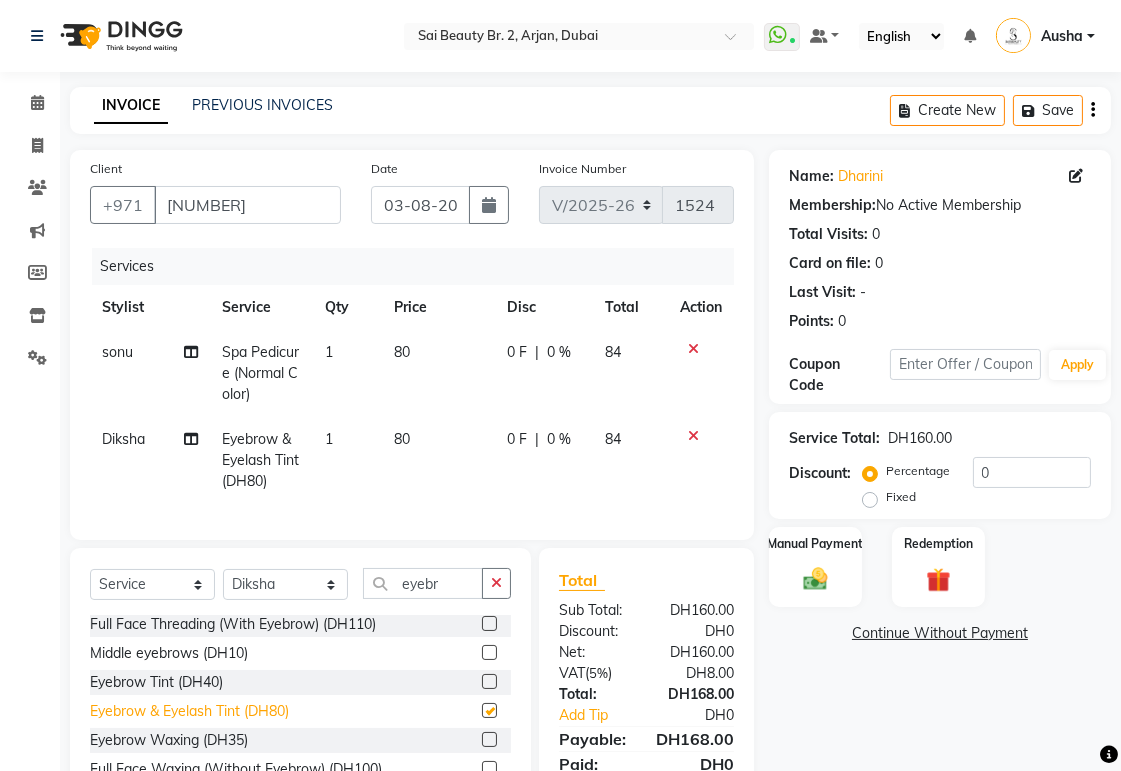 checkbox on "false" 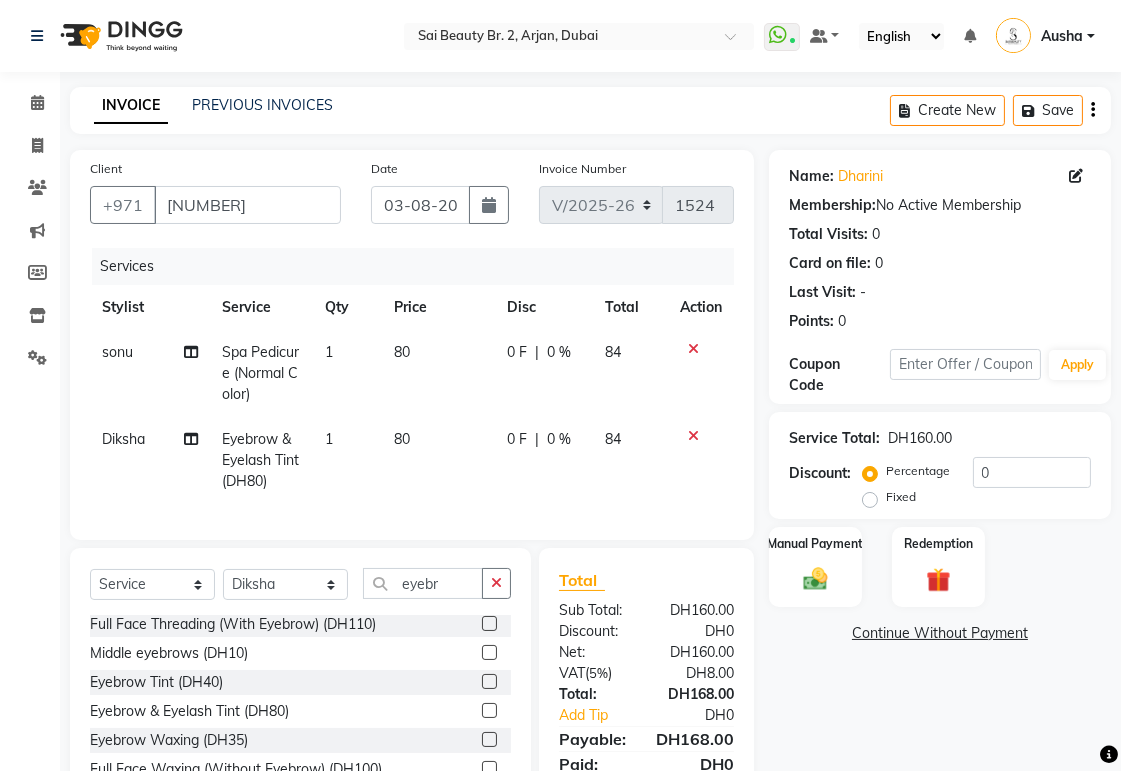 click 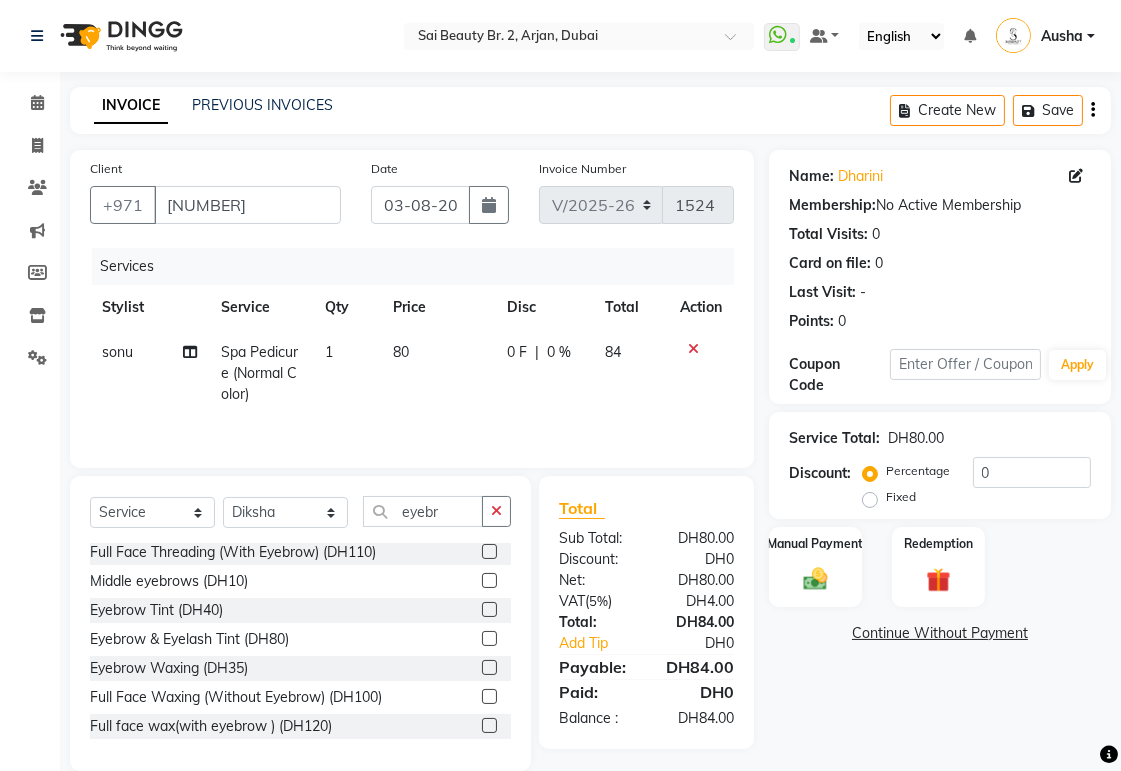 click 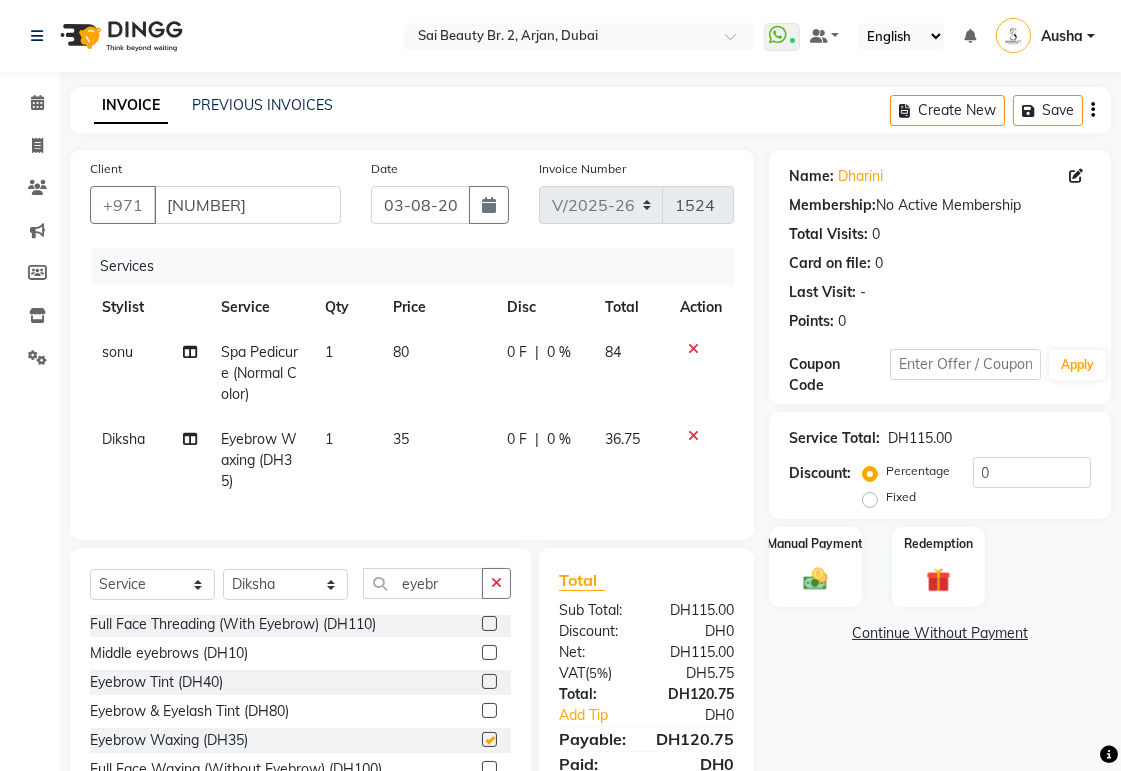 checkbox on "false" 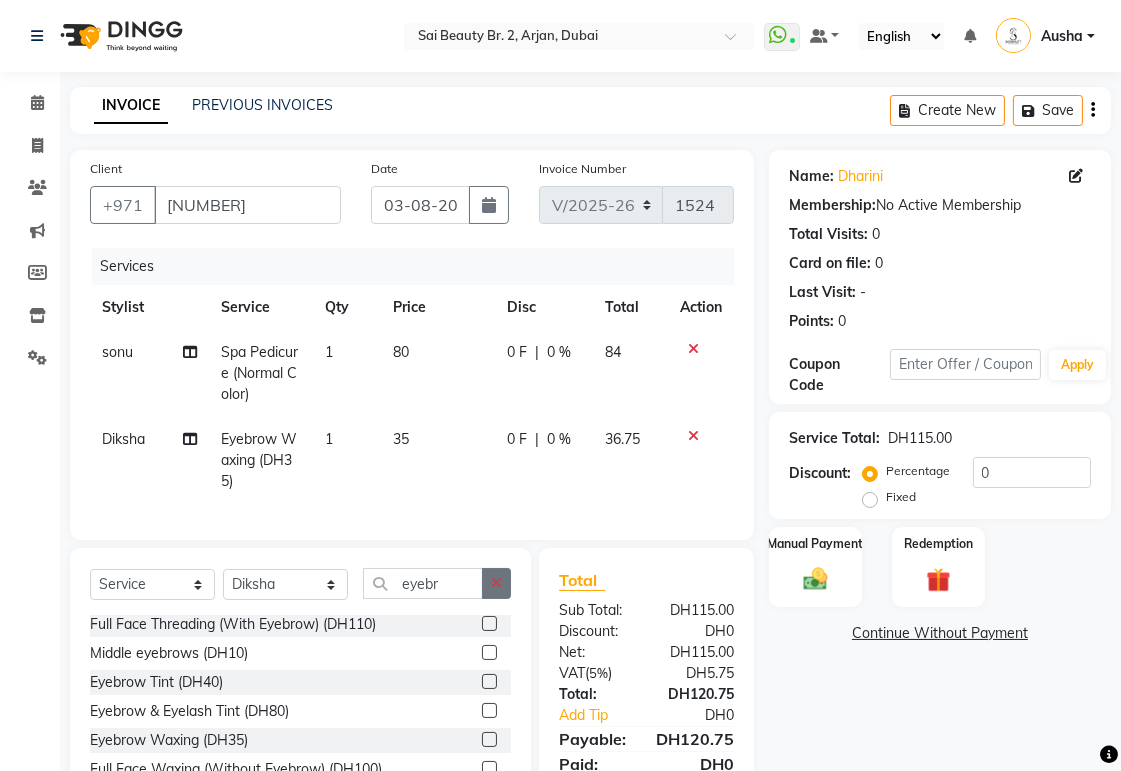 click 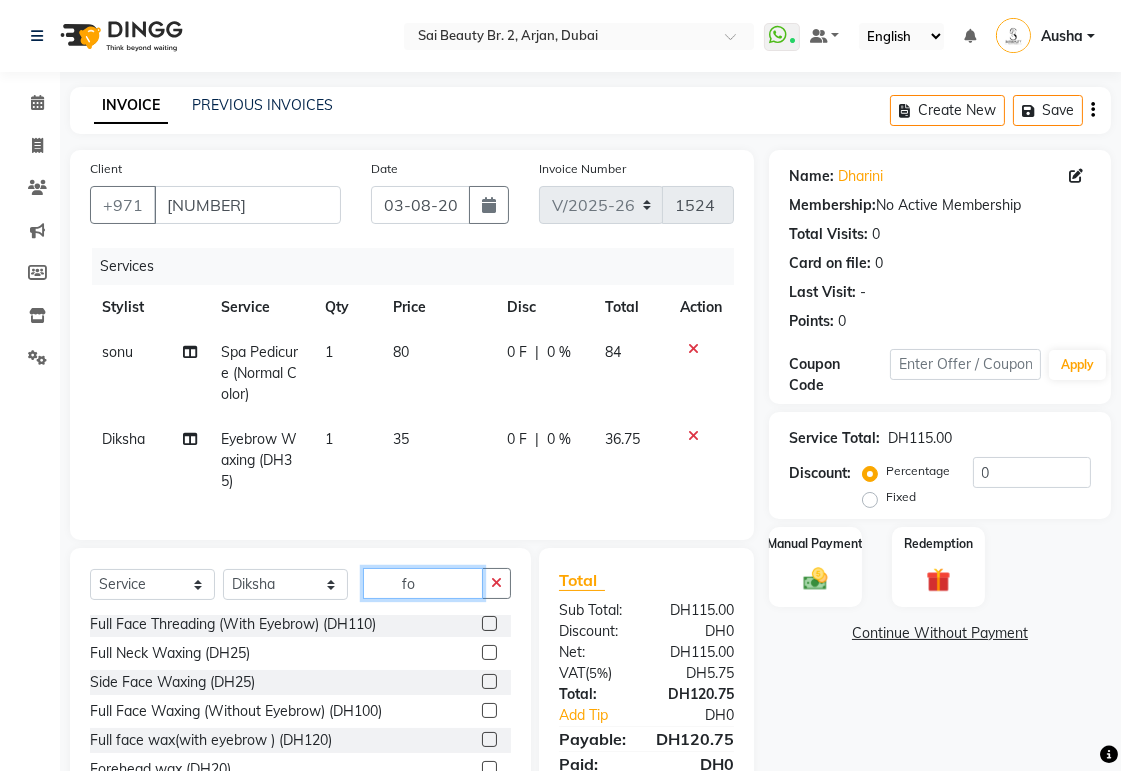 scroll, scrollTop: 0, scrollLeft: 0, axis: both 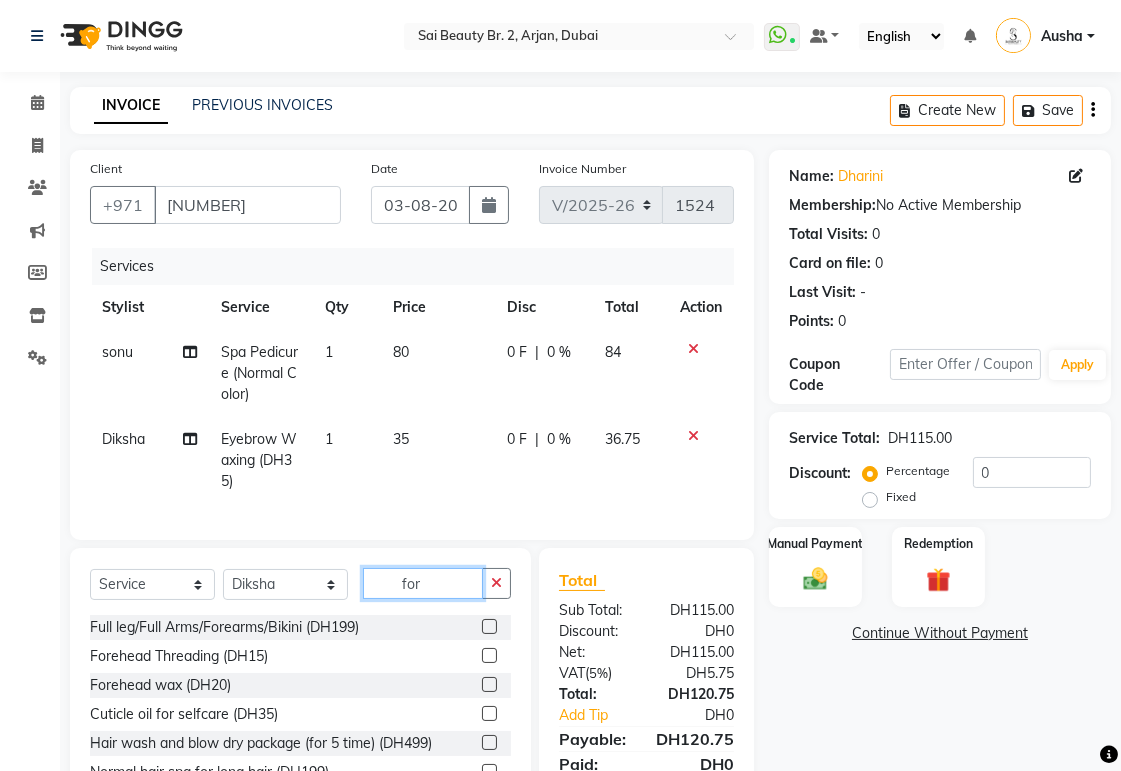 type on "for" 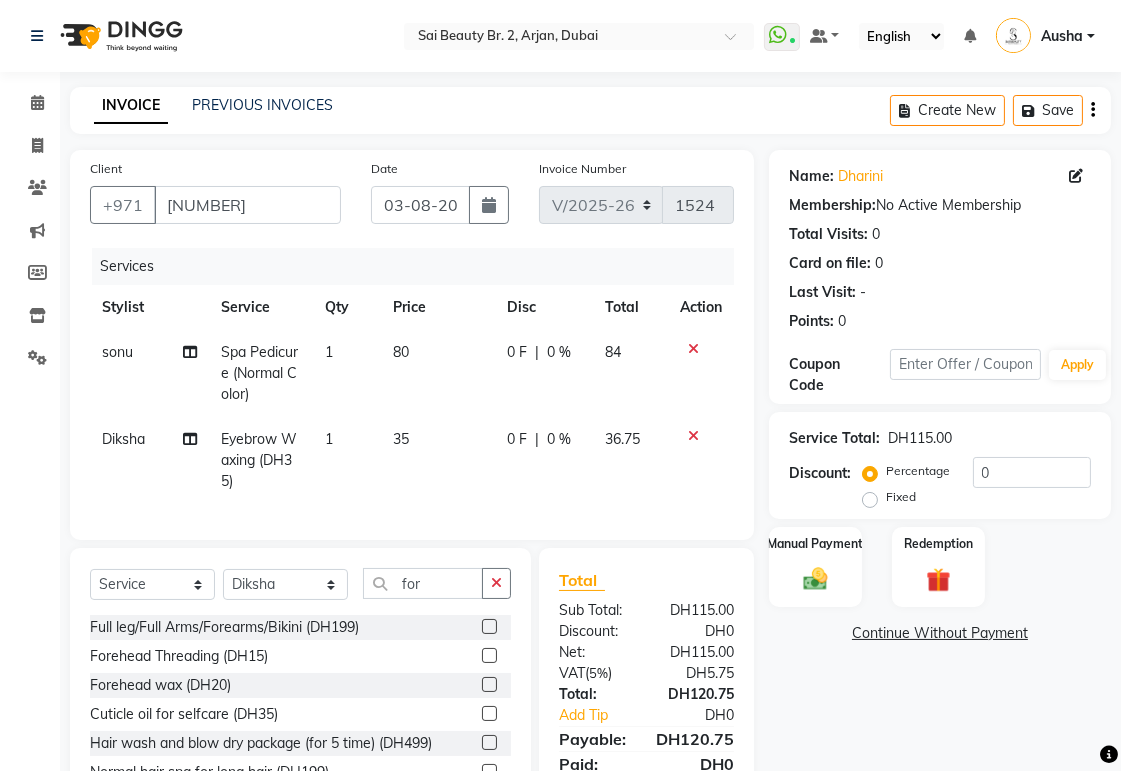 click 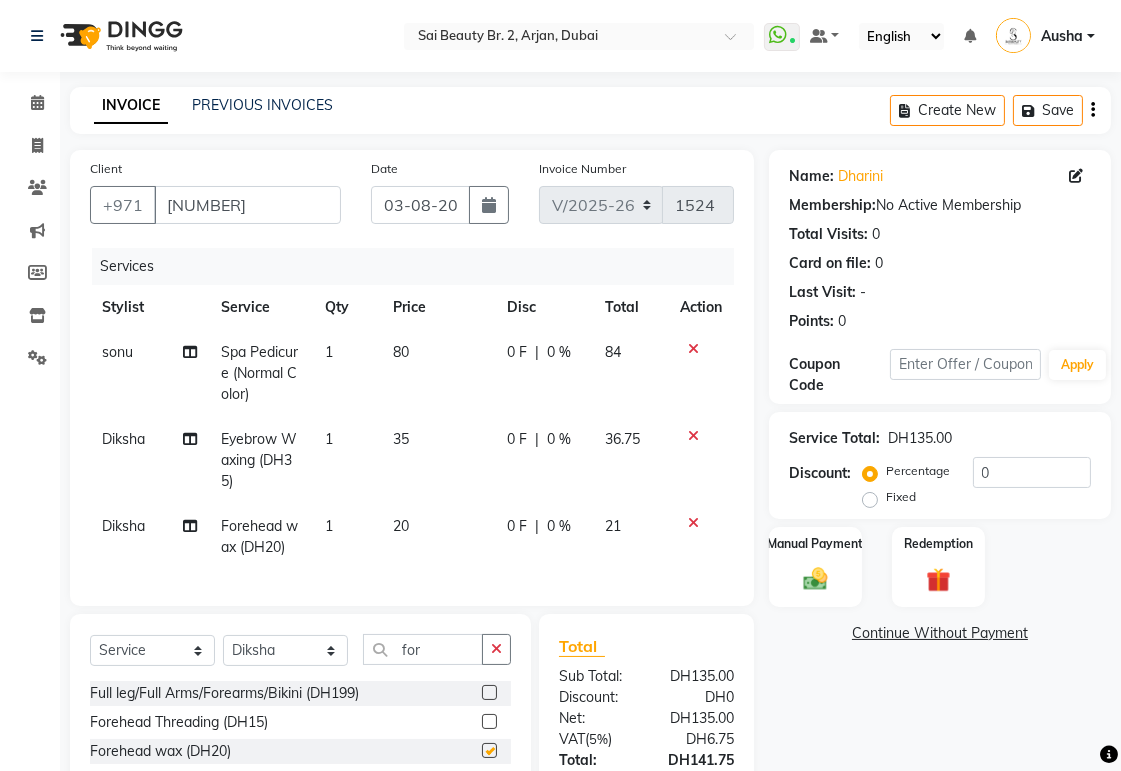 checkbox on "false" 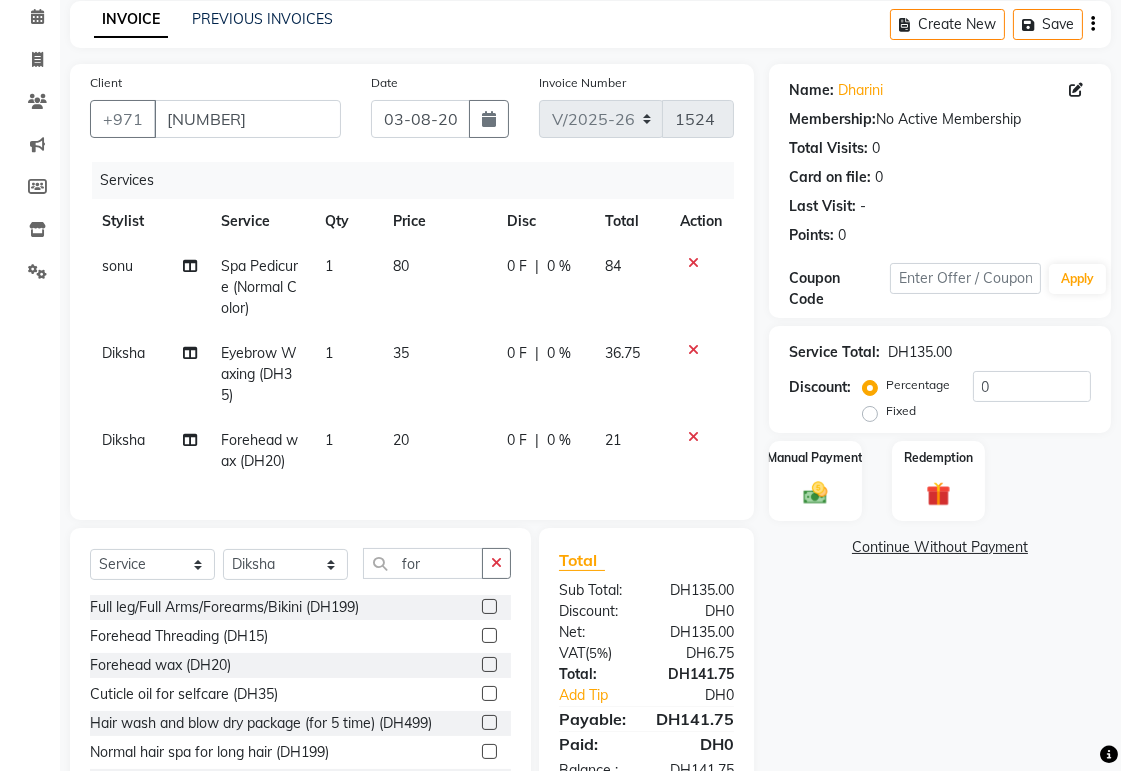 scroll, scrollTop: 184, scrollLeft: 0, axis: vertical 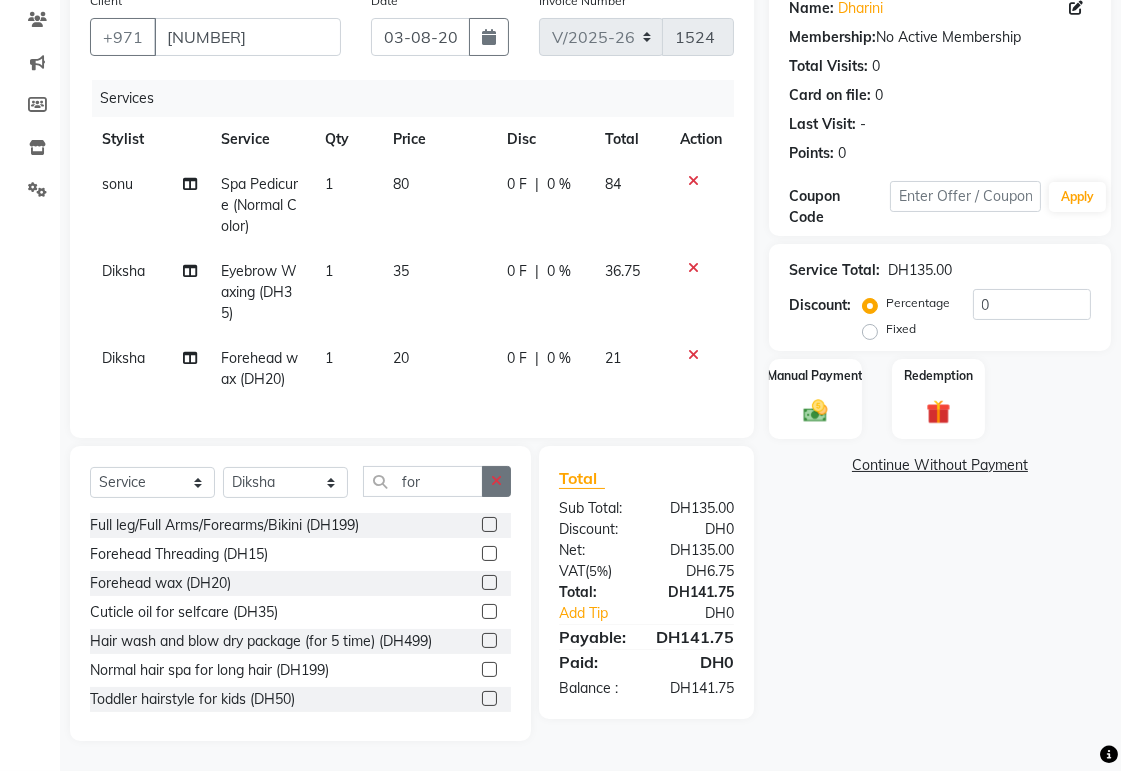 click 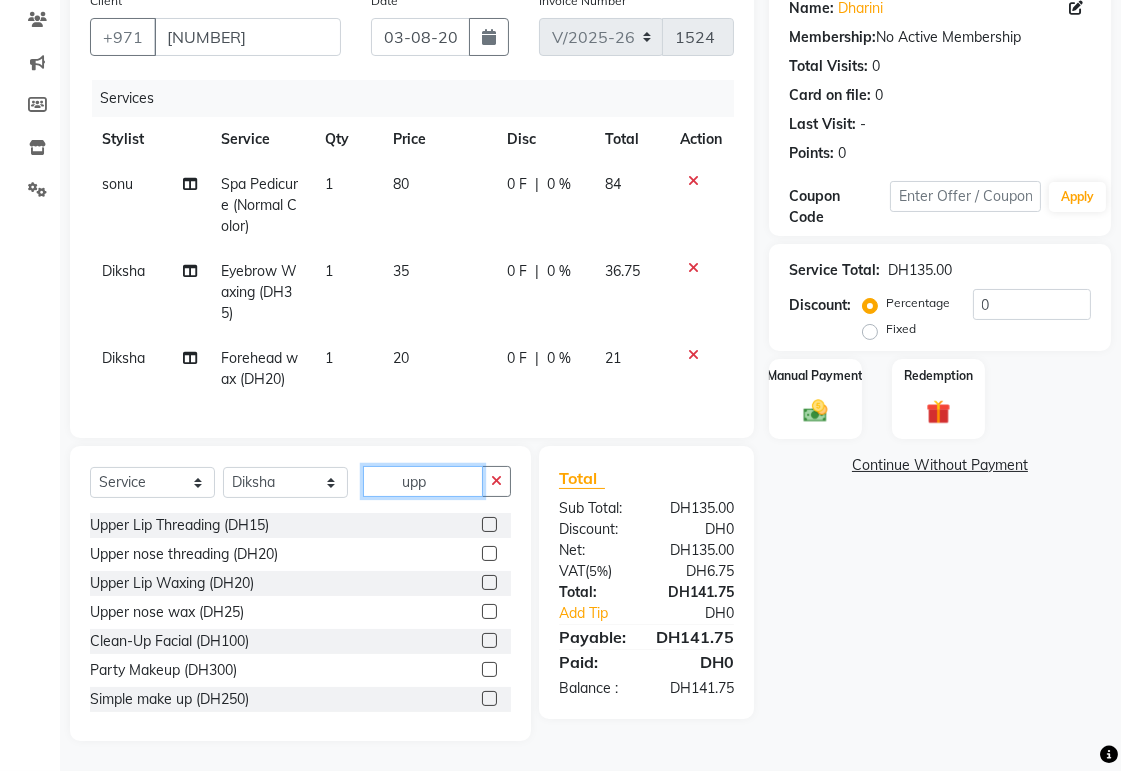 scroll, scrollTop: 163, scrollLeft: 0, axis: vertical 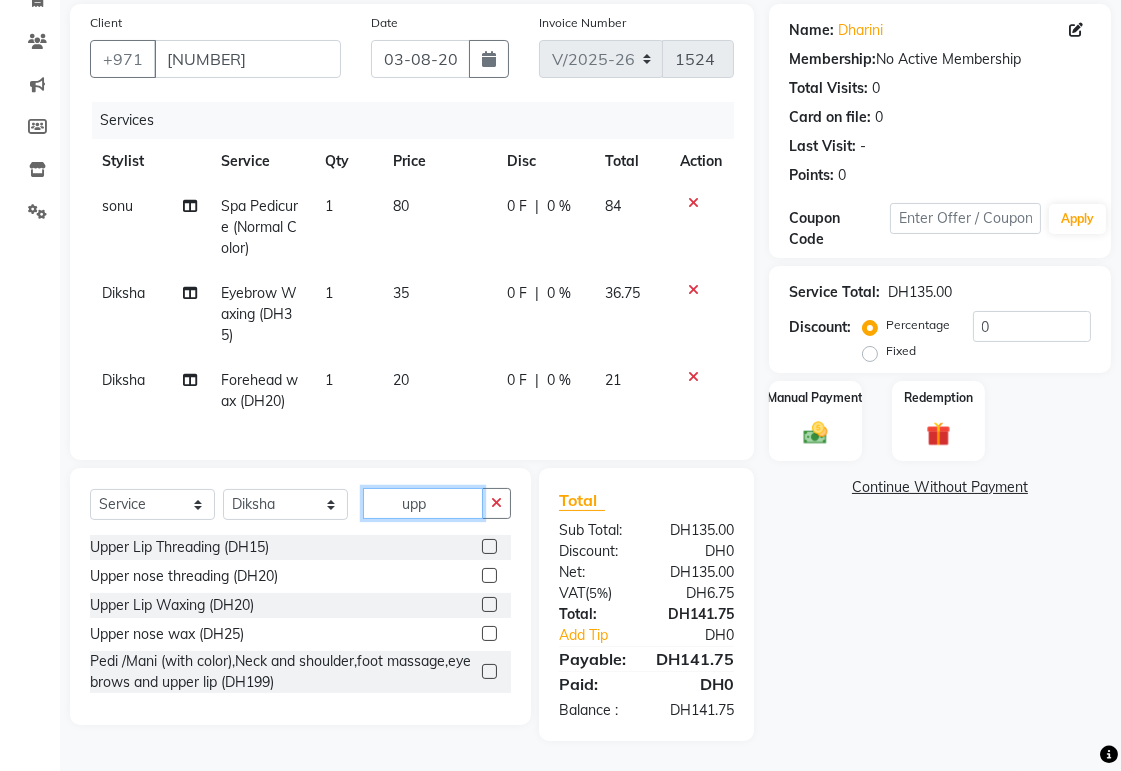 type on "upp" 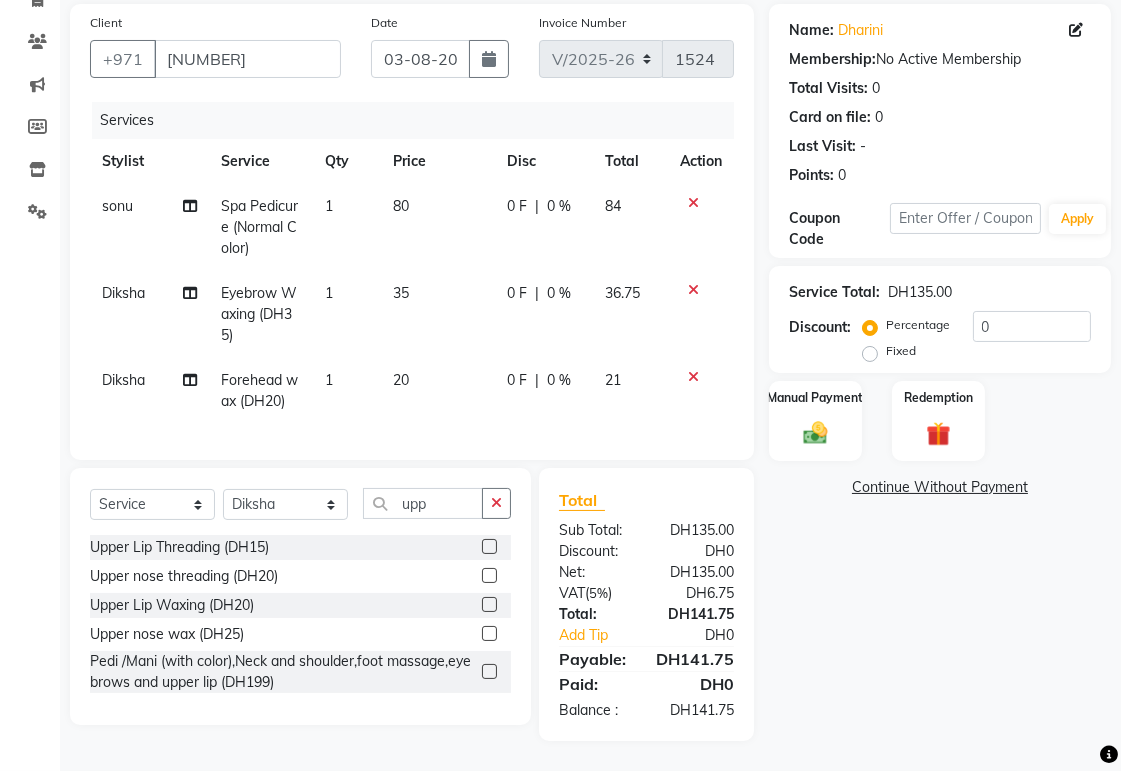 click 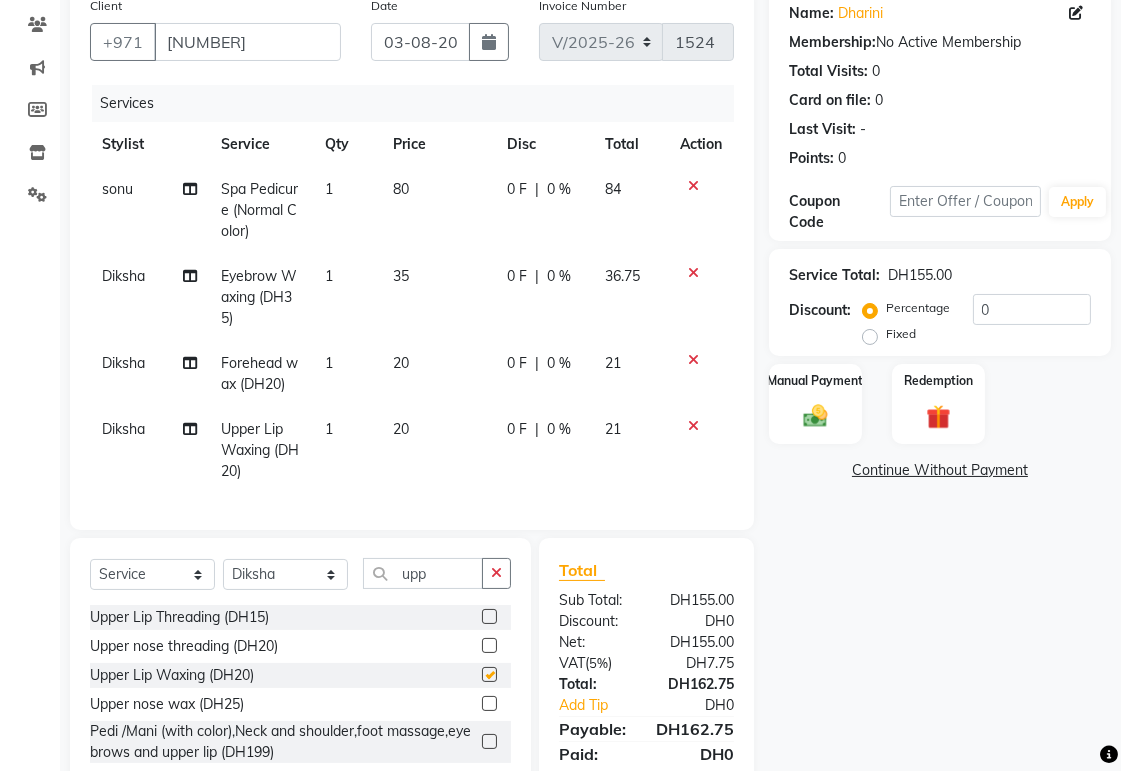 checkbox on "false" 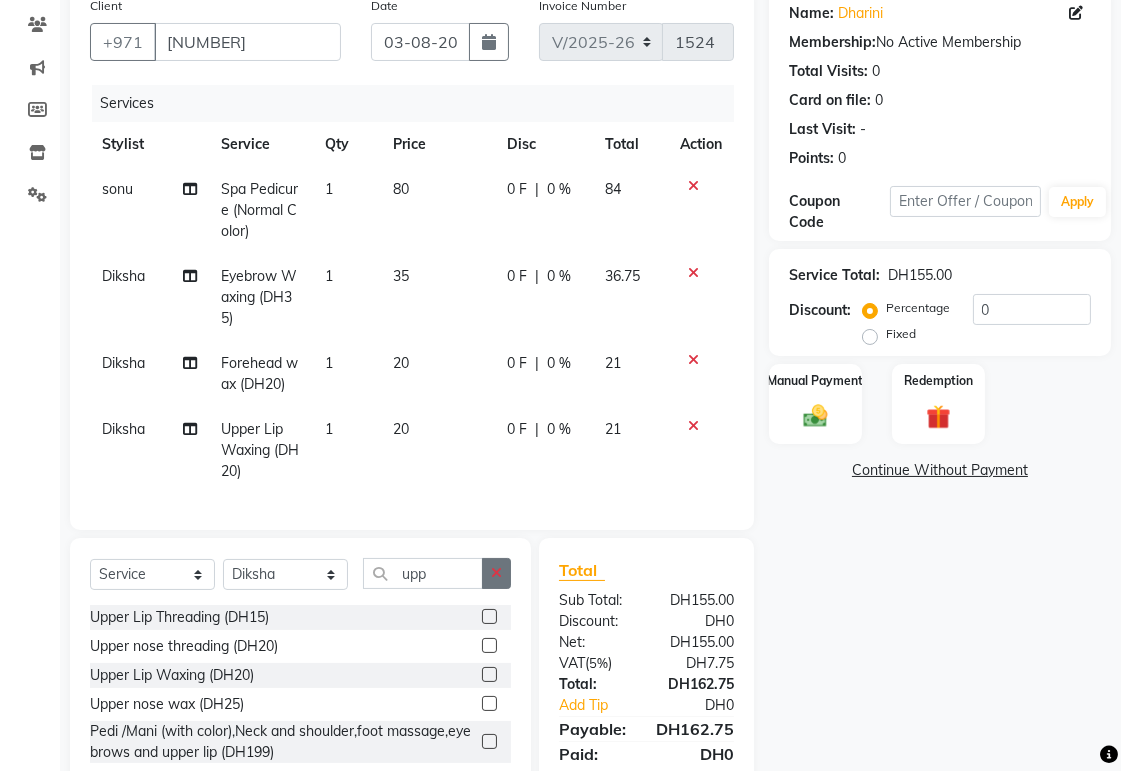 click 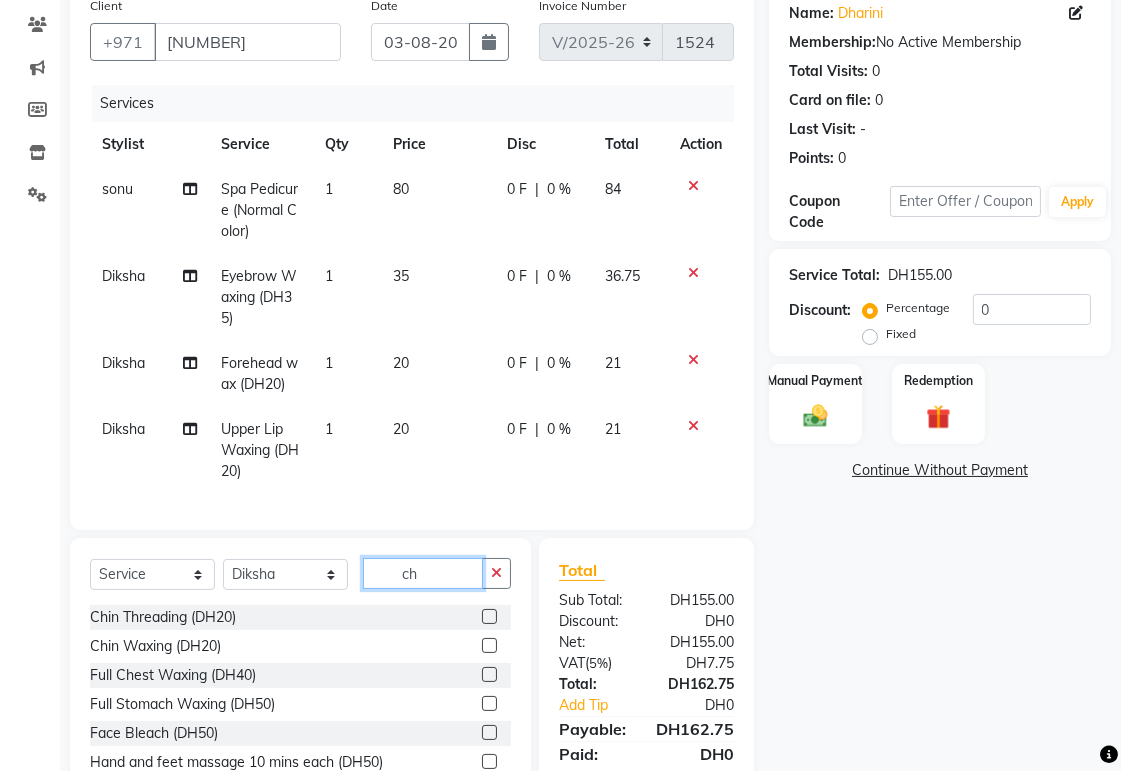 type on "ch" 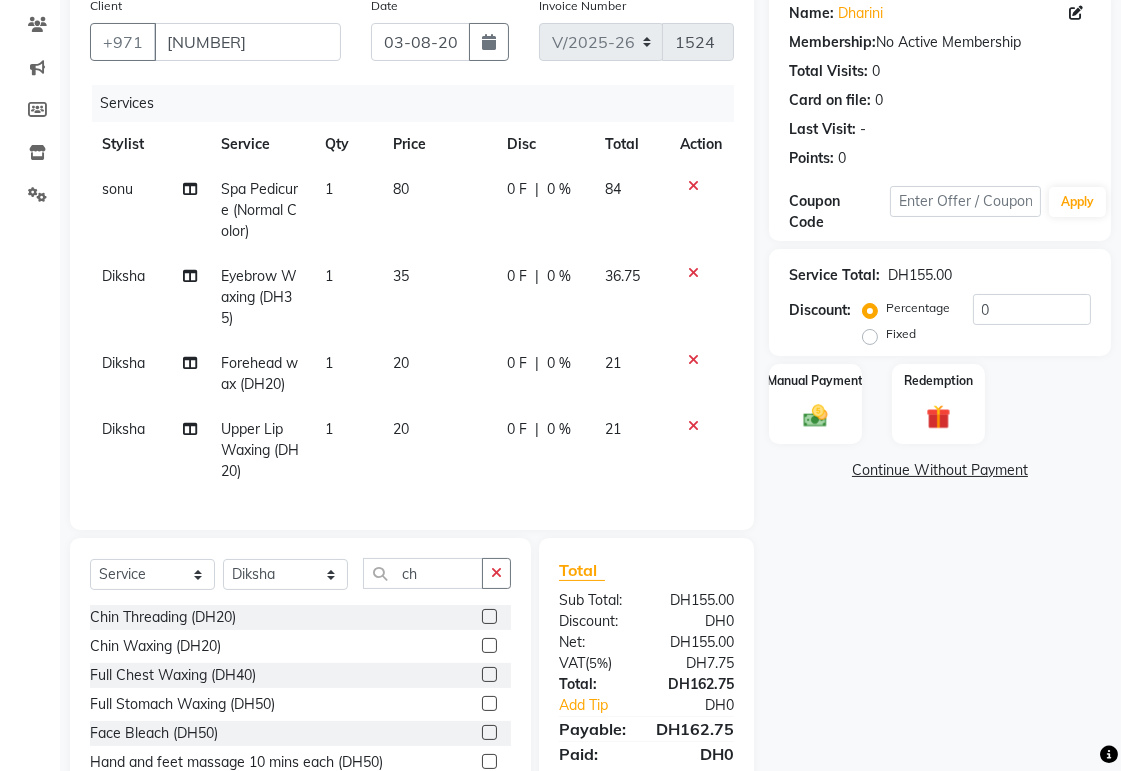 click 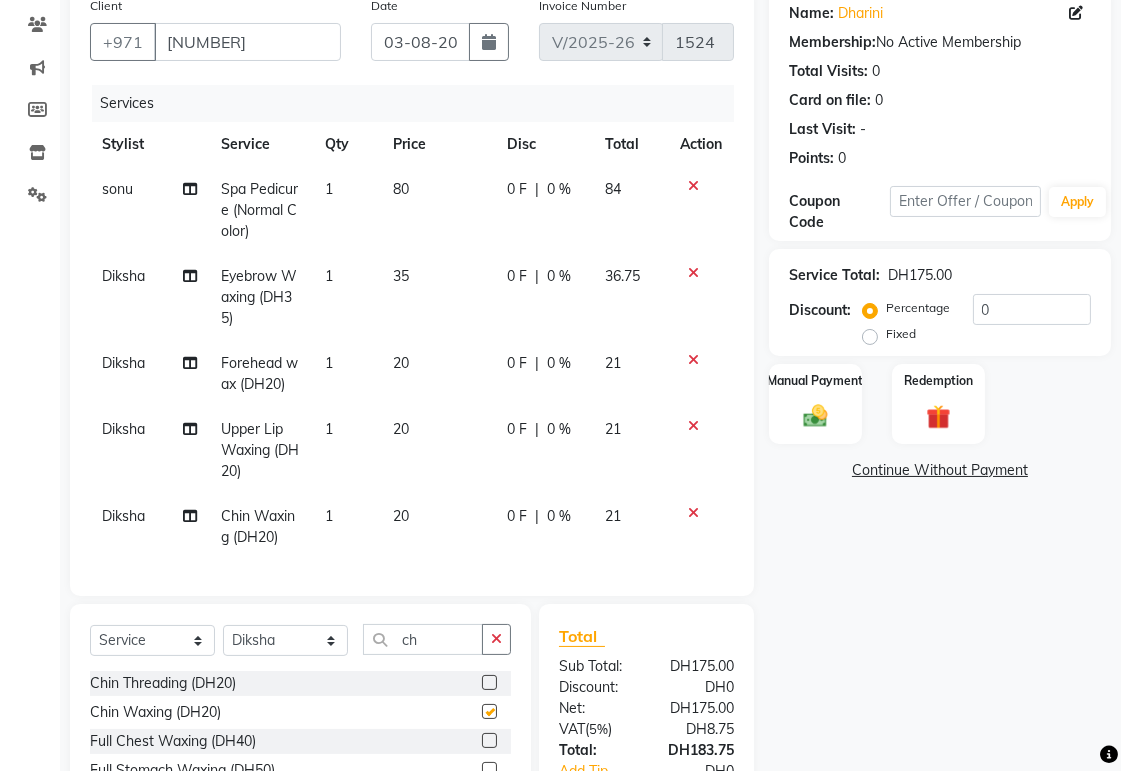 checkbox on "false" 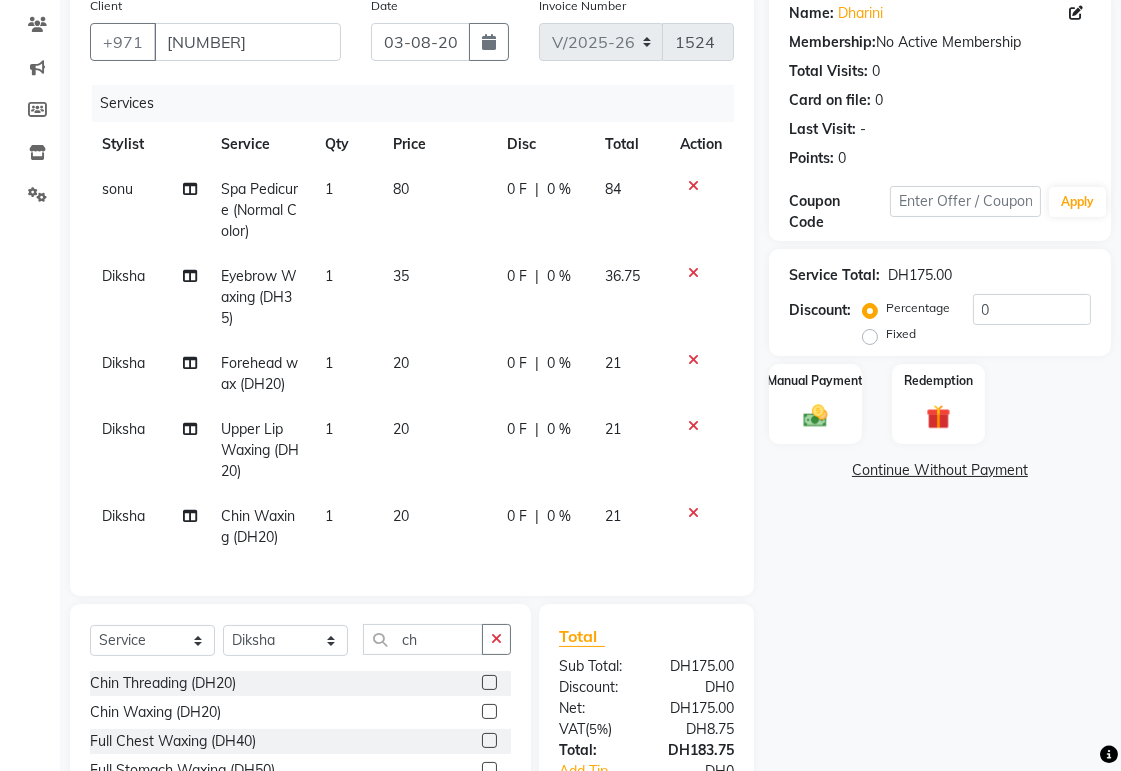 scroll, scrollTop: 28, scrollLeft: 0, axis: vertical 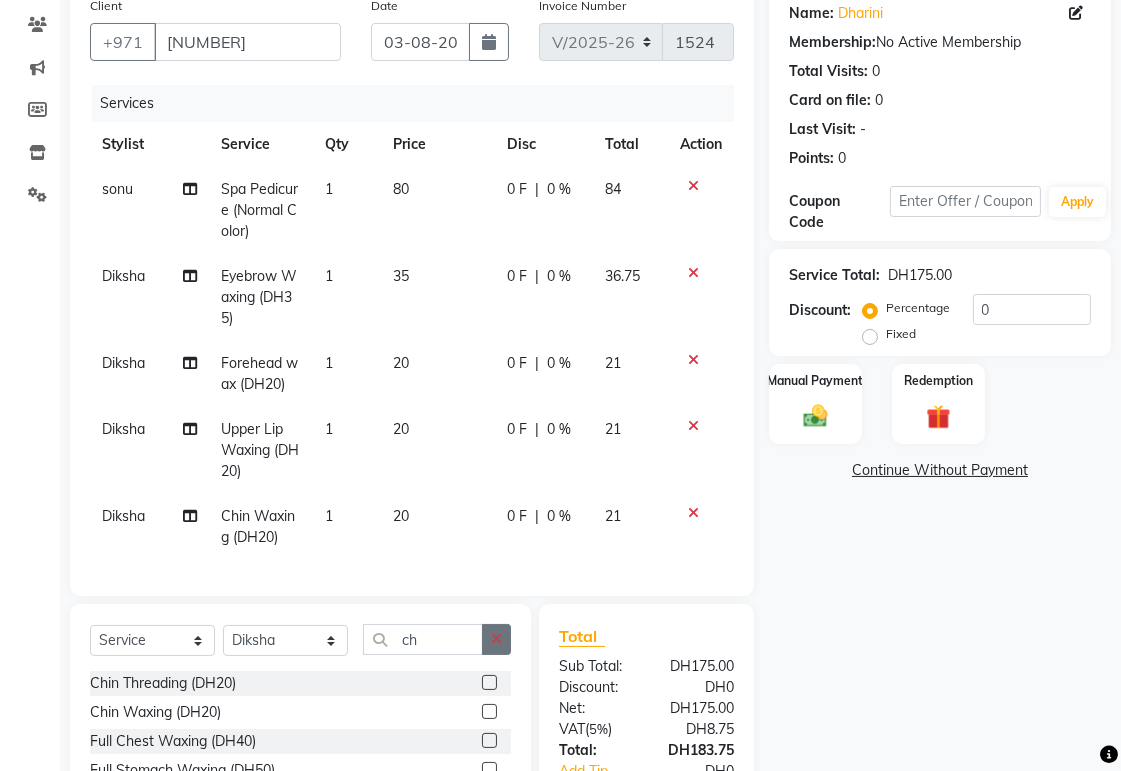 click 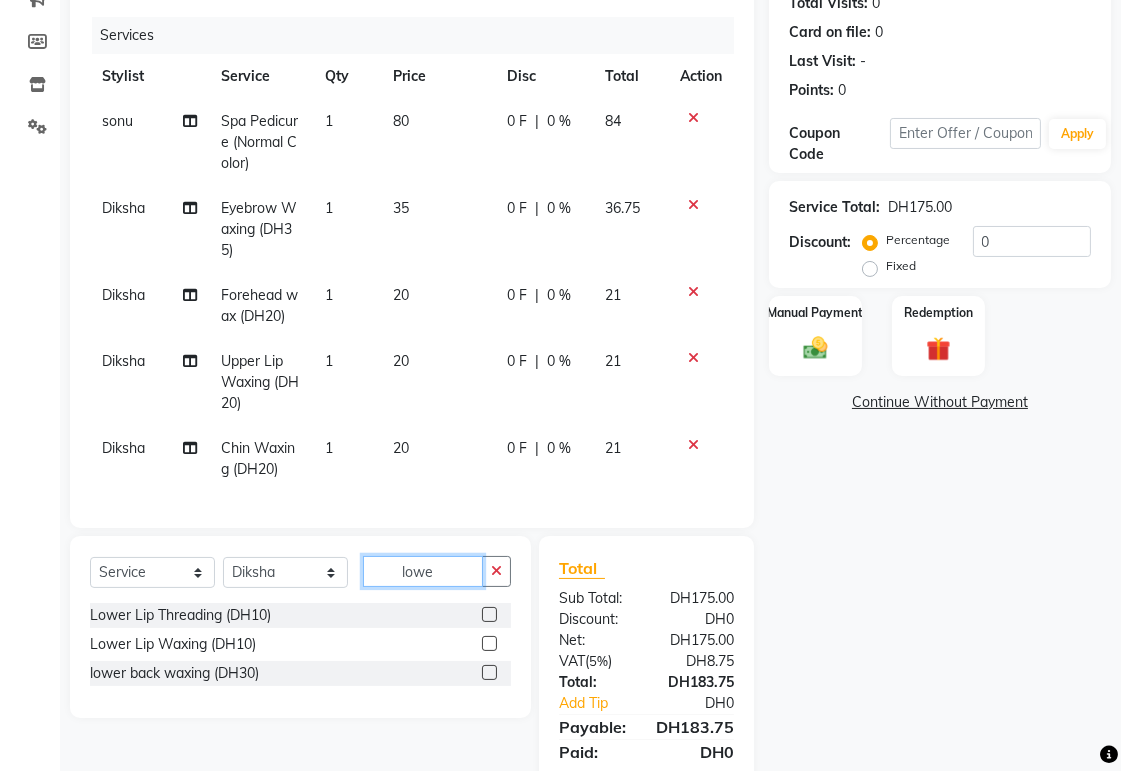 scroll, scrollTop: 253, scrollLeft: 0, axis: vertical 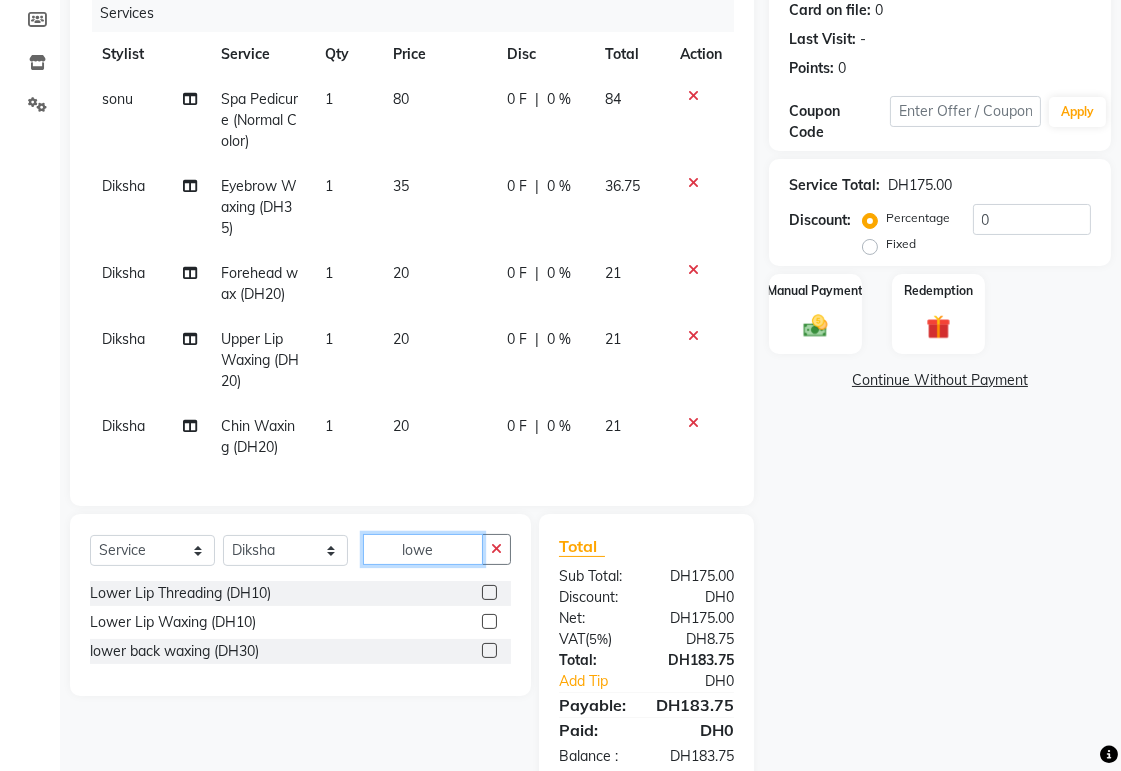 type on "lowe" 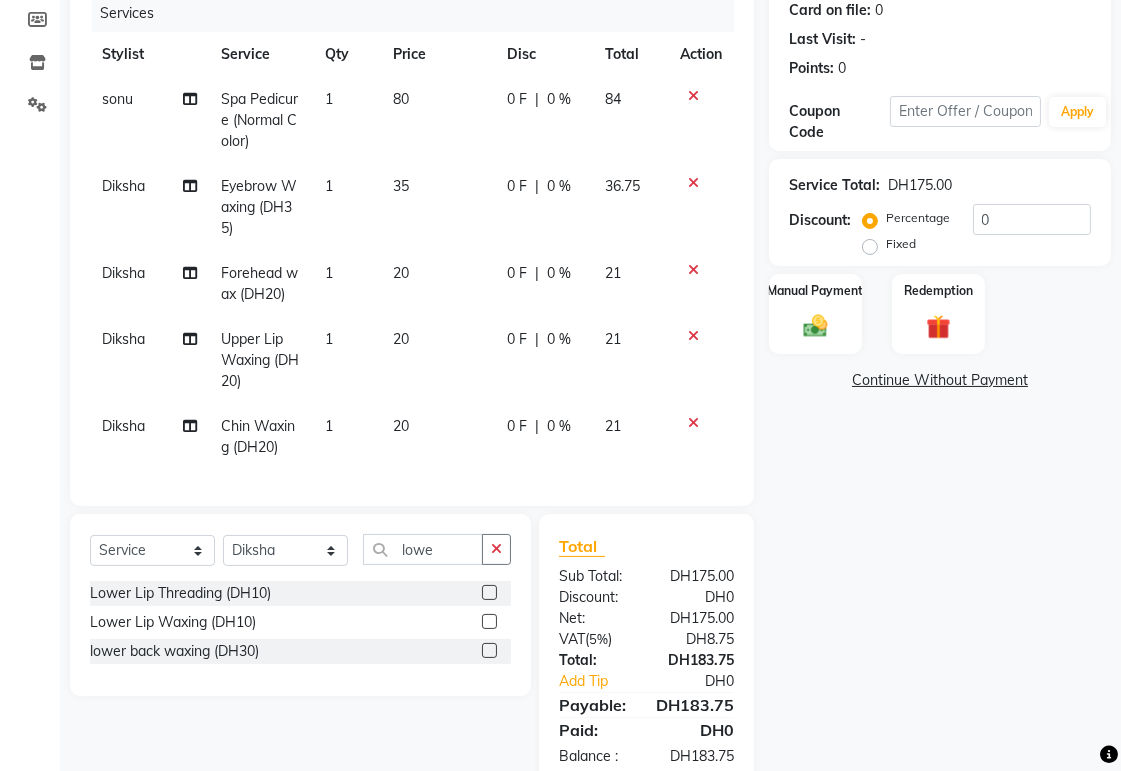click 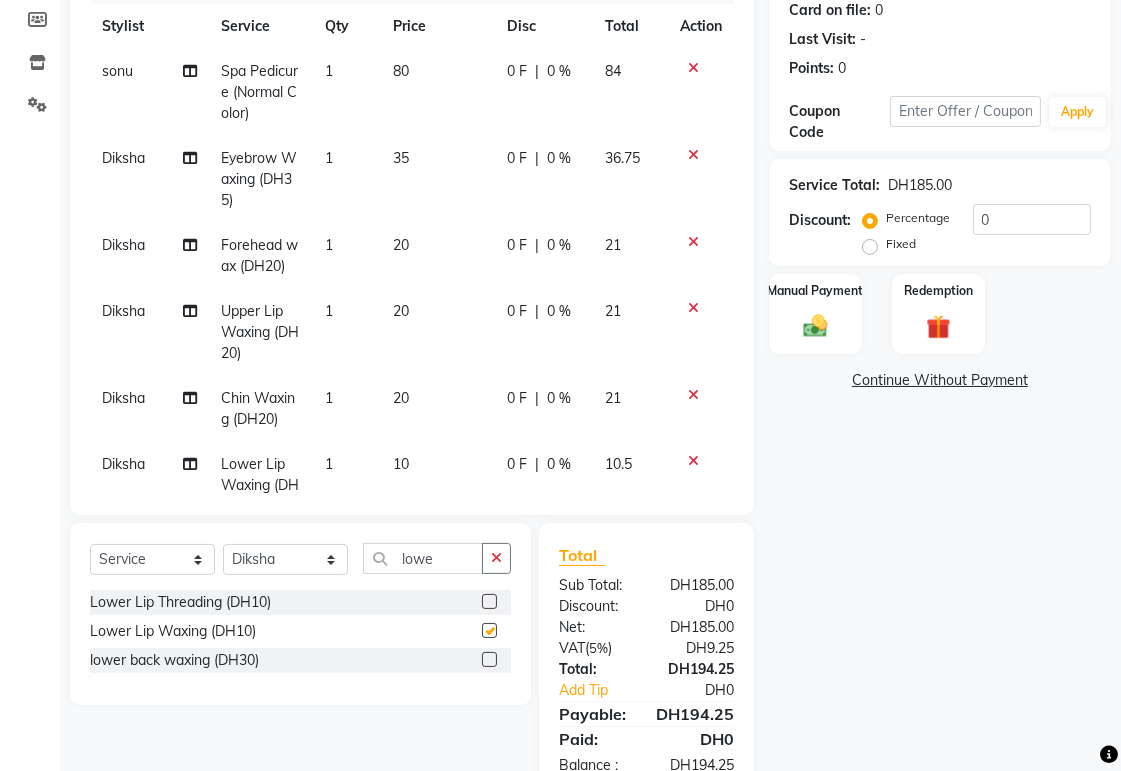 checkbox on "false" 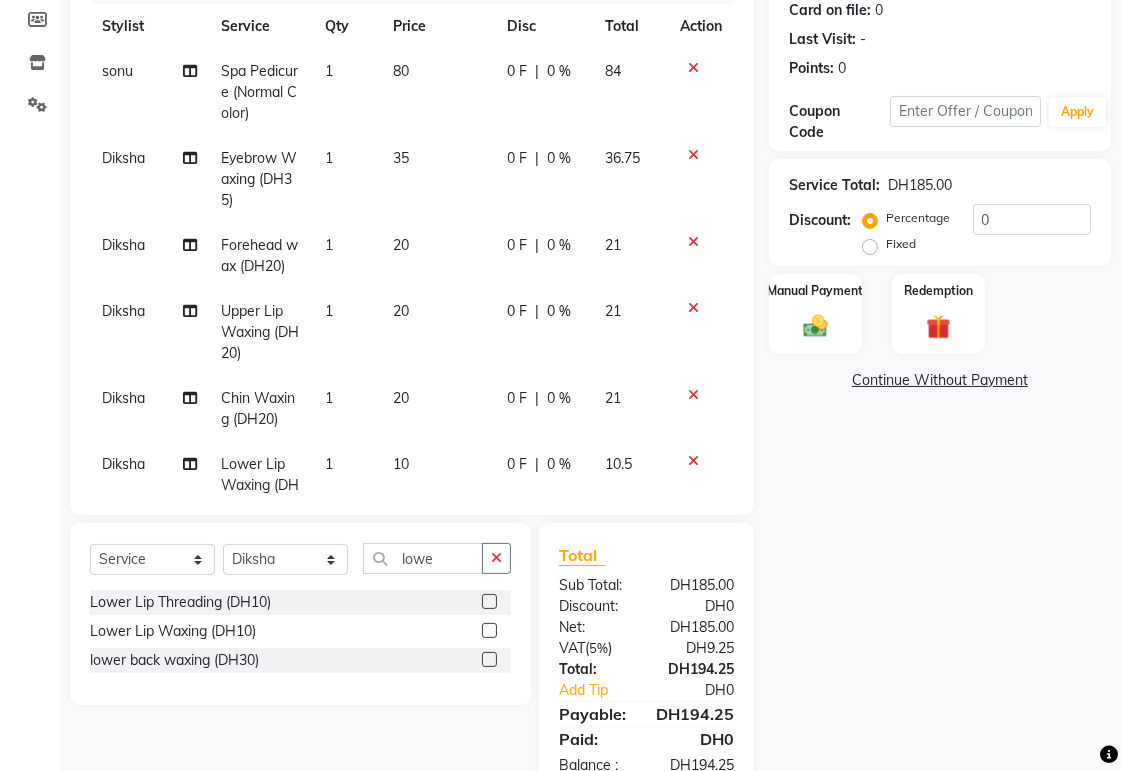 scroll, scrollTop: 115, scrollLeft: 0, axis: vertical 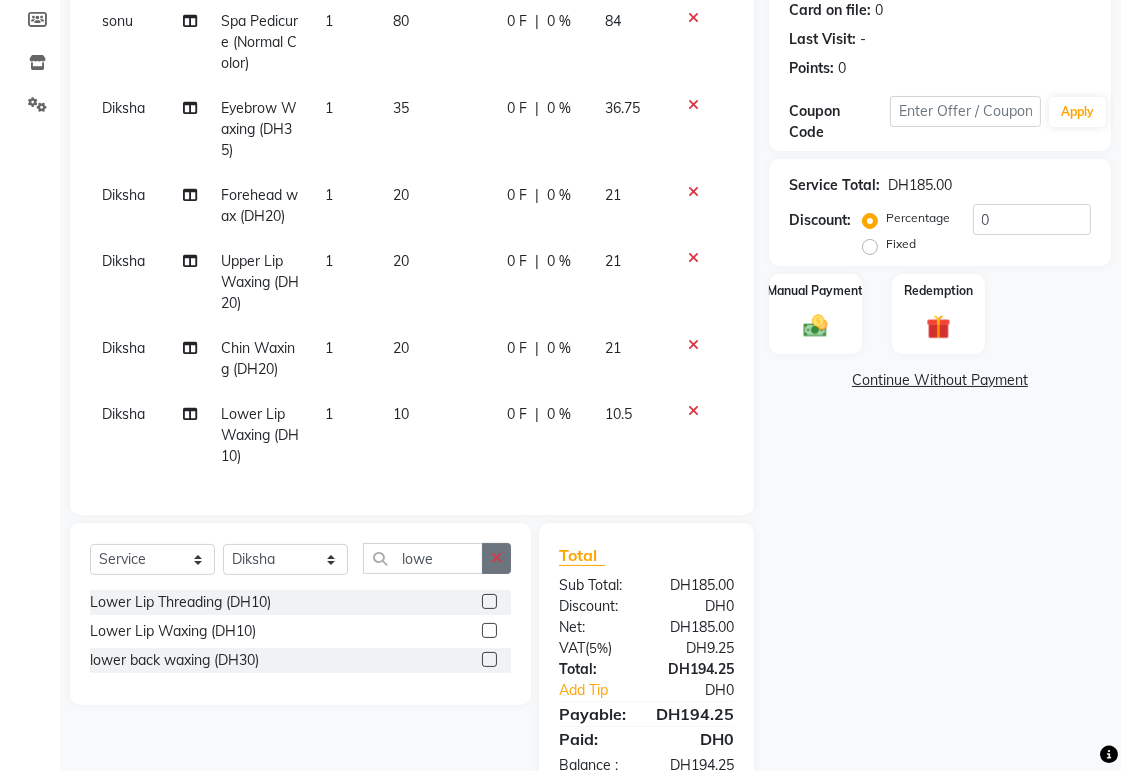 click 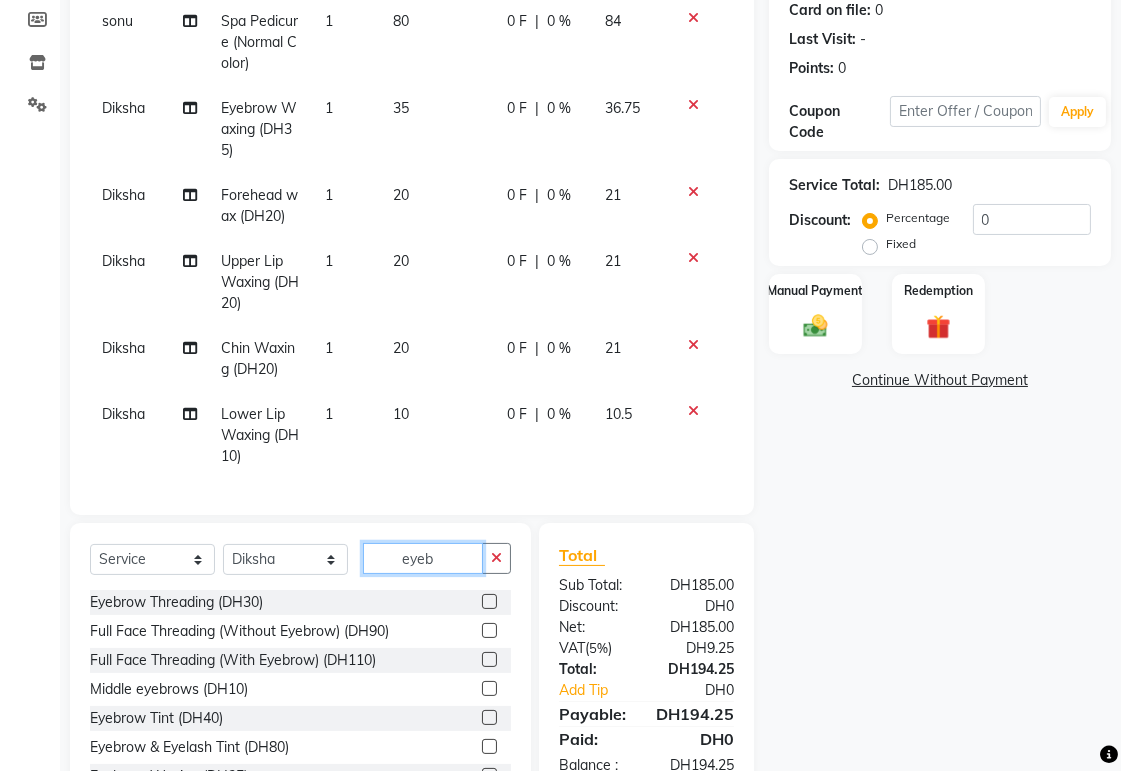 type on "eyeb" 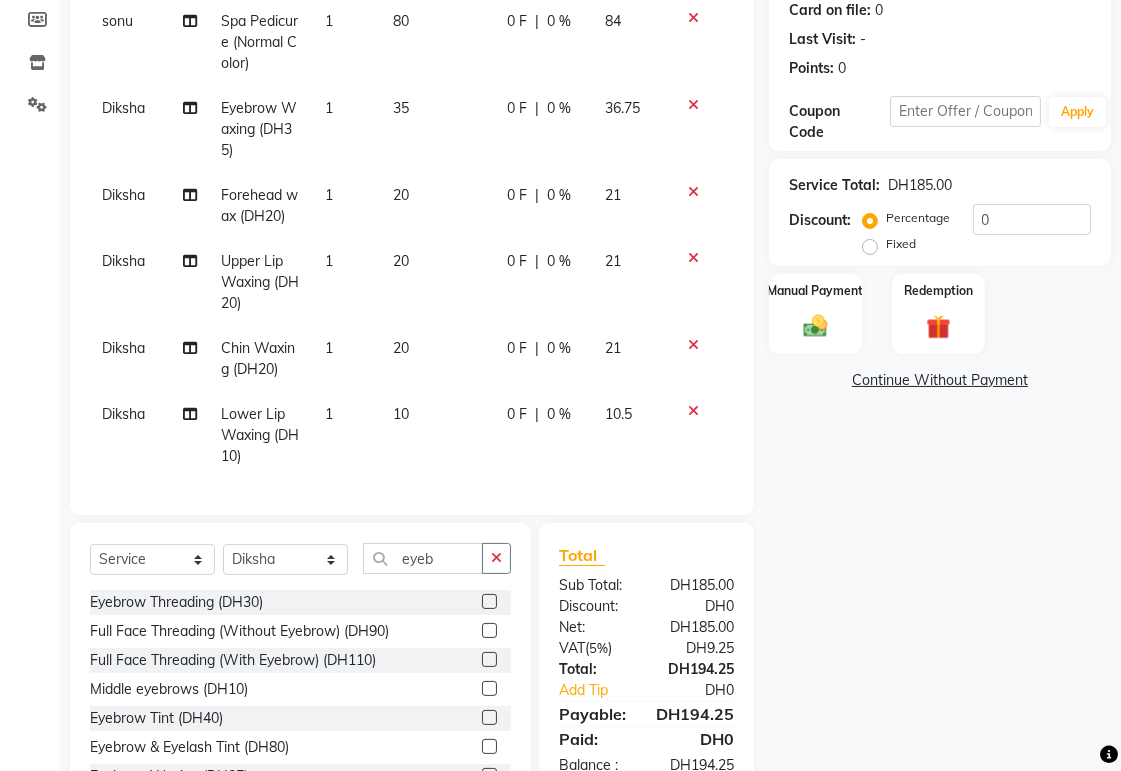click 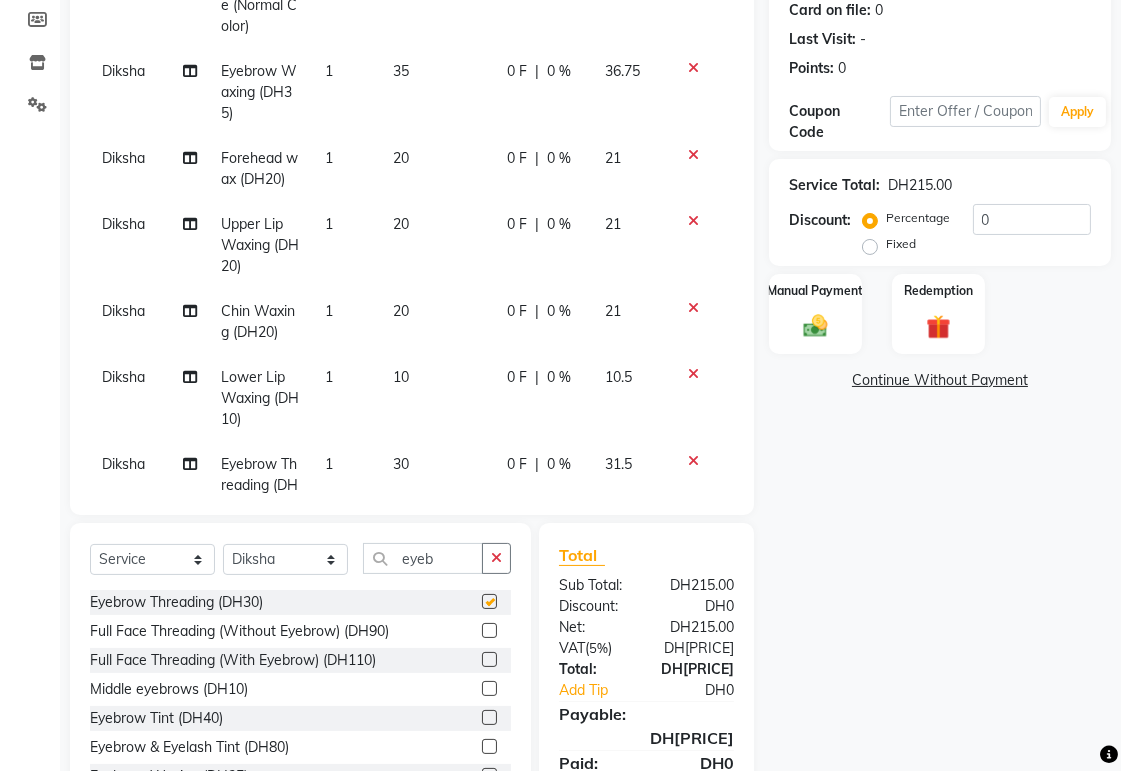 checkbox on "false" 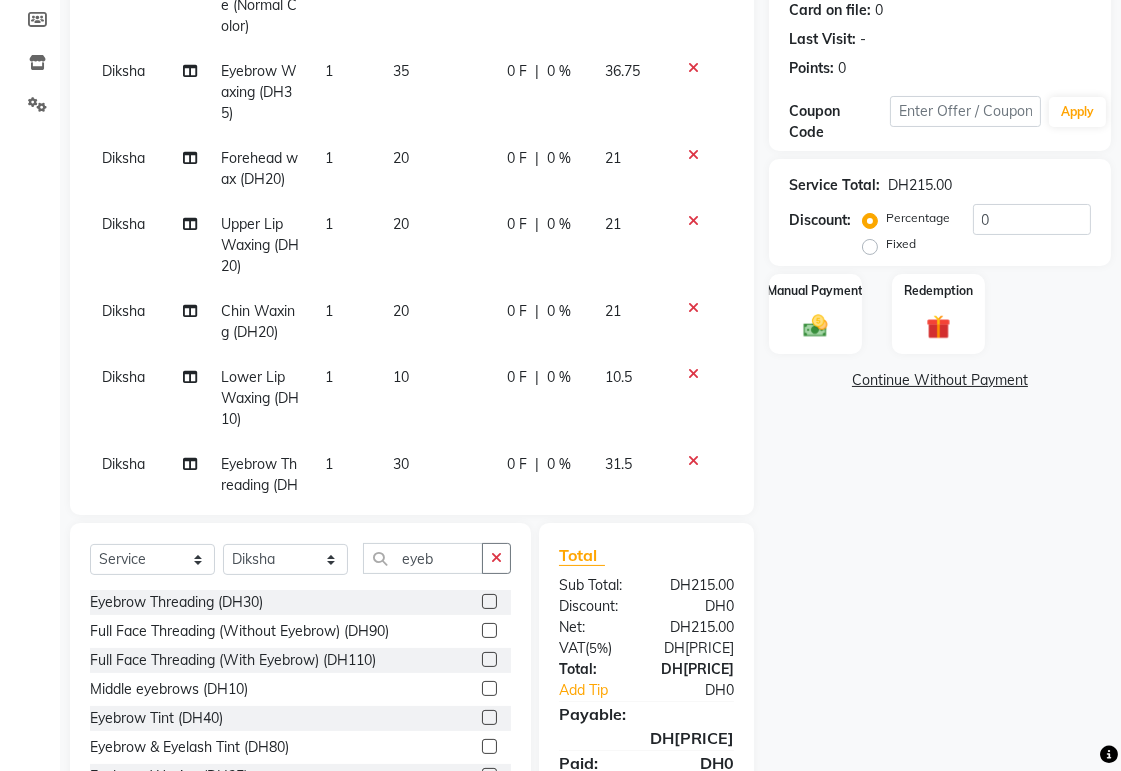 scroll, scrollTop: 202, scrollLeft: 0, axis: vertical 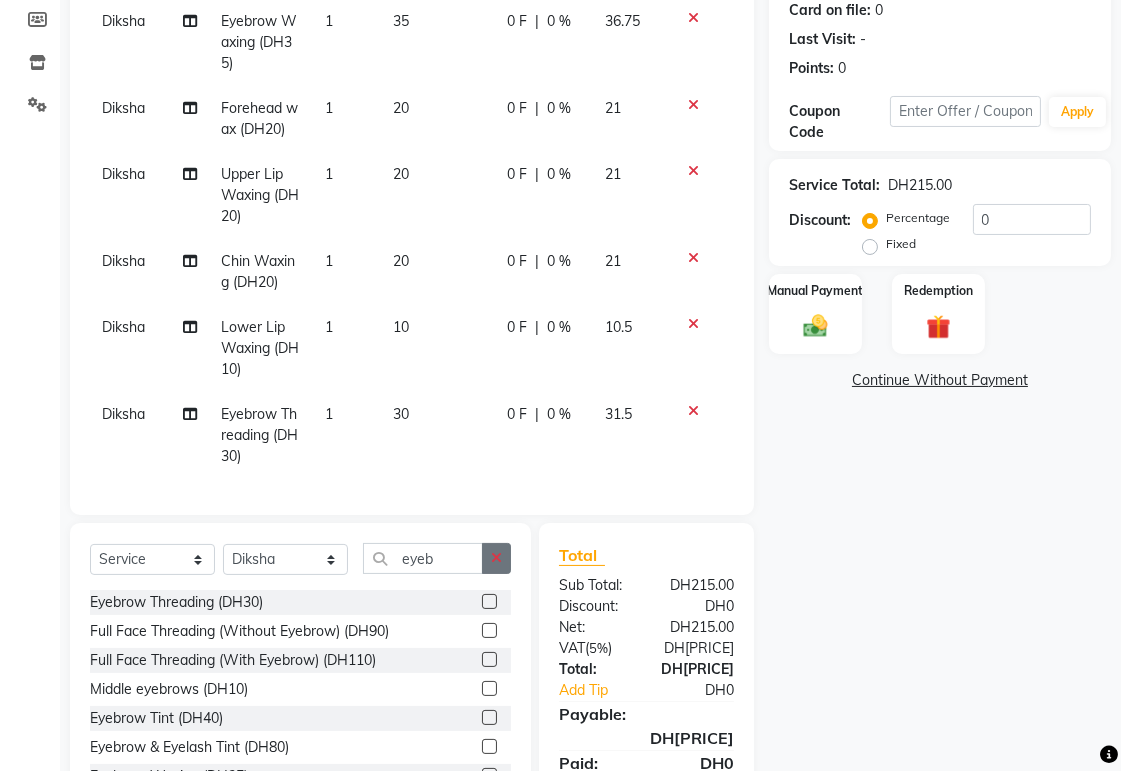click 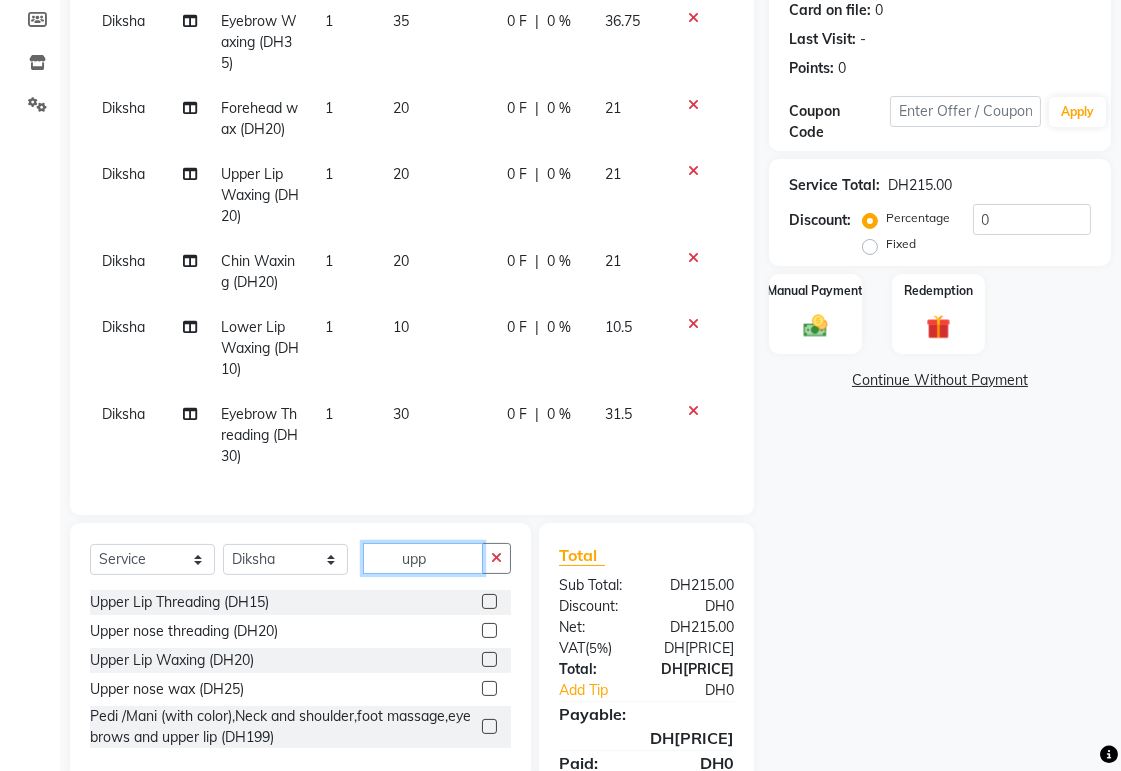 type on "upp" 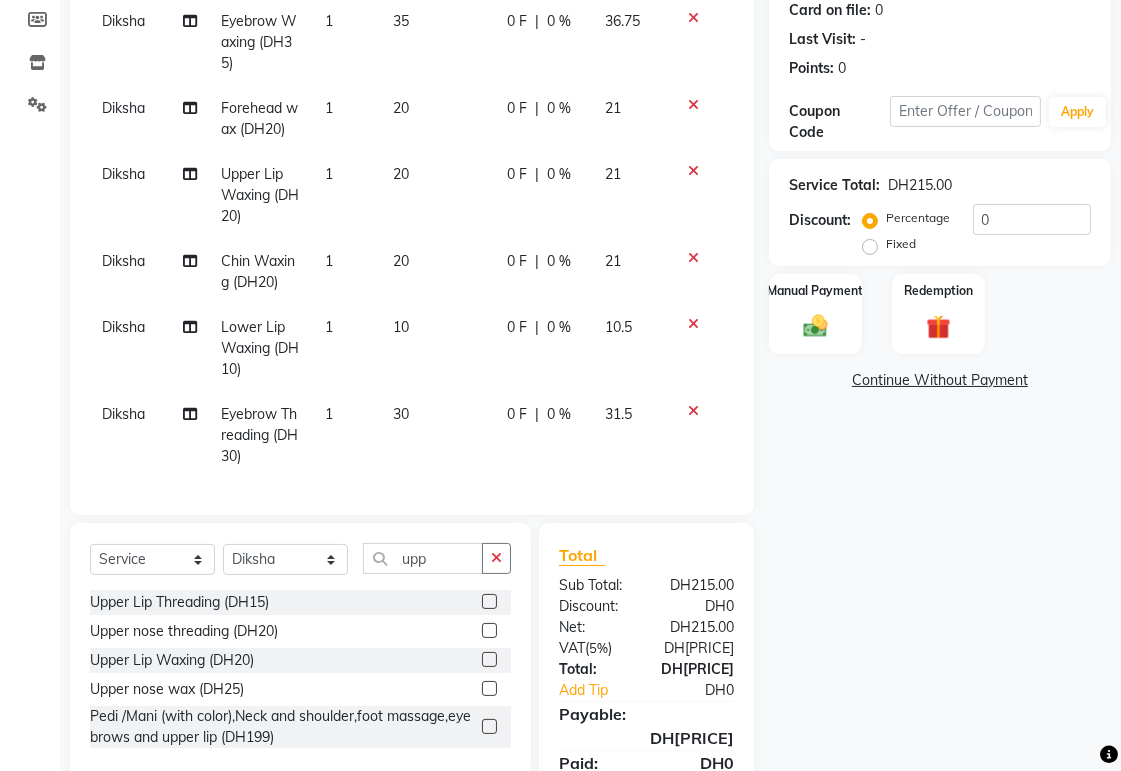 click 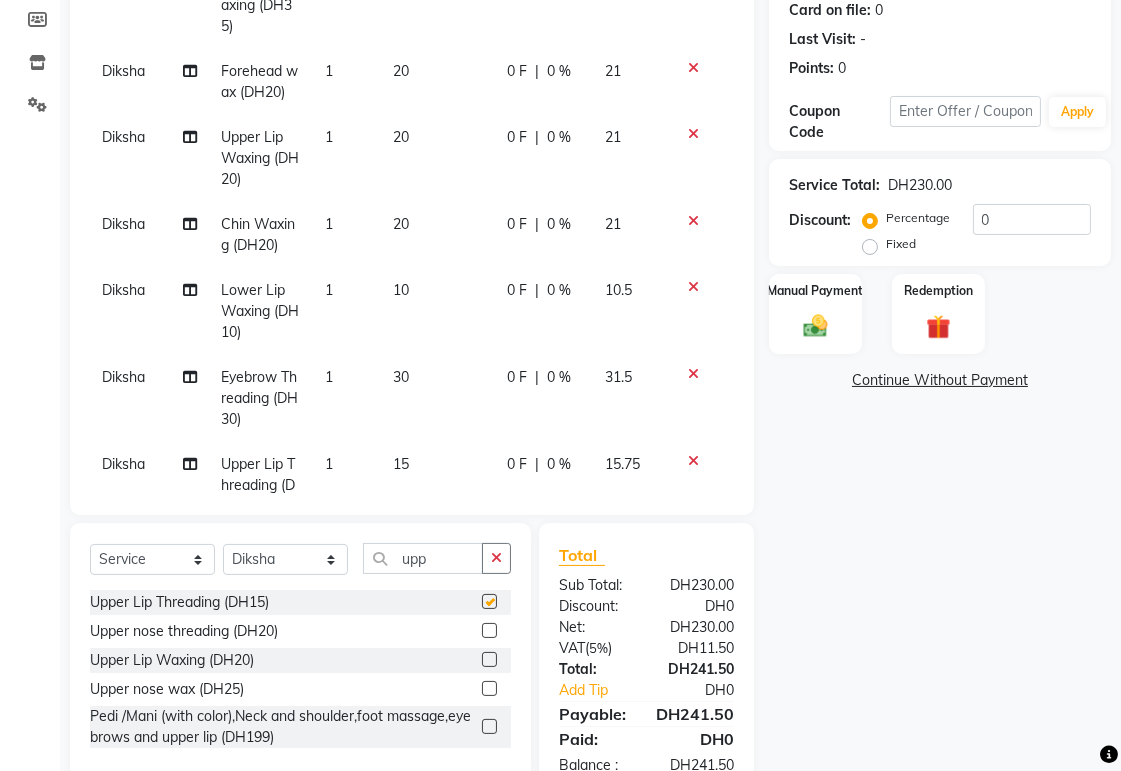 checkbox on "false" 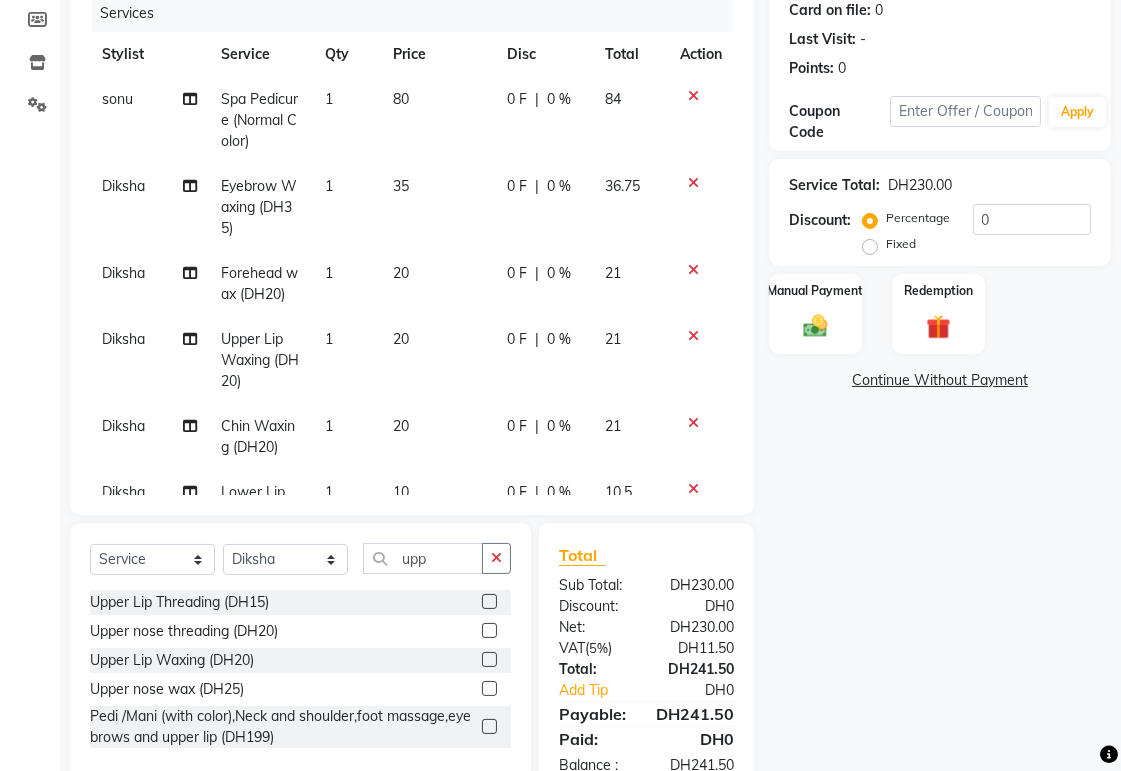 scroll, scrollTop: 0, scrollLeft: 14, axis: horizontal 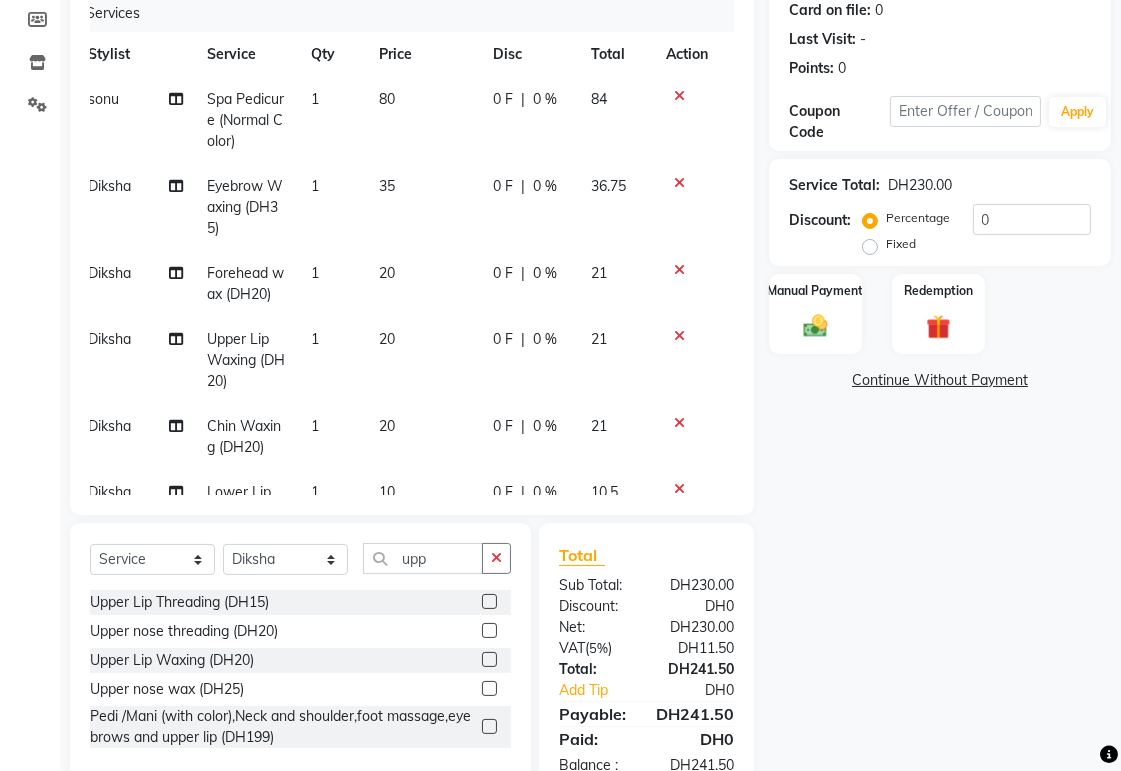 click 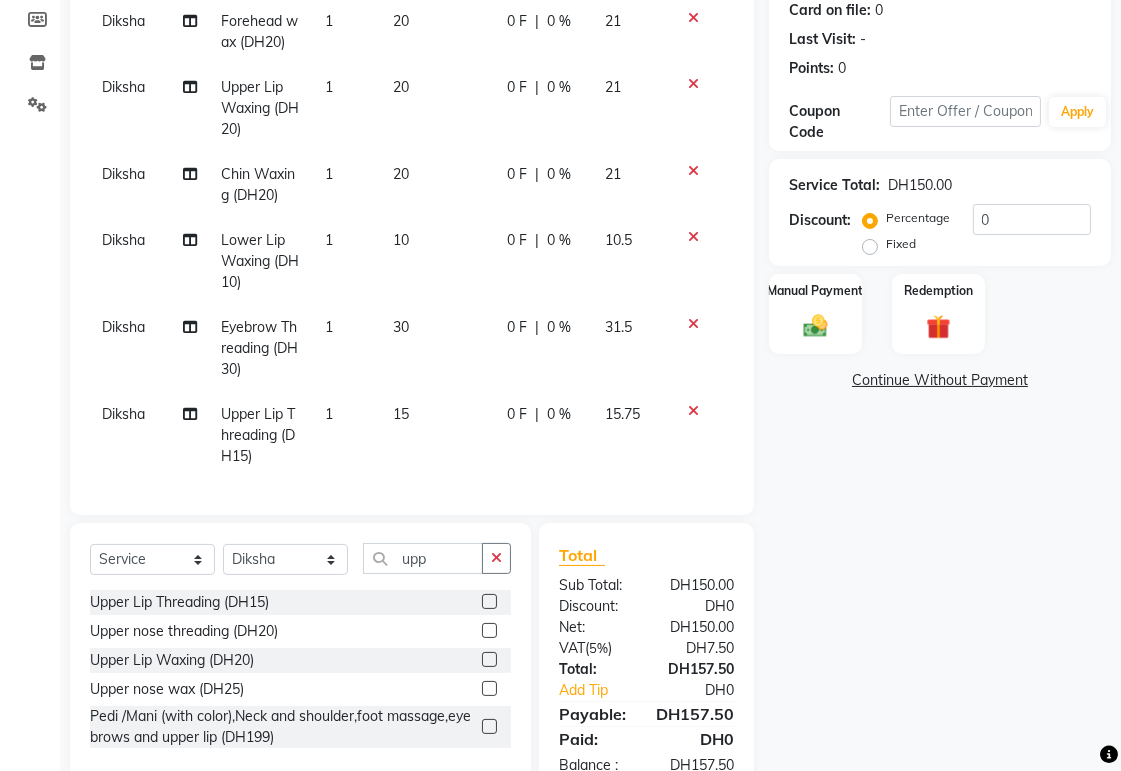 scroll, scrollTop: 202, scrollLeft: 0, axis: vertical 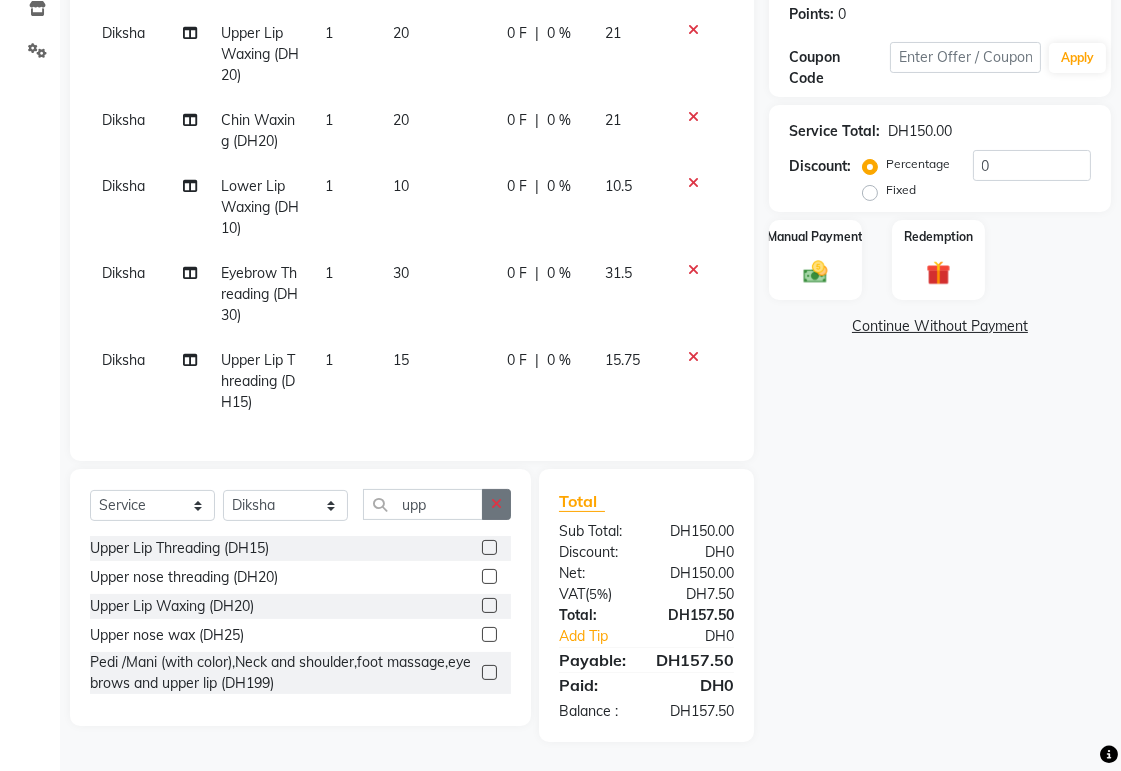 click 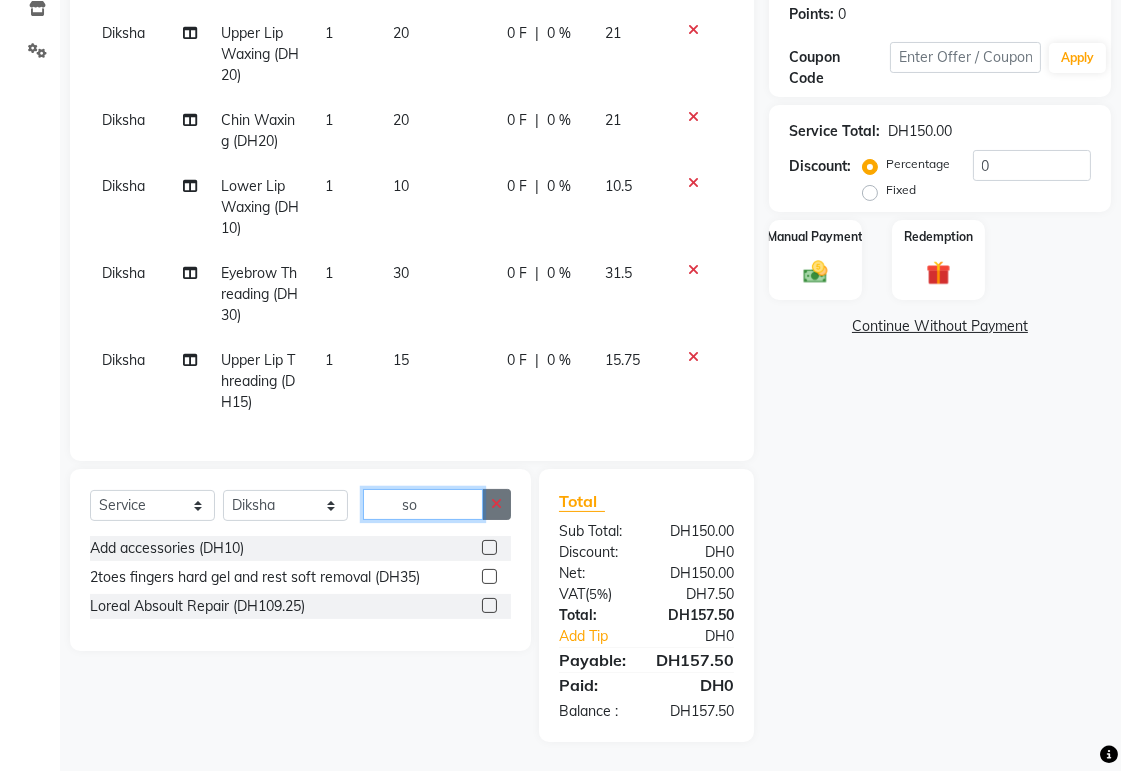 type on "so" 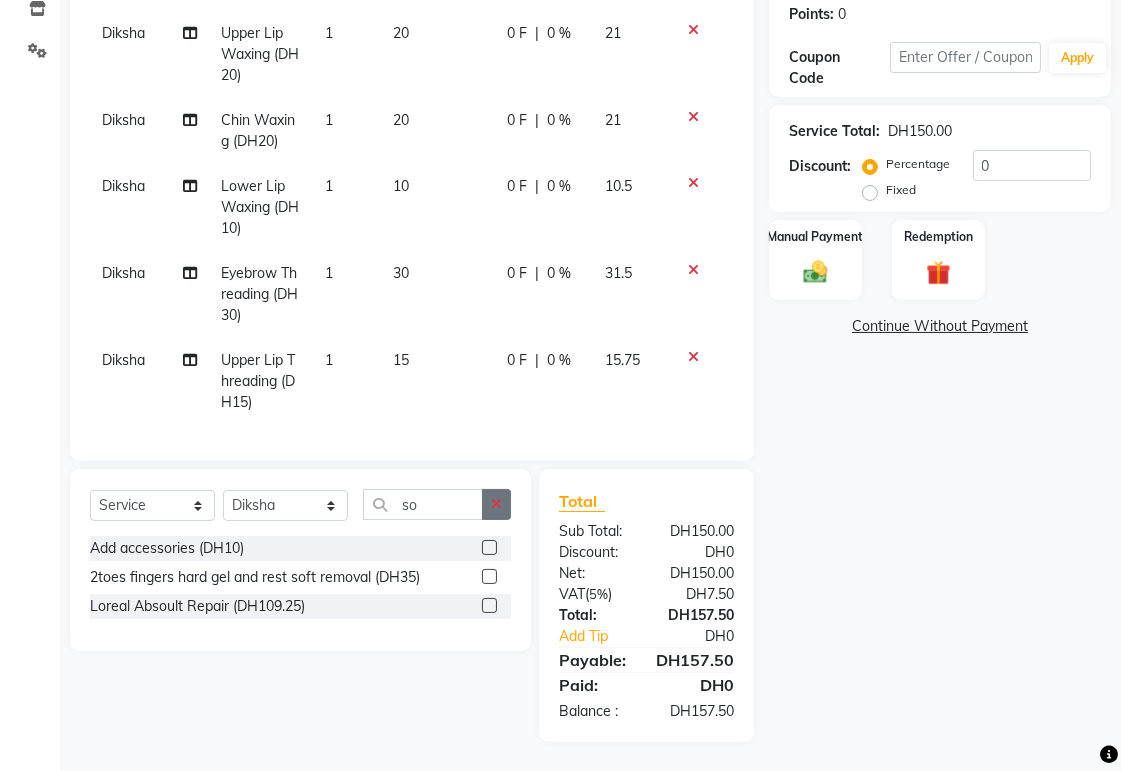 click 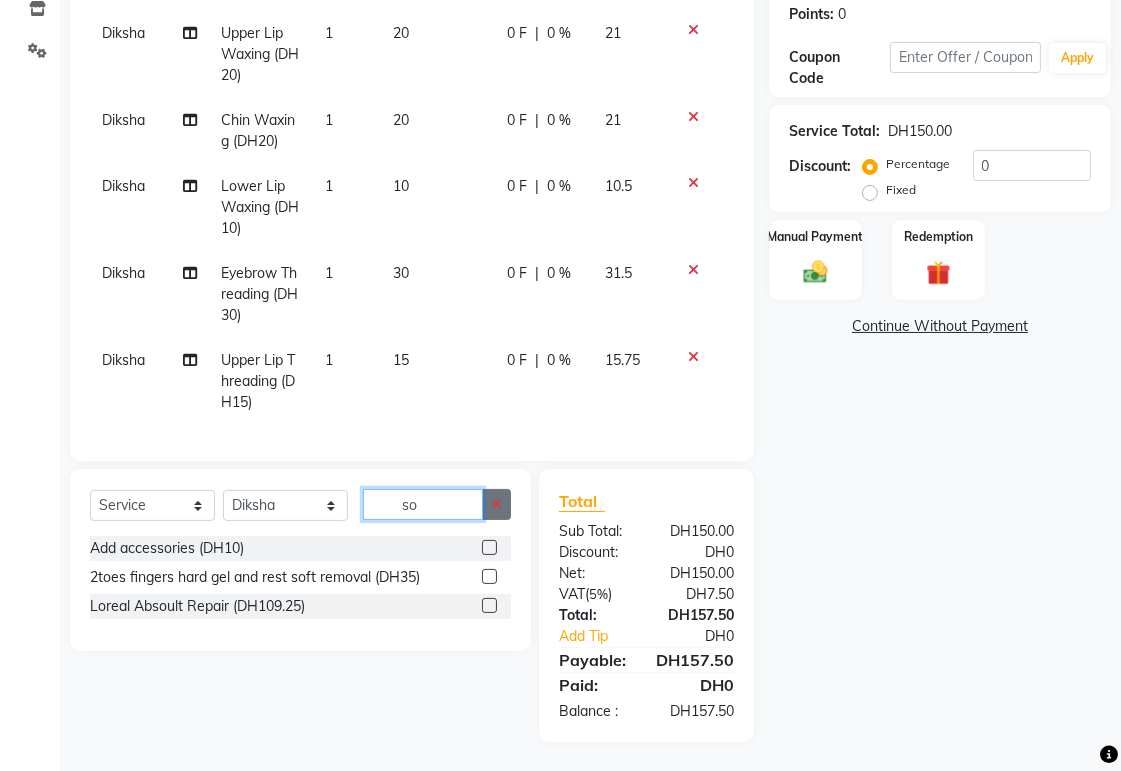 type 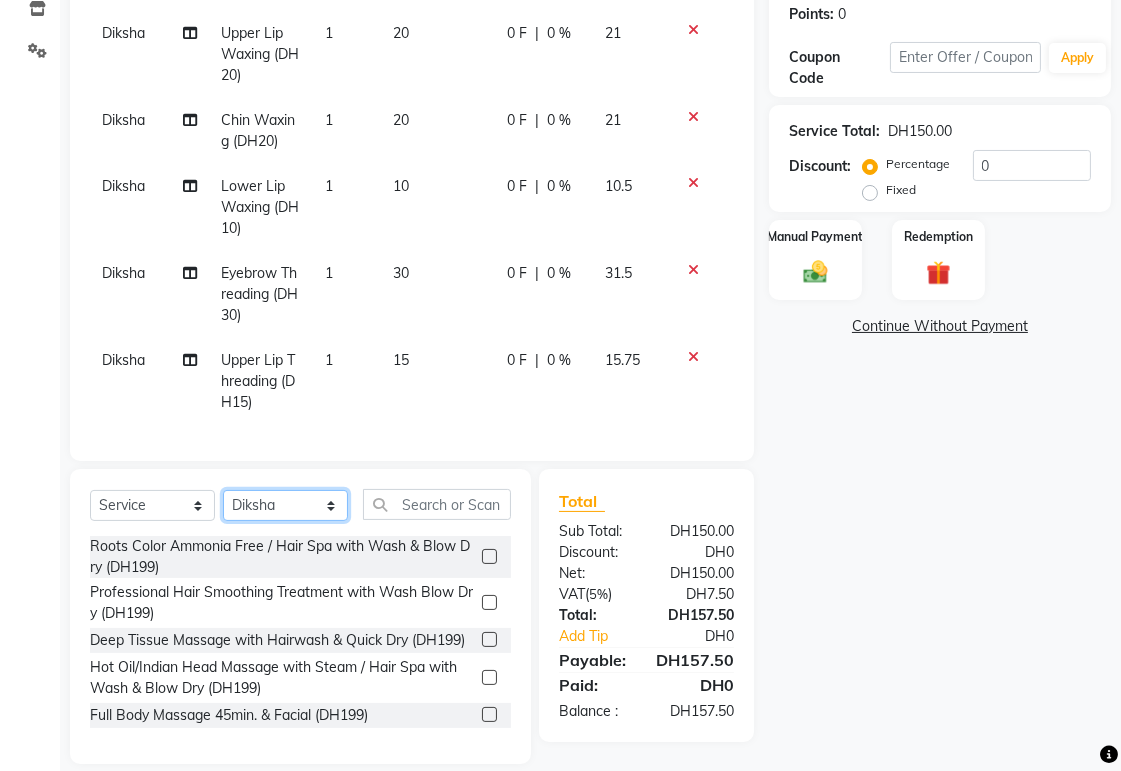 click on "Select Stylist Abid Alora Anu Ashmita Ausha Diksha Gita Komal Maya monzeer Shree sonu Sue Sumi Tannu Yamuna" 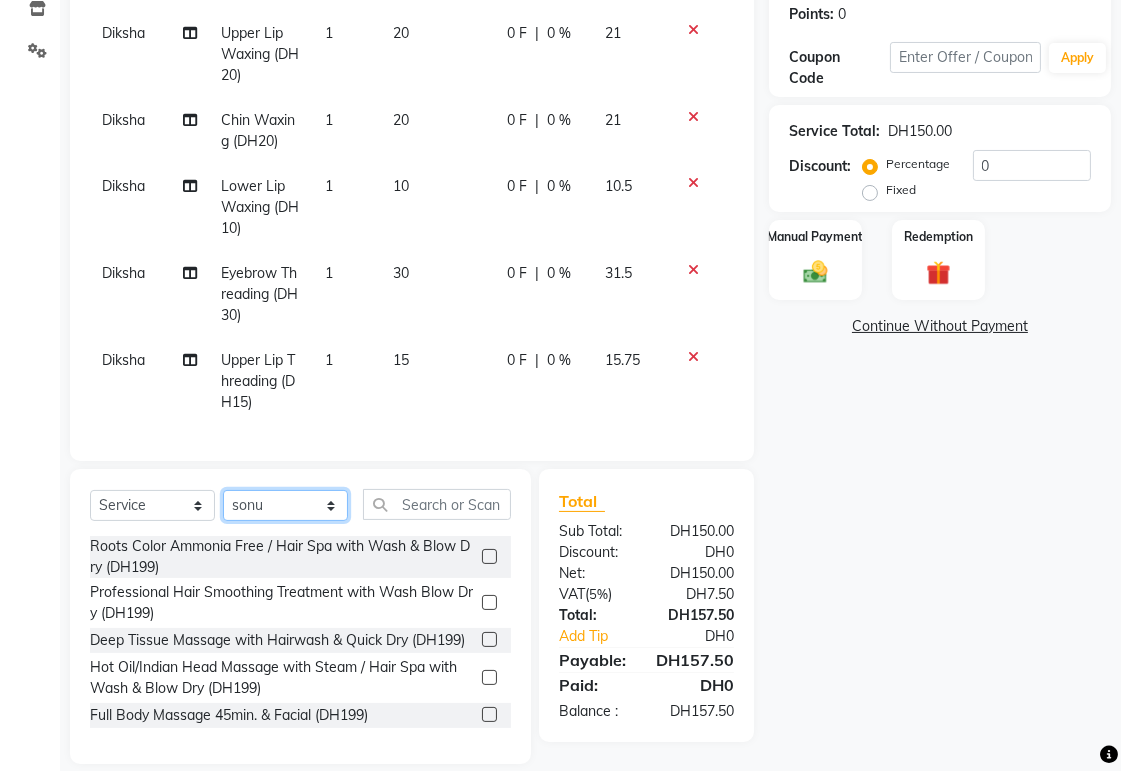 click on "Select Stylist Abid Alora Anu Ashmita Ausha Diksha Gita Komal Maya monzeer Shree sonu Sue Sumi Tannu Yamuna" 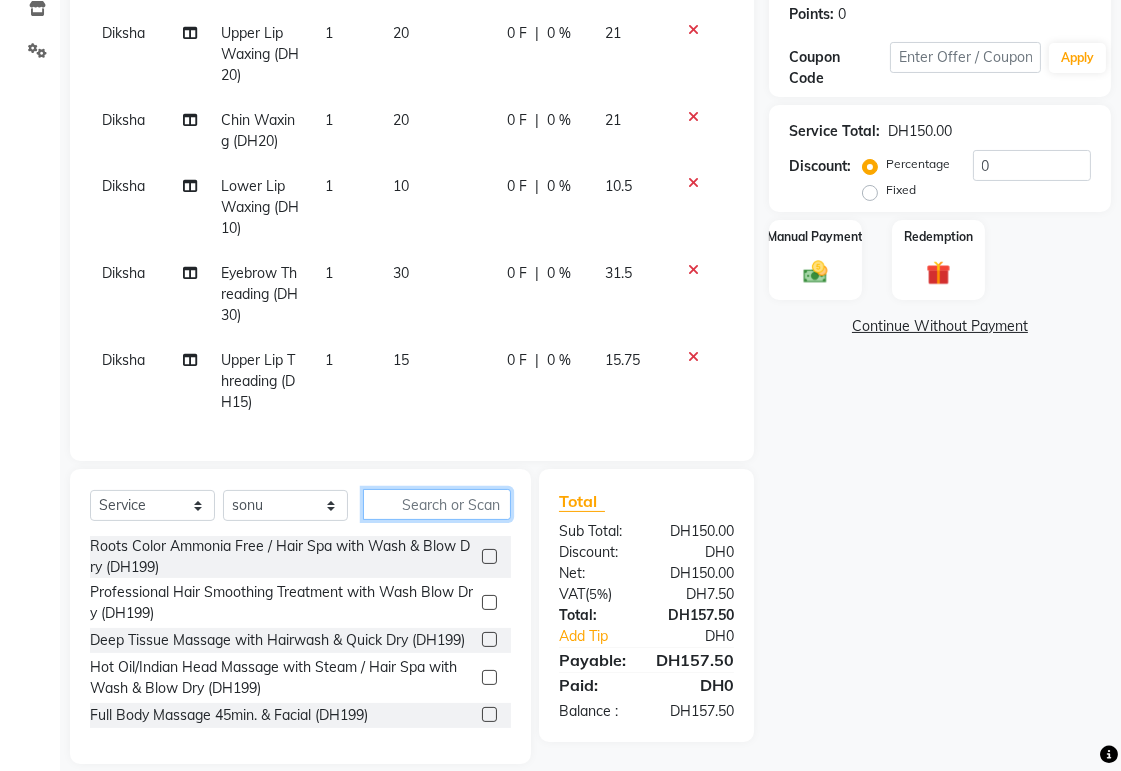 click 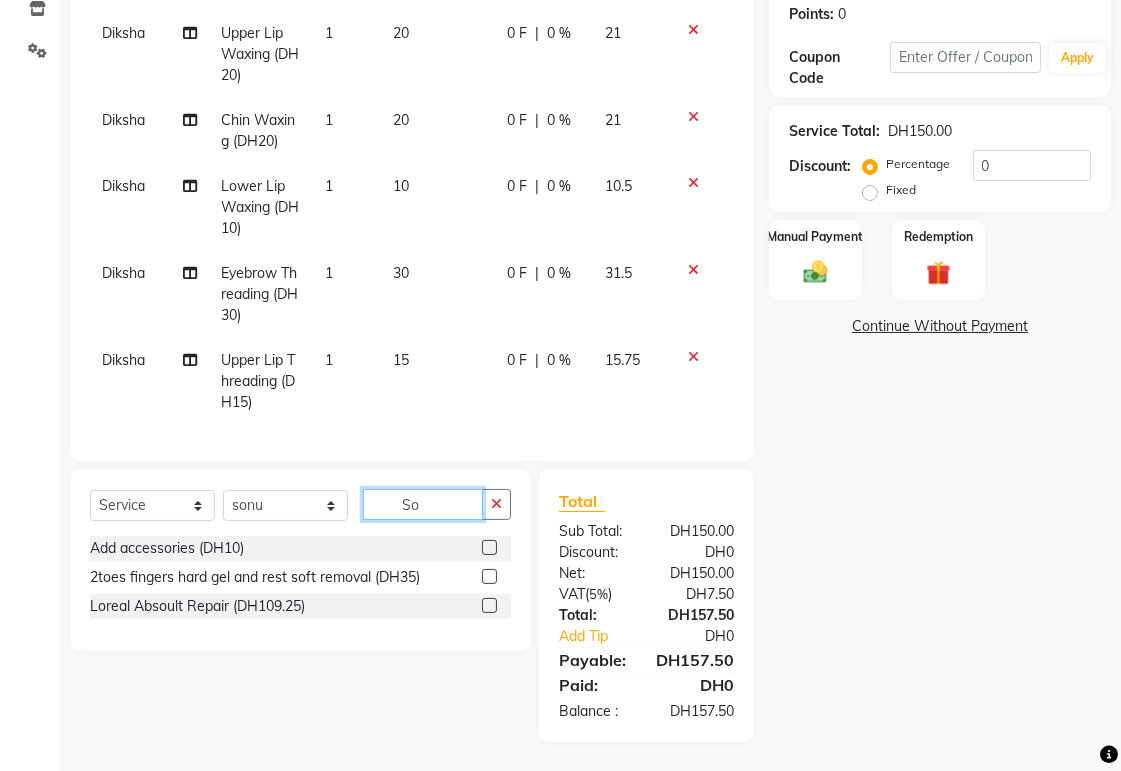 type on "S" 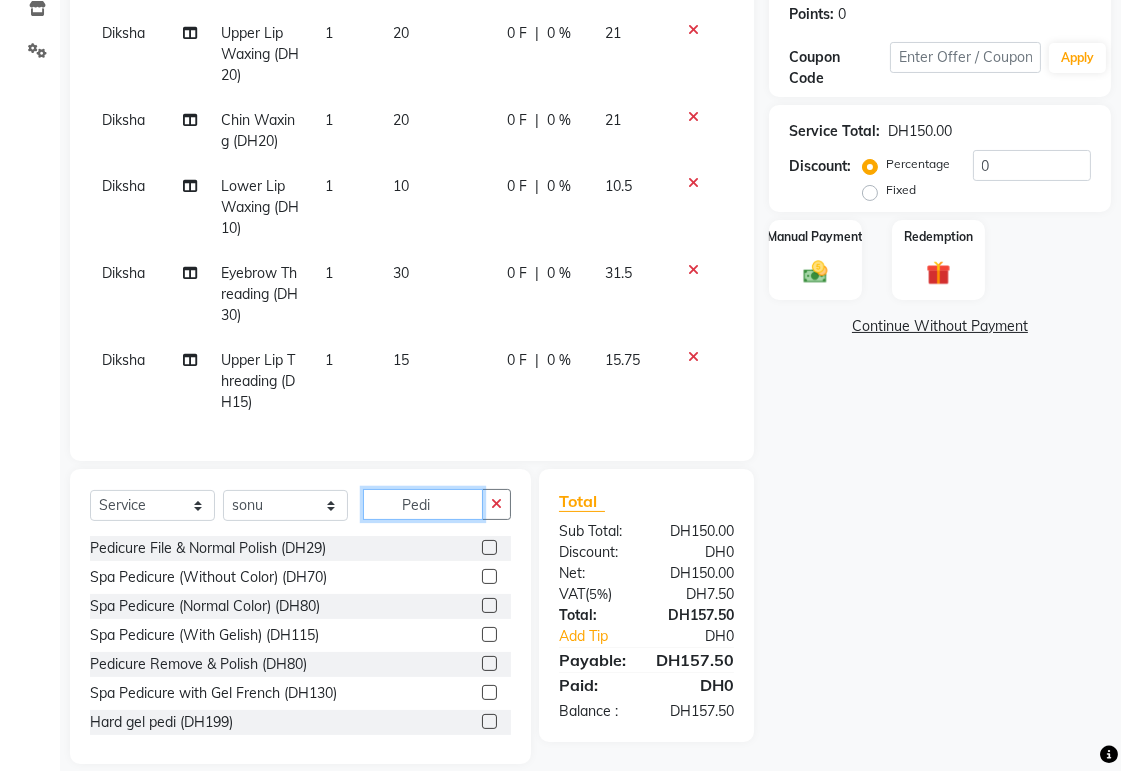 type on "Pedi" 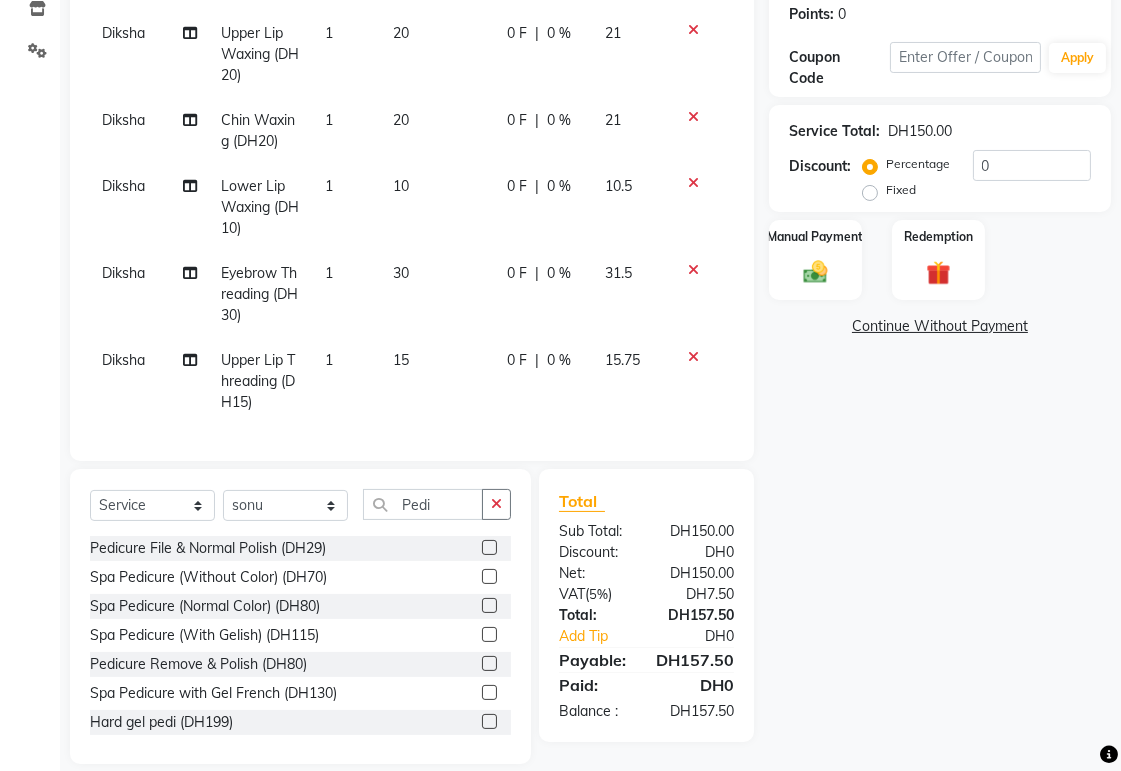 click 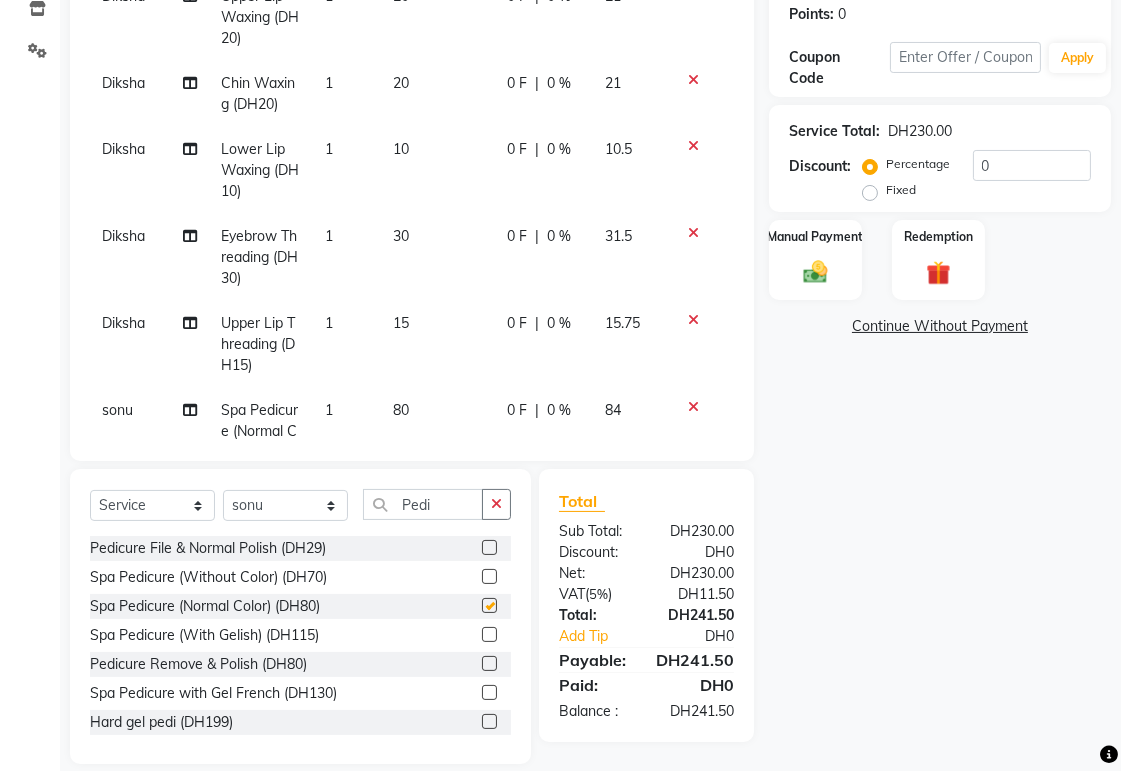 checkbox on "false" 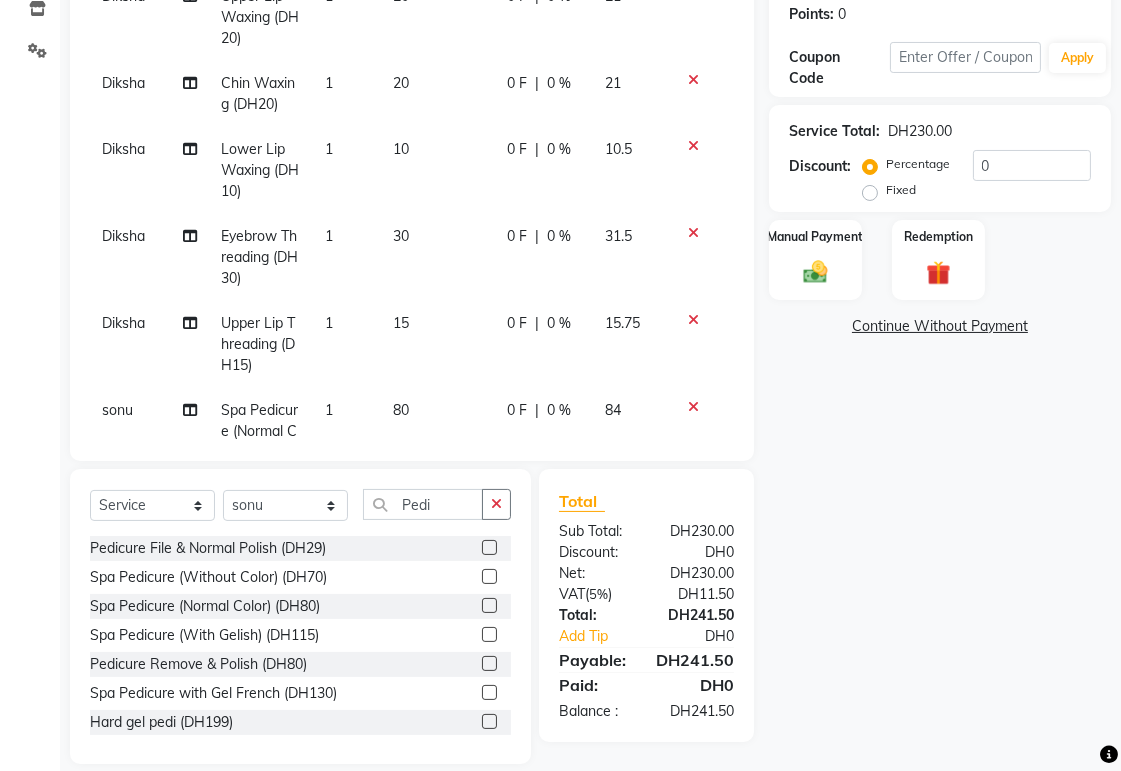 scroll, scrollTop: 310, scrollLeft: 0, axis: vertical 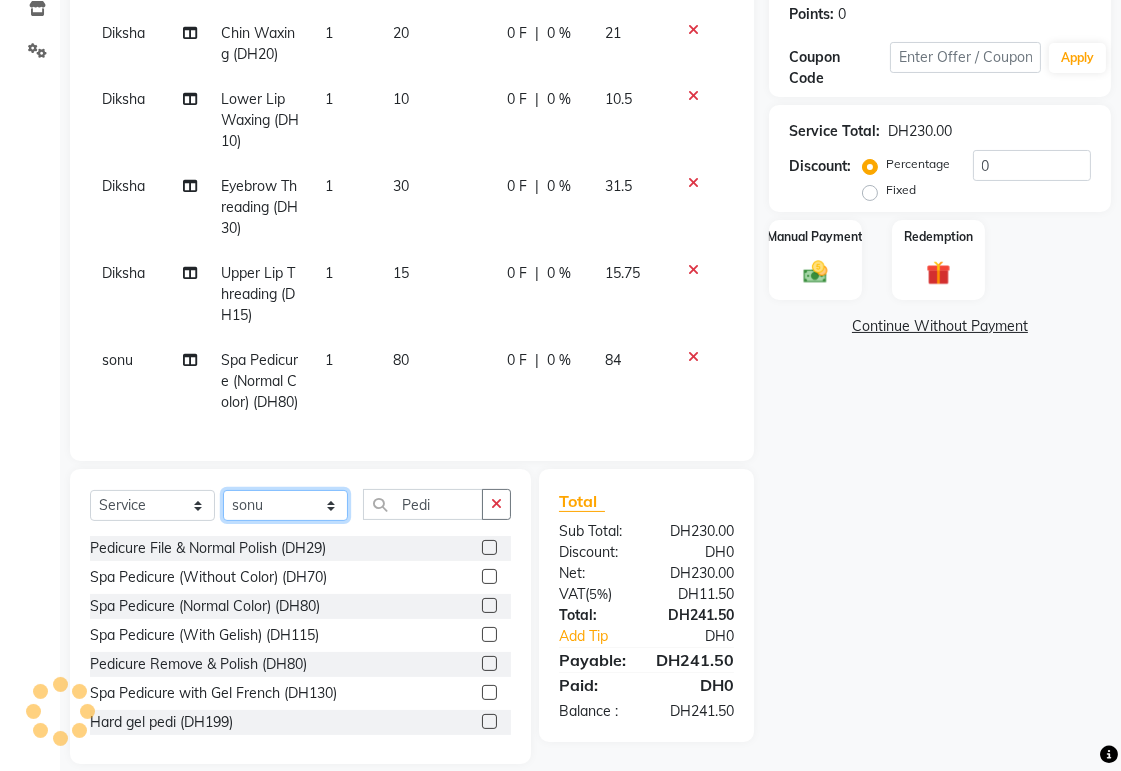 click on "Select Stylist Abid Alora Anu Ashmita Ausha Diksha Gita Komal Maya monzeer Shree sonu Sue Sumi Tannu Yamuna" 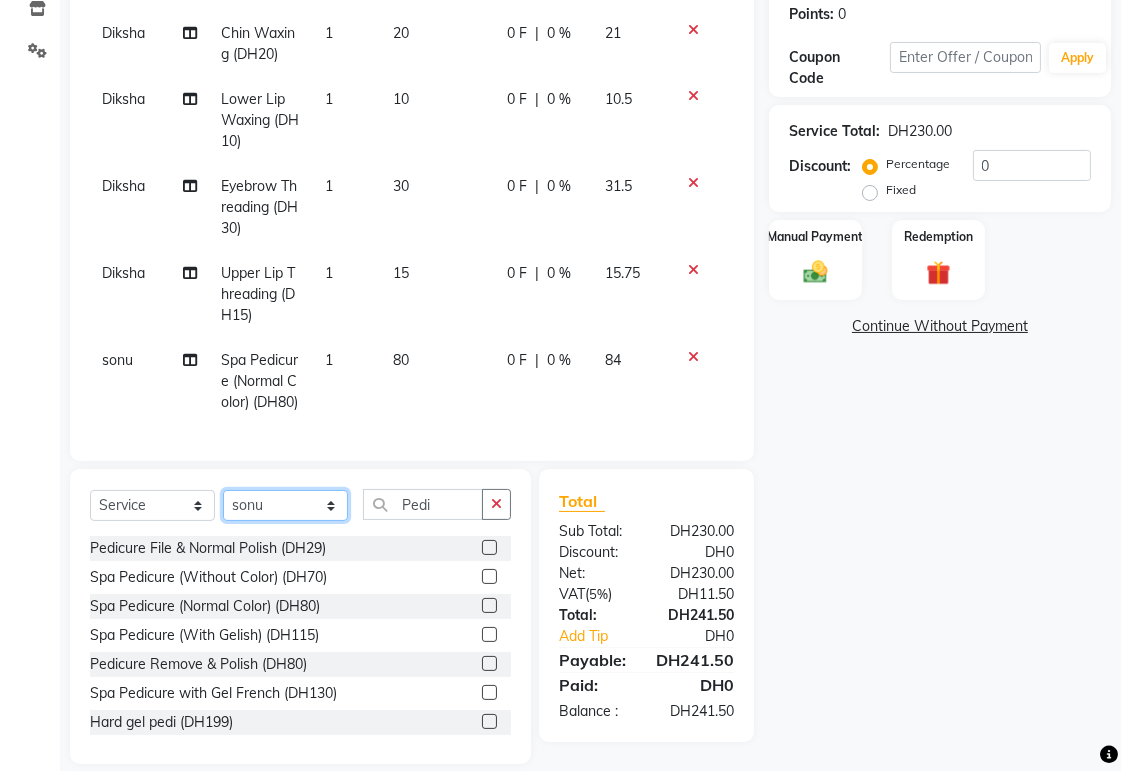 select on "59424" 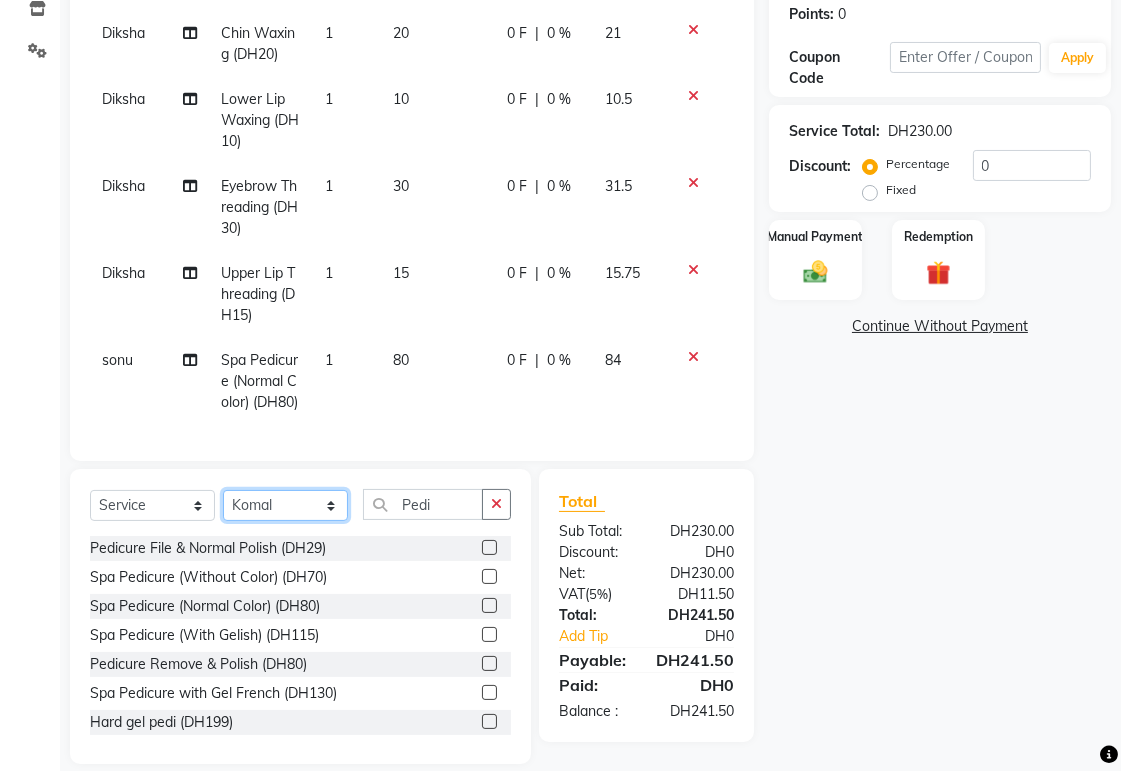 click on "Select Stylist Abid Alora Anu Ashmita Ausha Diksha Gita Komal Maya monzeer Shree sonu Sue Sumi Tannu Yamuna" 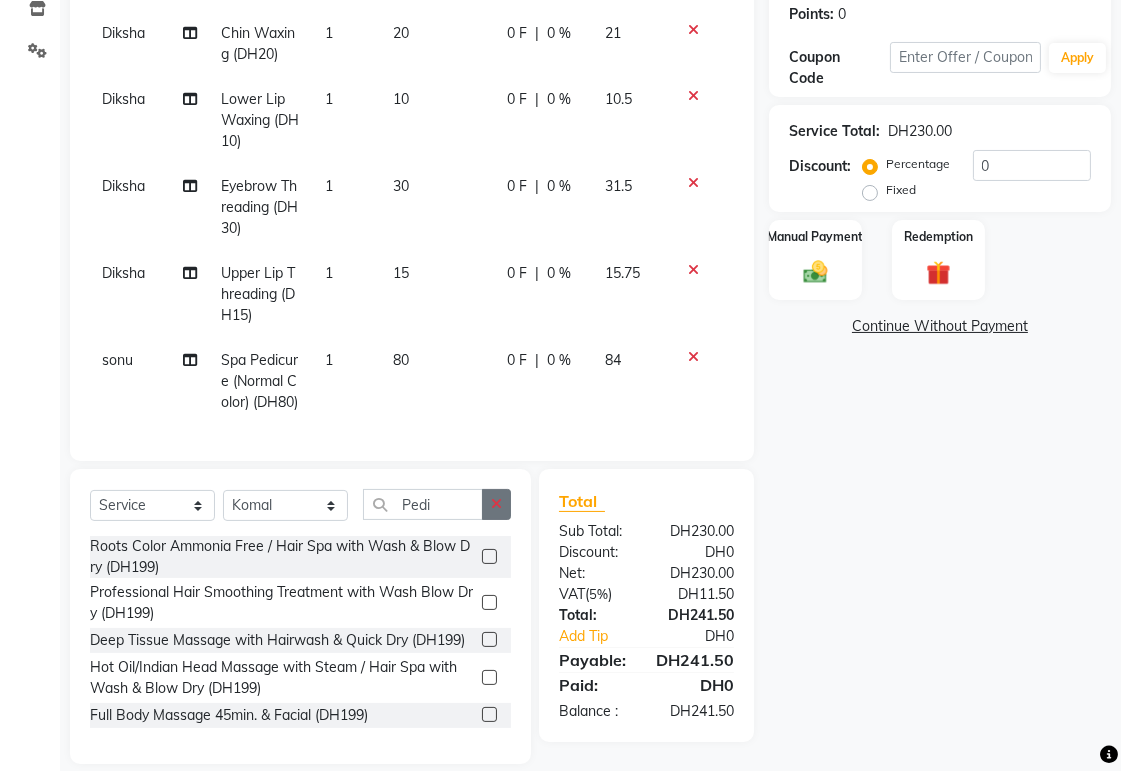 click 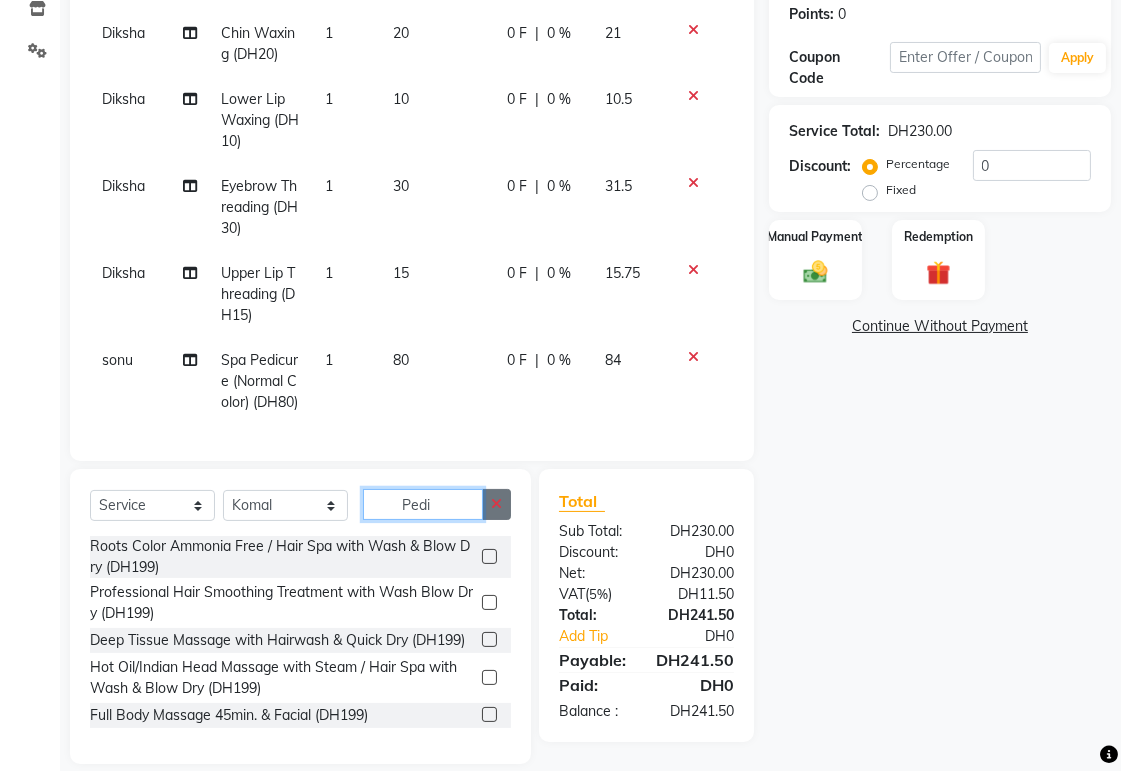 type 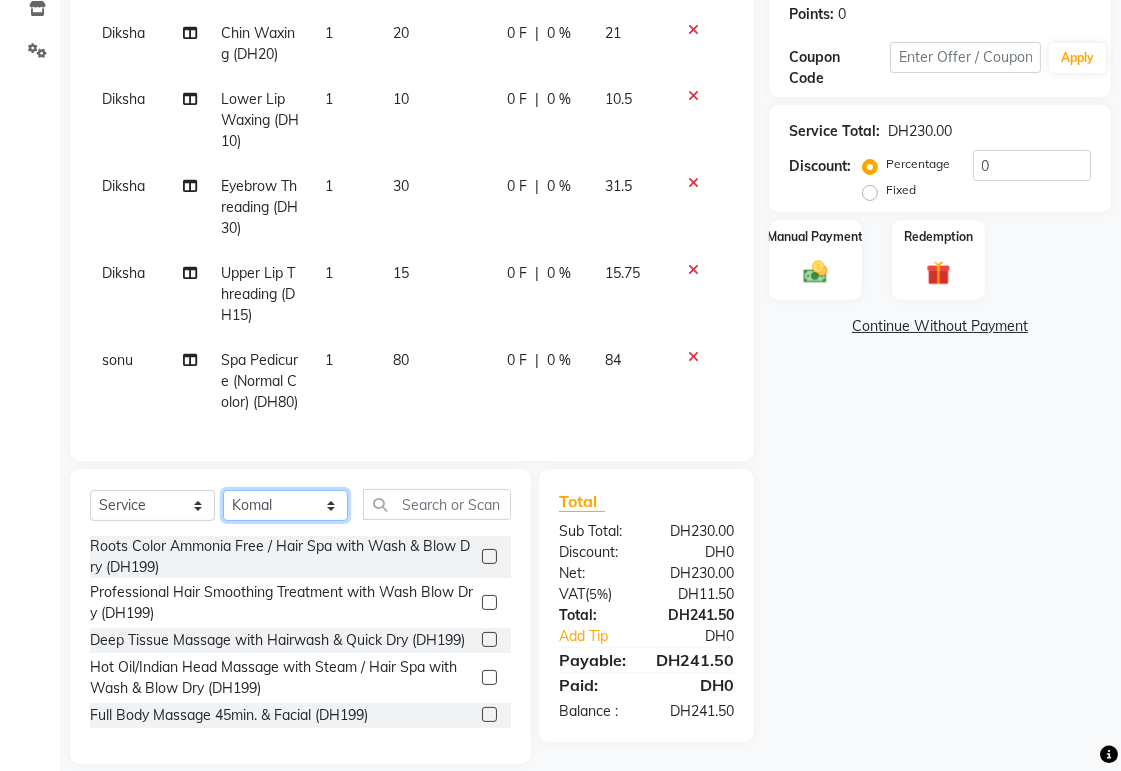click on "Select Stylist Abid Alora Anu Ashmita Ausha Diksha Gita Komal Maya monzeer Shree sonu Sue Sumi Tannu Yamuna" 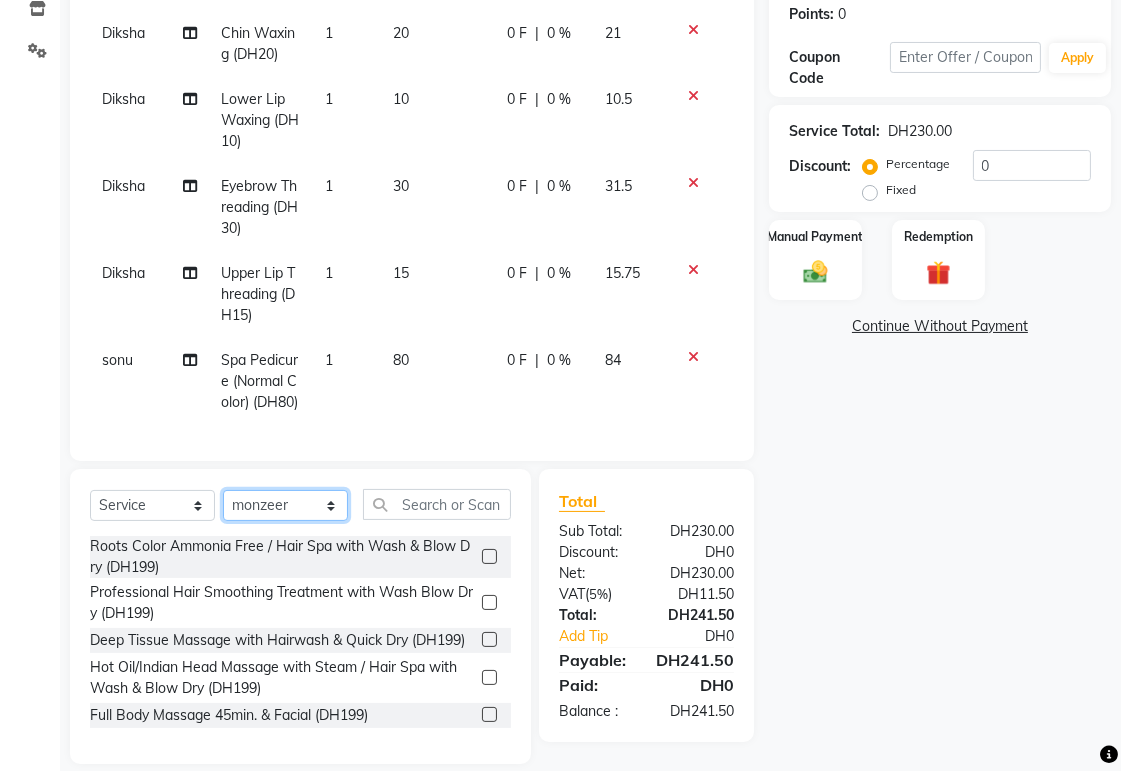 click on "Select Stylist Abid Alora Anu Ashmita Ausha Diksha Gita Komal Maya monzeer Shree sonu Sue Sumi Tannu Yamuna" 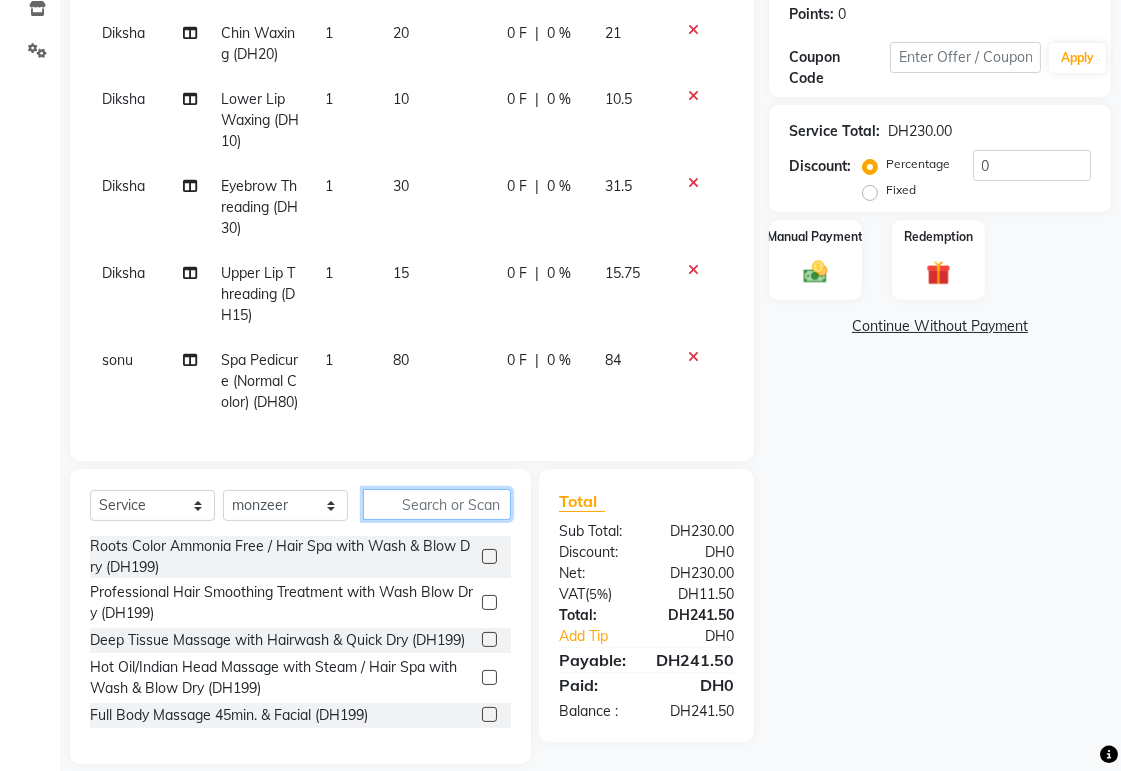 click 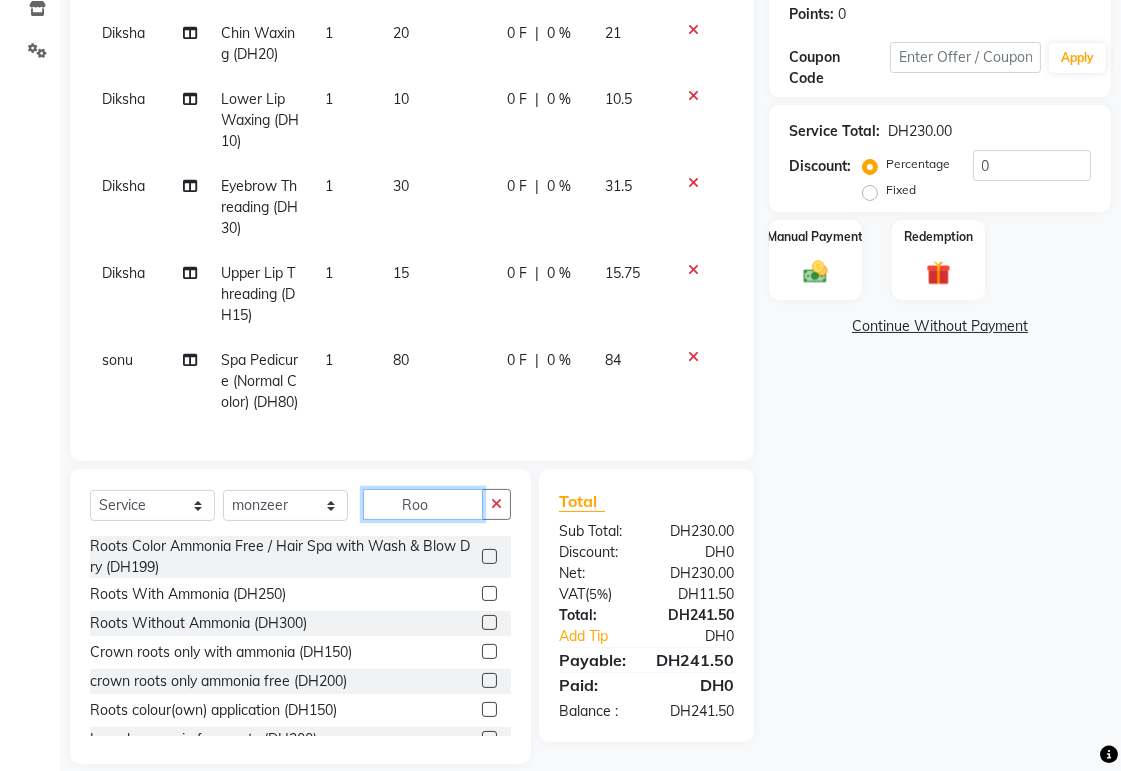 type on "Roo" 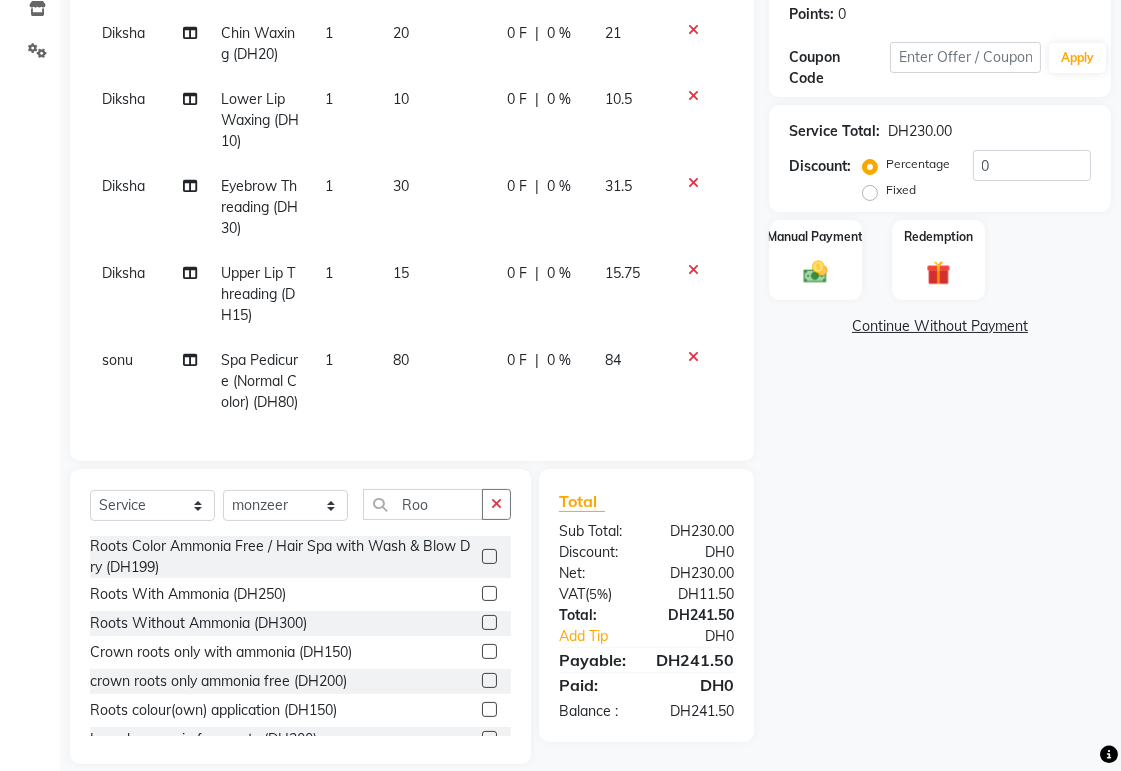 click 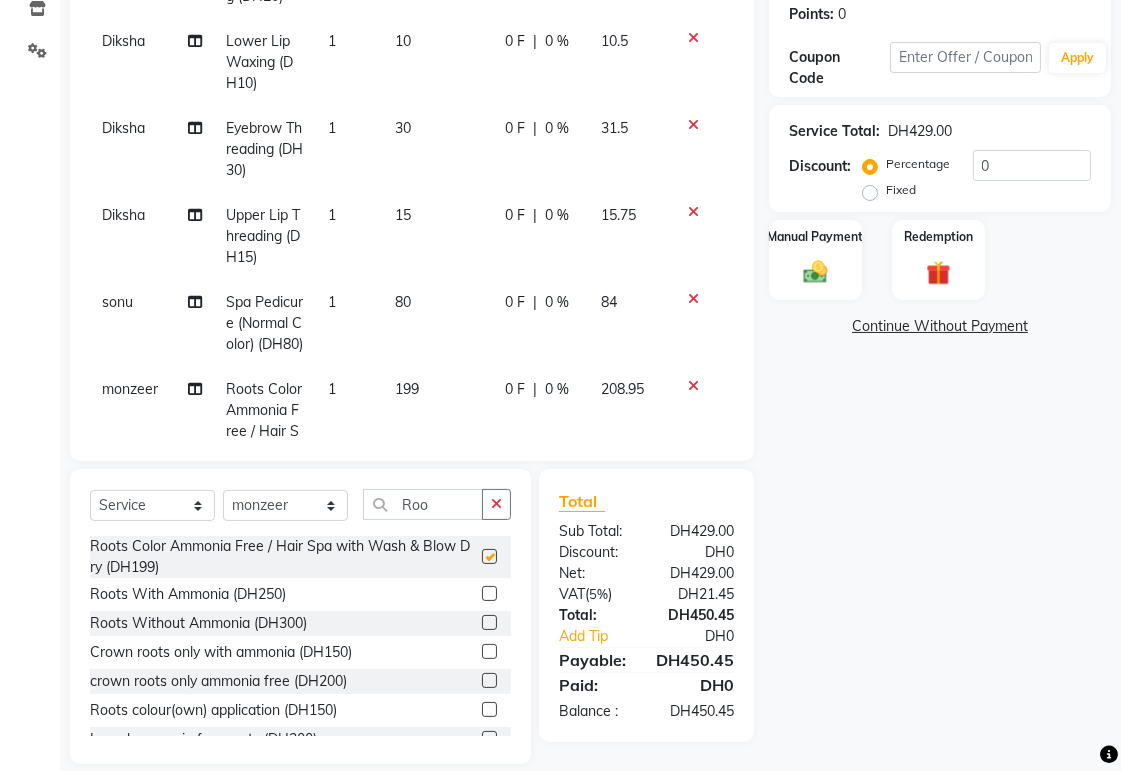 checkbox on "false" 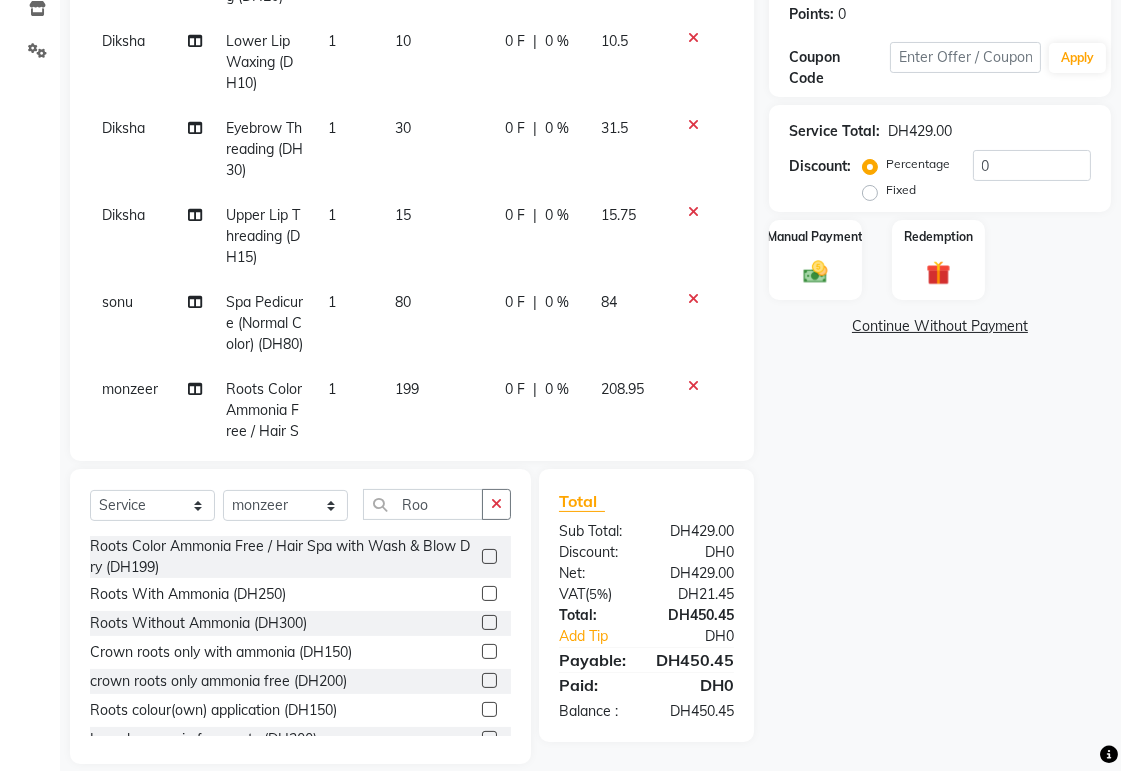 click 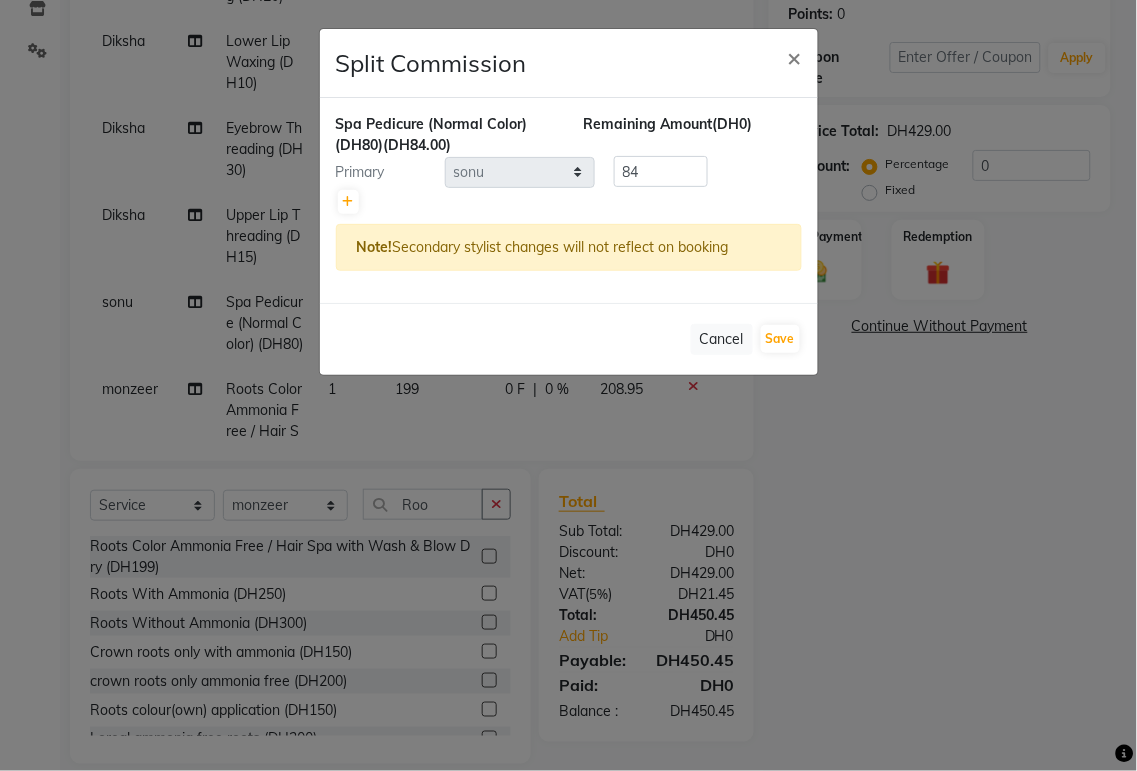 click on "Split Commission × Spa Pedicure (Normal Color) (DH[PRICE])  (DH[PRICE]) Remaining Amount  (DH[PRICE]) Primary Select  [NAME]   [NAME]   [NAME]   [NAME]   [NAME]   [NAME]   [NAME]   [NAME]   [NAME]   [NAME]   [NAME]   [NAME]   [NAME]   [NAME]   [NAME]  [PRICE] Note!  Secondary stylist changes will not reflect on booking   Cancel   Save" 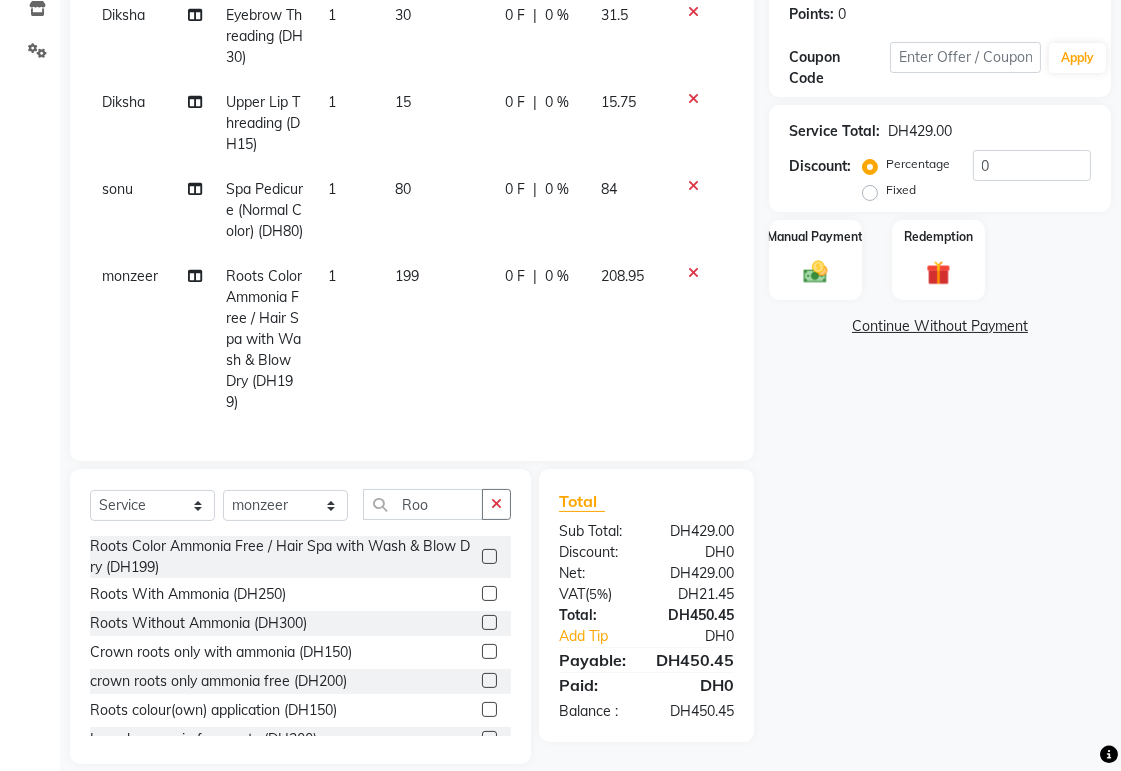 scroll, scrollTop: 440, scrollLeft: 0, axis: vertical 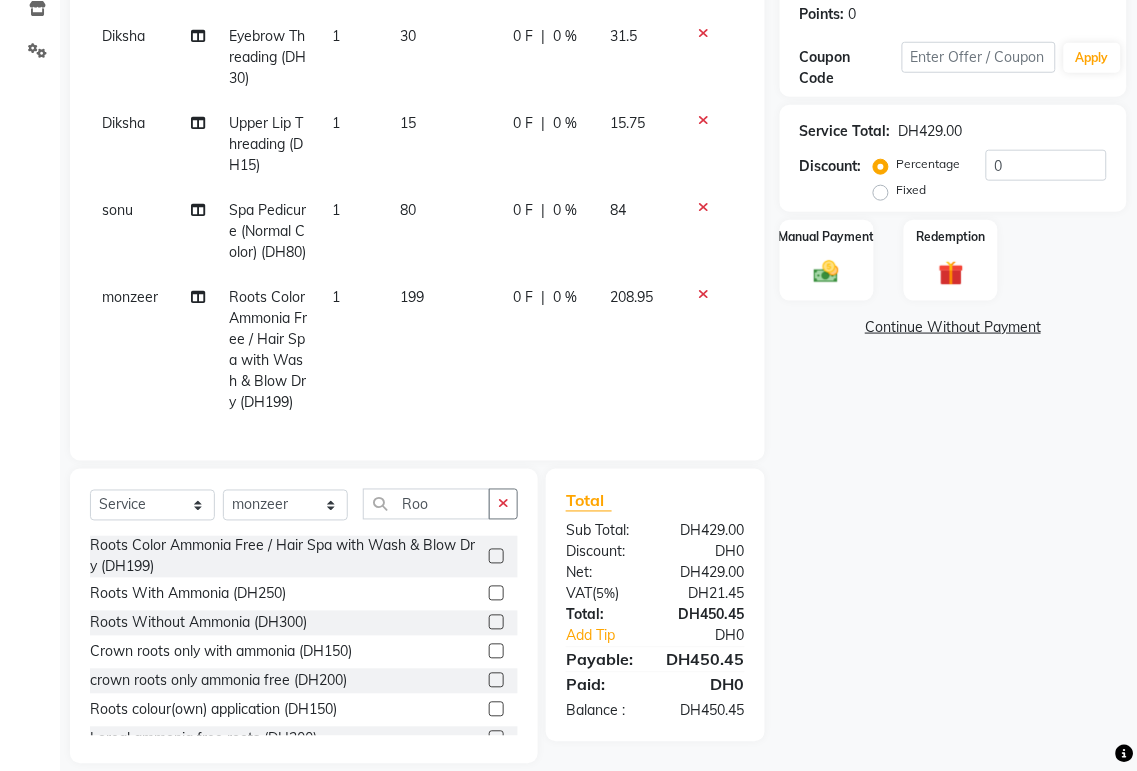 select on "82917" 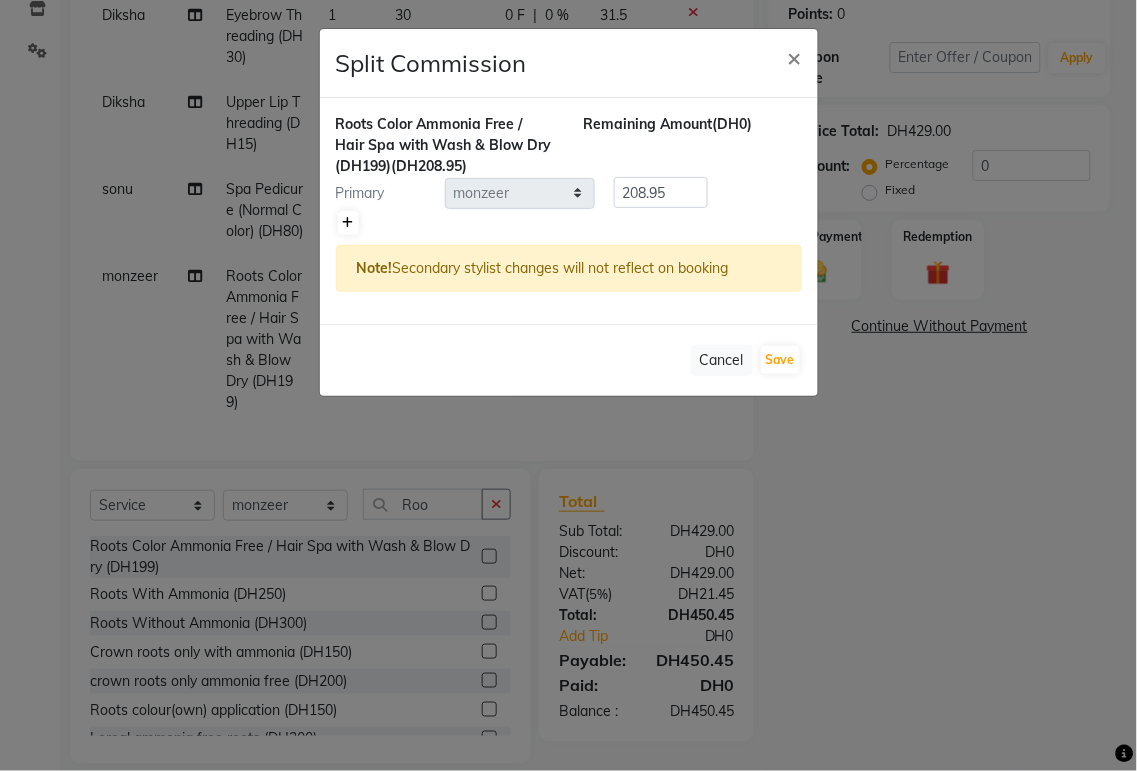 click 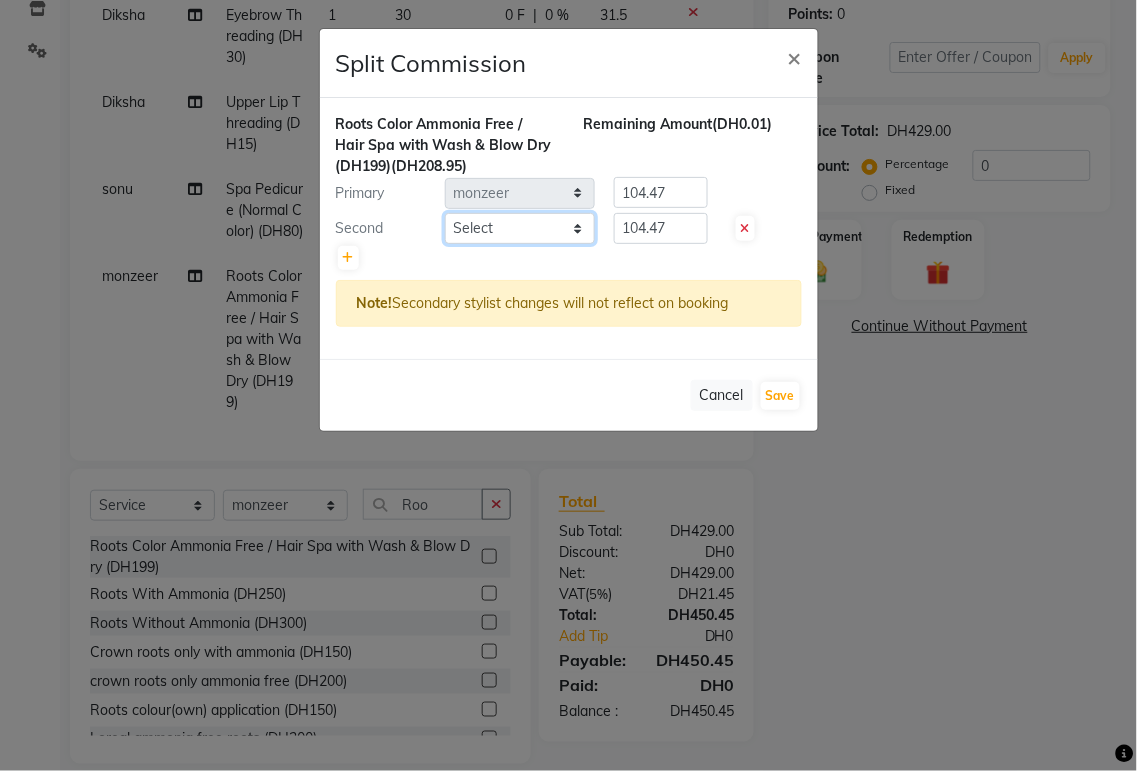 click on "Select  Abid   Alora   Anu   Ashmita   Ausha   Diksha   Gita   Komal   Maya   monzeer   Shree   sonu   Sue   Sumi   Tannu   Yamuna" 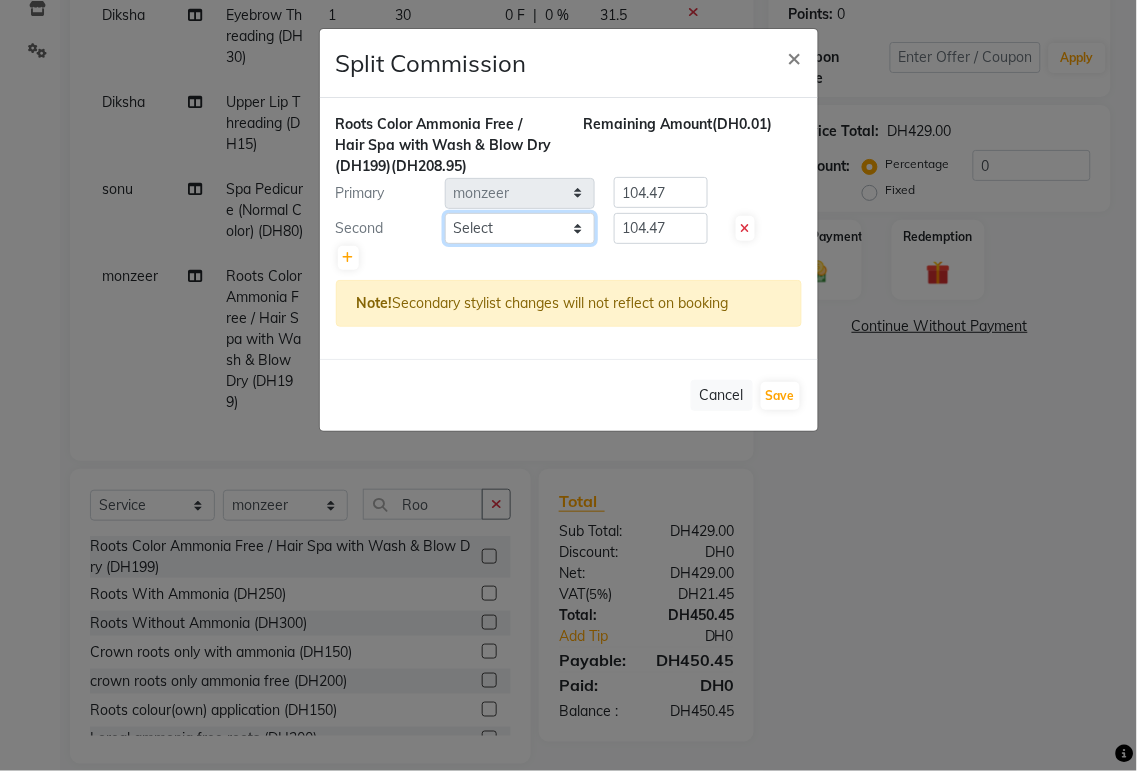 select on "57878" 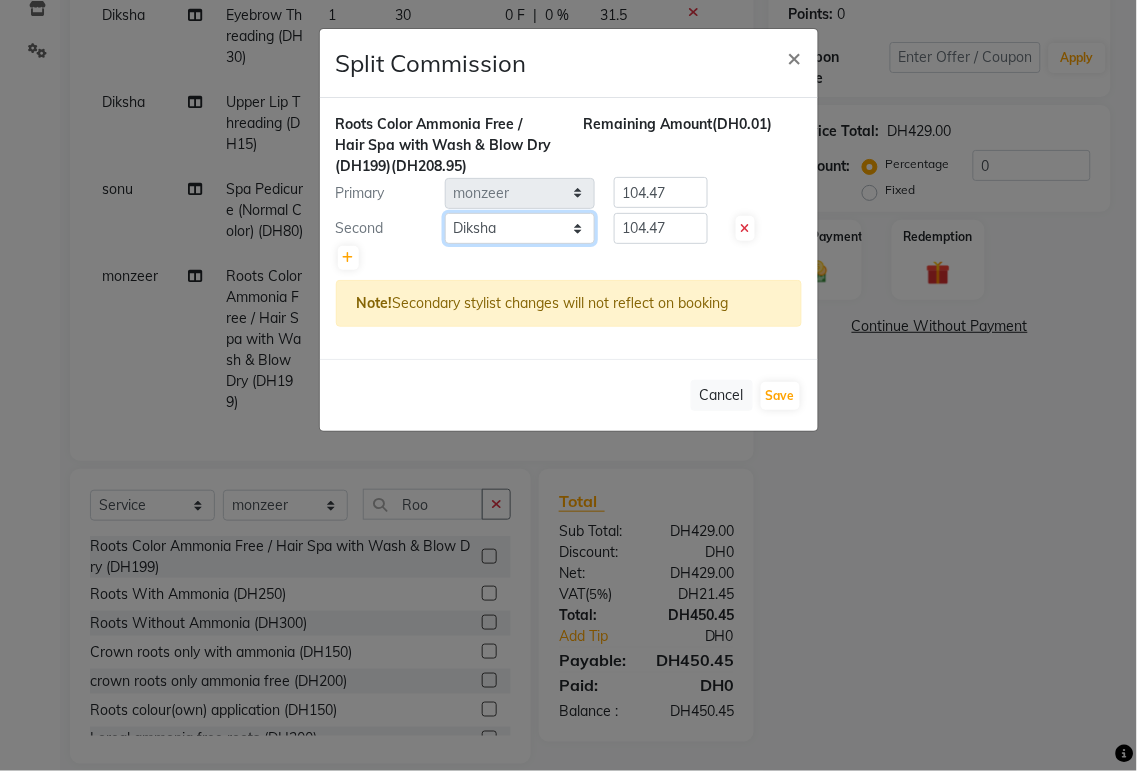 click on "Select  Abid   Alora   Anu   Ashmita   Ausha   Diksha   Gita   Komal   Maya   monzeer   Shree   sonu   Sue   Sumi   Tannu   Yamuna" 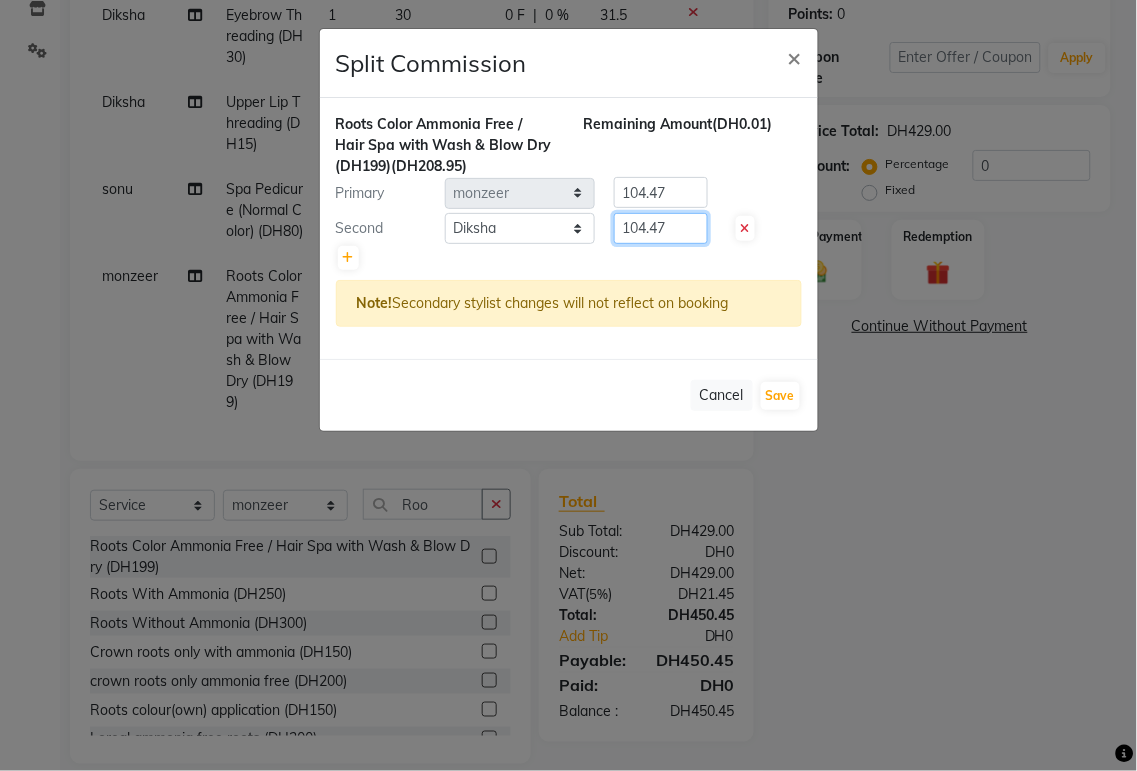 click on "104.47" 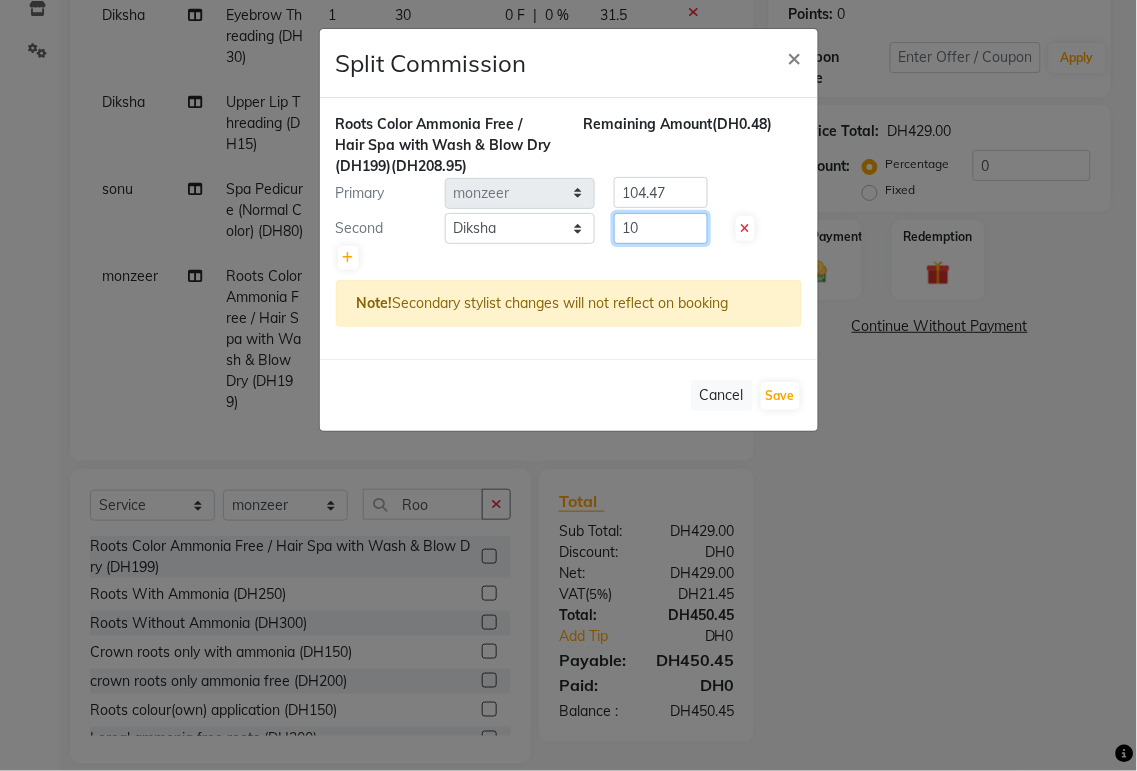 type on "1" 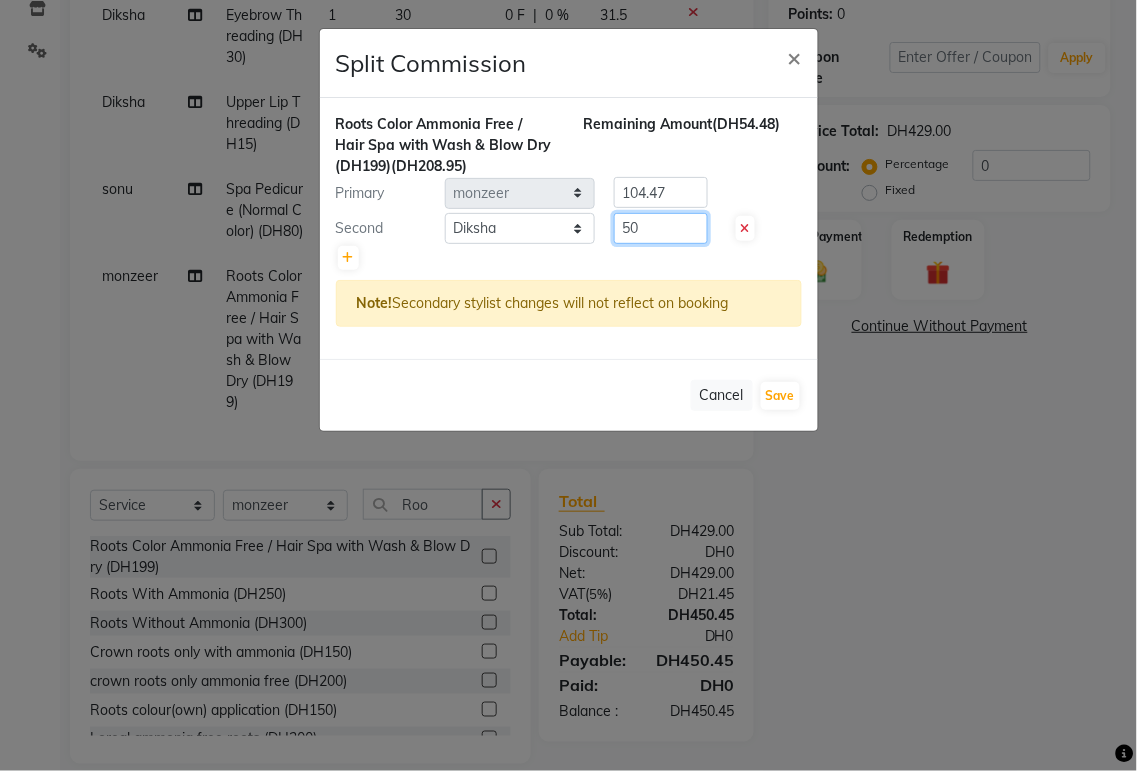 type on "50" 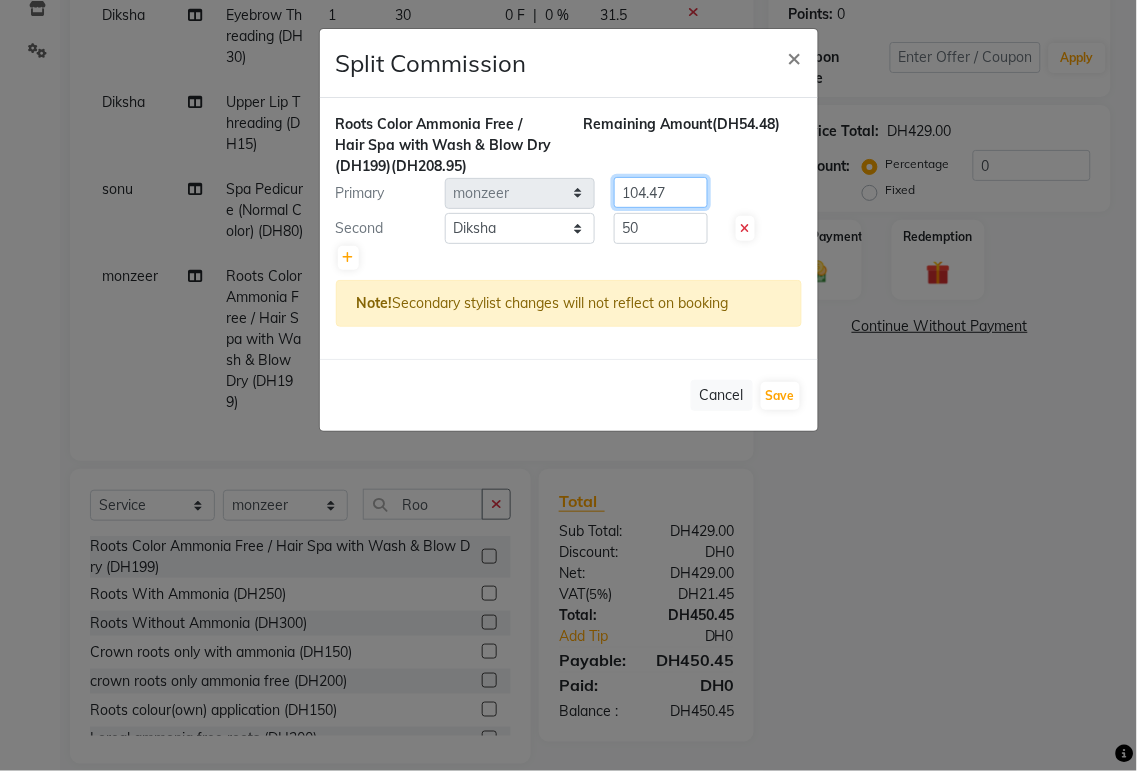 click on "104.47" 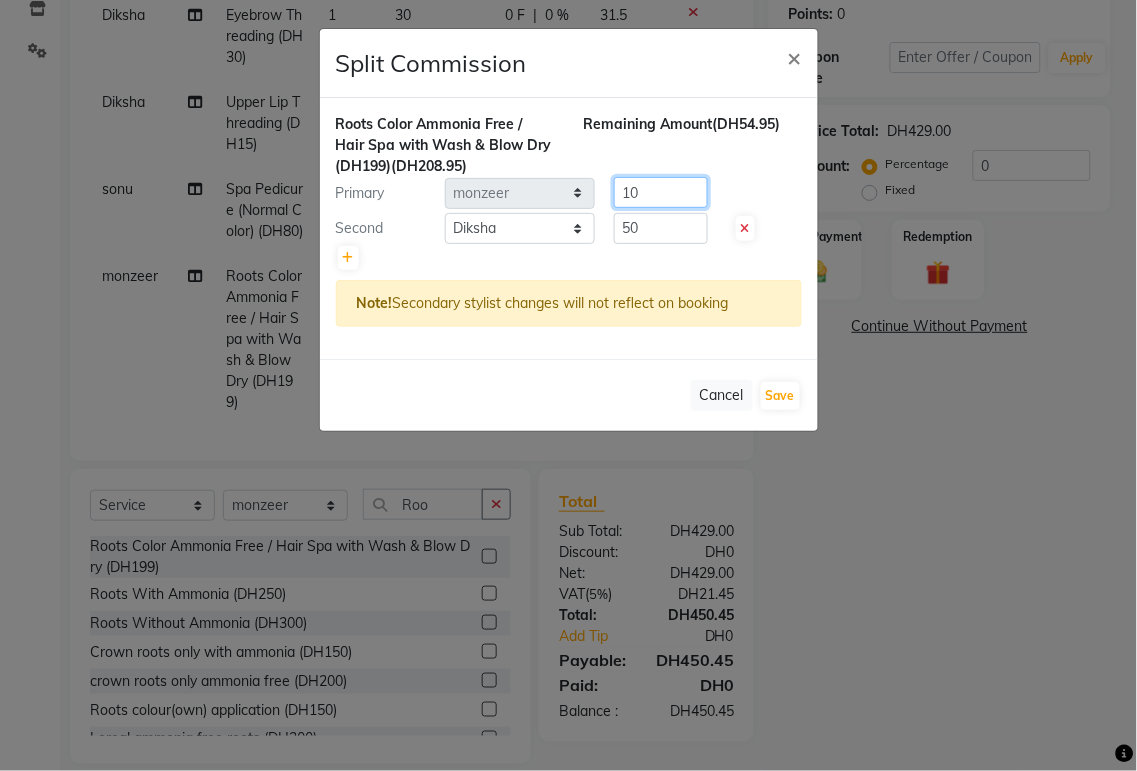 type on "1" 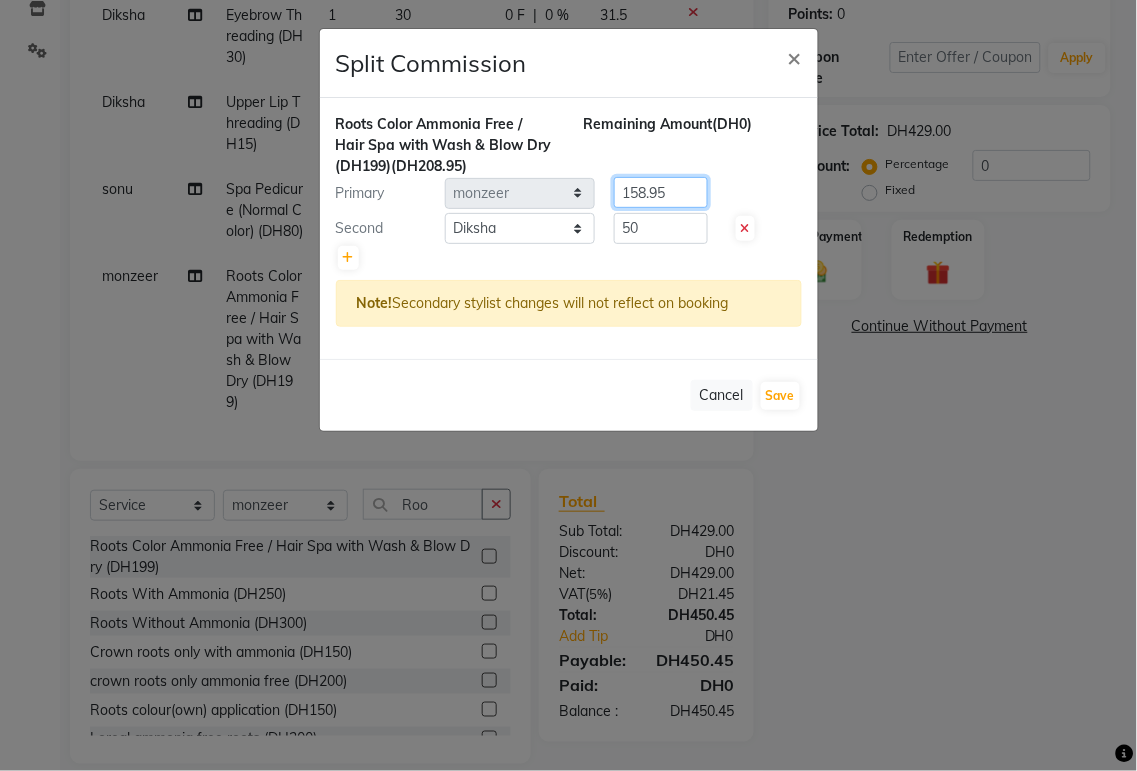 type on "158.95" 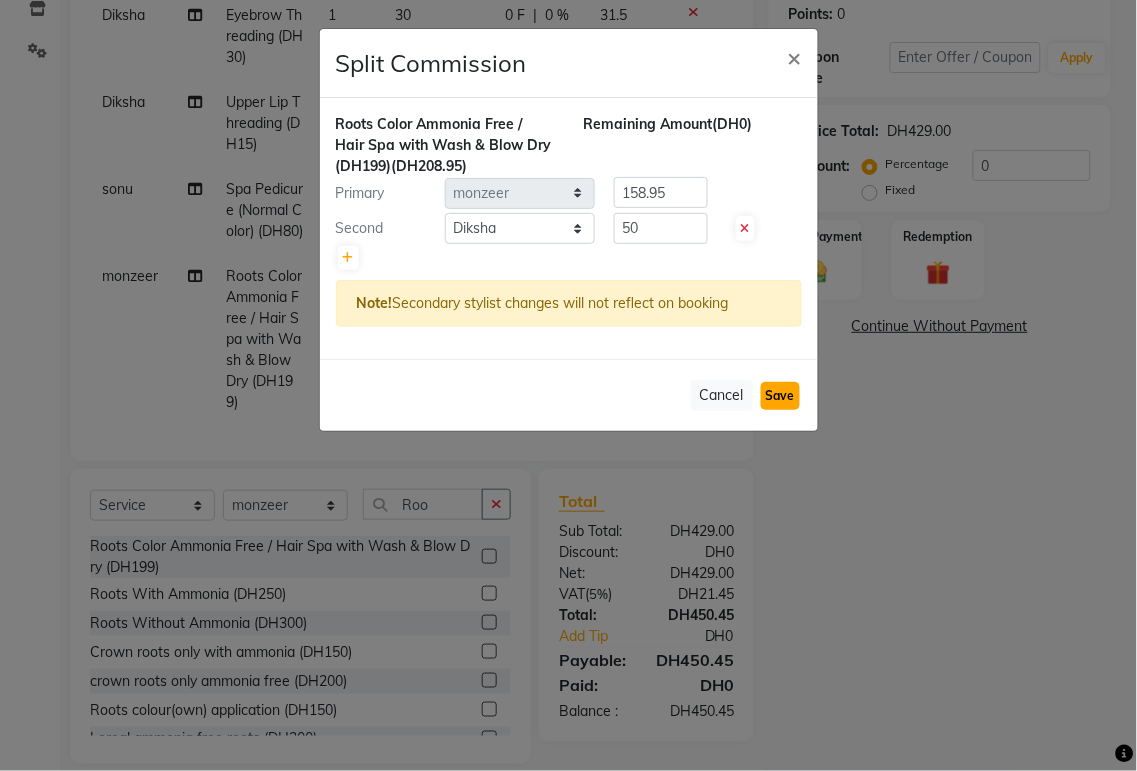 click on "Save" 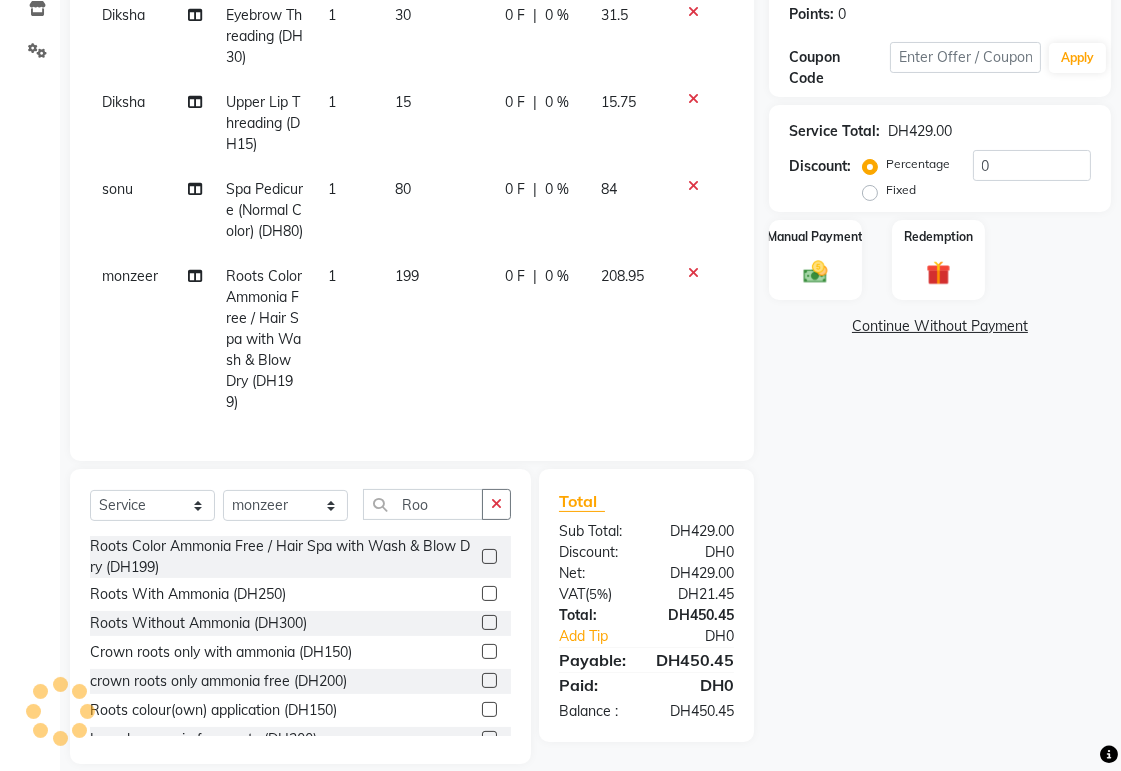 scroll, scrollTop: 481, scrollLeft: 0, axis: vertical 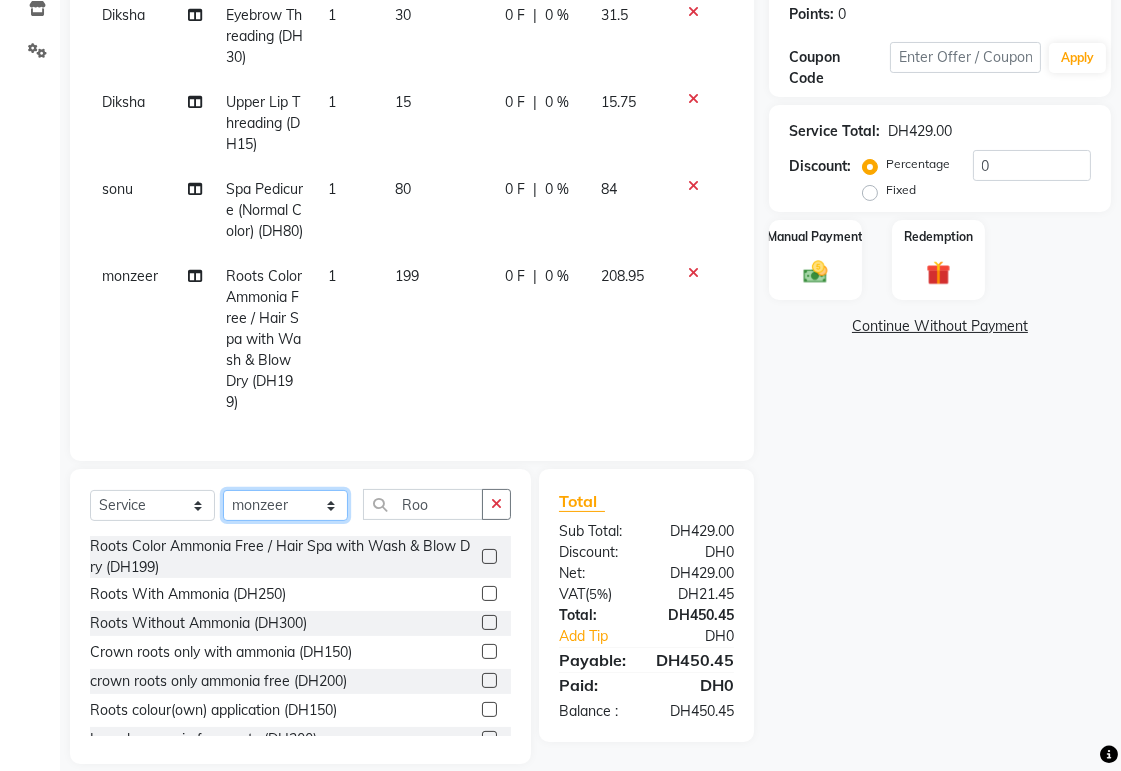 click on "Select Stylist Abid Alora Anu Ashmita Ausha Diksha Gita Komal Maya monzeer Shree sonu Sue Sumi Tannu Yamuna" 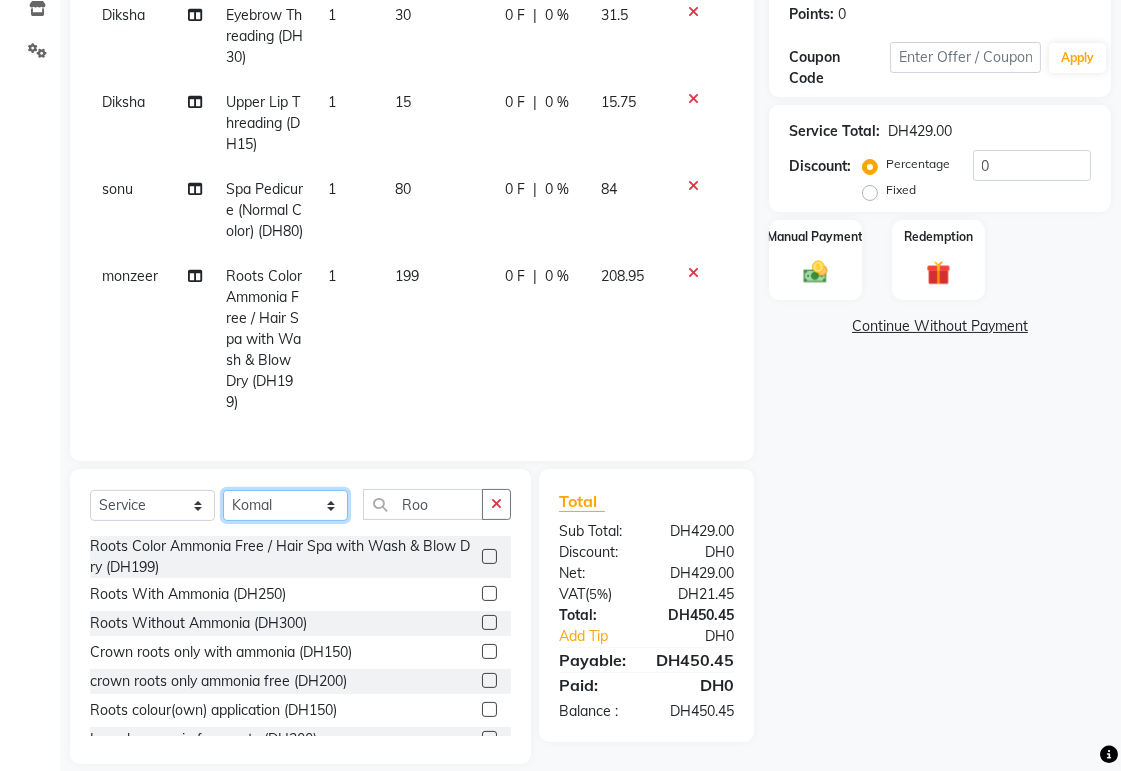click on "Select Stylist Abid Alora Anu Ashmita Ausha Diksha Gita Komal Maya monzeer Shree sonu Sue Sumi Tannu Yamuna" 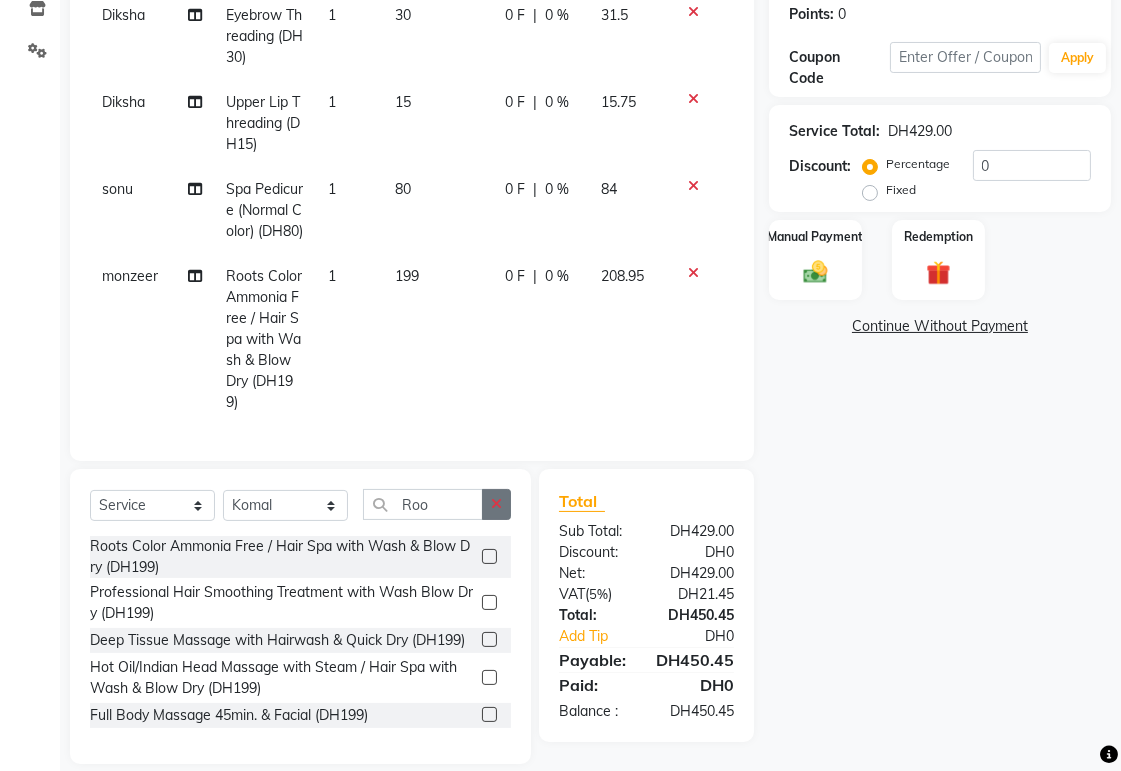 click 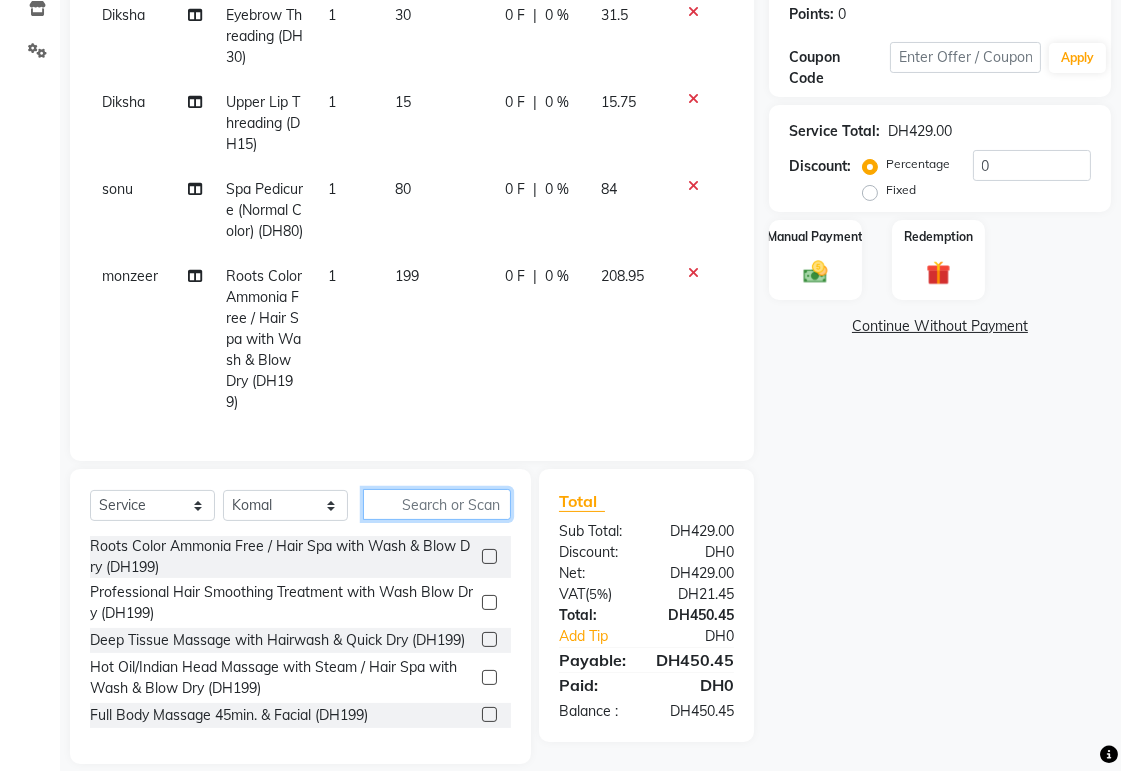 scroll, scrollTop: 481, scrollLeft: 0, axis: vertical 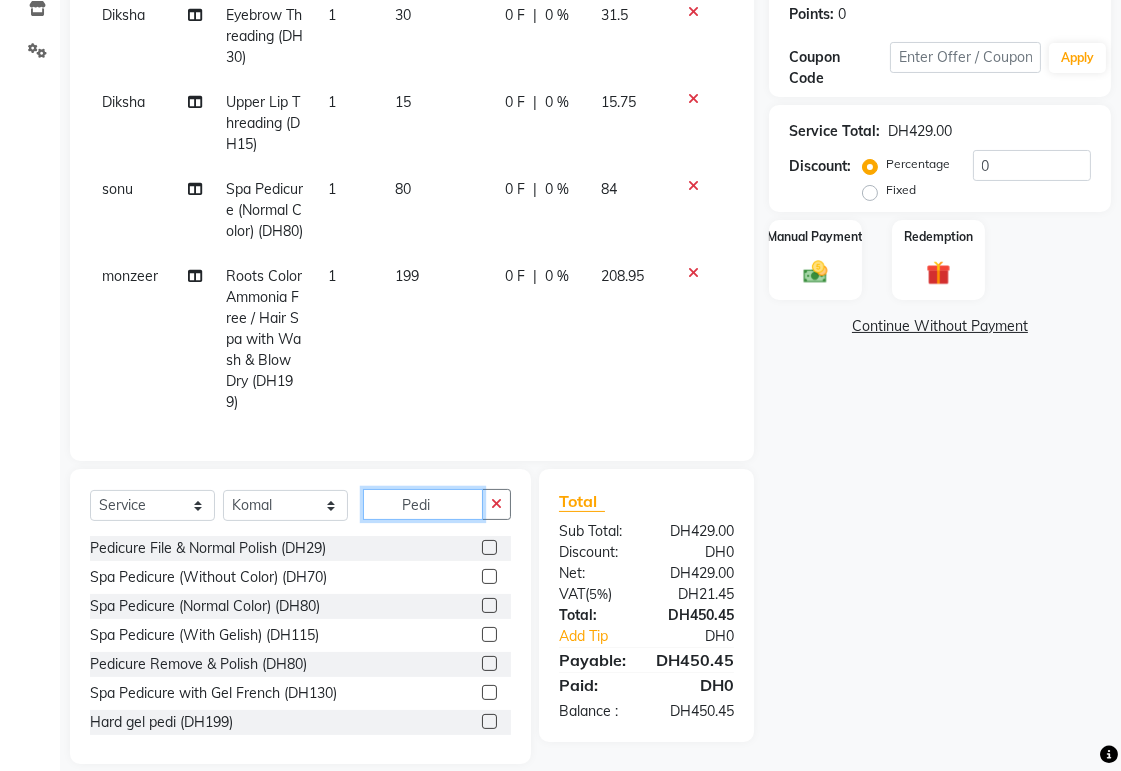 type on "Pedi" 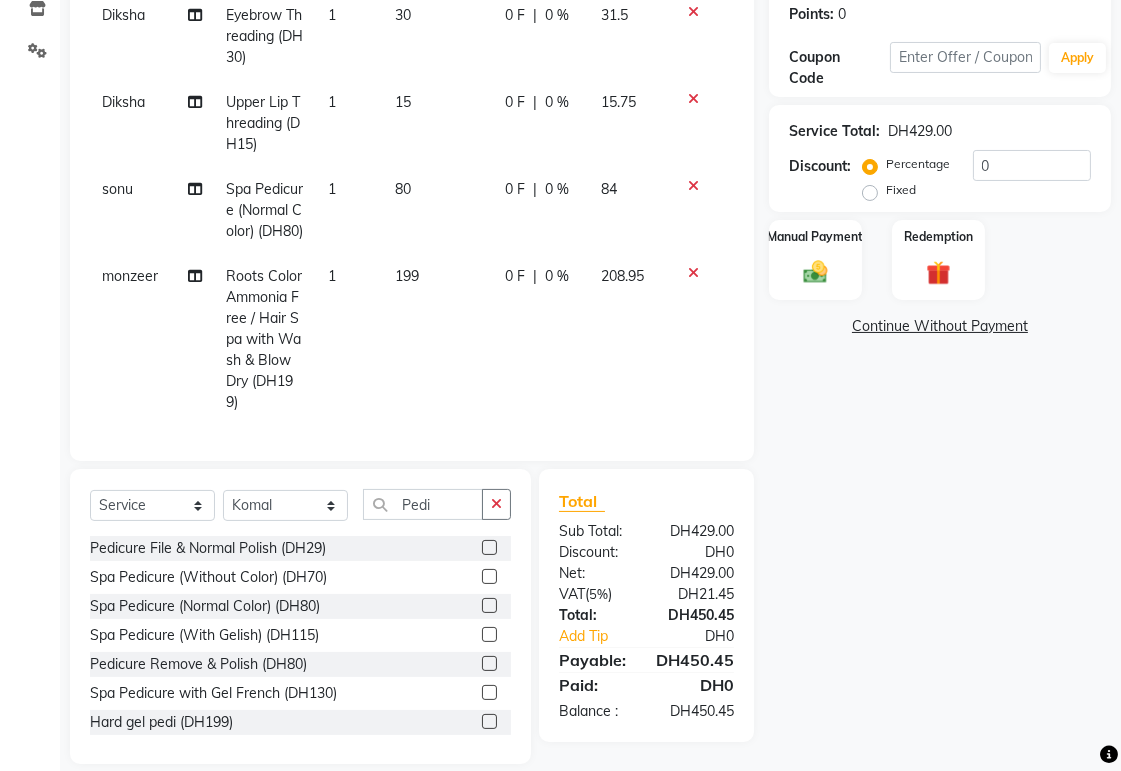 click 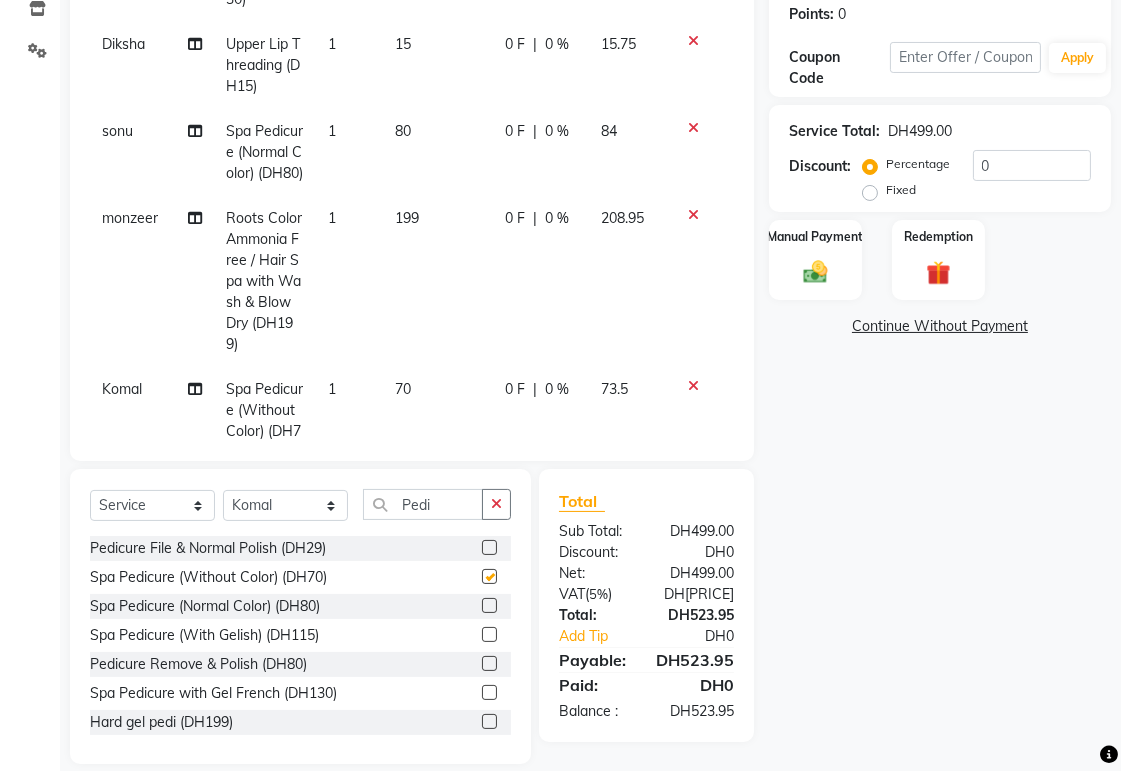 checkbox on "false" 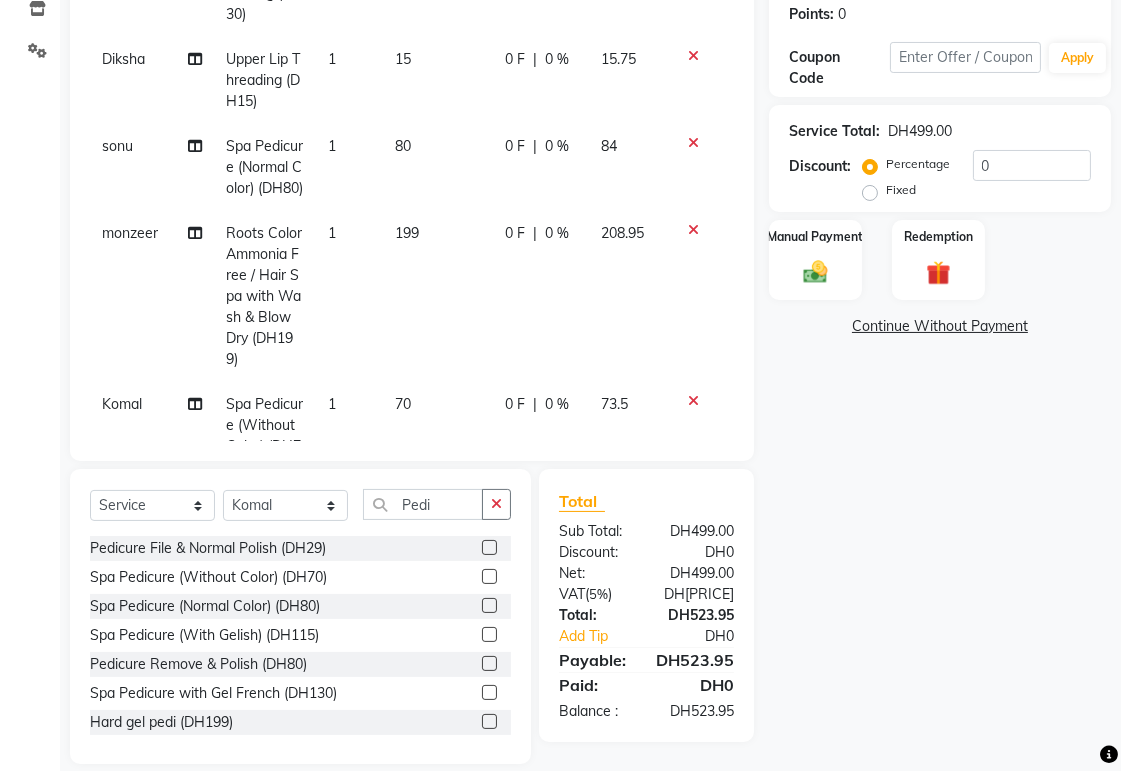 scroll, scrollTop: 368, scrollLeft: 0, axis: vertical 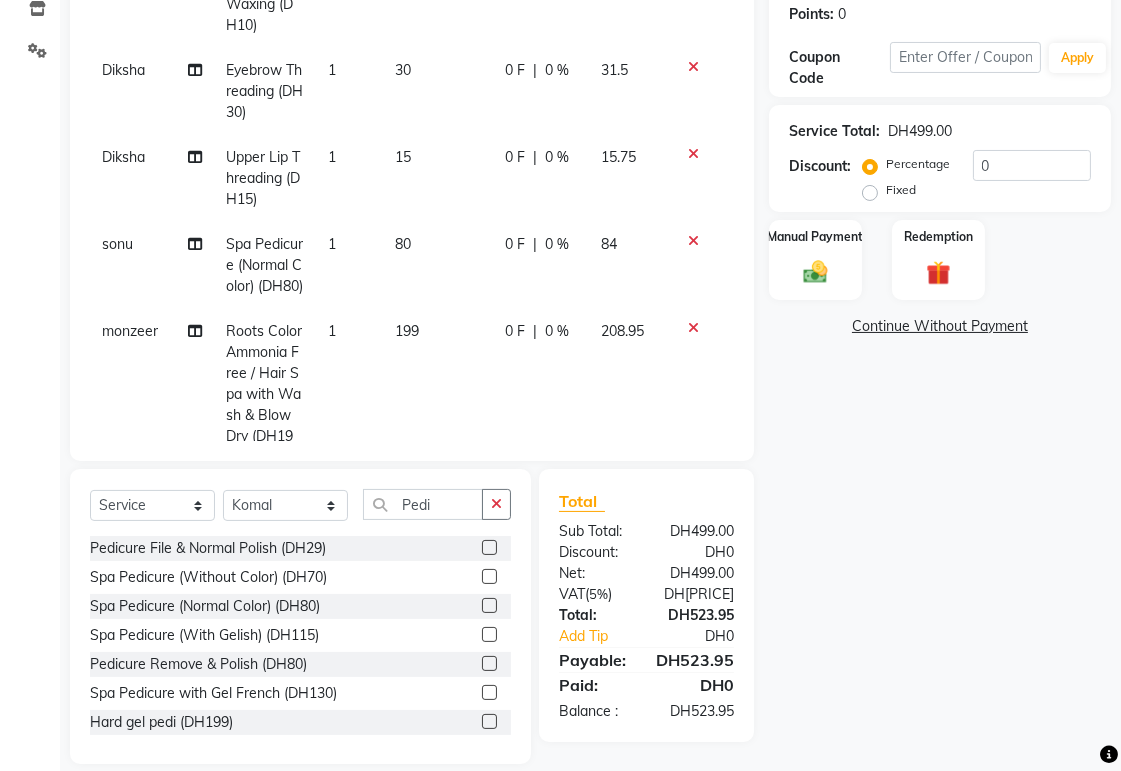 click 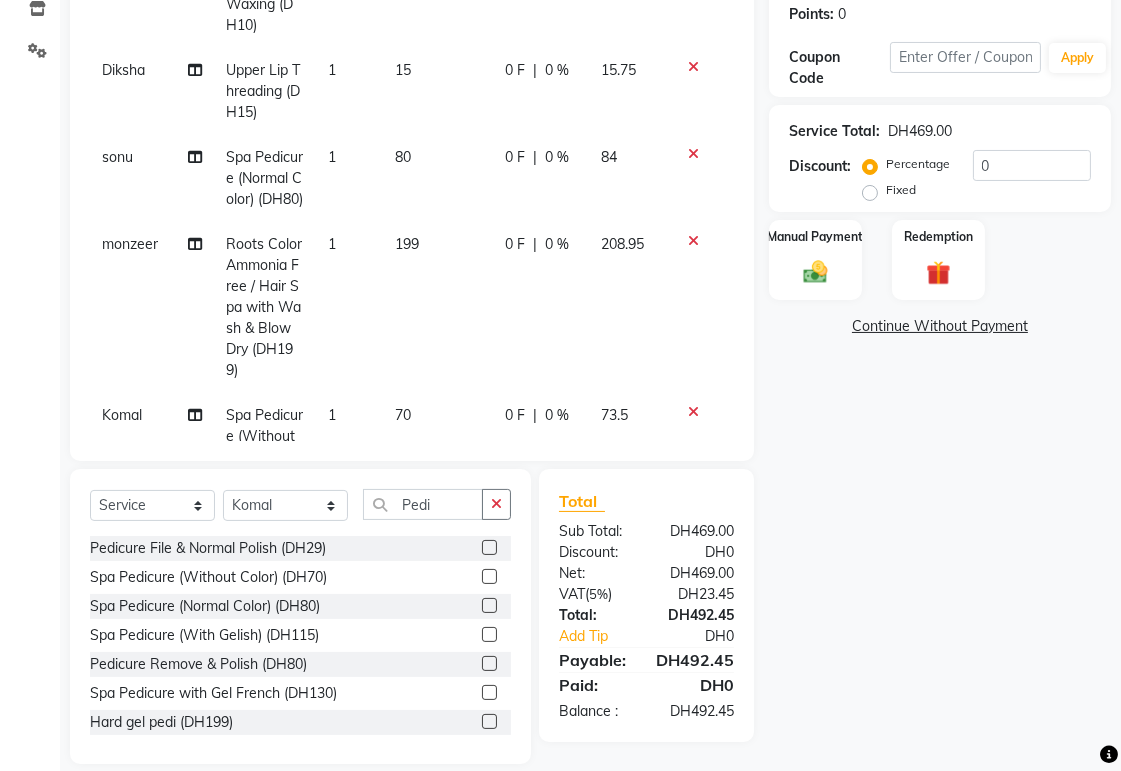 click 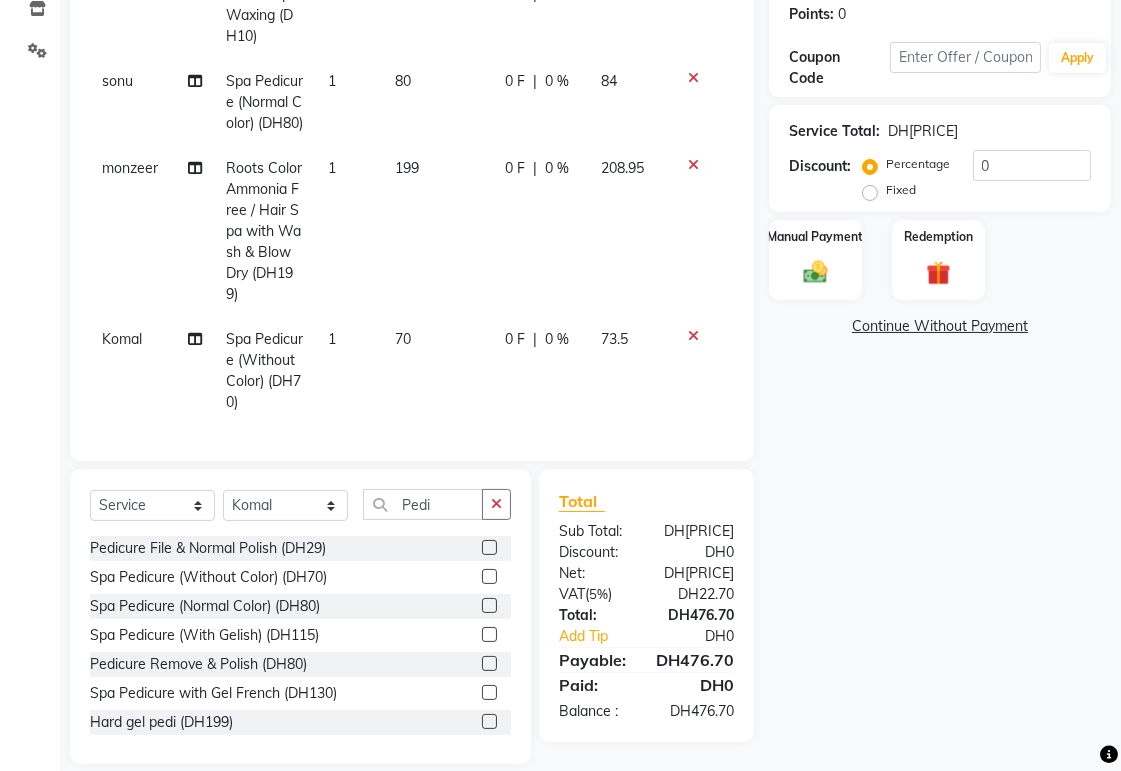 scroll, scrollTop: 415, scrollLeft: 0, axis: vertical 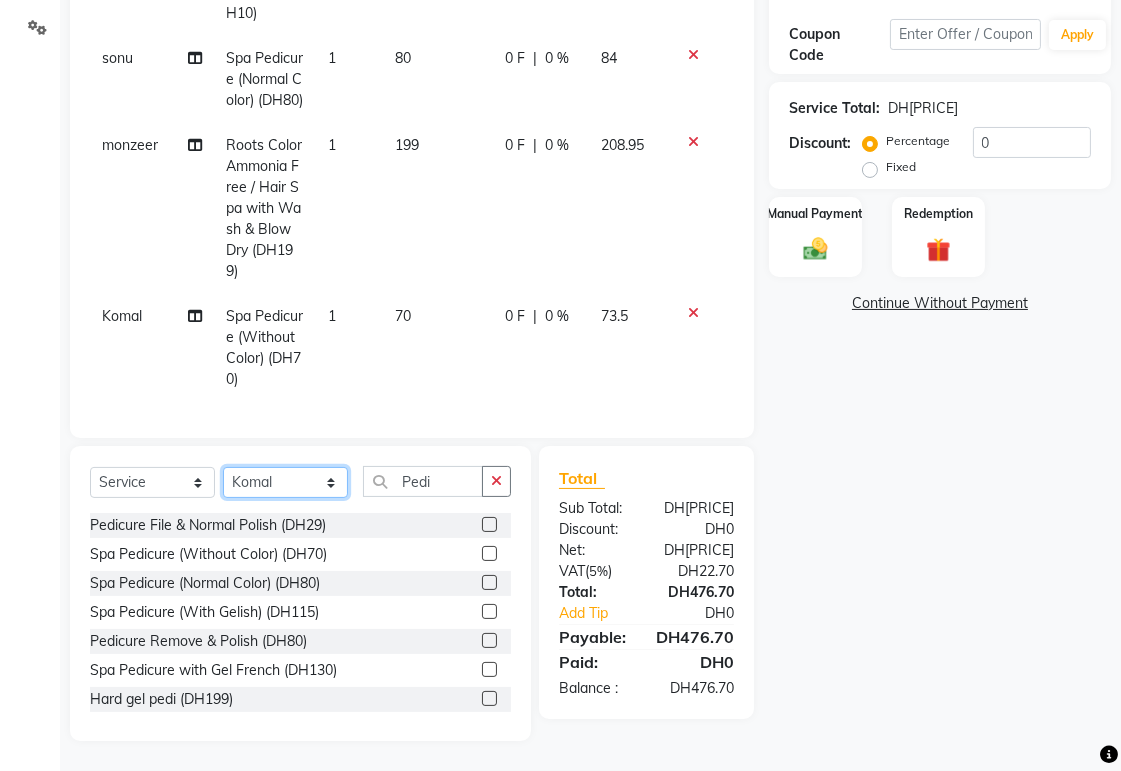 click on "Select Stylist Abid Alora Anu Ashmita Ausha Diksha Gita Komal Maya monzeer Shree sonu Sue Sumi Tannu Yamuna" 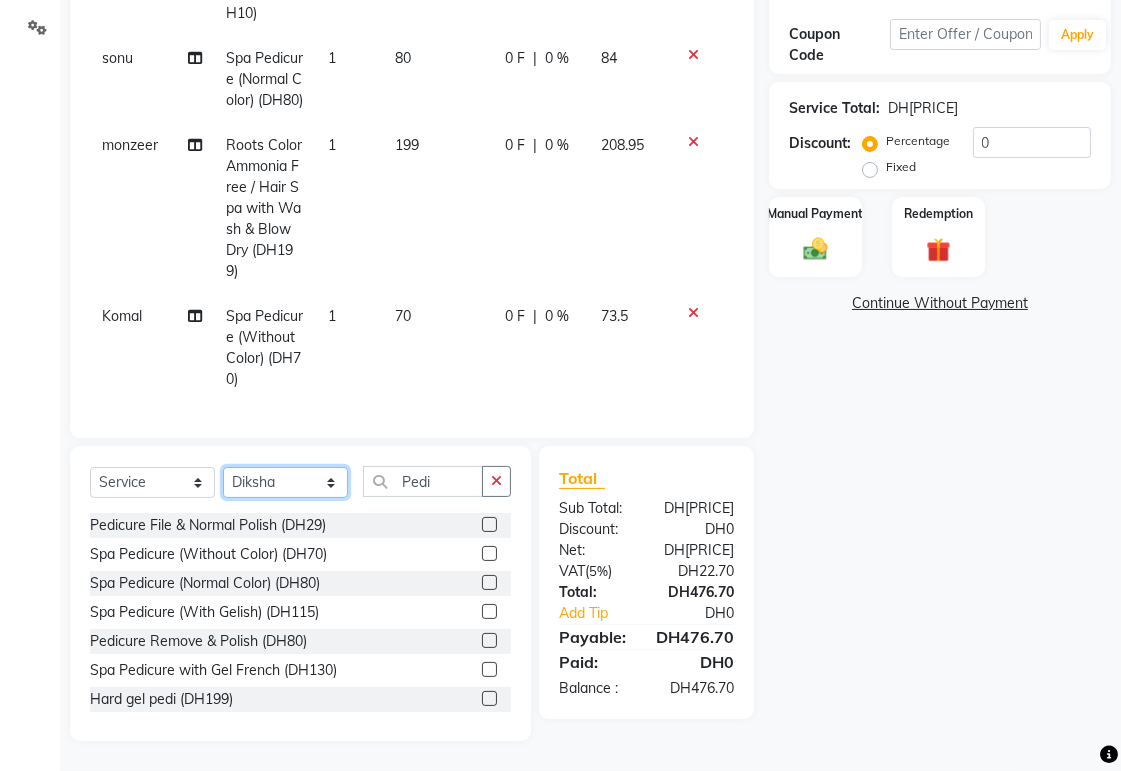 click on "Select Stylist Abid Alora Anu Ashmita Ausha Diksha Gita Komal Maya monzeer Shree sonu Sue Sumi Tannu Yamuna" 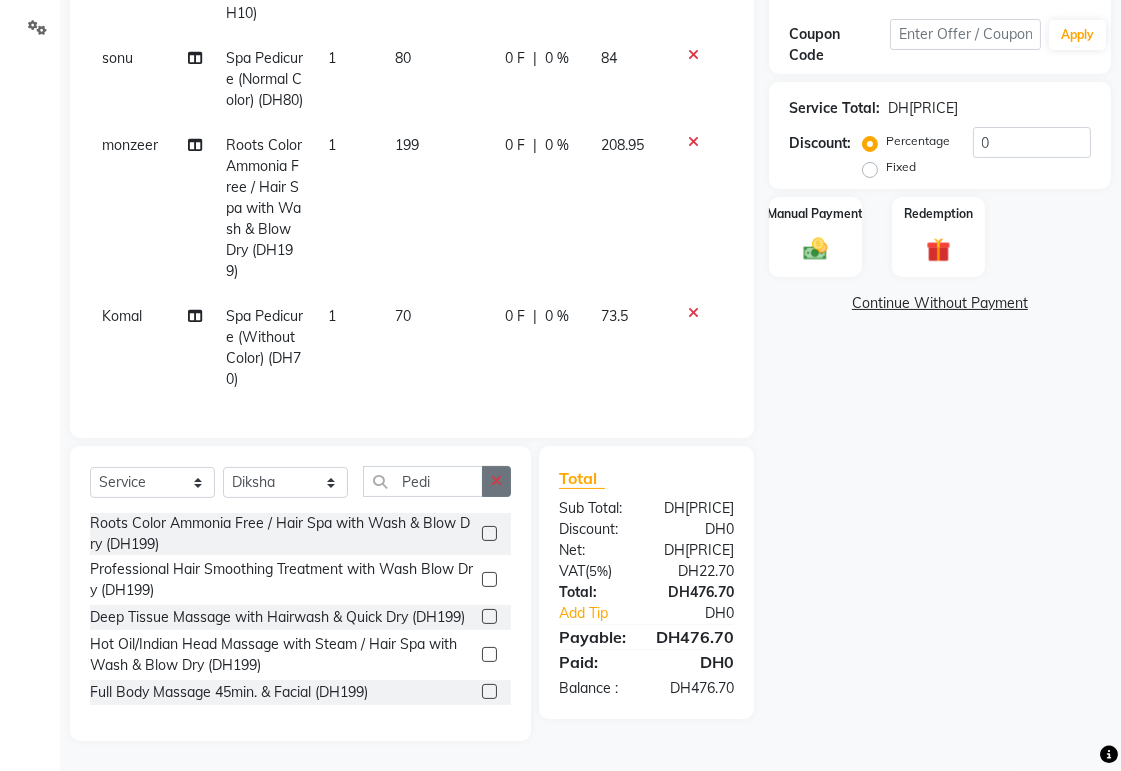 click 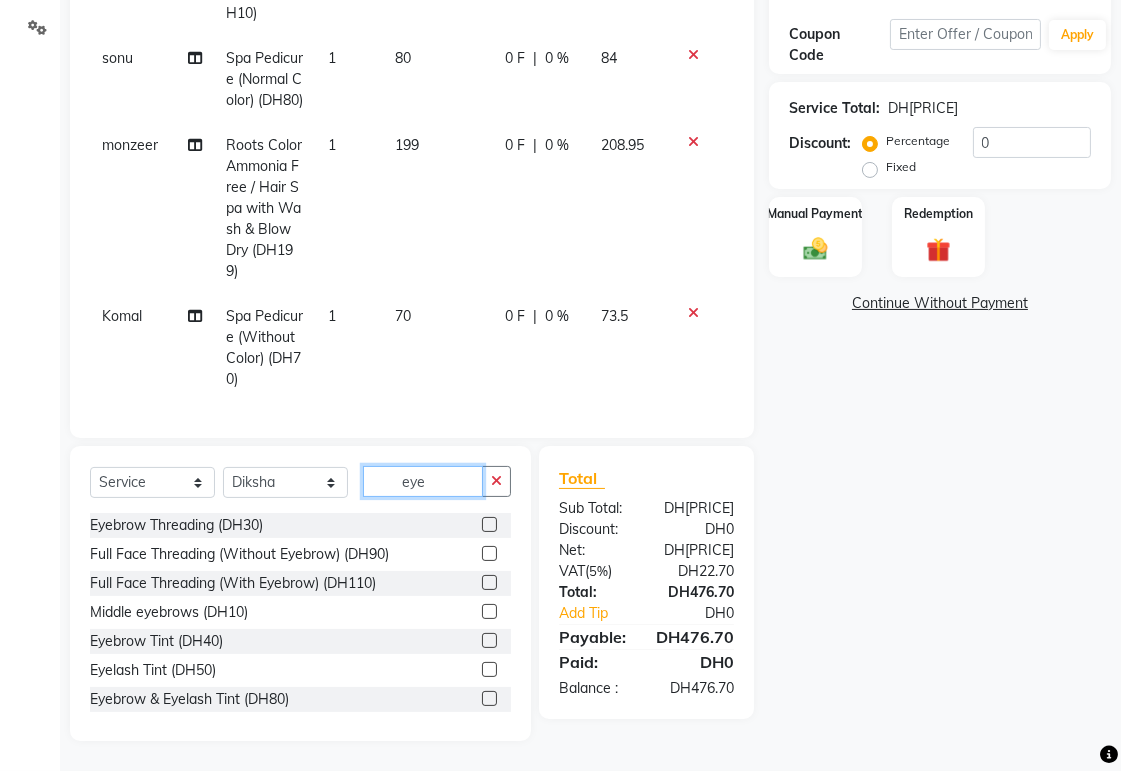 type on "eye" 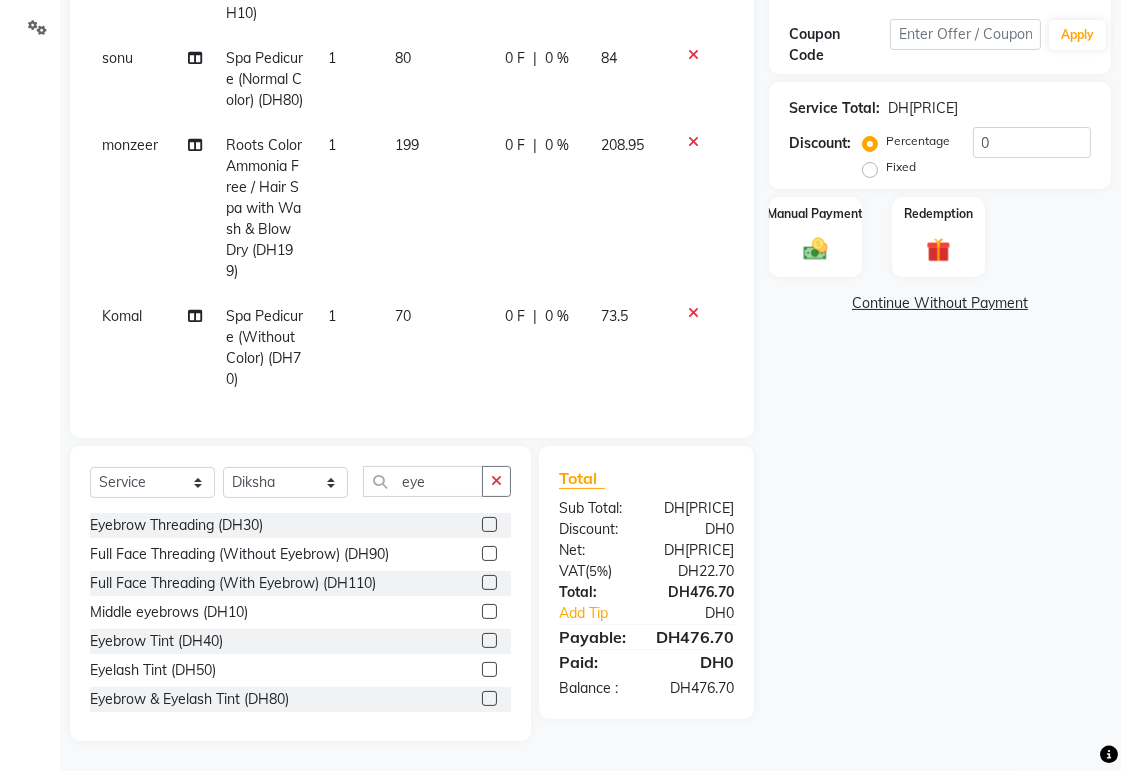 click 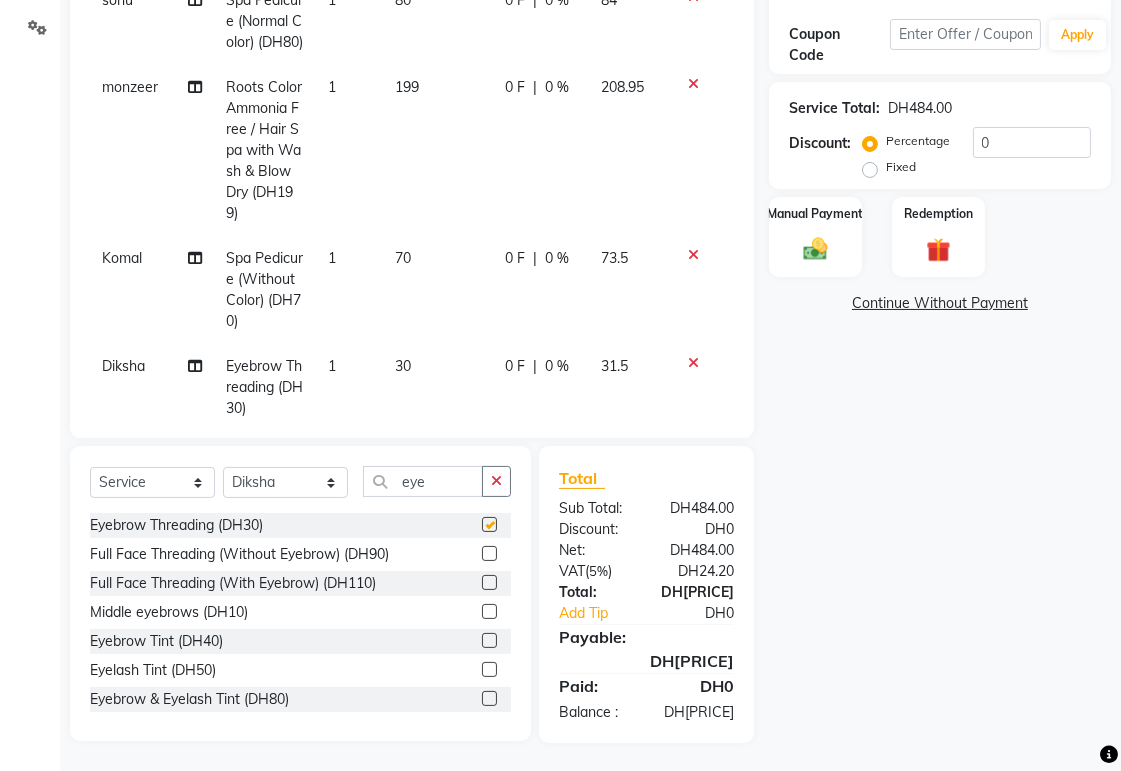 checkbox on "false" 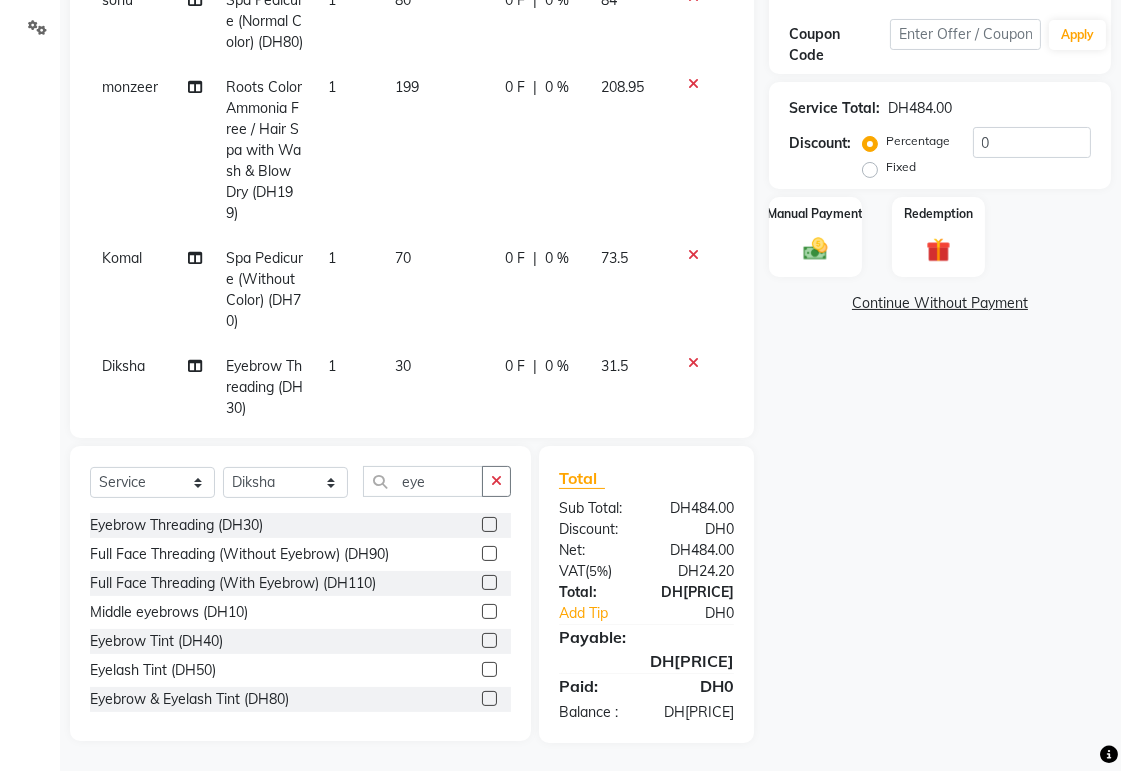 scroll, scrollTop: 502, scrollLeft: 0, axis: vertical 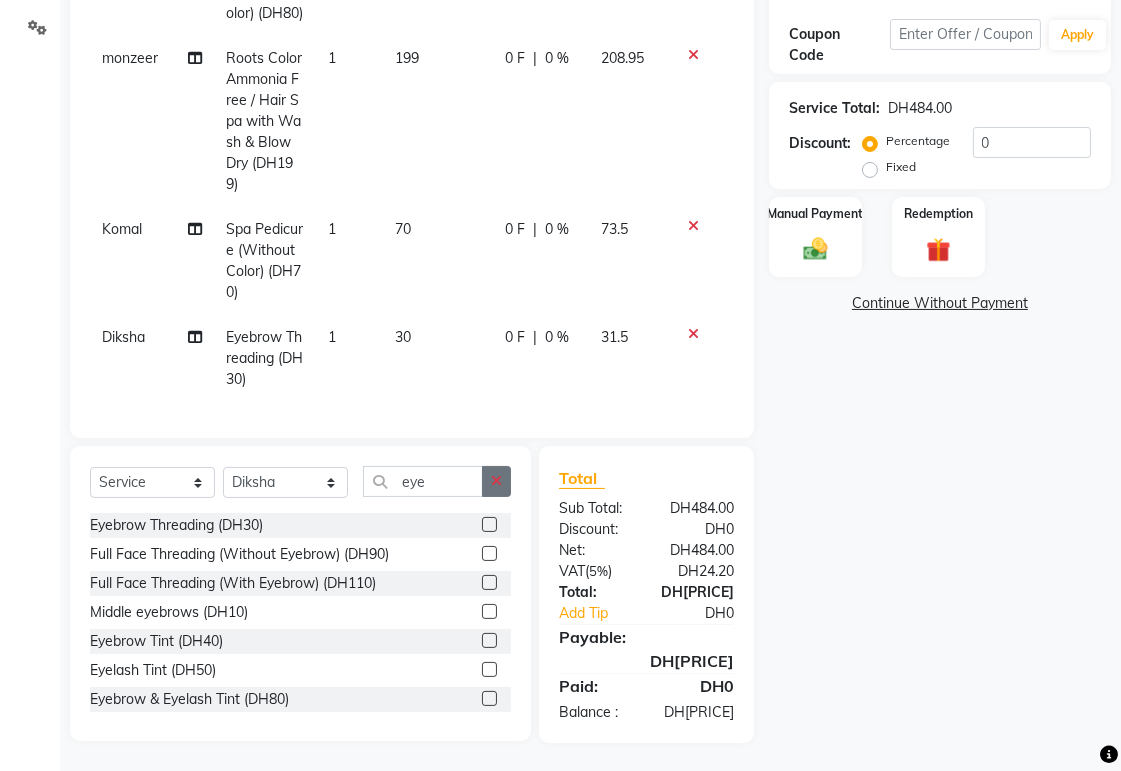 click 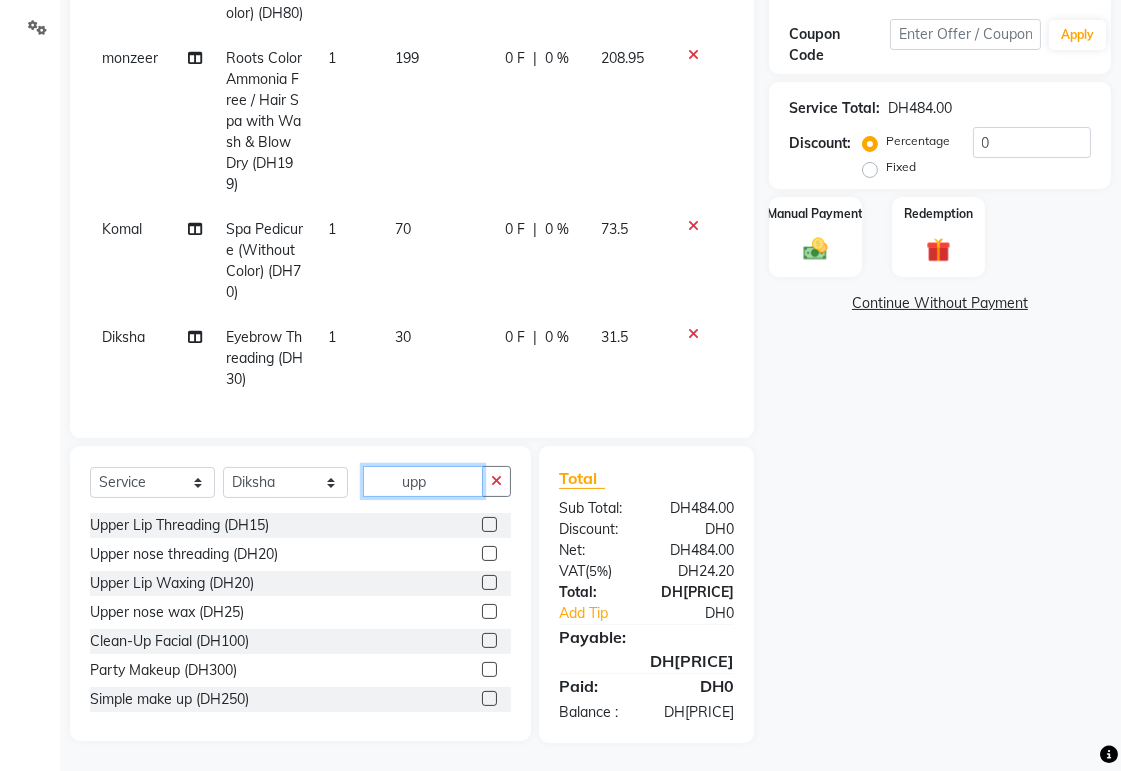 scroll, scrollTop: 307, scrollLeft: 0, axis: vertical 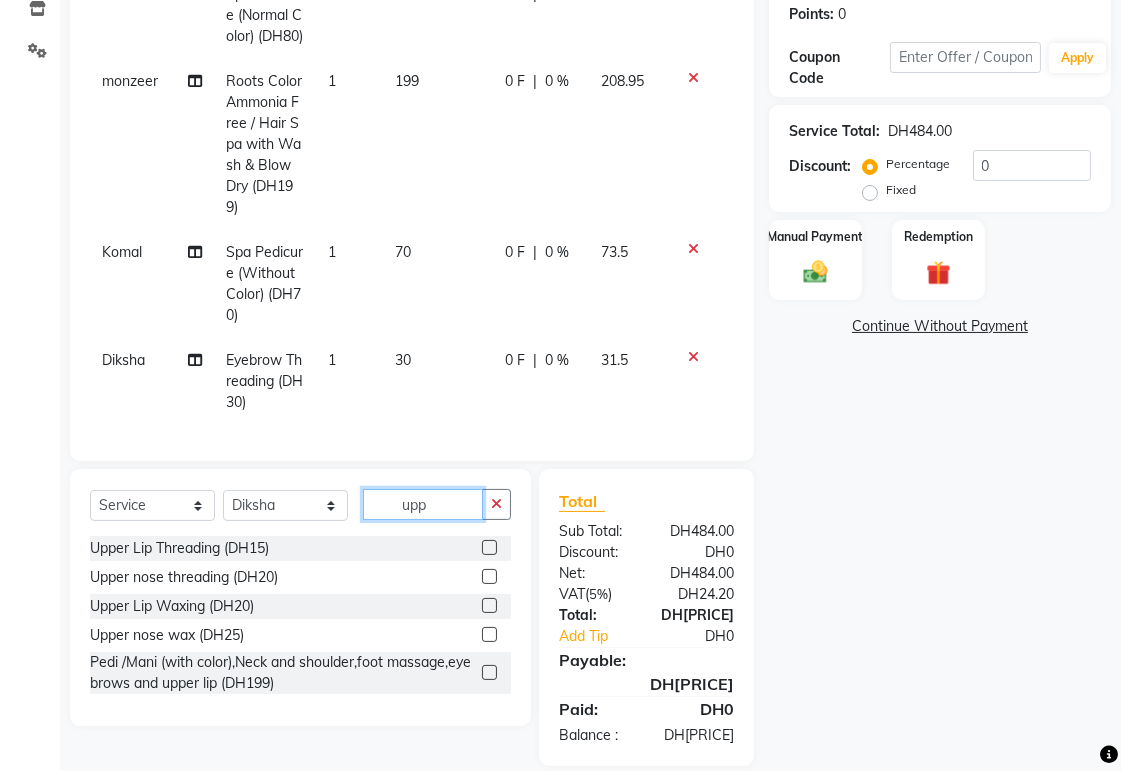 type on "upp" 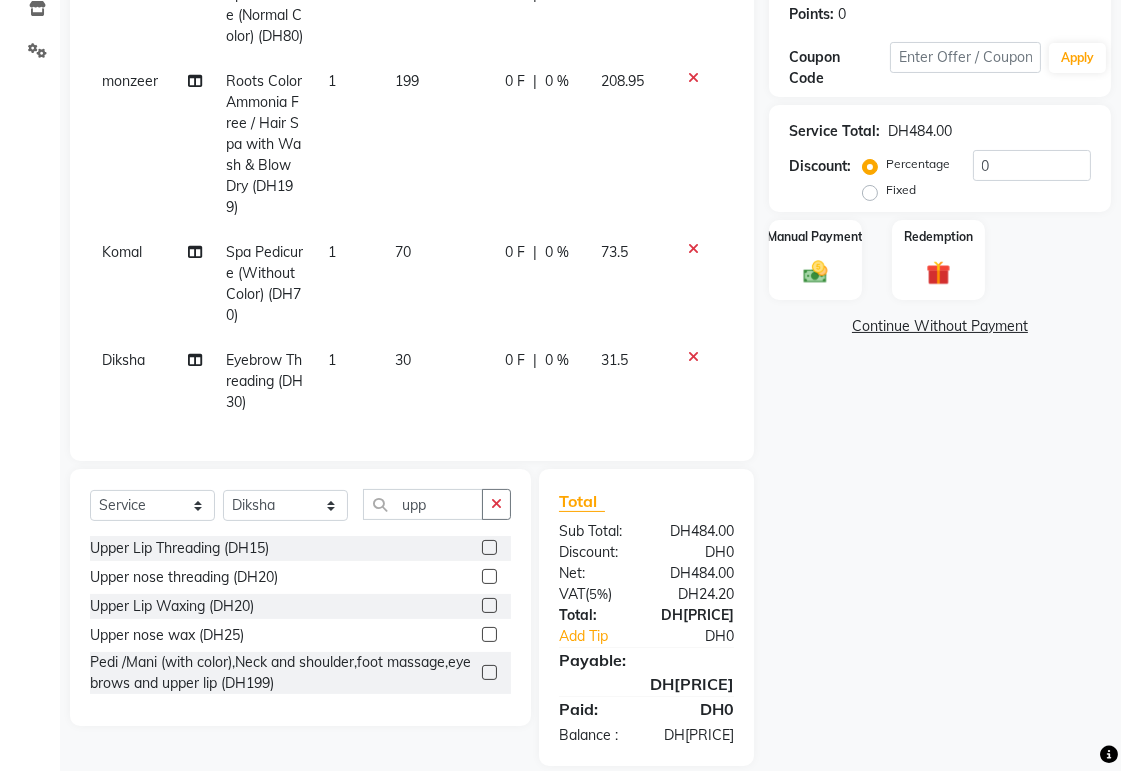 click 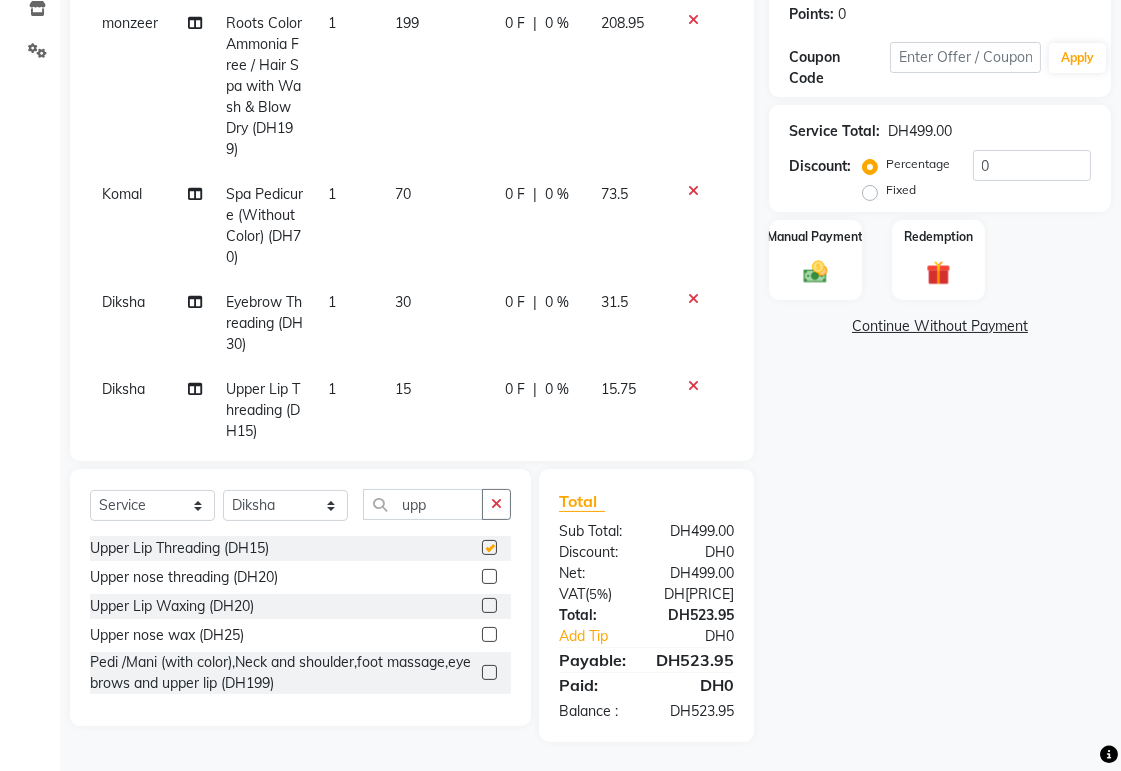 checkbox on "false" 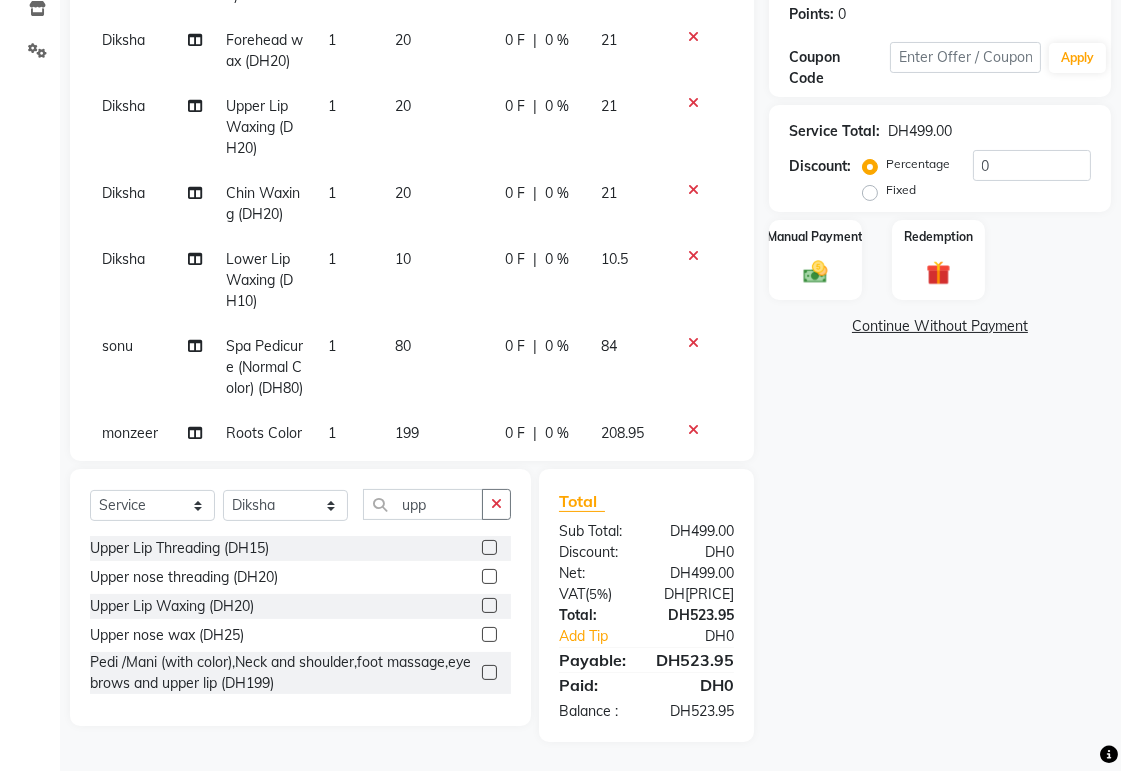 scroll, scrollTop: 0, scrollLeft: 0, axis: both 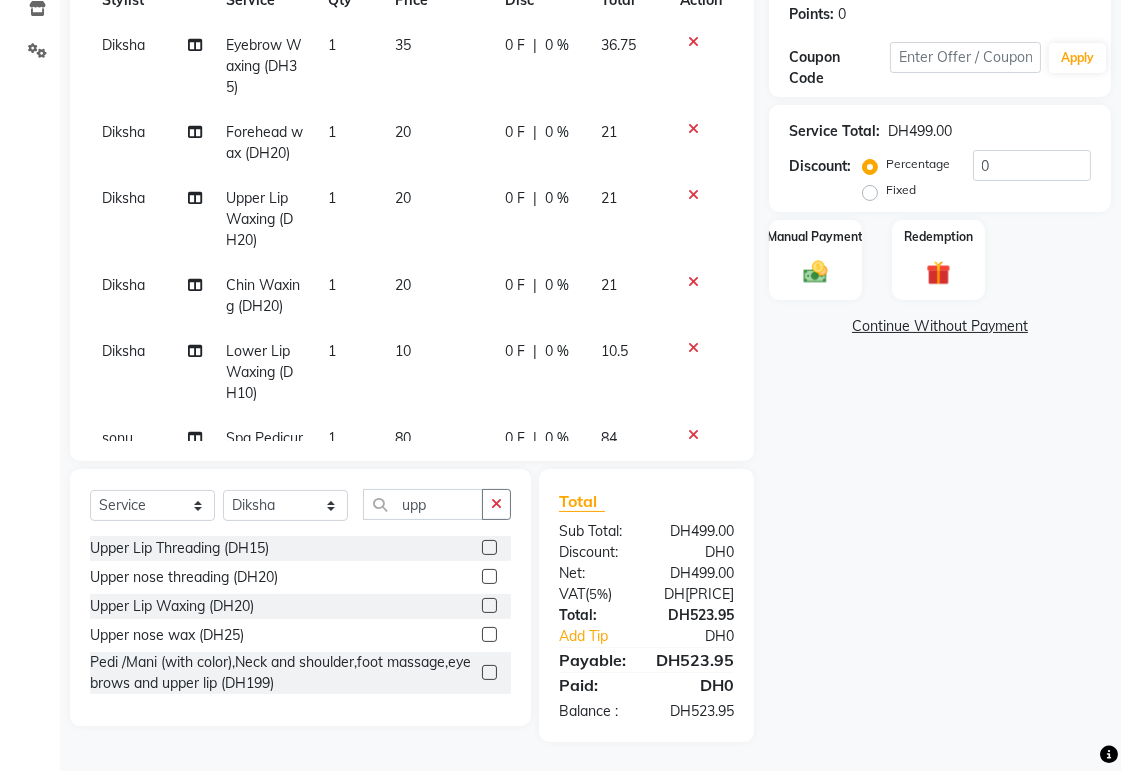 click on "10" 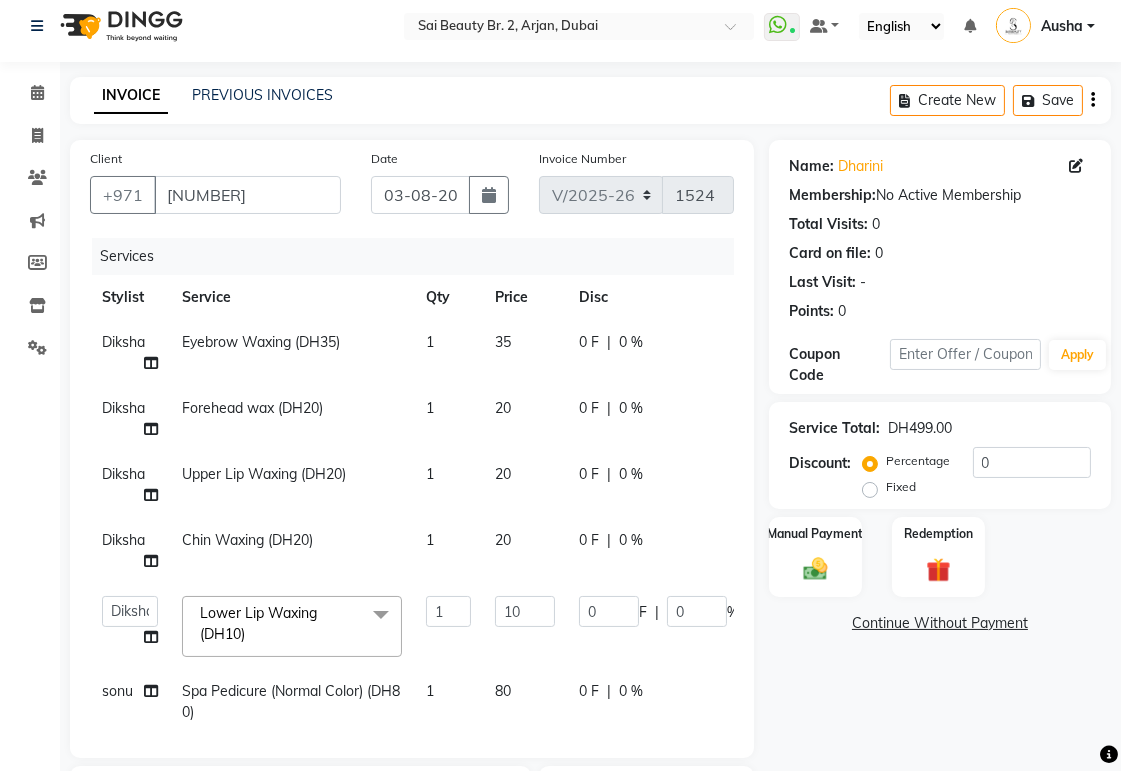 scroll, scrollTop: 0, scrollLeft: 0, axis: both 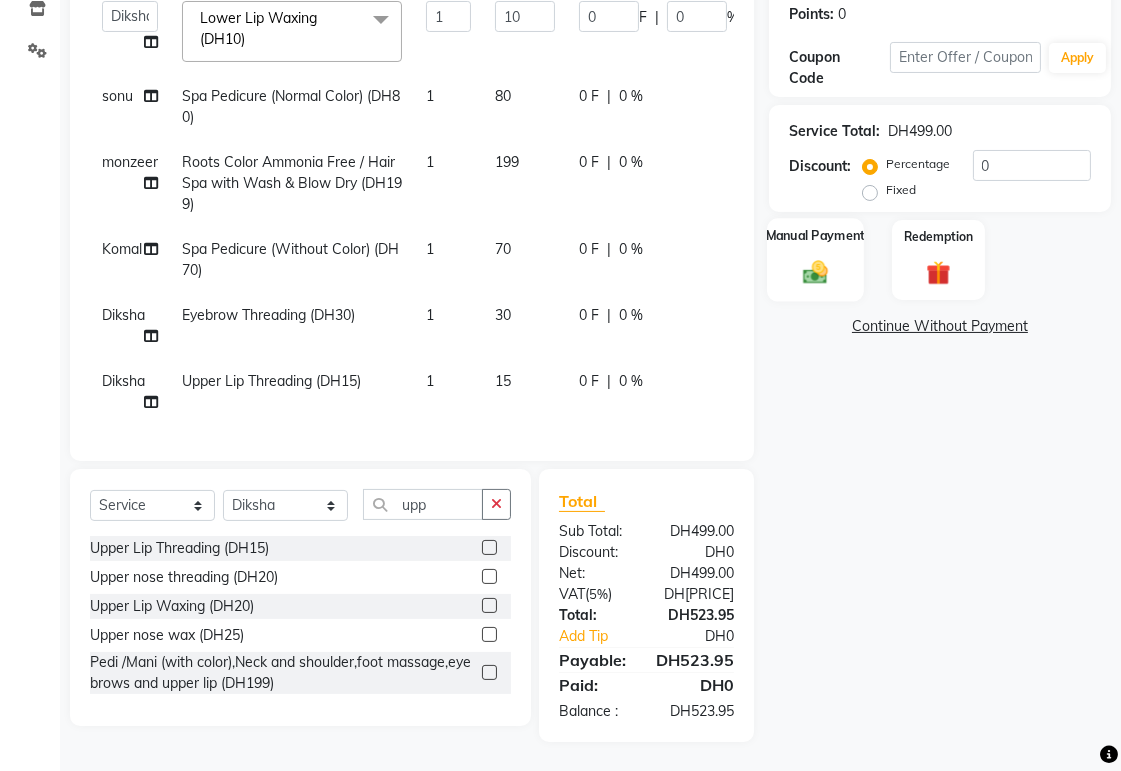 click 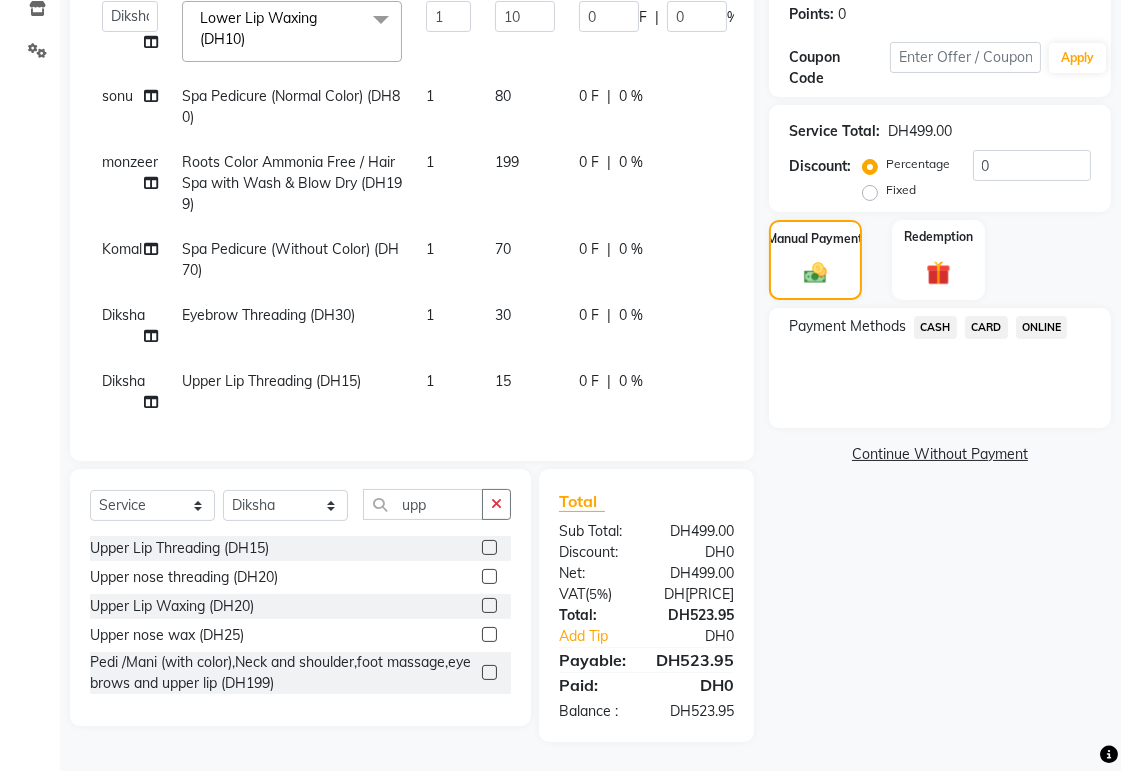 click on "CARD" 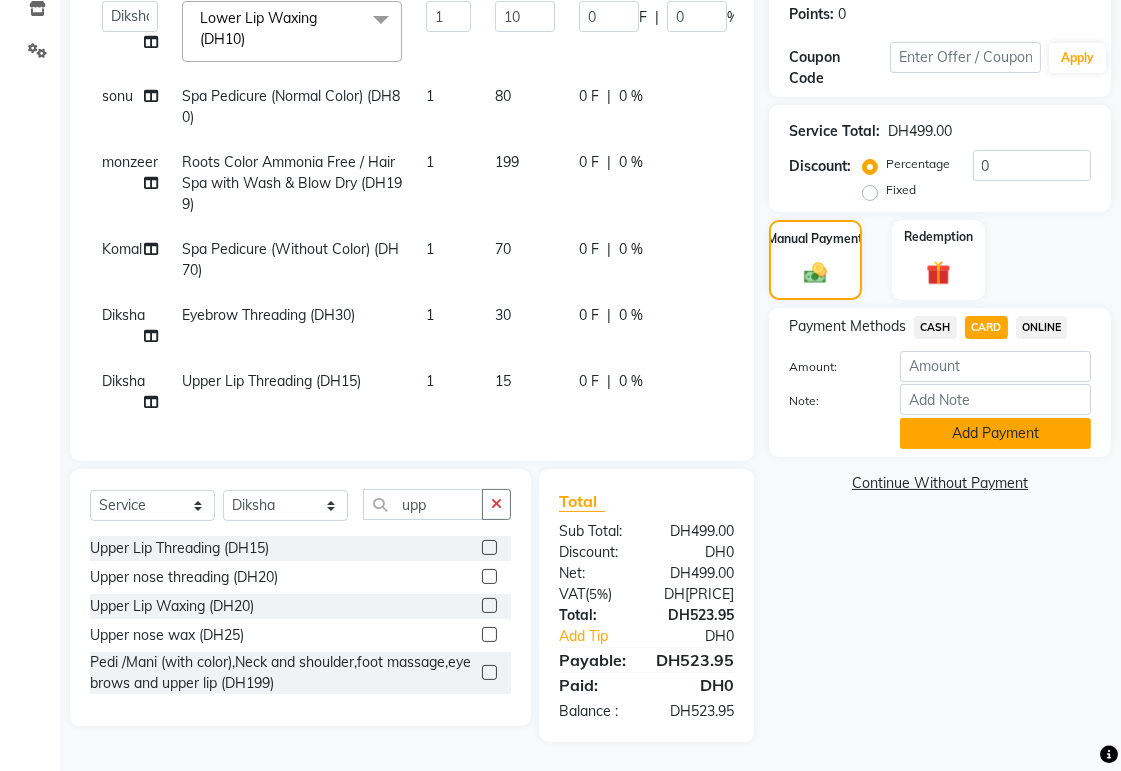 click on "Add Payment" 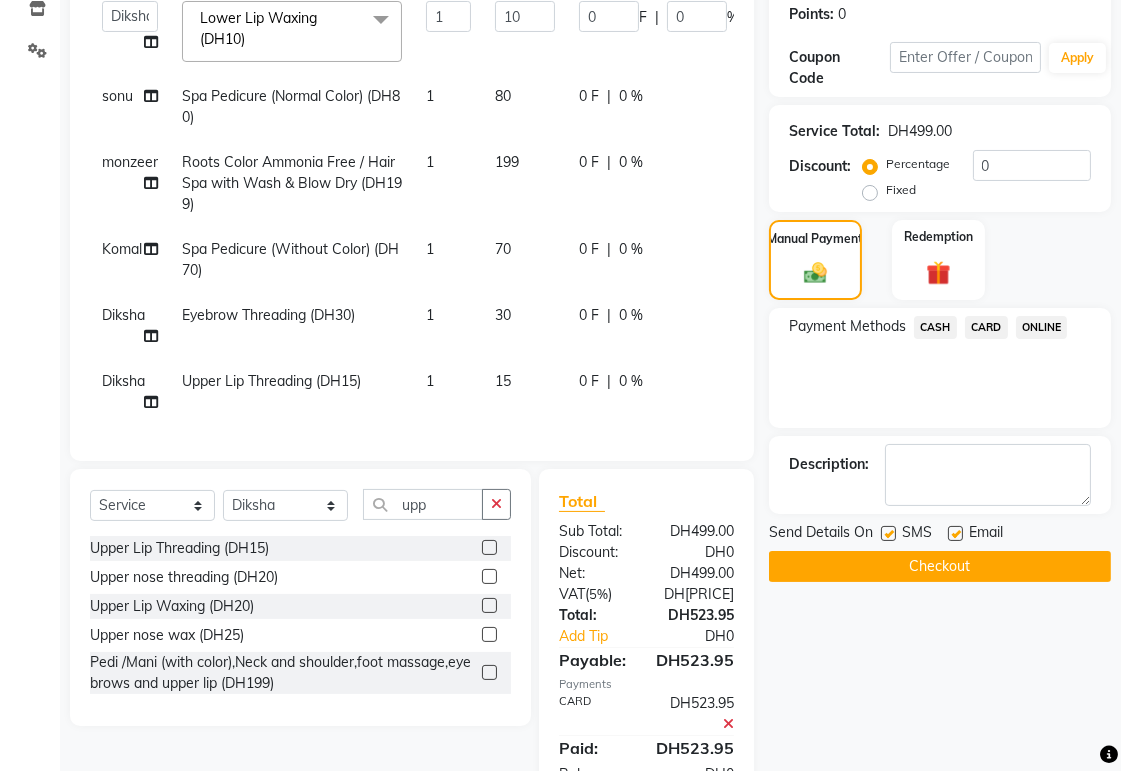 click on "Checkout" 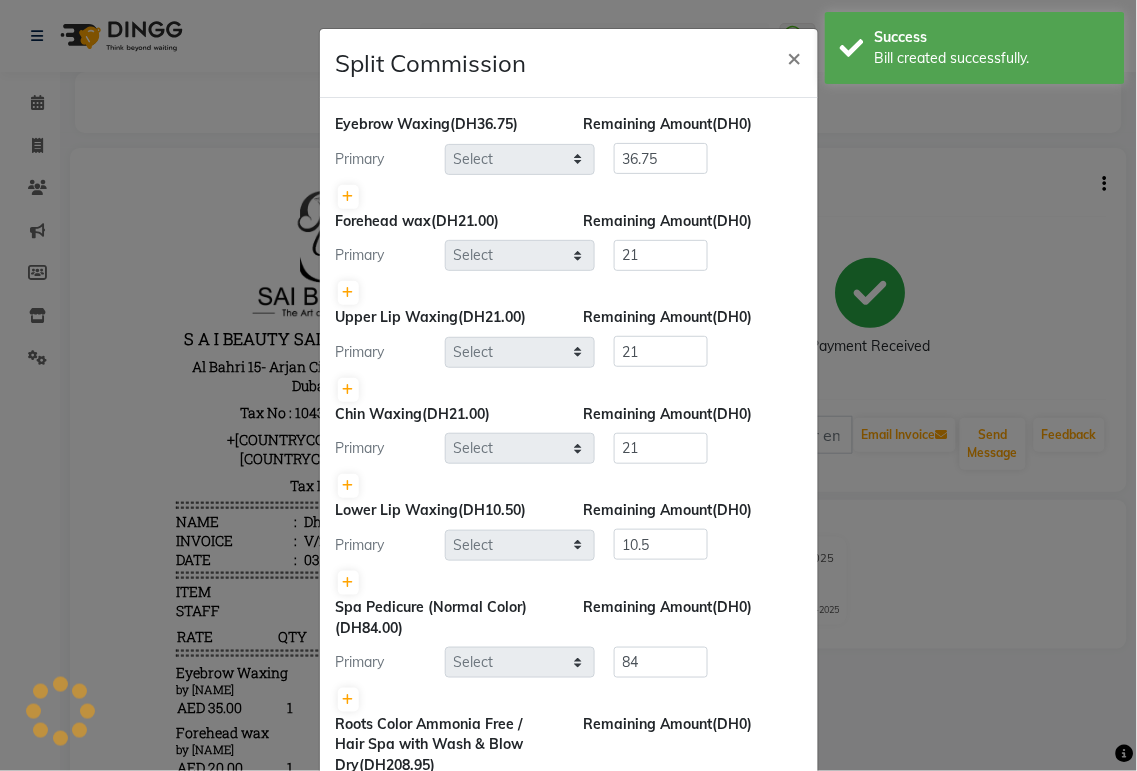 scroll, scrollTop: 0, scrollLeft: 0, axis: both 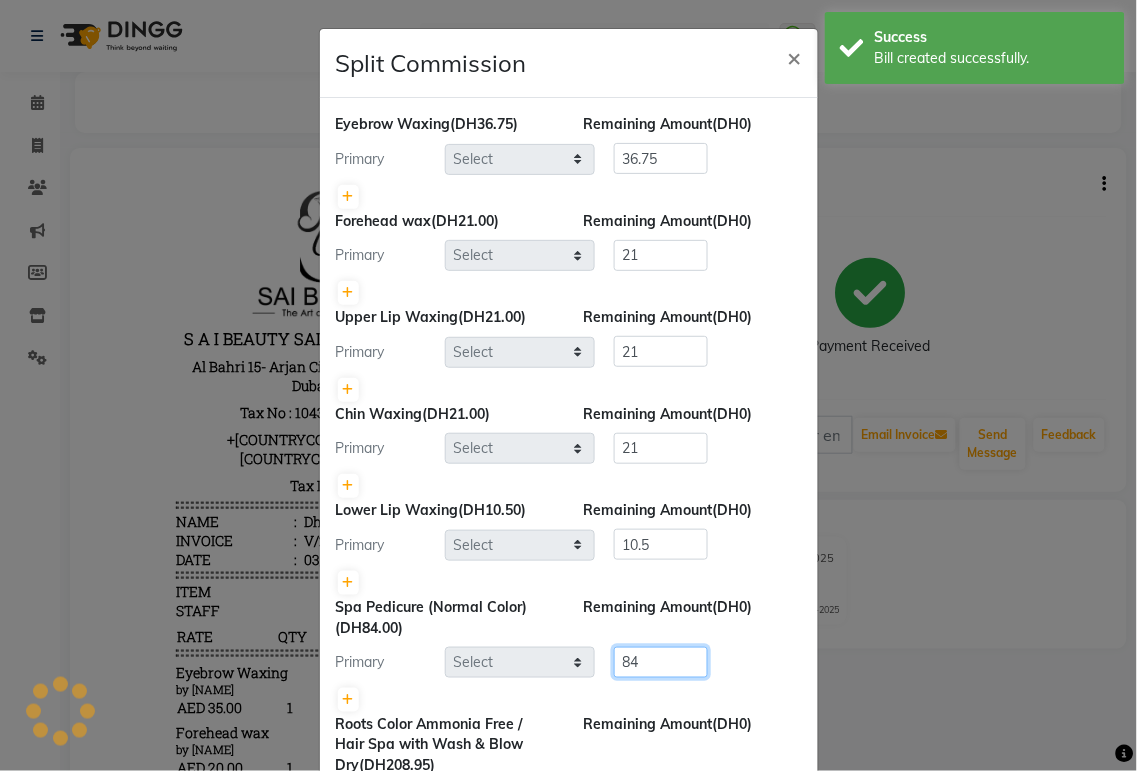 click on "84" 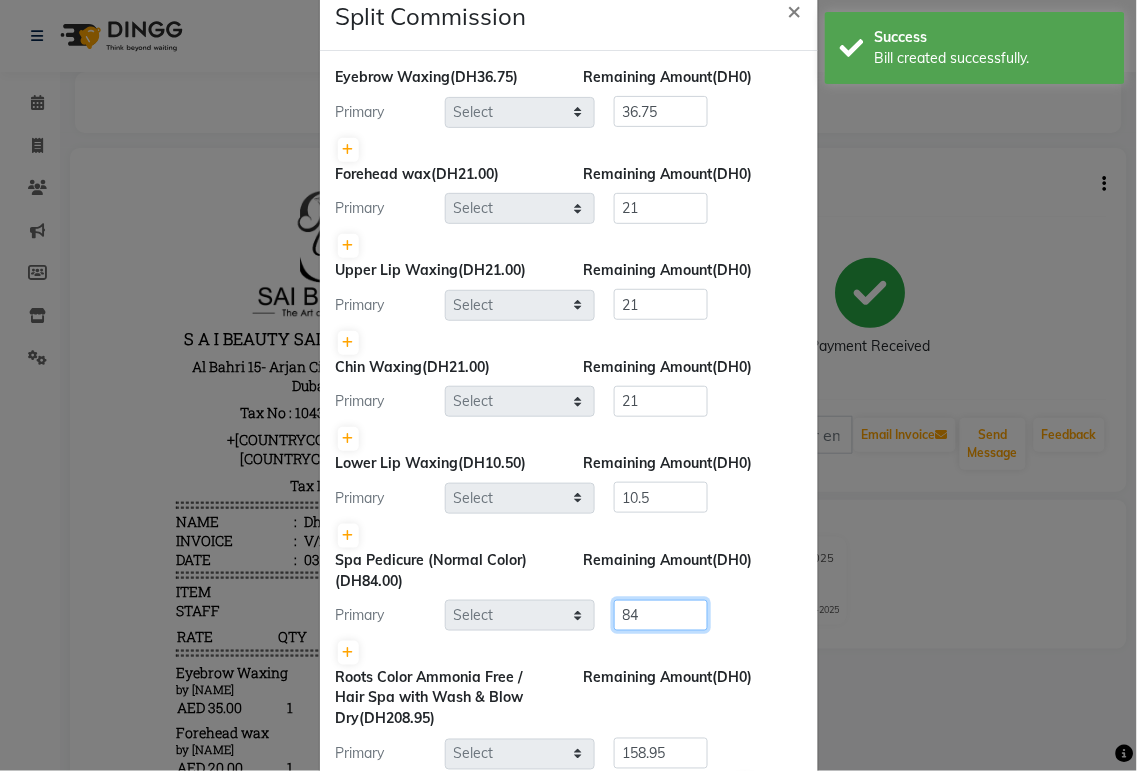 select on "57878" 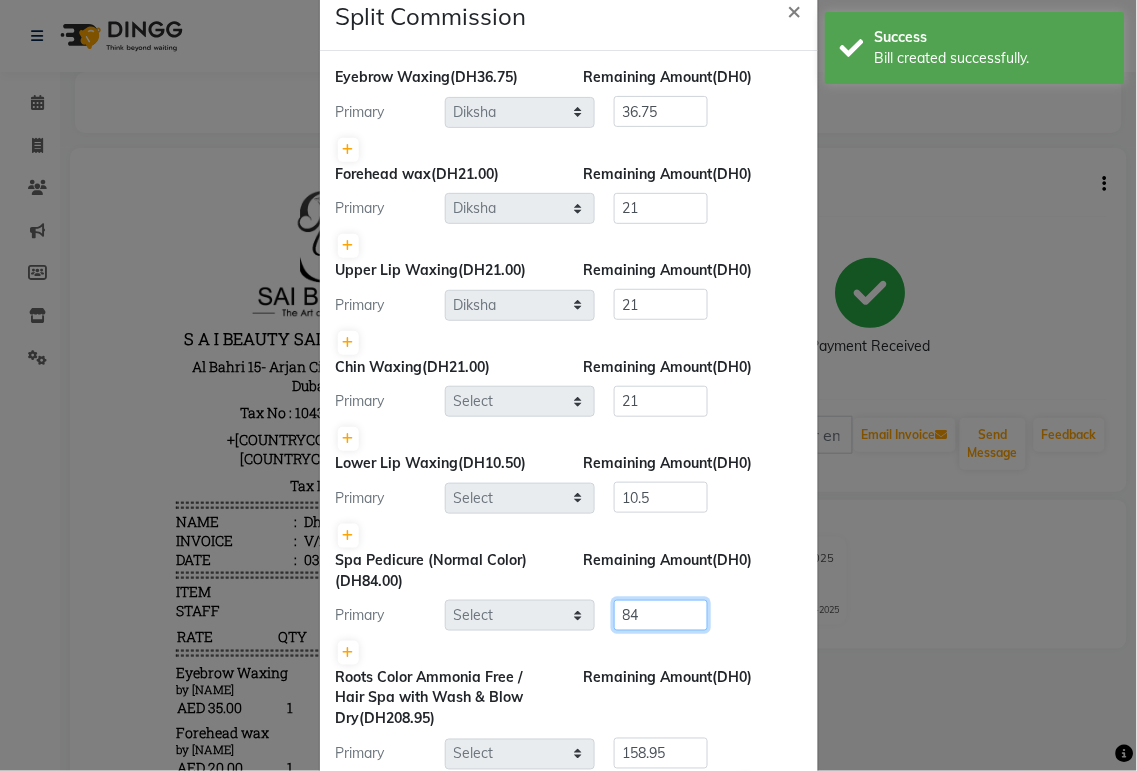 select on "57878" 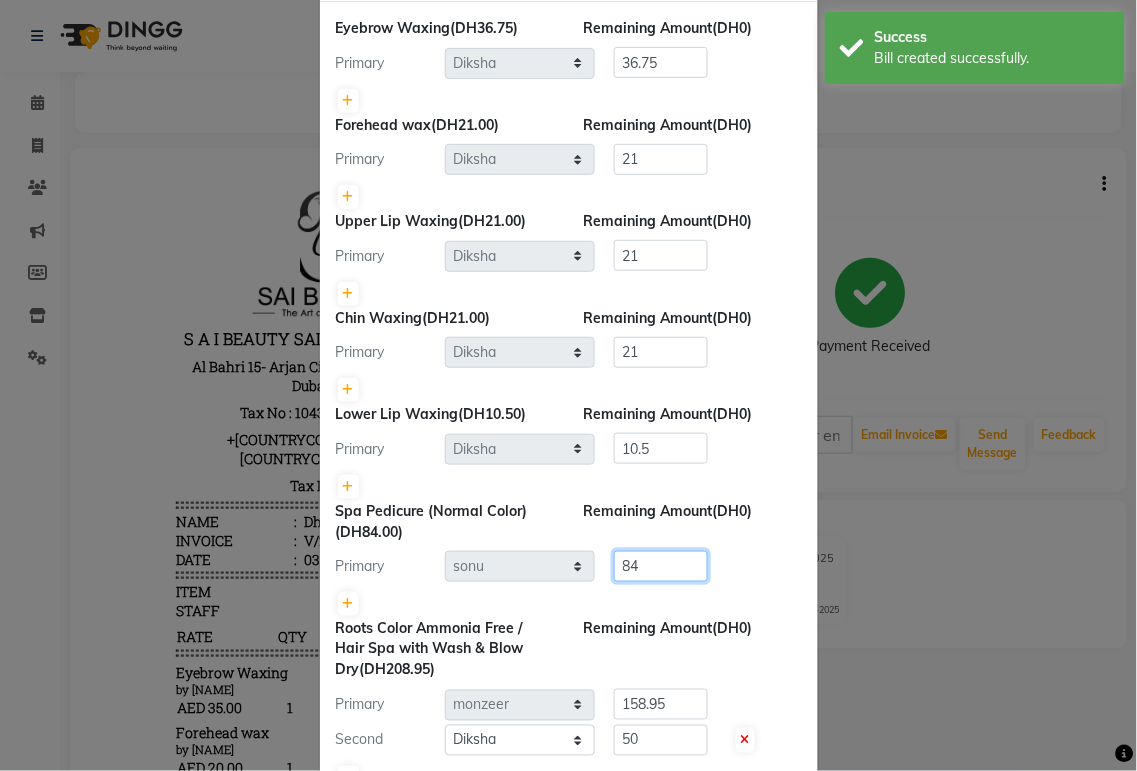 scroll, scrollTop: 104, scrollLeft: 0, axis: vertical 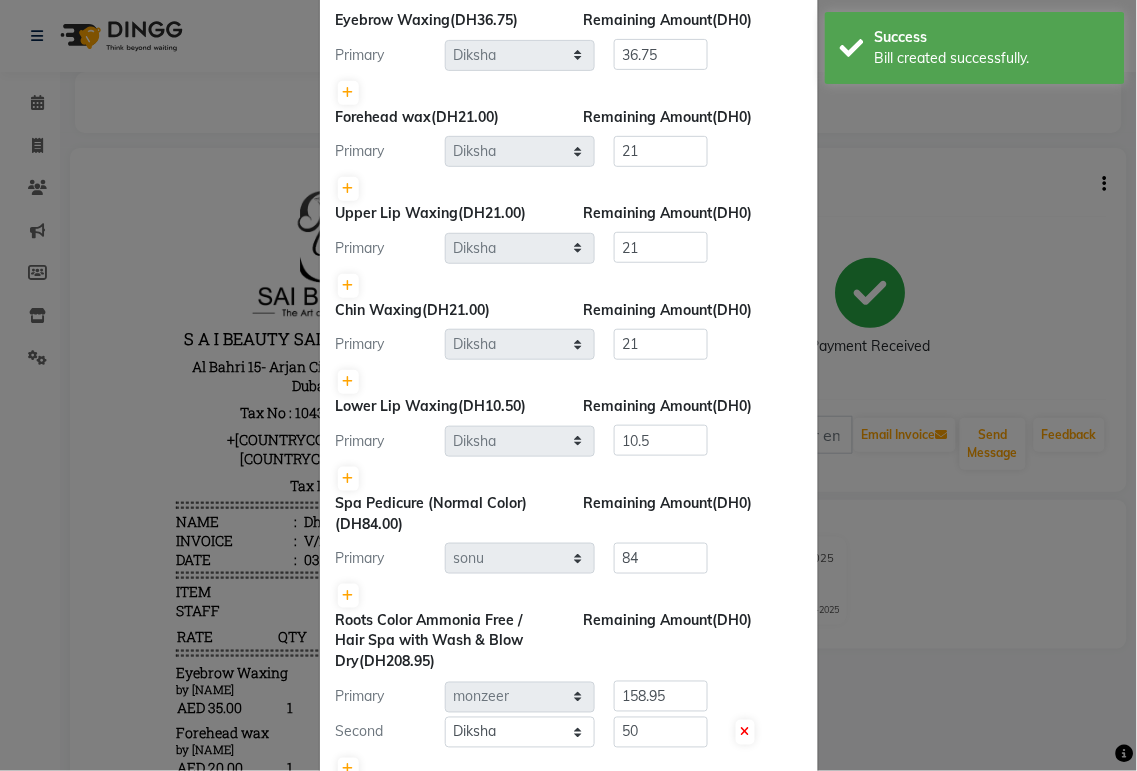 click on "Split Commission × Eyebrow Waxing  (DH[PRICE]) Remaining Amount  (DH[PRICE]) Primary Select  [NAME]   [NAME]   [NAME]   [NAME]   [NAME]   [NAME]   [NAME]   [NAME]   [NAME]   [NAME]   [NAME]   [NAME]   [NAME]   [NAME]   [NAME]  [PRICE] Forehead wax  (DH[PRICE]) Remaining Amount  (DH[PRICE]) Primary Select  [NAME]   [NAME]   [NAME]   [NAME]   [NAME]   [NAME]   [NAME]   [NAME]   [NAME]   [NAME]   [NAME]   [NAME]   [NAME]   [NAME]   [NAME]  [PRICE] Upper Lip Waxing  (DH[PRICE]) Remaining Amount  (DH[PRICE]) Primary Select  [NAME]   [NAME]   [NAME]   [NAME]   [NAME]   [NAME]   [NAME]   [NAME]   [NAME]   [NAME]   [NAME]   [NAME]   [NAME]   [NAME]   [NAME]  [PRICE] Chin Waxing  (DH[PRICE]) Remaining Amount  (DH[PRICE]) Primary Select  [NAME]   [NAME]   [NAME]   [NAME]   [NAME]   [NAME]   [NAME]   [NAME]   [NAME]   [NAME]   [NAME]   [NAME]   [NAME]   [NAME]   [NAME]  [PRICE] Lower Lip Waxing  (DH[PRICE]) Remaining Amount  (DH[PRICE]) Primary Select  [NAME]   [NAME]   [NAME]   [NAME]   [NAME]   [NAME]   [NAME]   [NAME]   [NAME]   [NAME]   [NAME]   [NAME]   [NAME]   [NAME]   [NAME]  [PRICE] Spa Pedicure (Normal Color)  (DH[PRICE])" 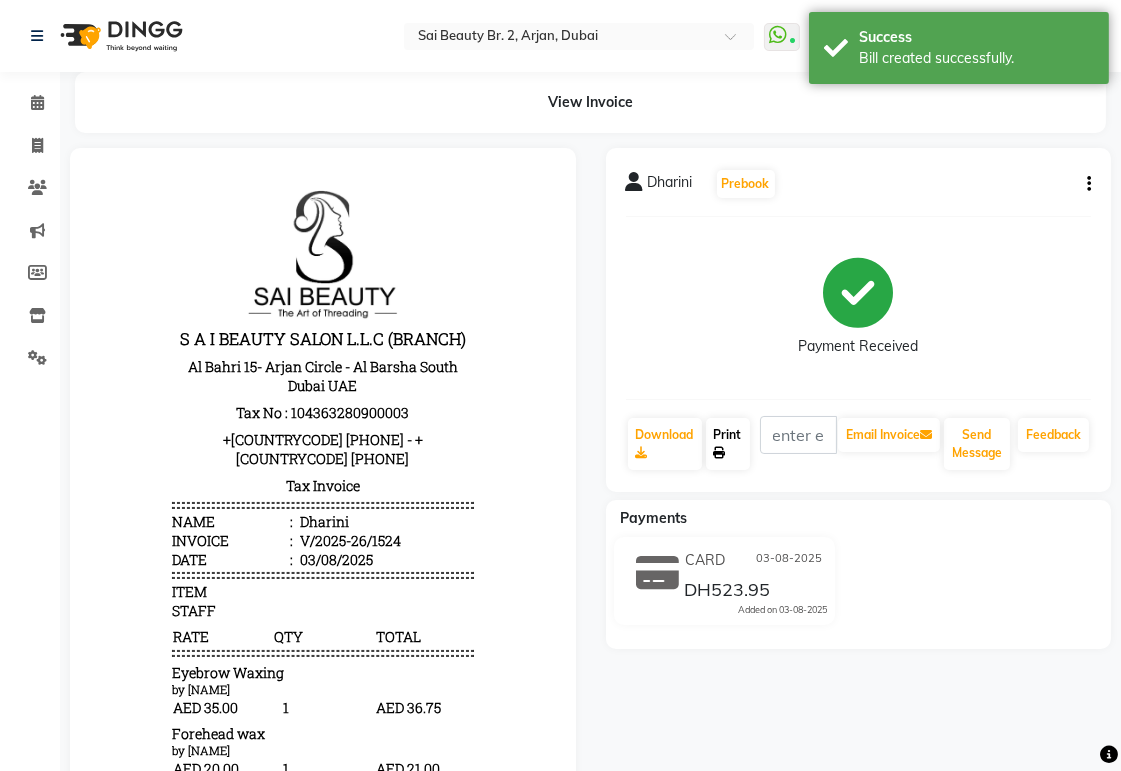 click on "Print" 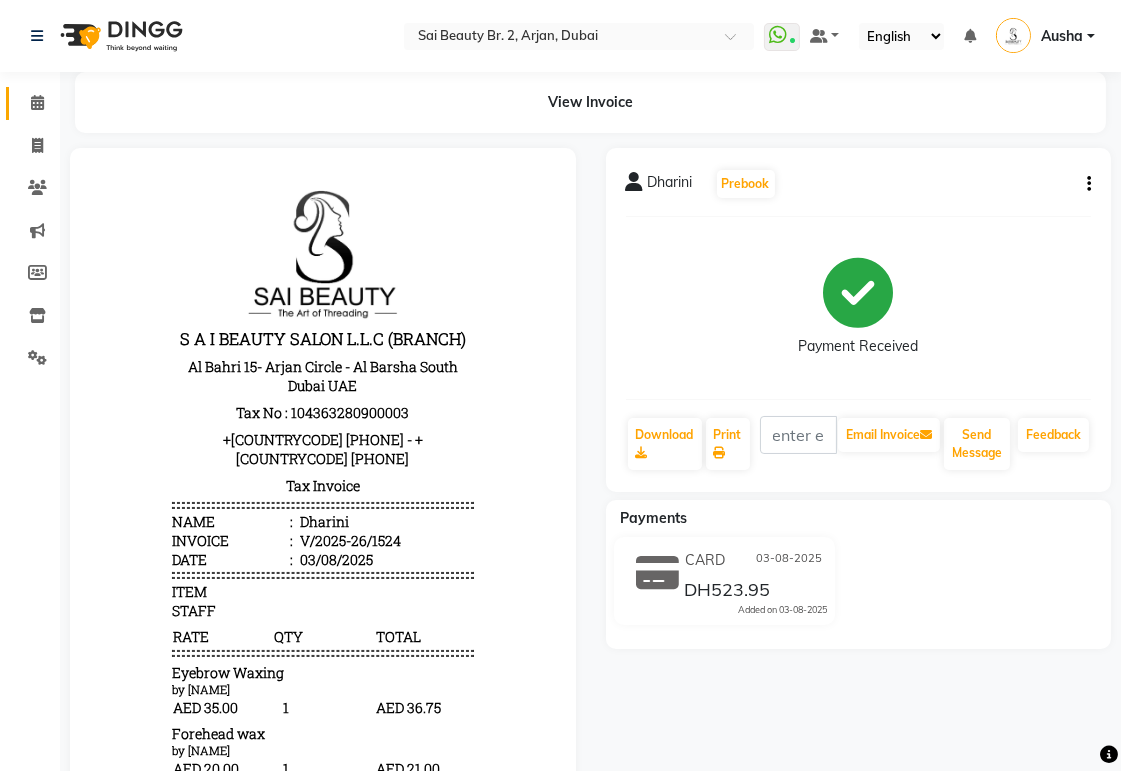 click 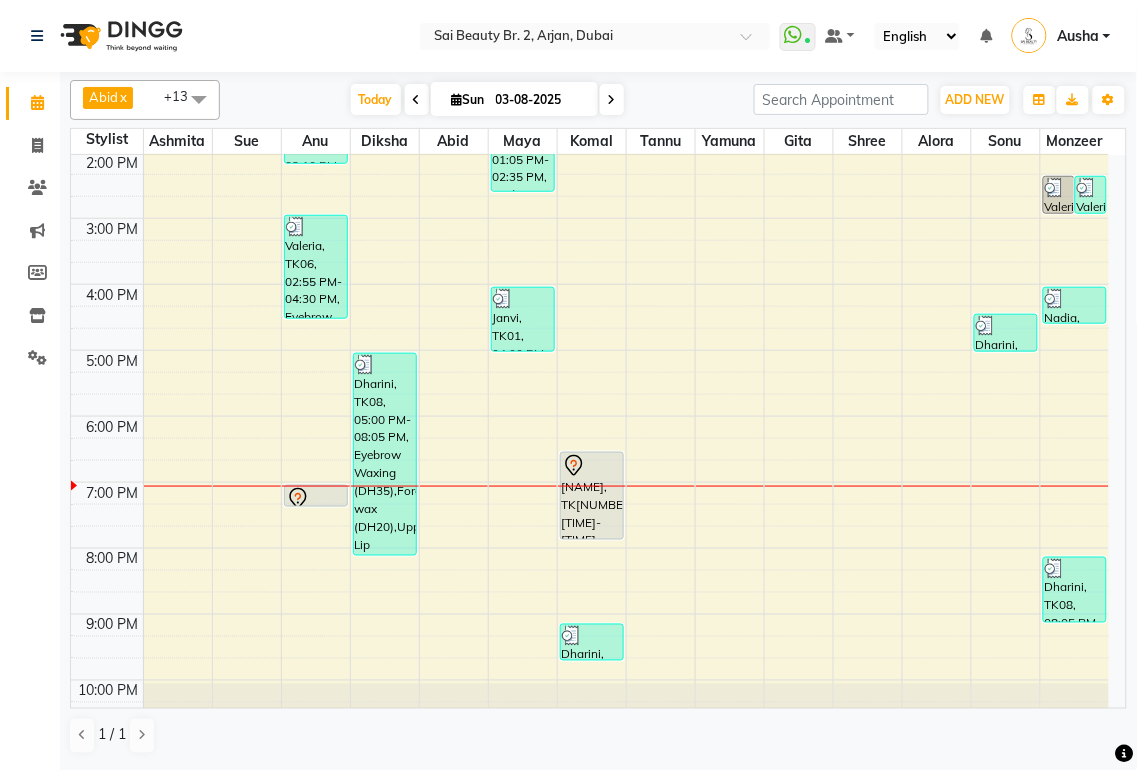 scroll, scrollTop: 374, scrollLeft: 0, axis: vertical 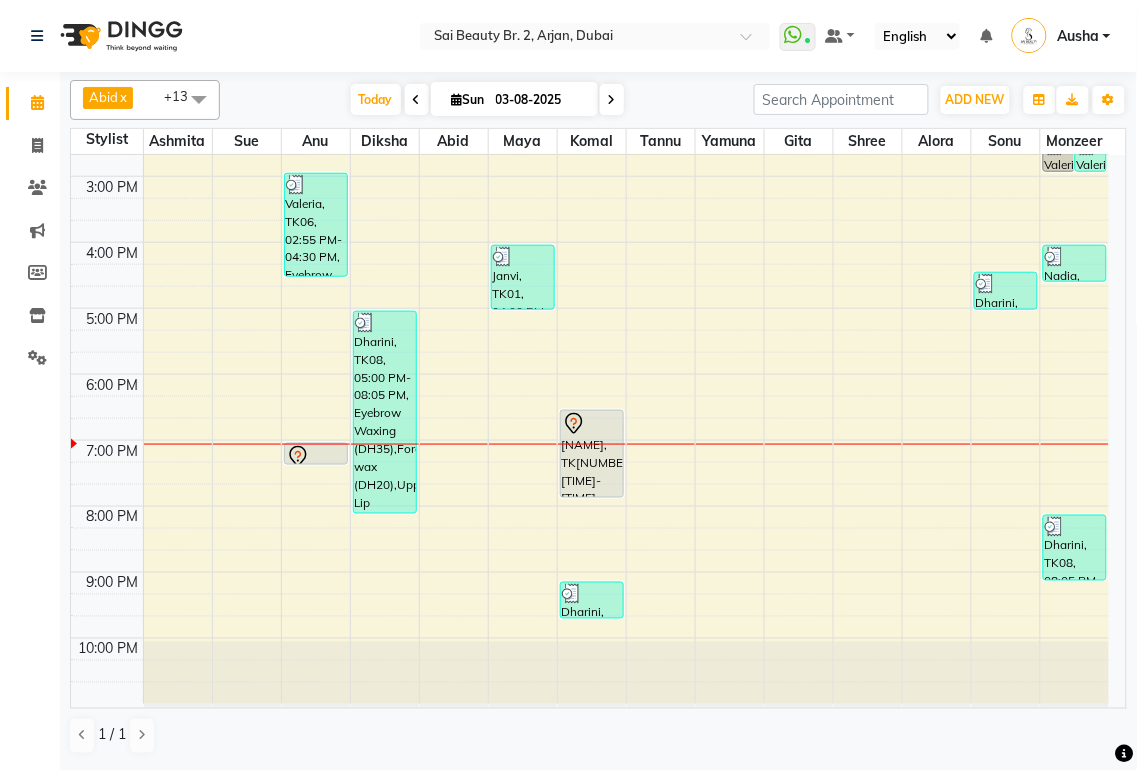 click at bounding box center (626, 473) 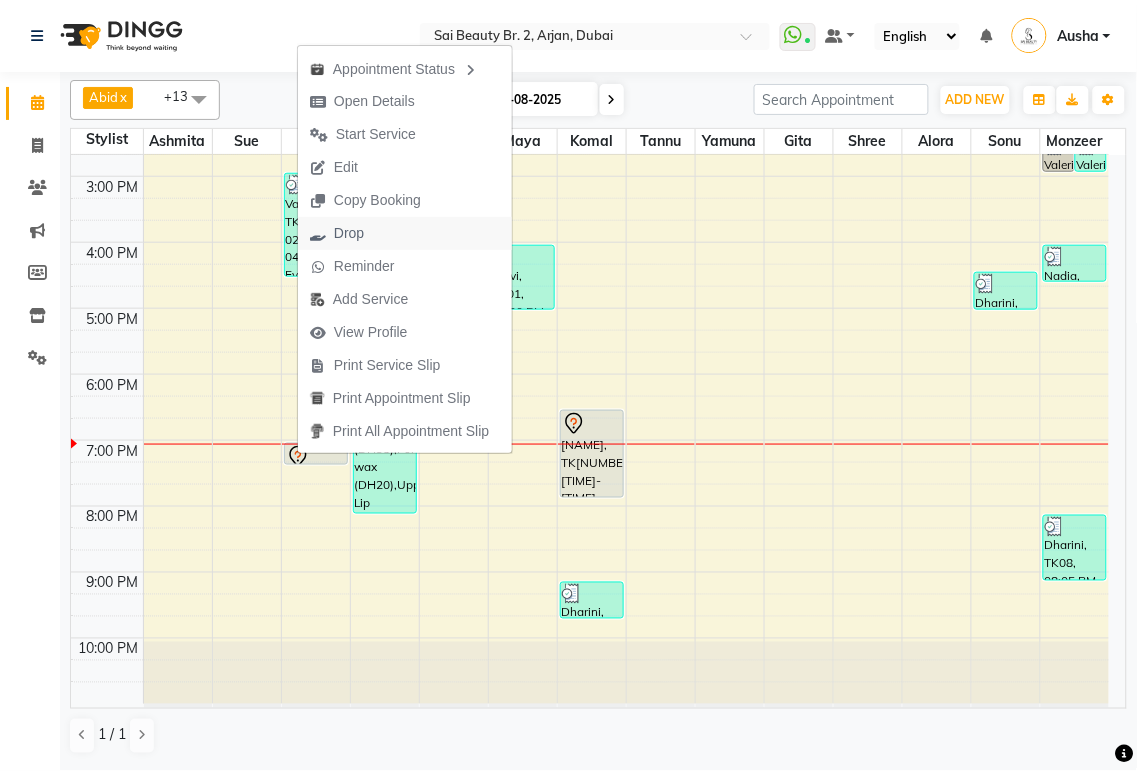 click on "Drop" at bounding box center [337, 233] 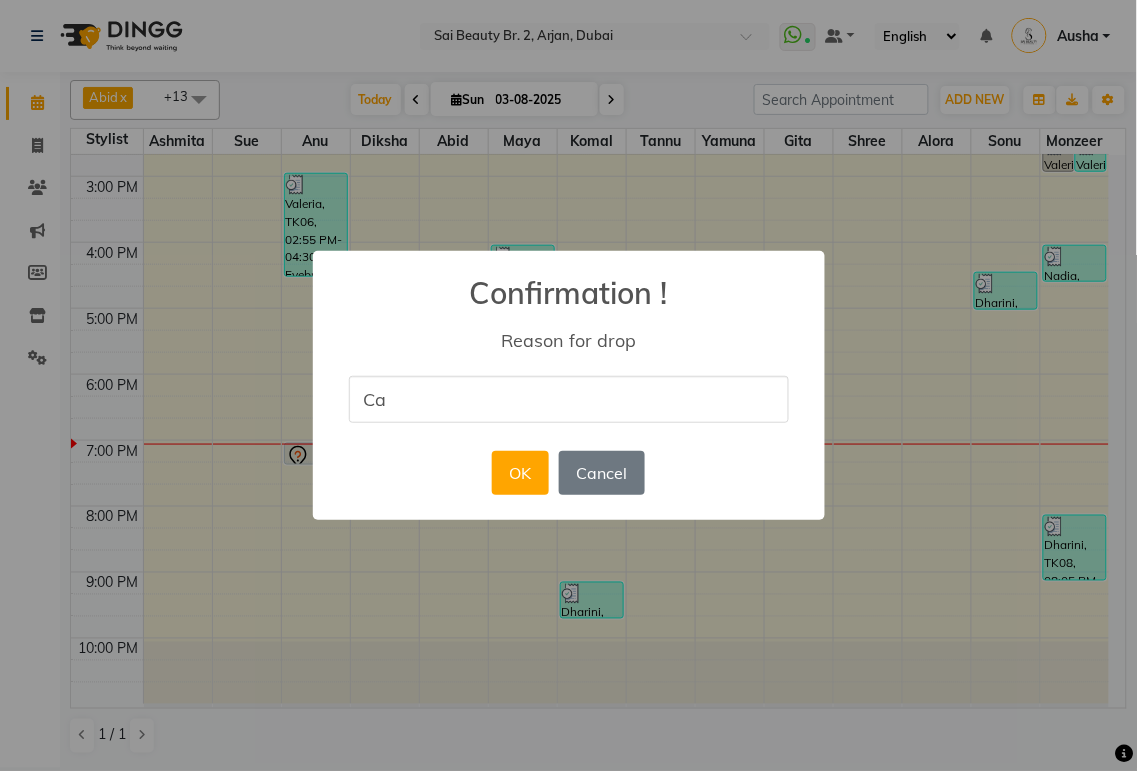 type on "Cancel the booking" 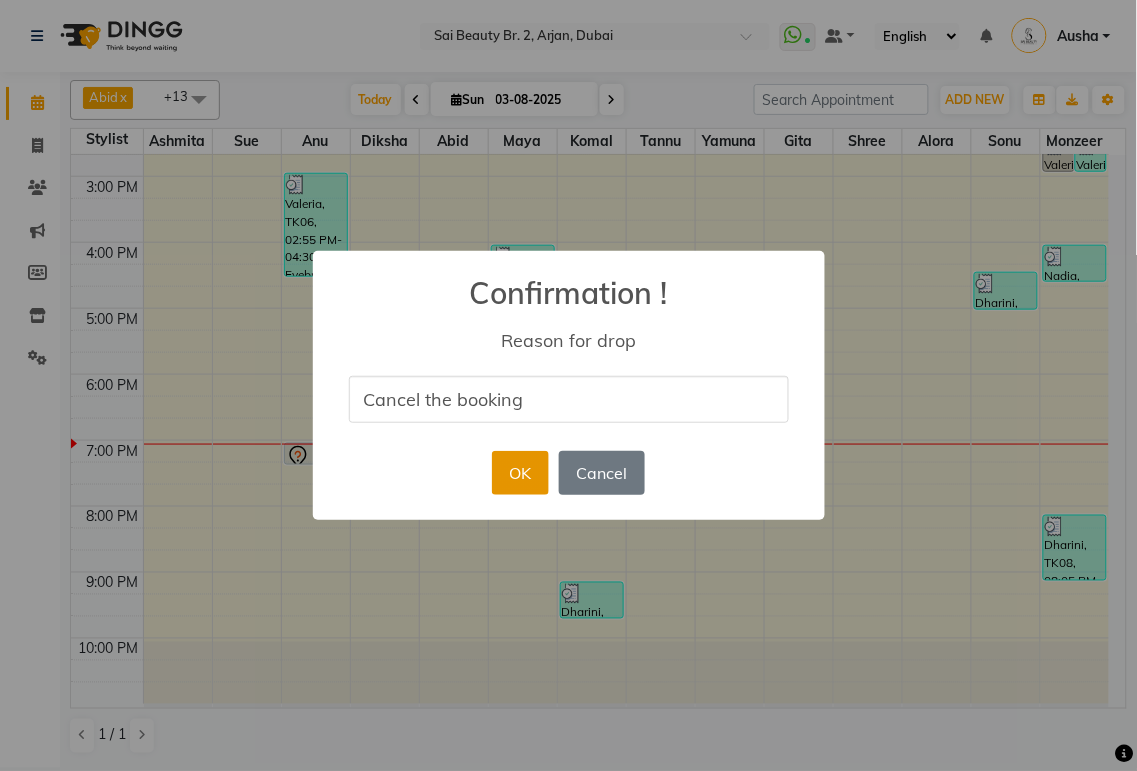 click on "OK" at bounding box center (520, 473) 